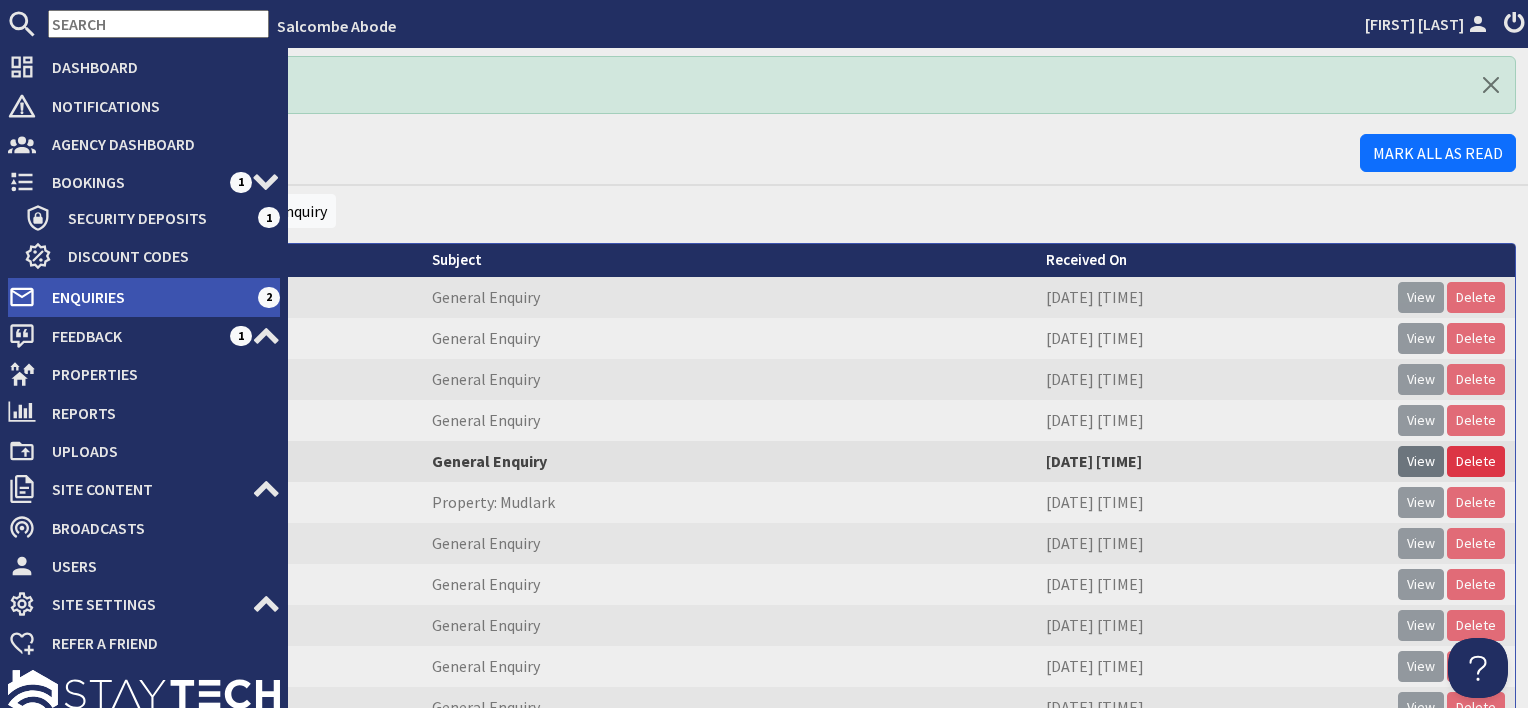 scroll, scrollTop: 0, scrollLeft: 0, axis: both 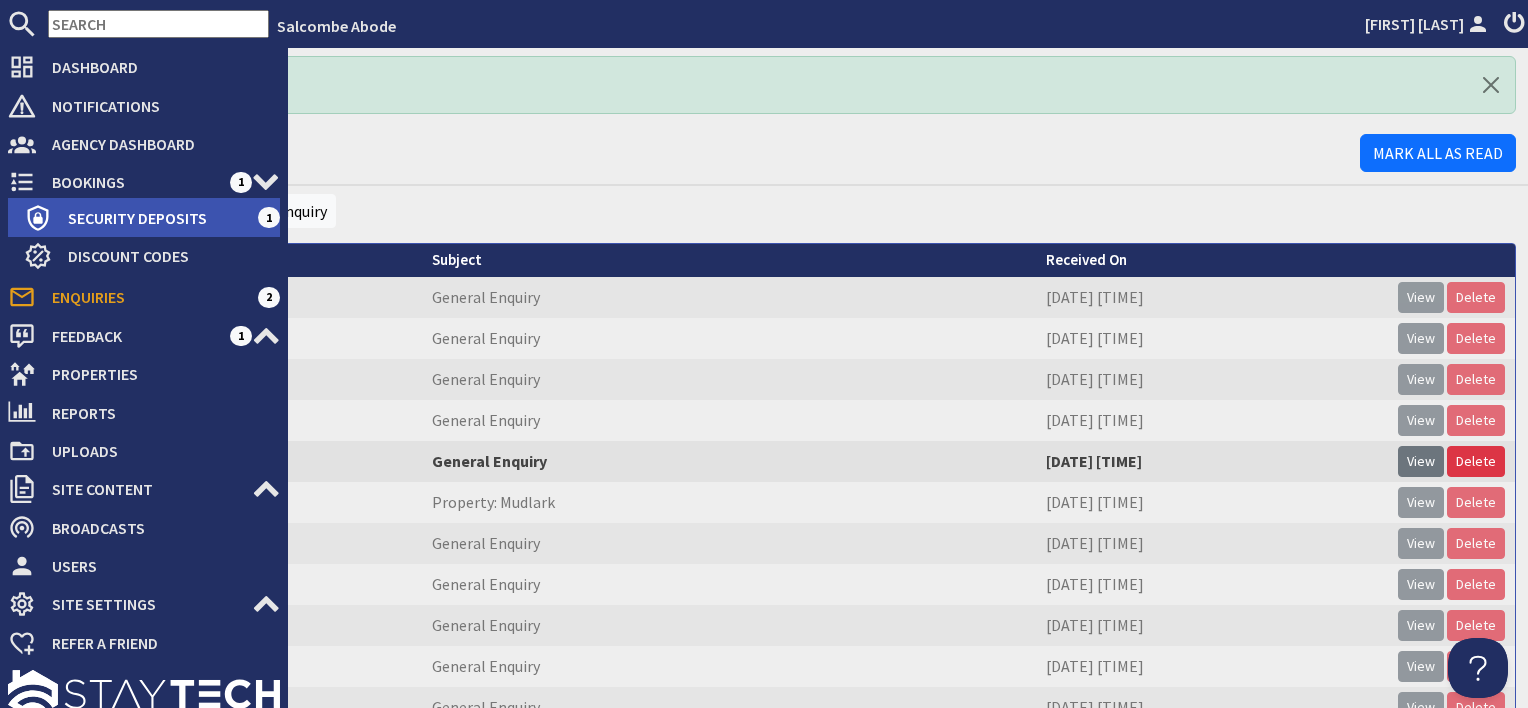 click on "Security Deposits" at bounding box center (155, 218) 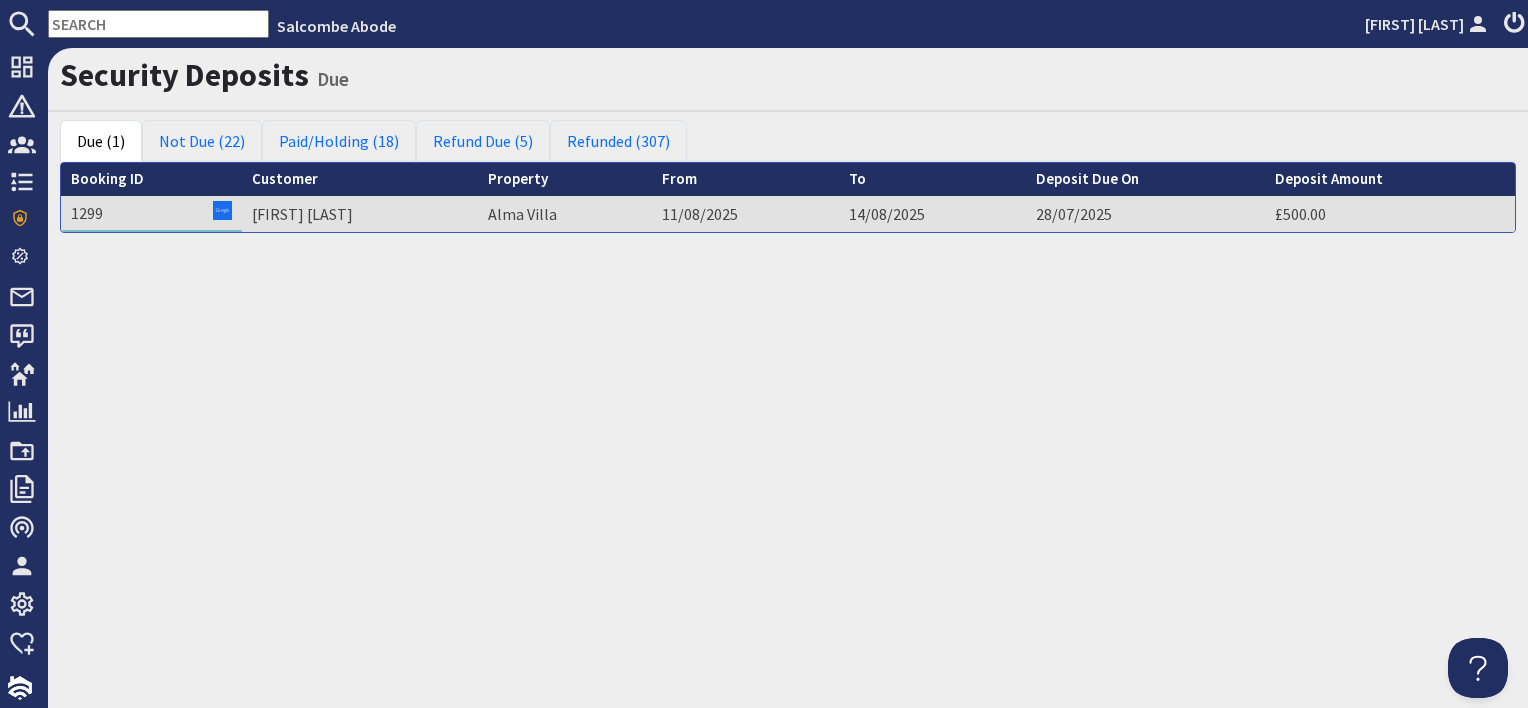 scroll, scrollTop: 0, scrollLeft: 0, axis: both 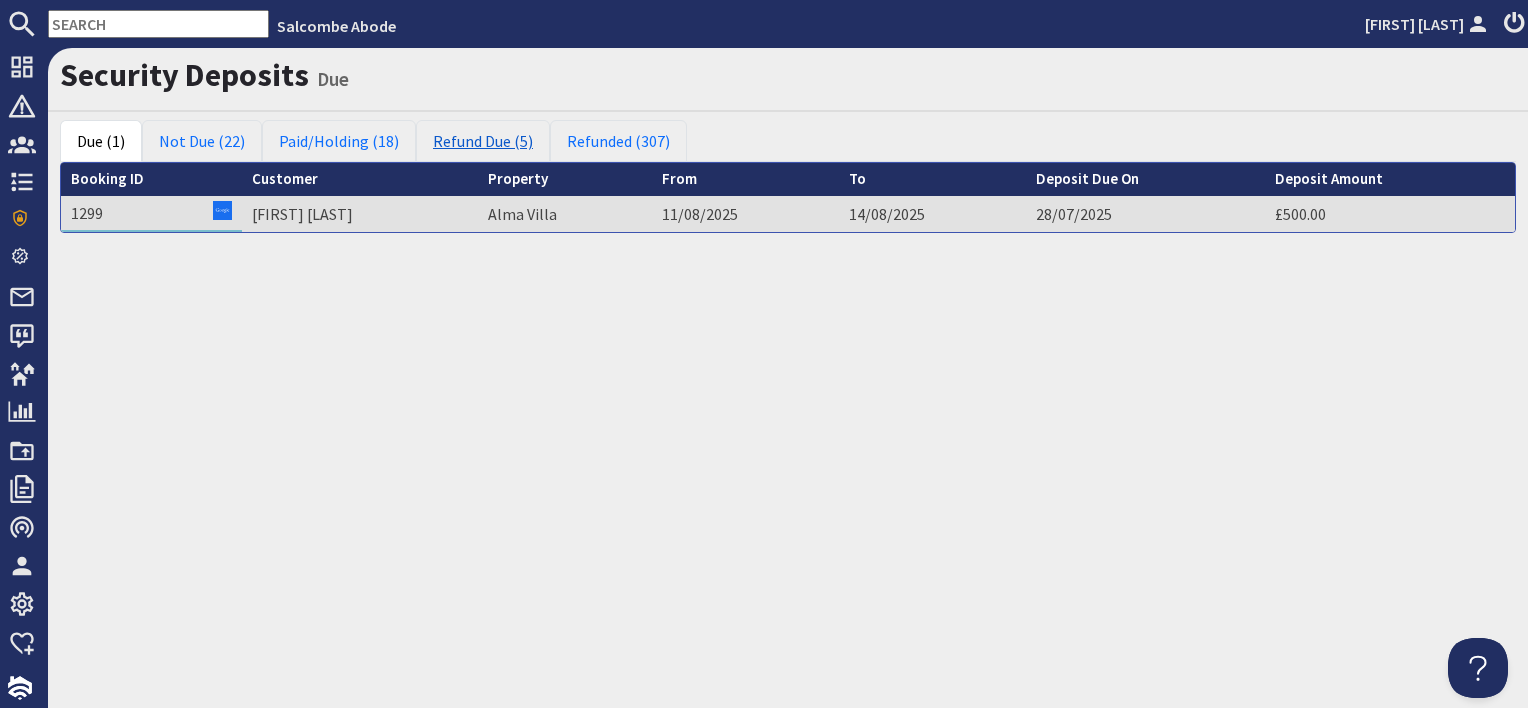 click on "Refund Due (5)" at bounding box center [483, 141] 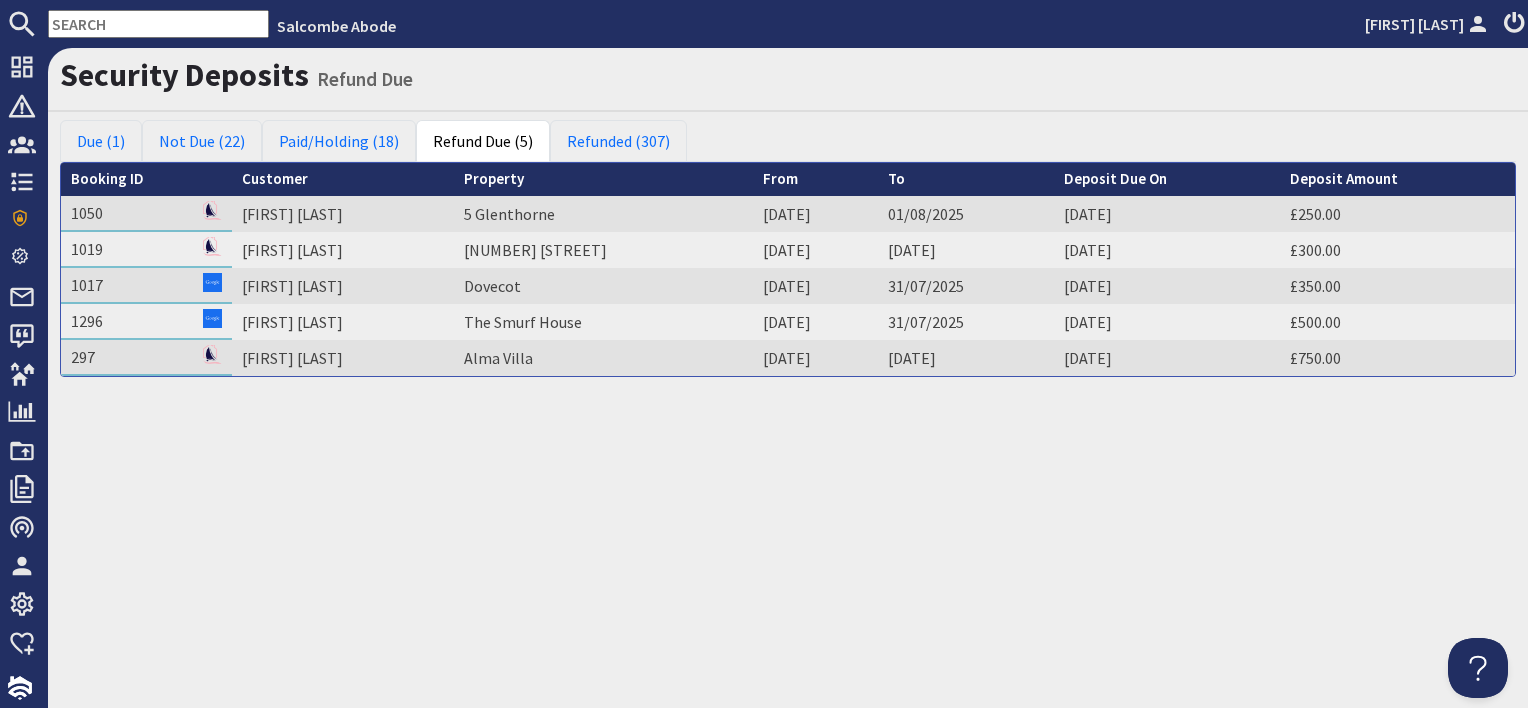 scroll, scrollTop: 0, scrollLeft: 0, axis: both 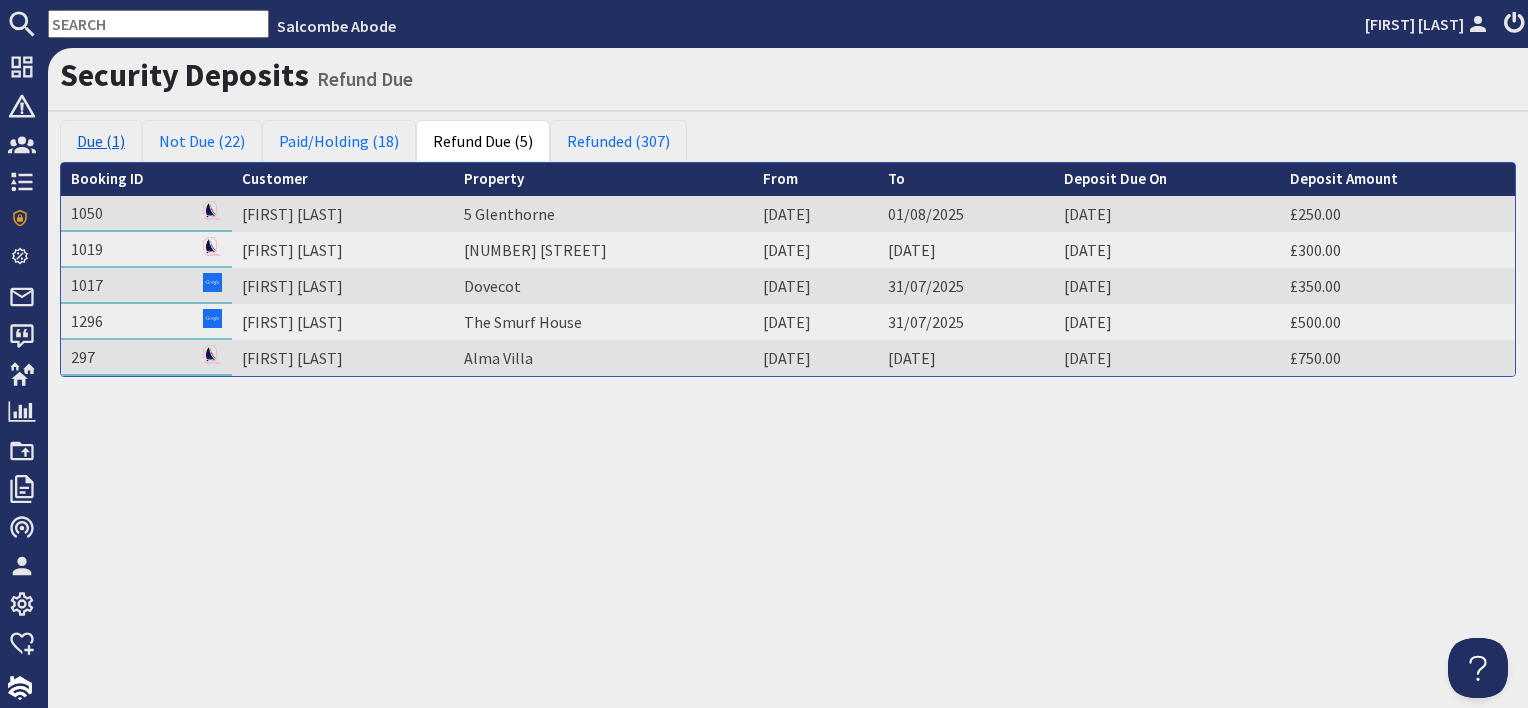 click on "Due (1)" at bounding box center [101, 141] 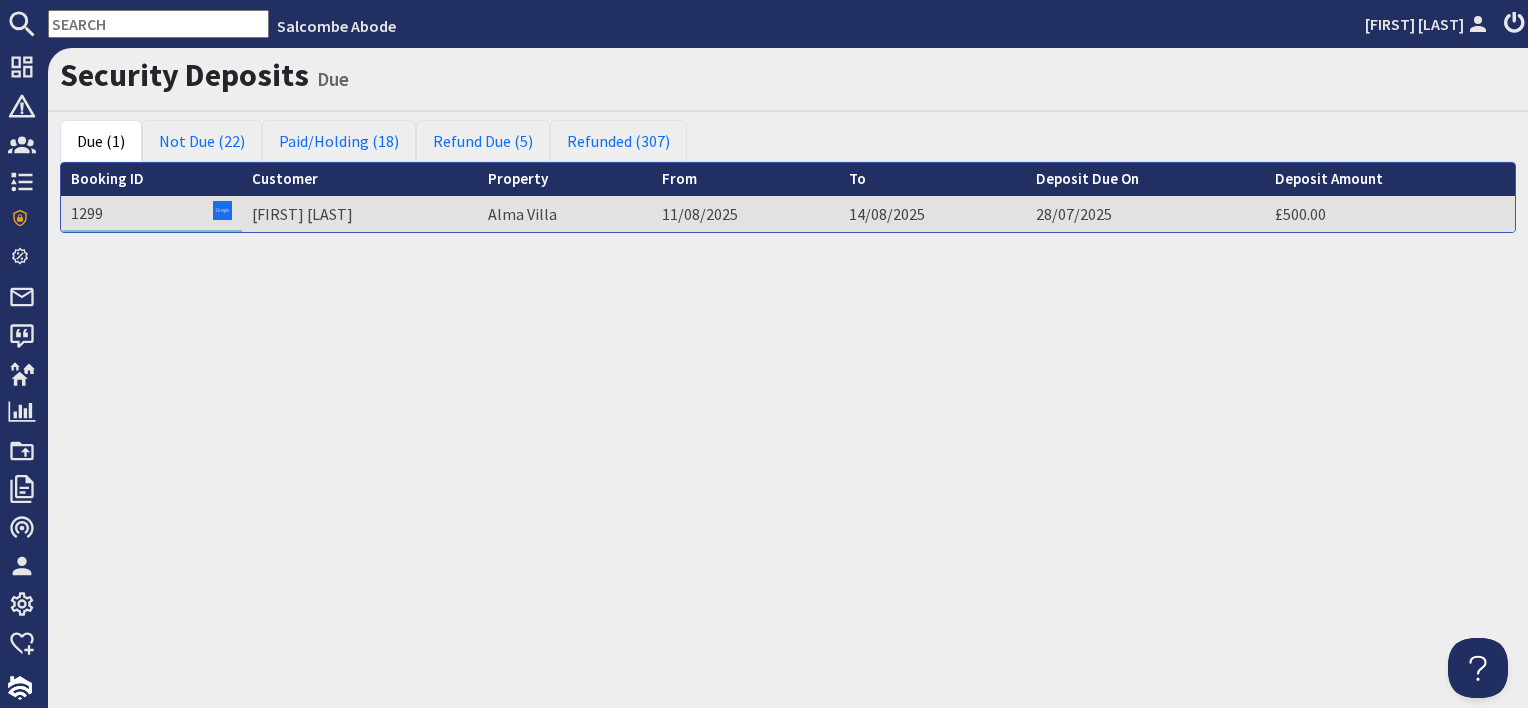 scroll, scrollTop: 0, scrollLeft: 0, axis: both 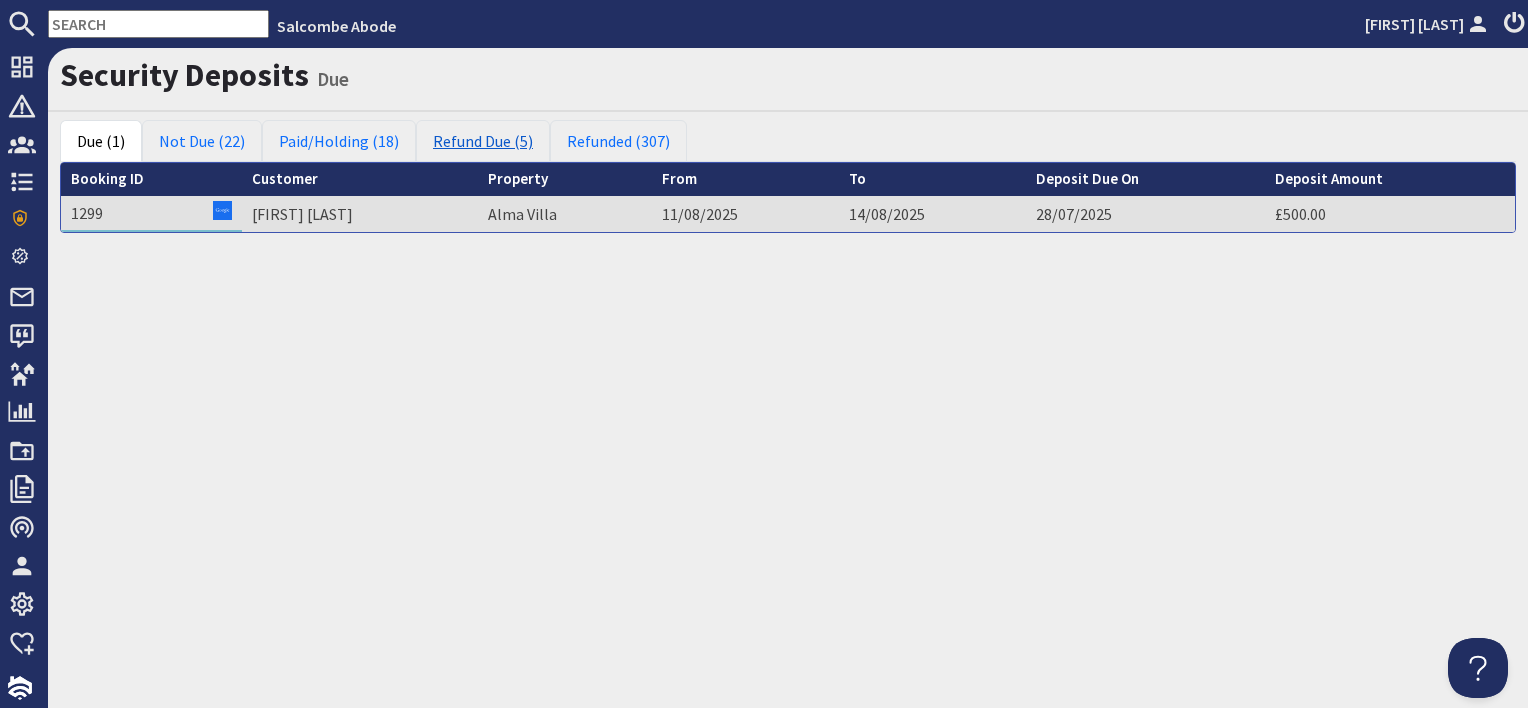 click on "Refund Due (5)" at bounding box center (483, 141) 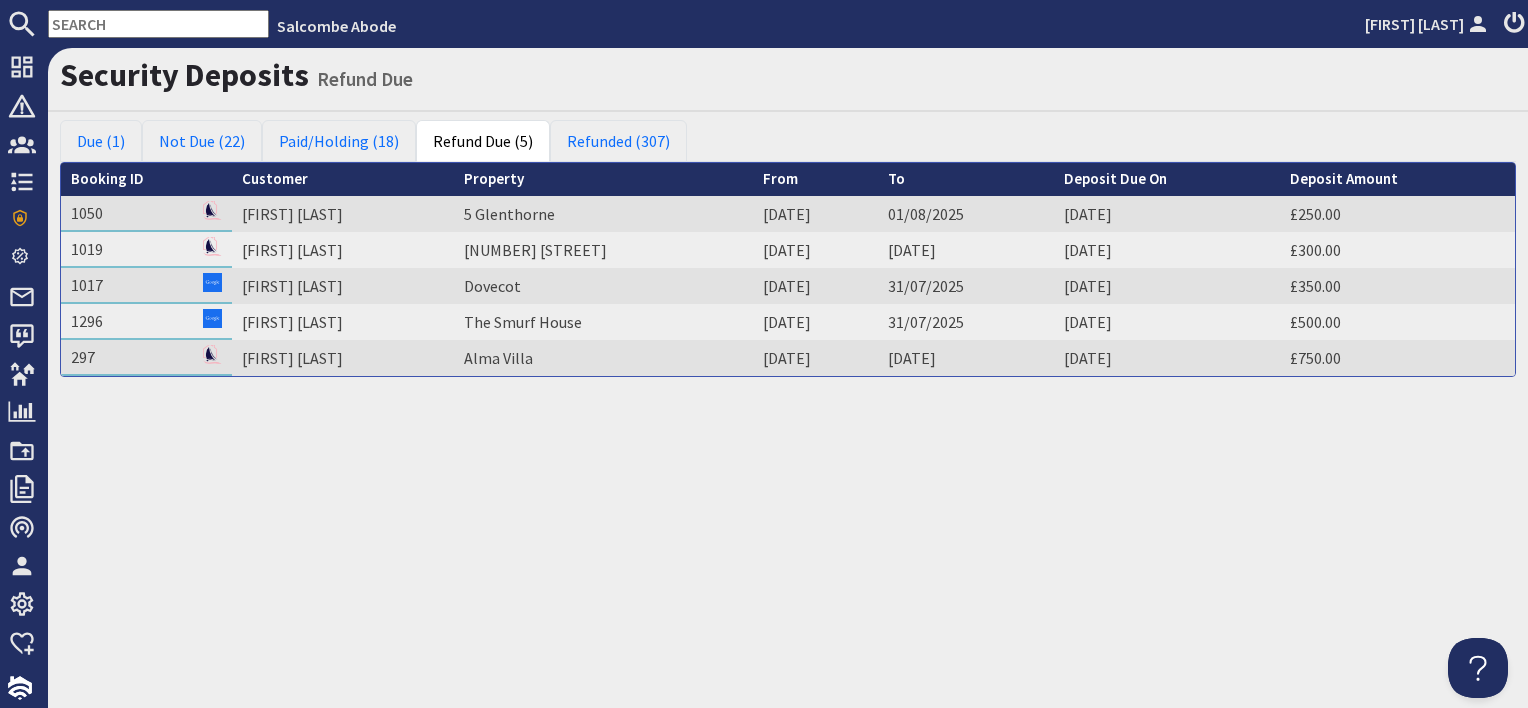 scroll, scrollTop: 0, scrollLeft: 0, axis: both 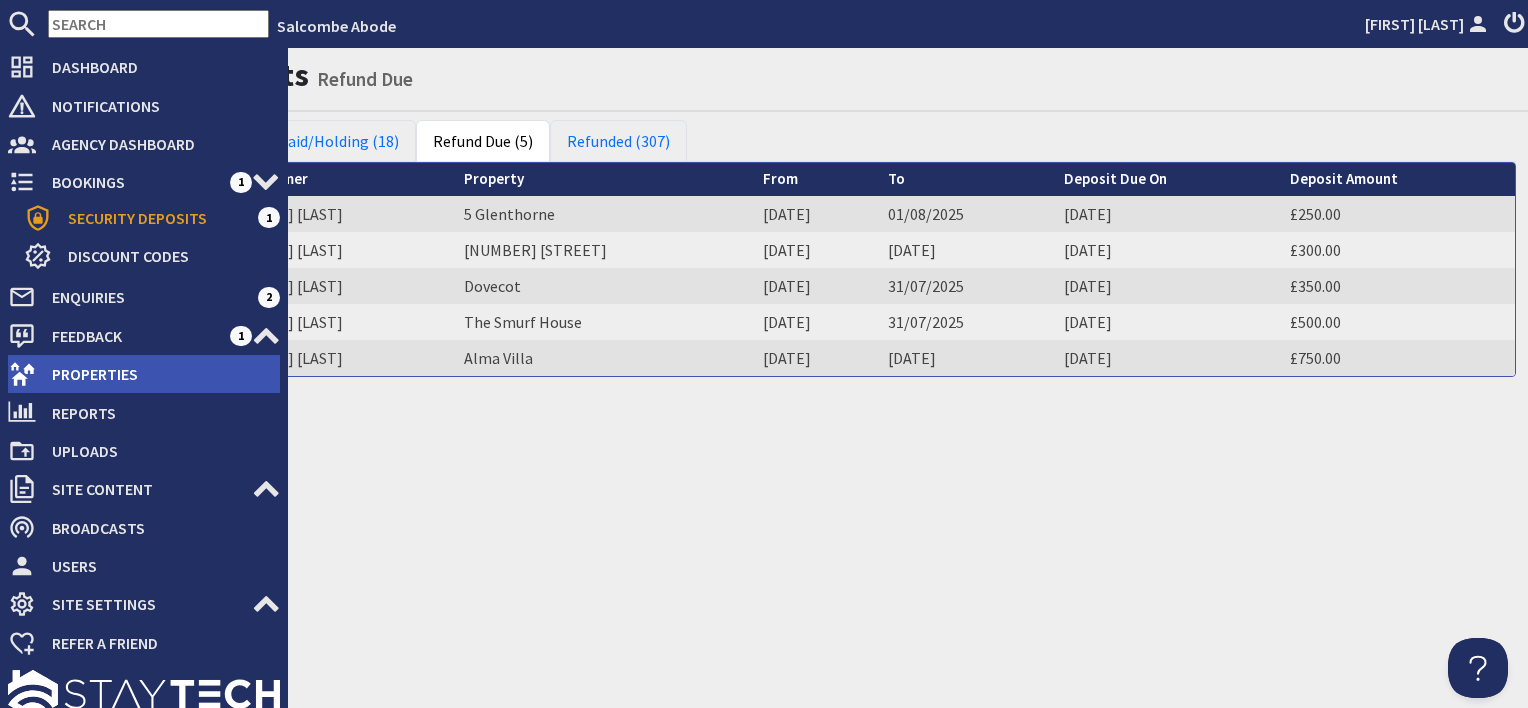 click on "Properties" at bounding box center (158, 374) 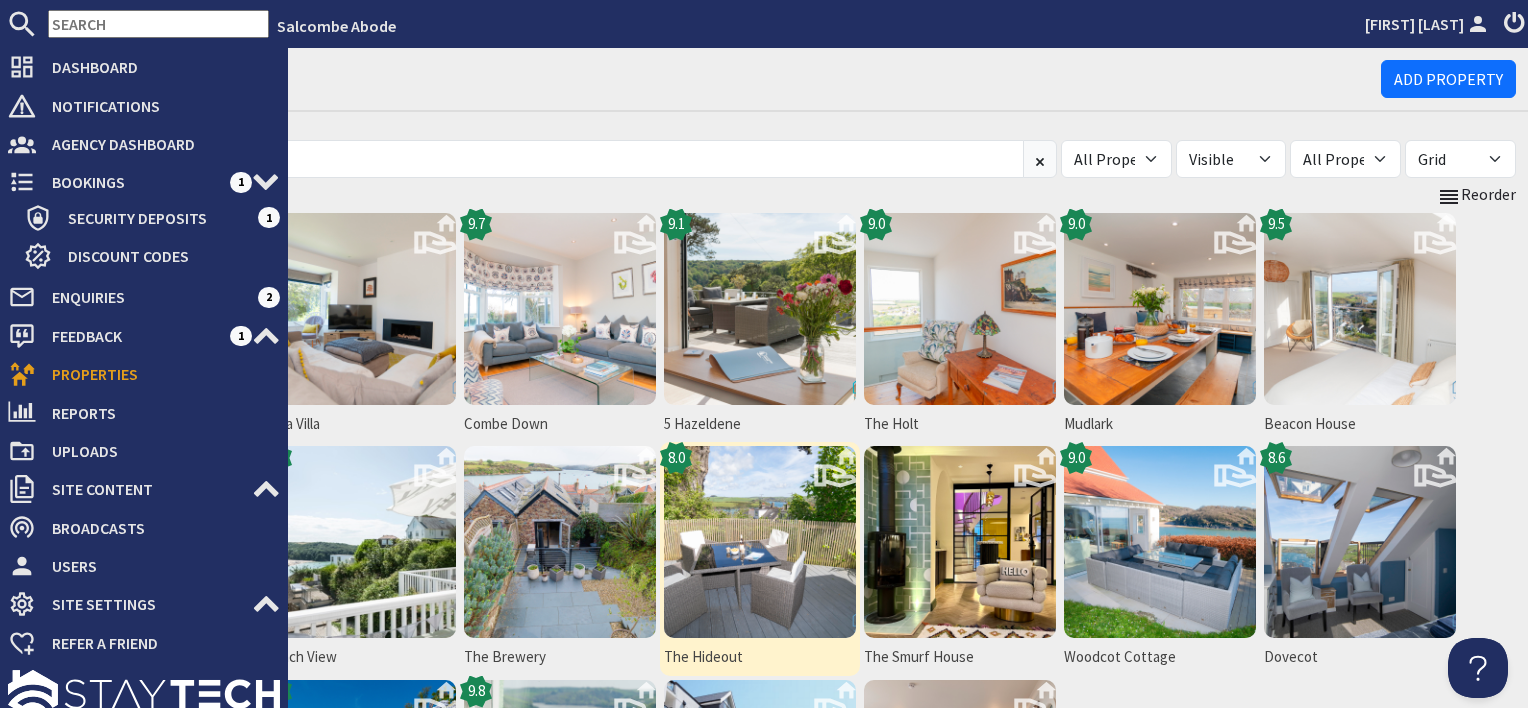 scroll, scrollTop: 0, scrollLeft: 0, axis: both 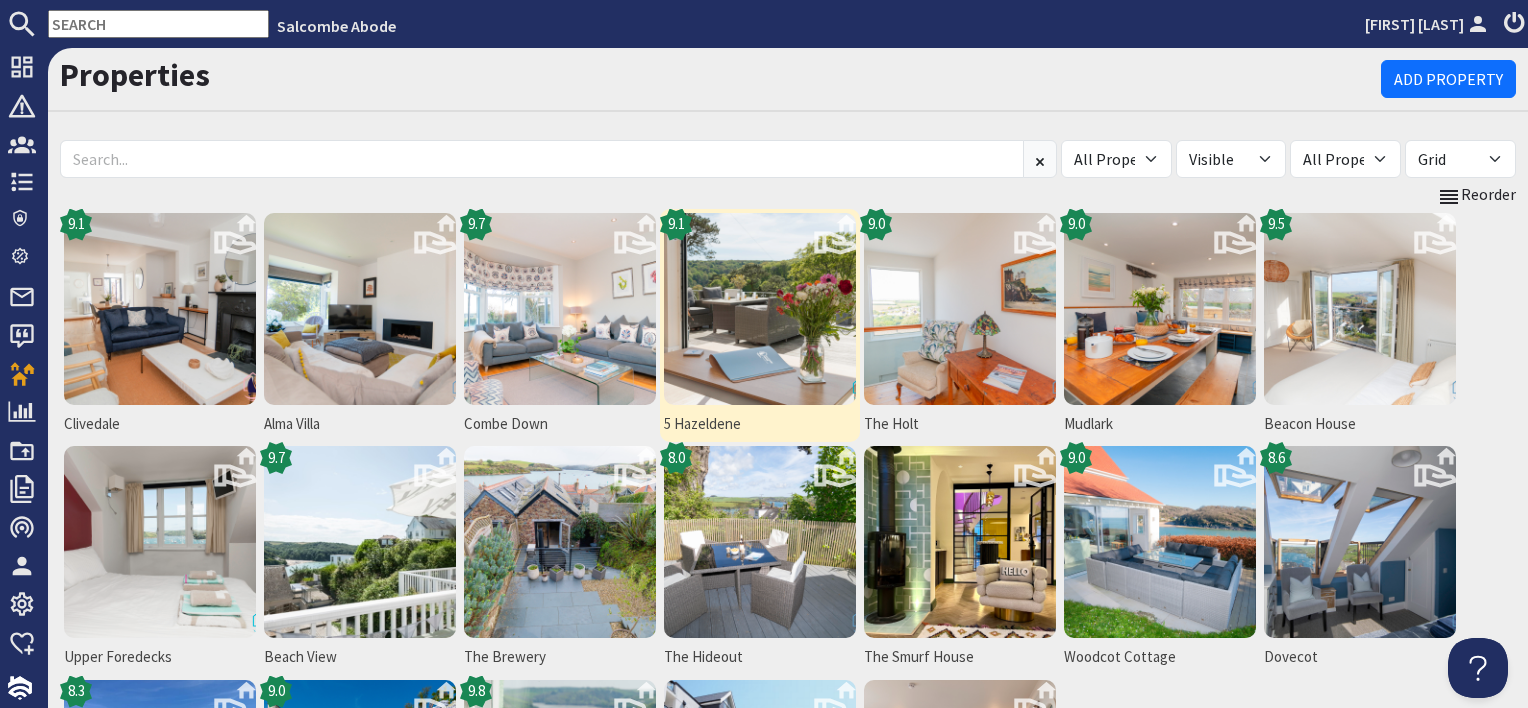 click at bounding box center [760, 309] 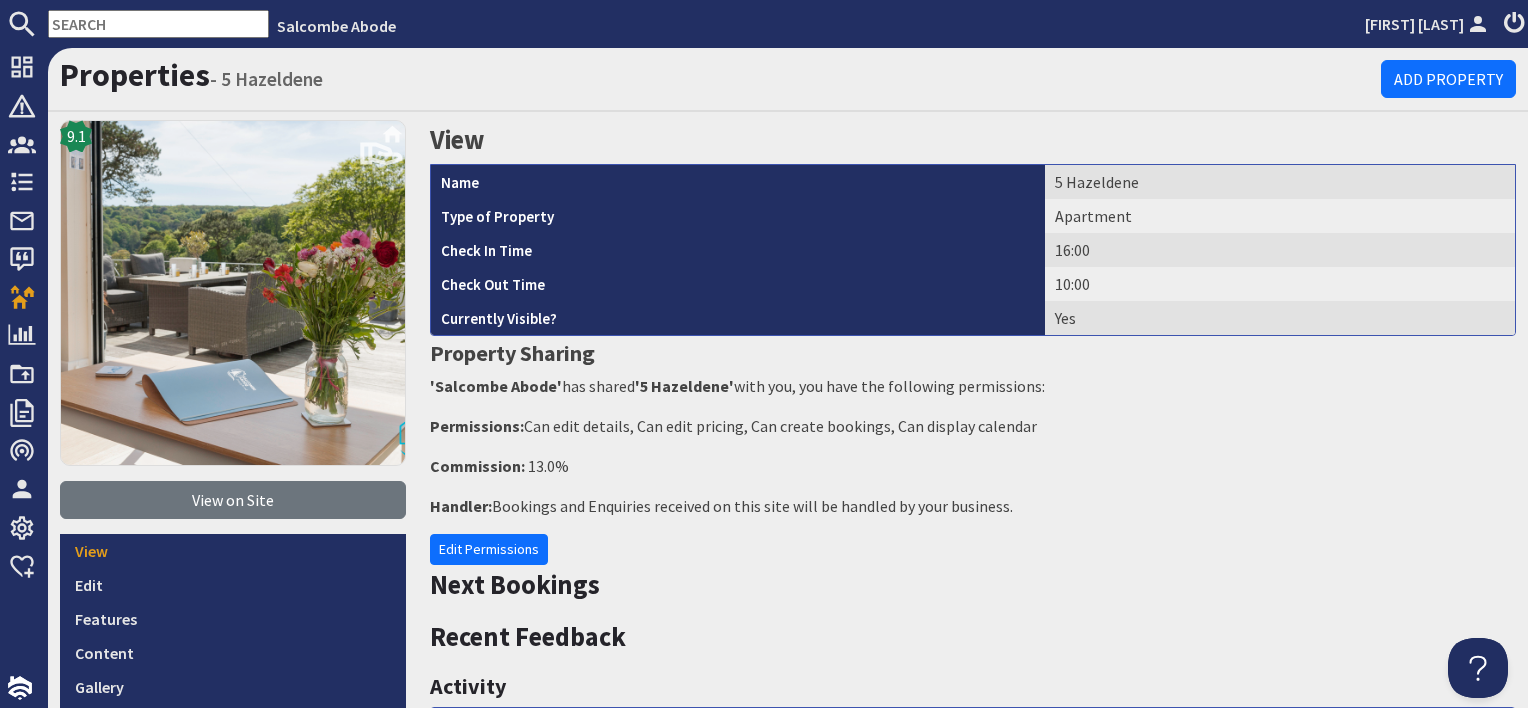 scroll, scrollTop: 0, scrollLeft: 0, axis: both 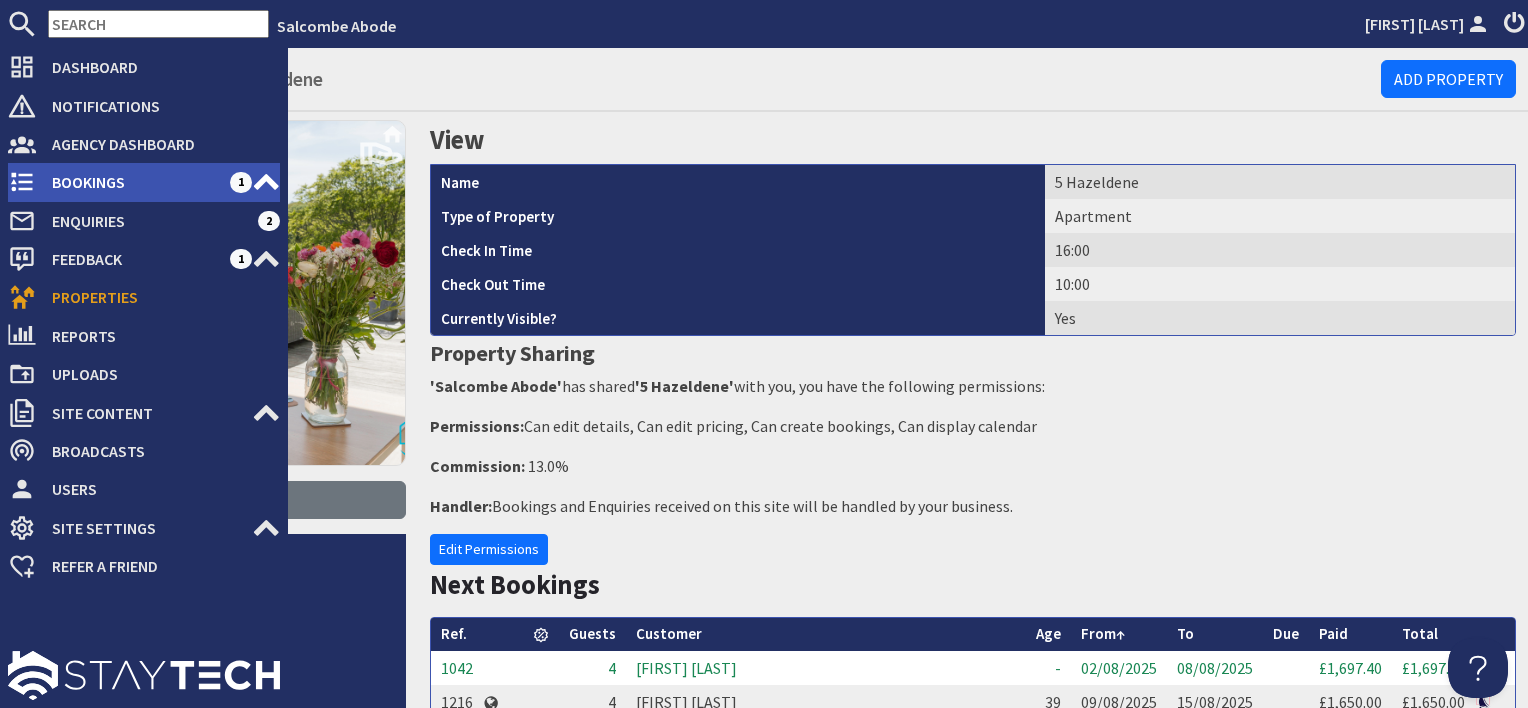 click on "Bookings" at bounding box center (133, 182) 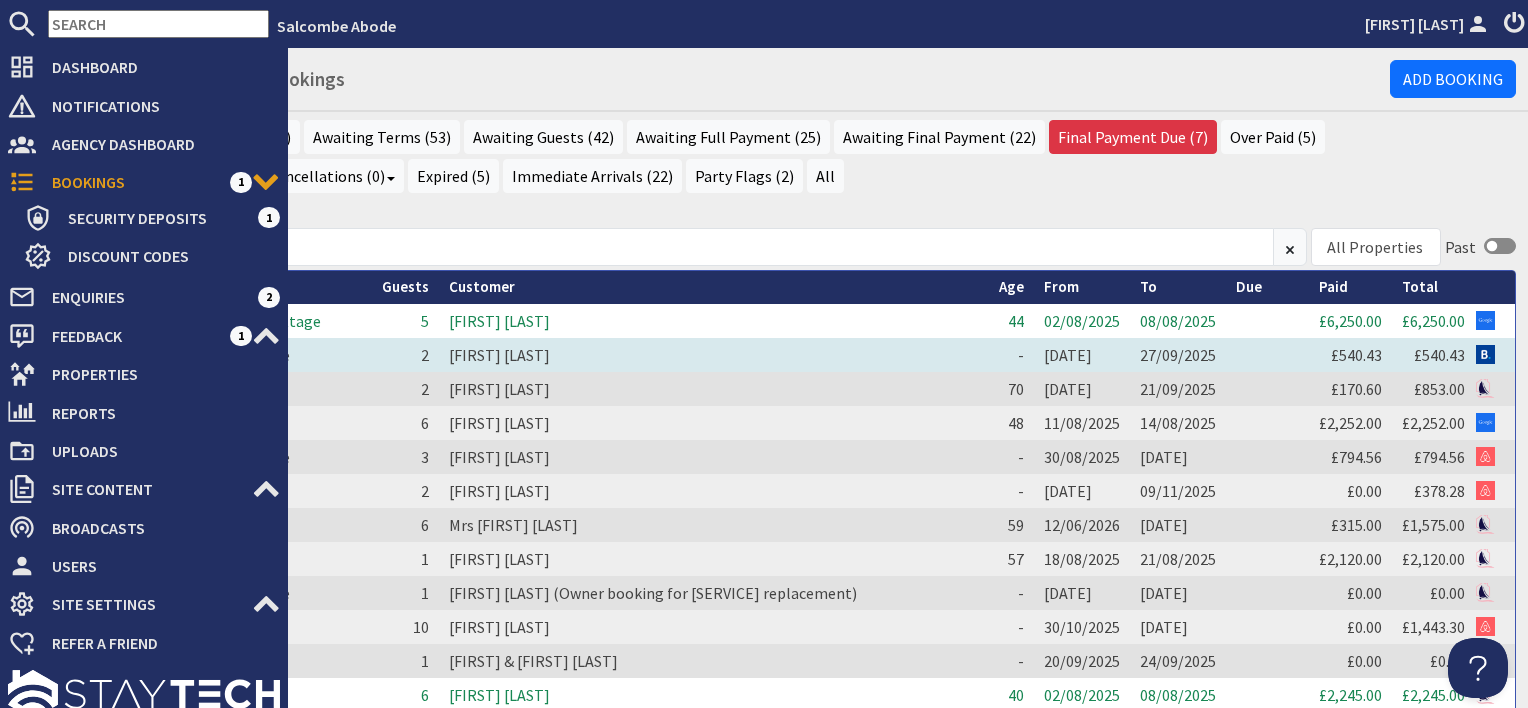 scroll, scrollTop: 0, scrollLeft: 0, axis: both 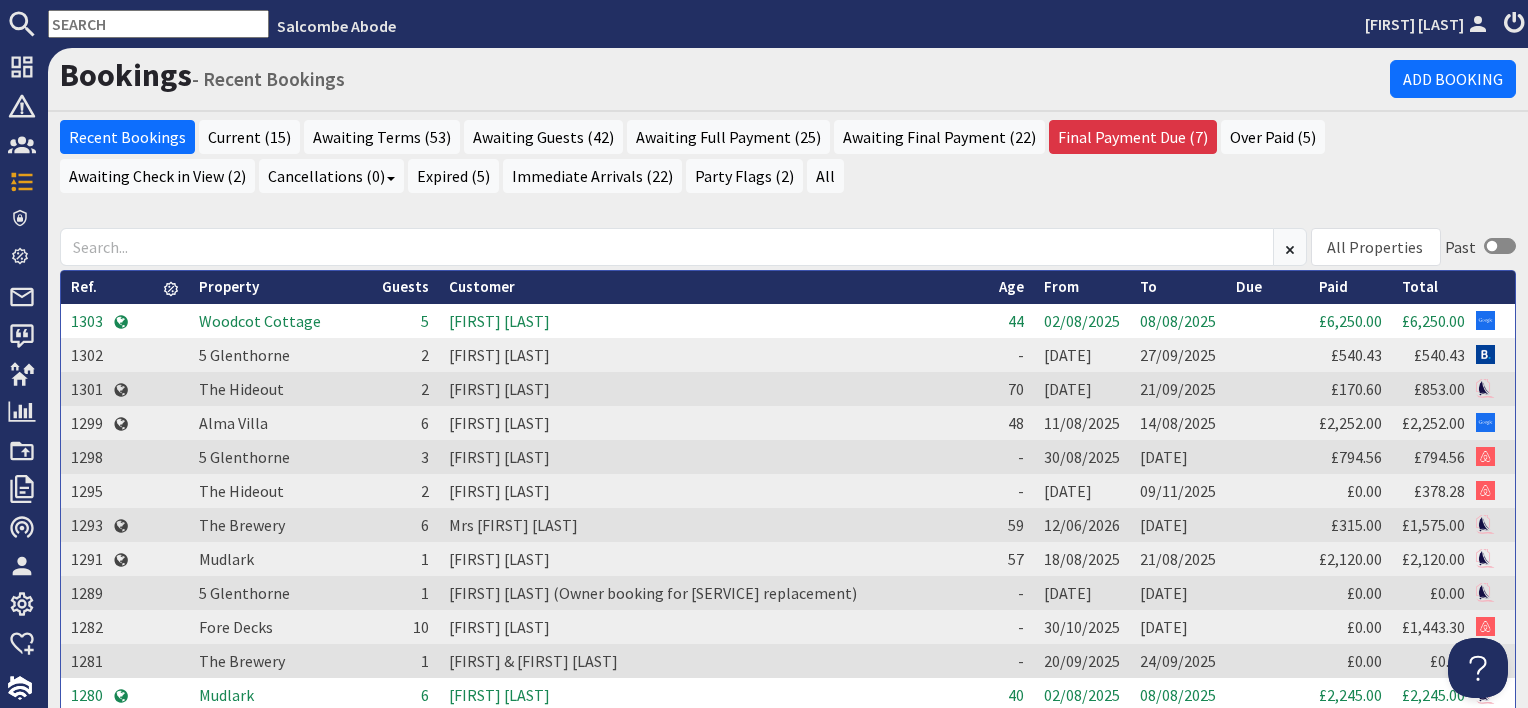 click on "From" at bounding box center (1061, 286) 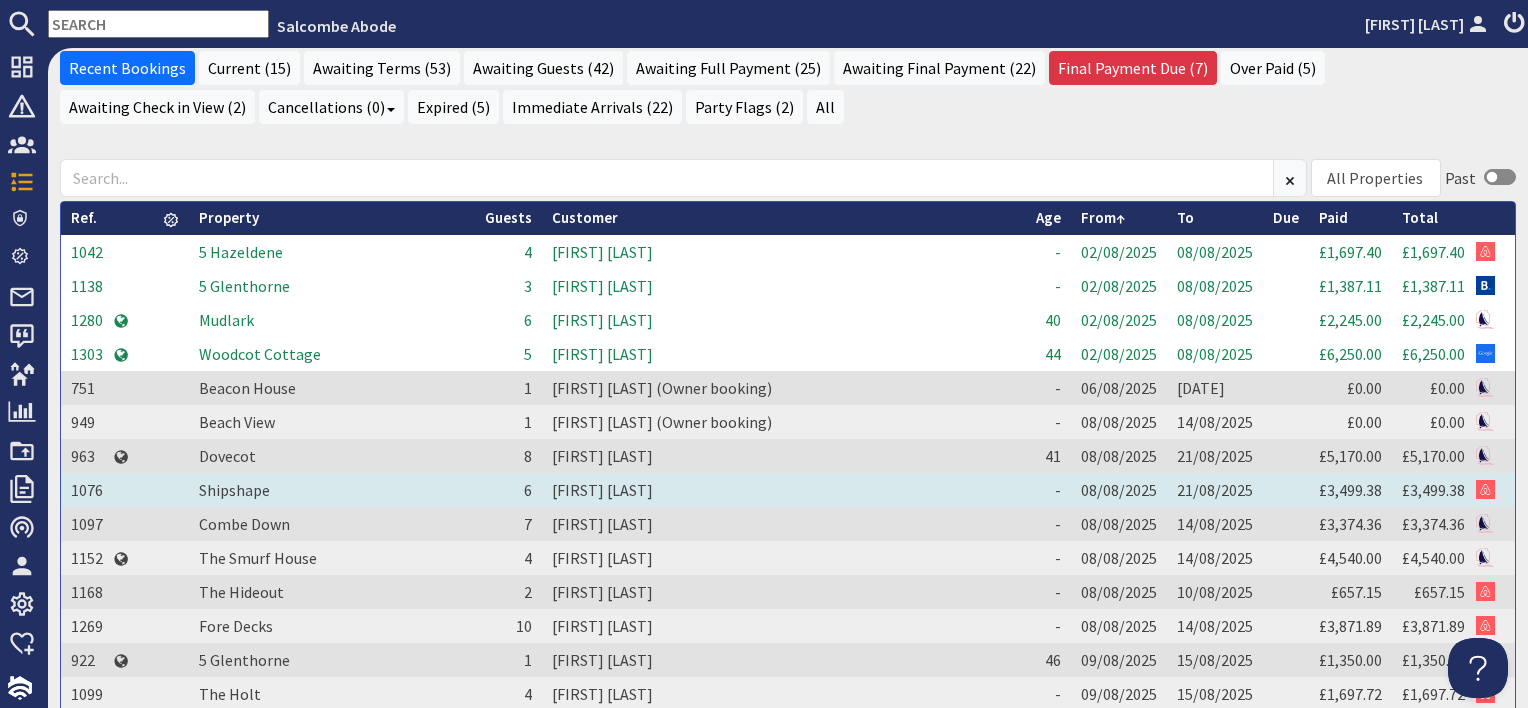 scroll, scrollTop: 100, scrollLeft: 0, axis: vertical 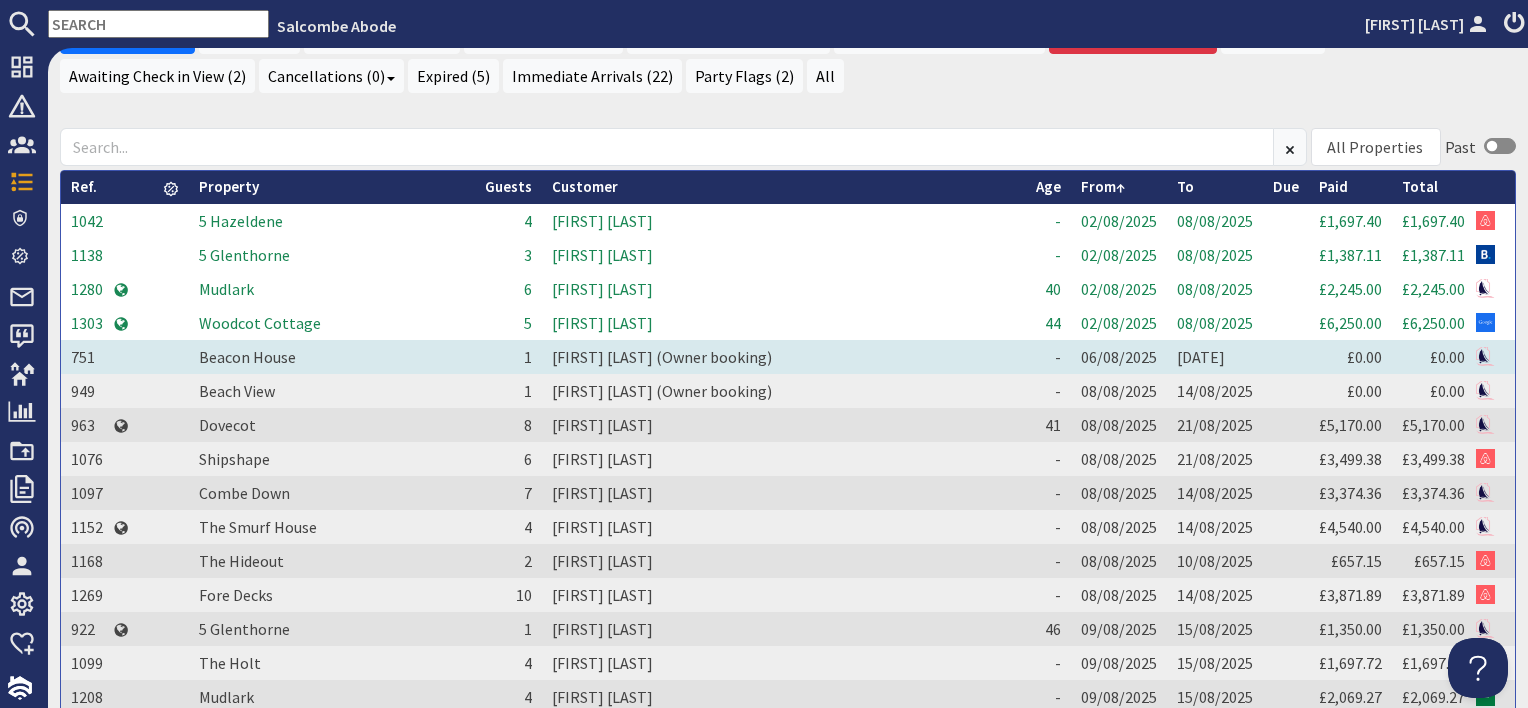 click on "Simon  Bell (Owner booking)" at bounding box center (784, 357) 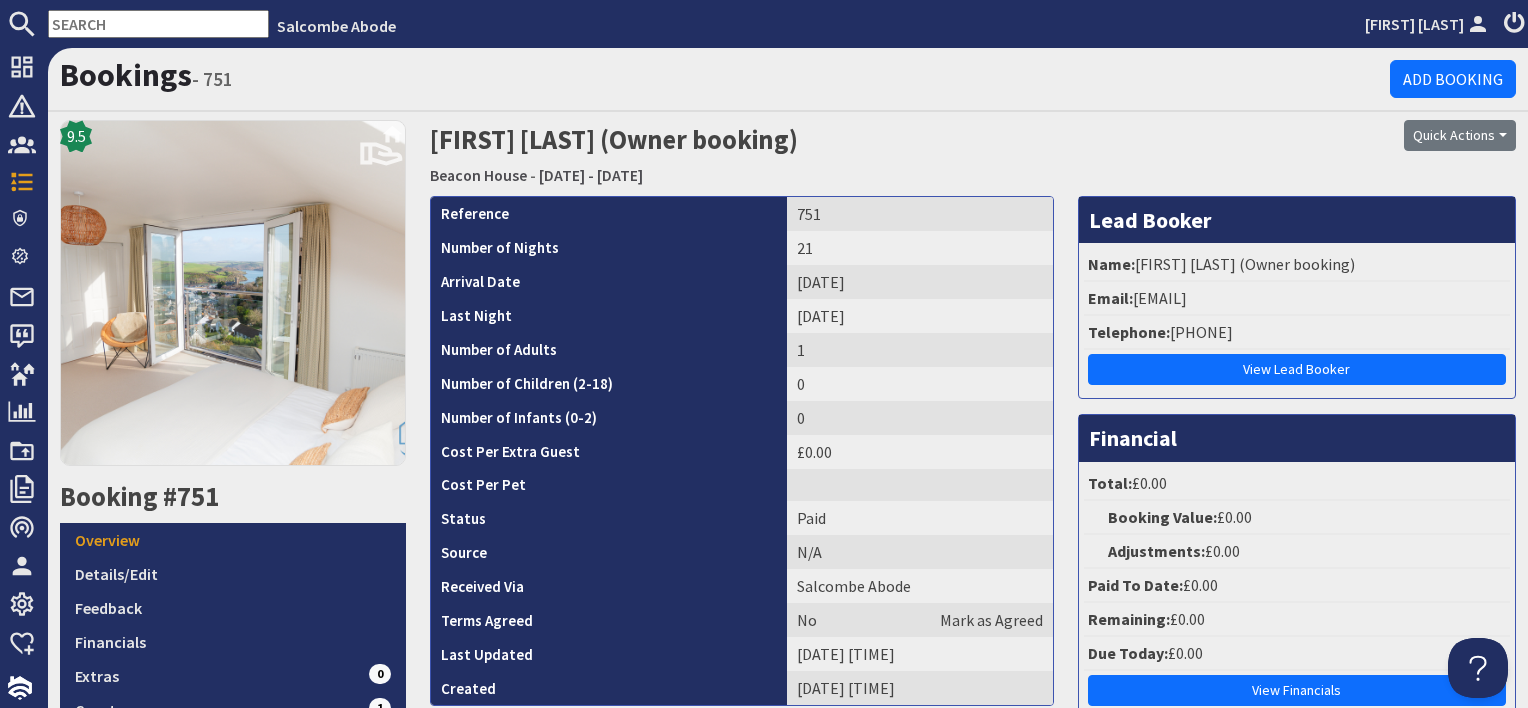 scroll, scrollTop: 0, scrollLeft: 0, axis: both 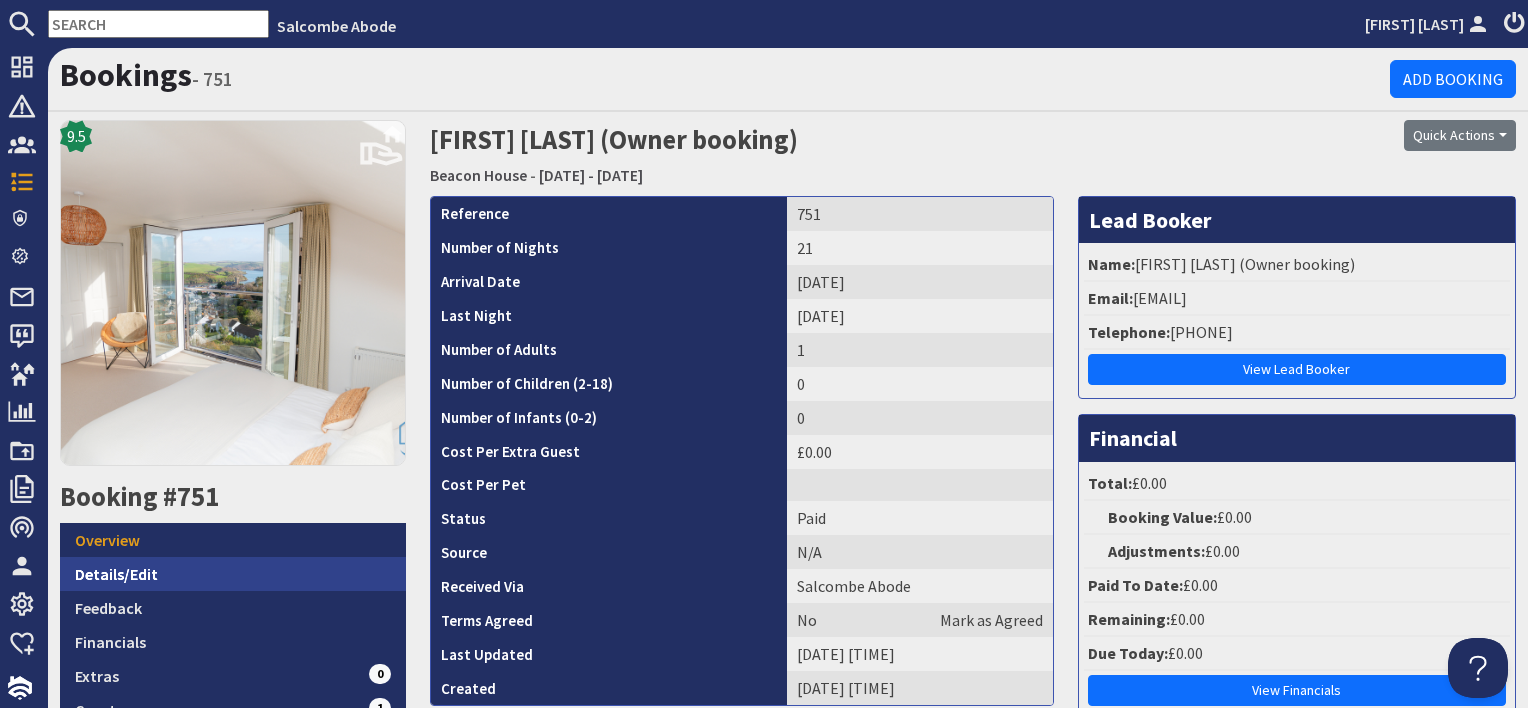 click on "Details/Edit" at bounding box center [233, 574] 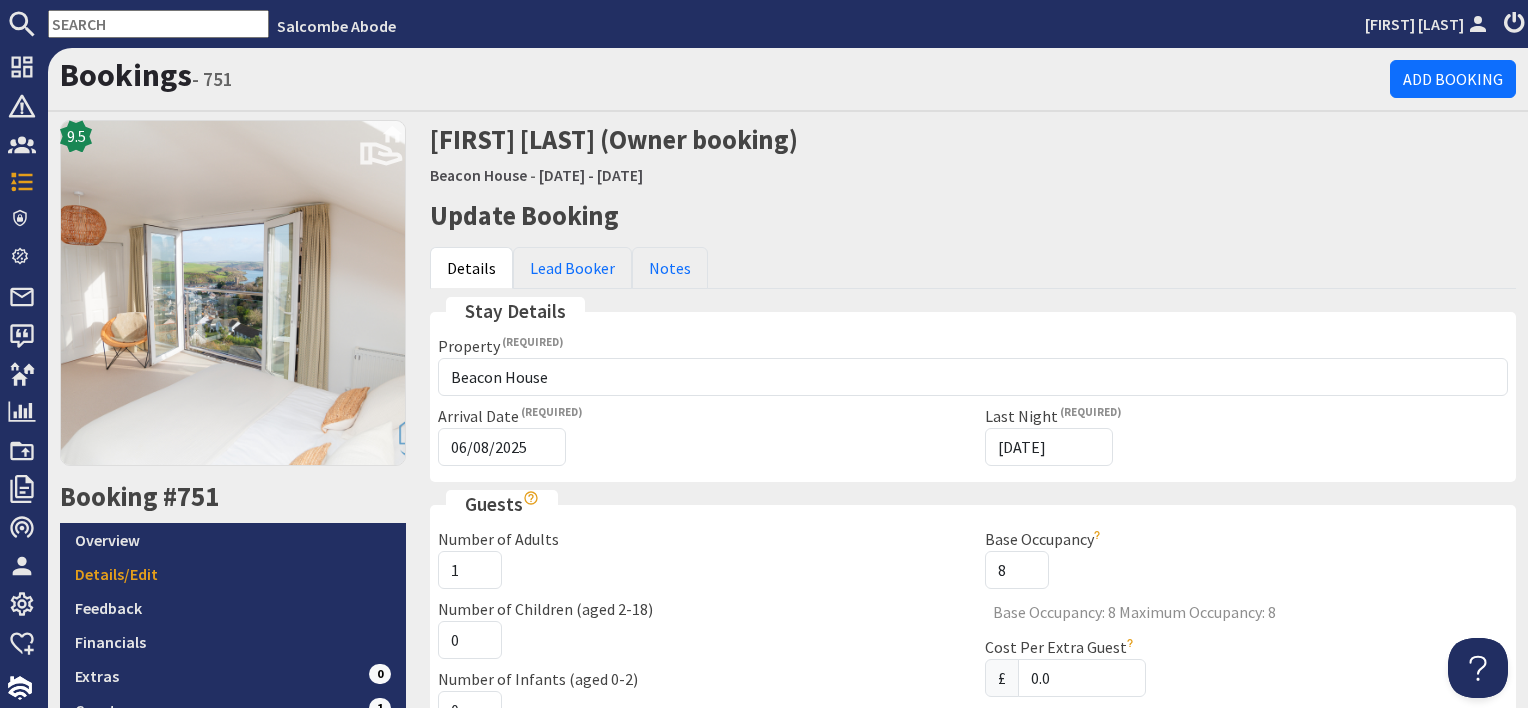 scroll, scrollTop: 0, scrollLeft: 0, axis: both 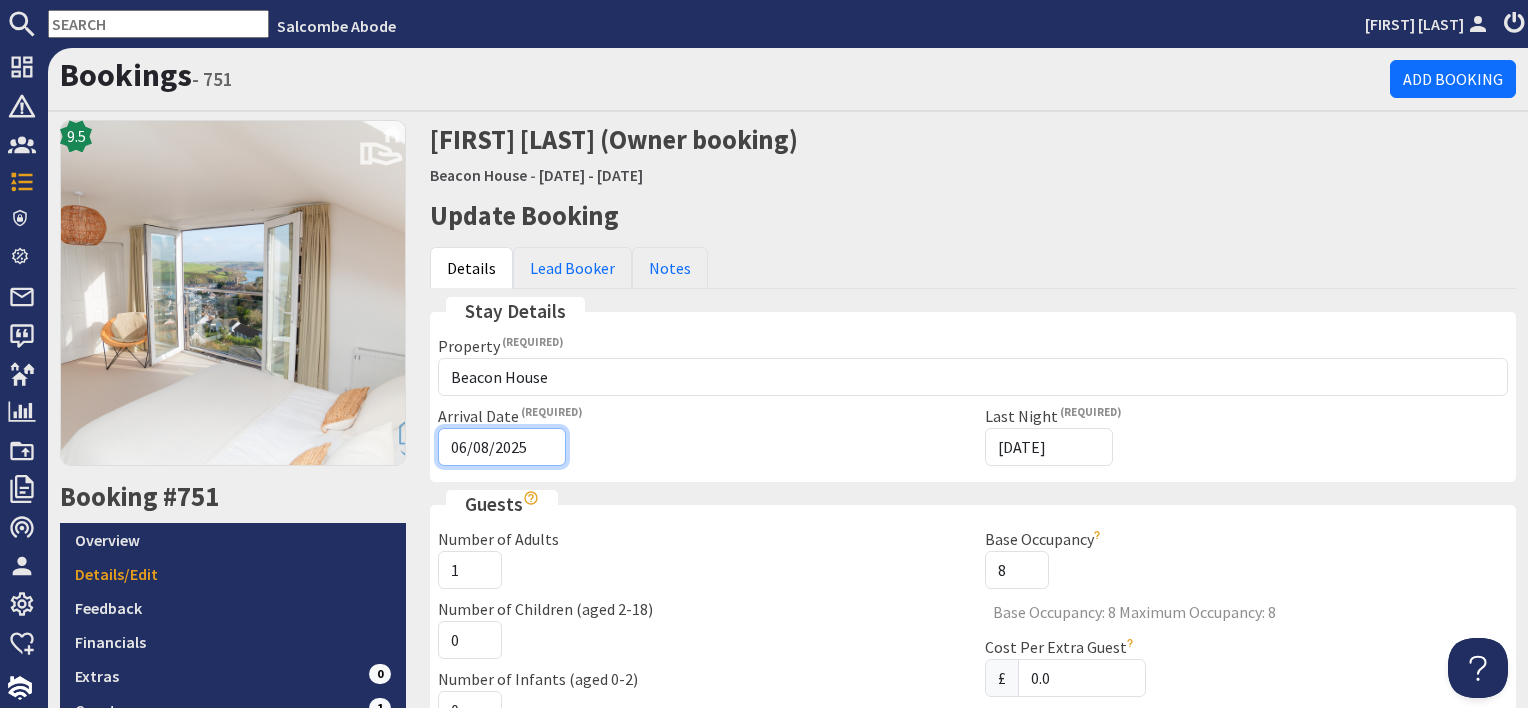 click on "06/08/2025" at bounding box center (502, 447) 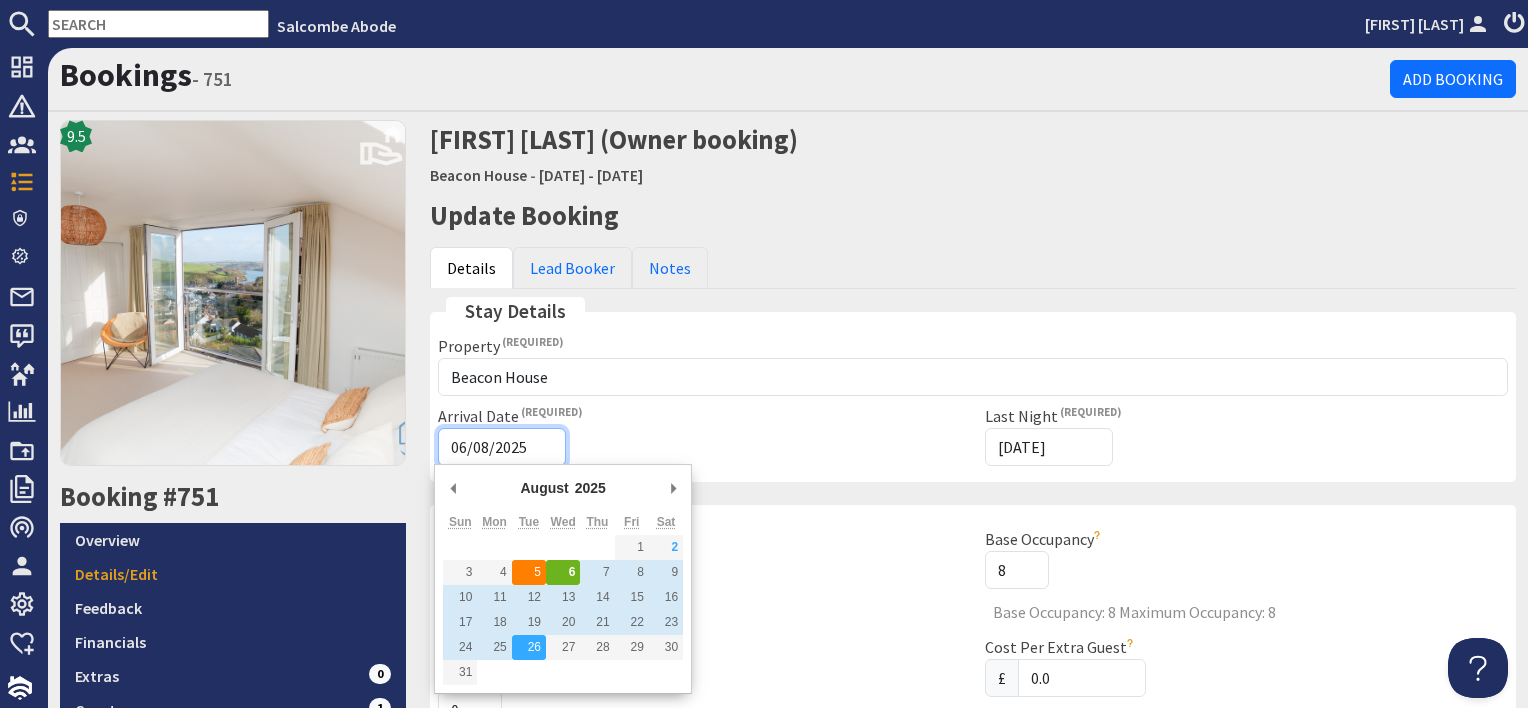 type on "05/08/2025" 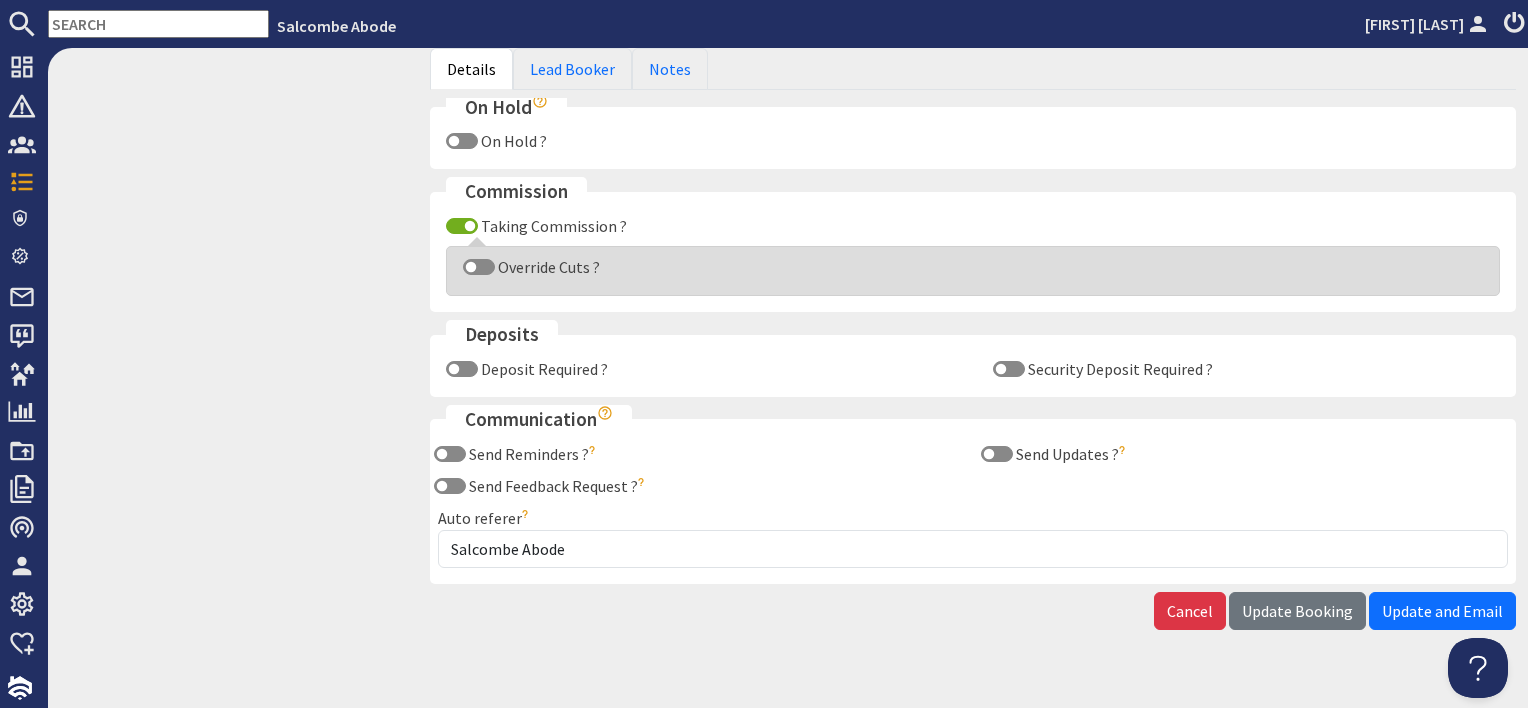 scroll, scrollTop: 1074, scrollLeft: 0, axis: vertical 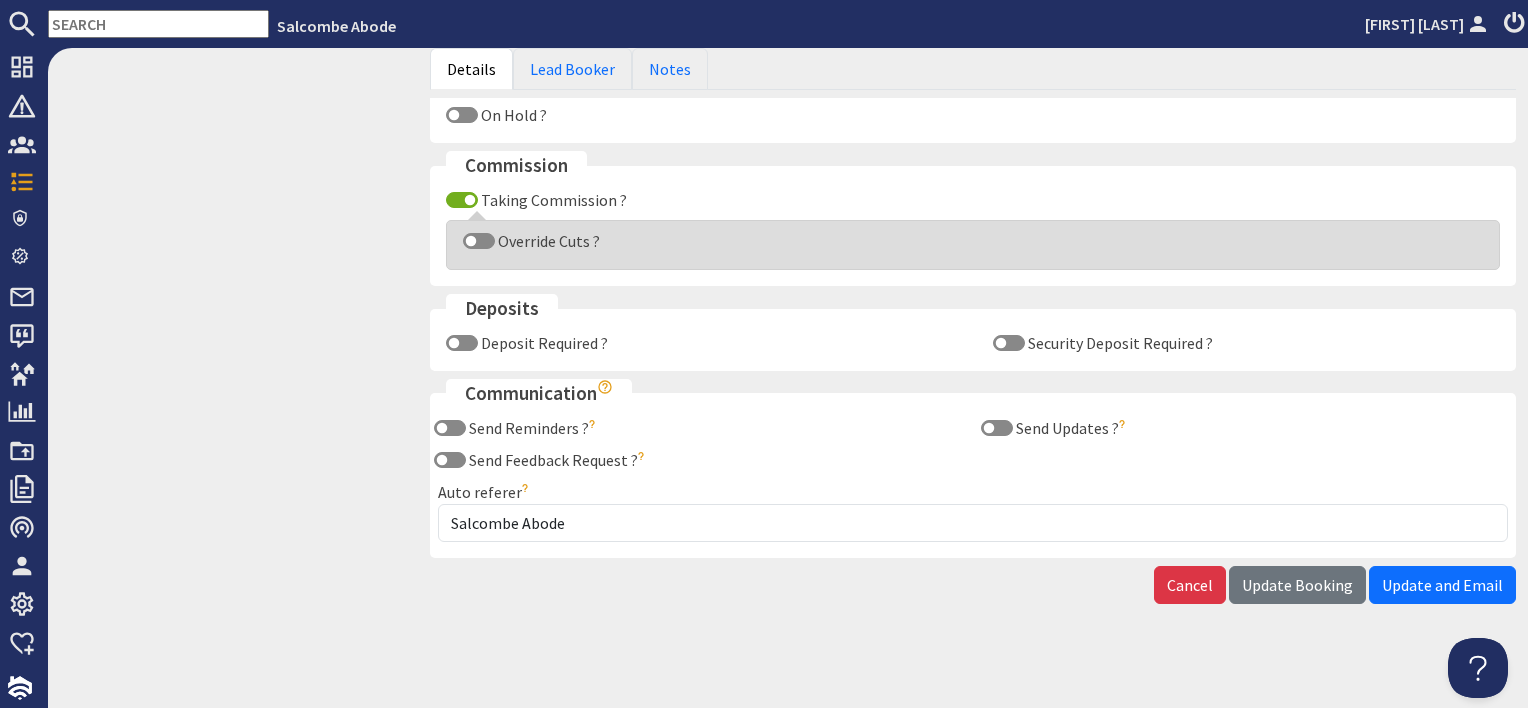 click on "Update Booking" at bounding box center (1297, 585) 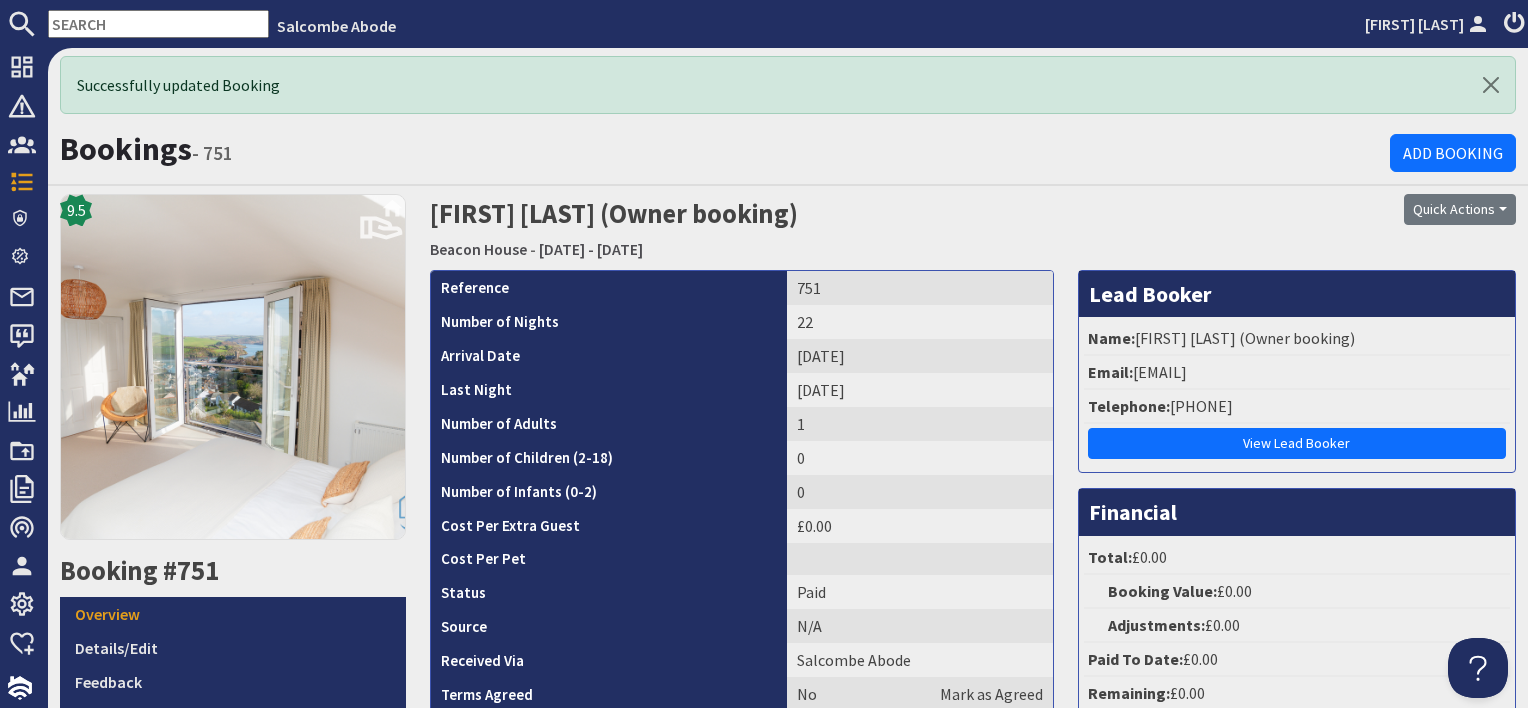 scroll, scrollTop: 0, scrollLeft: 0, axis: both 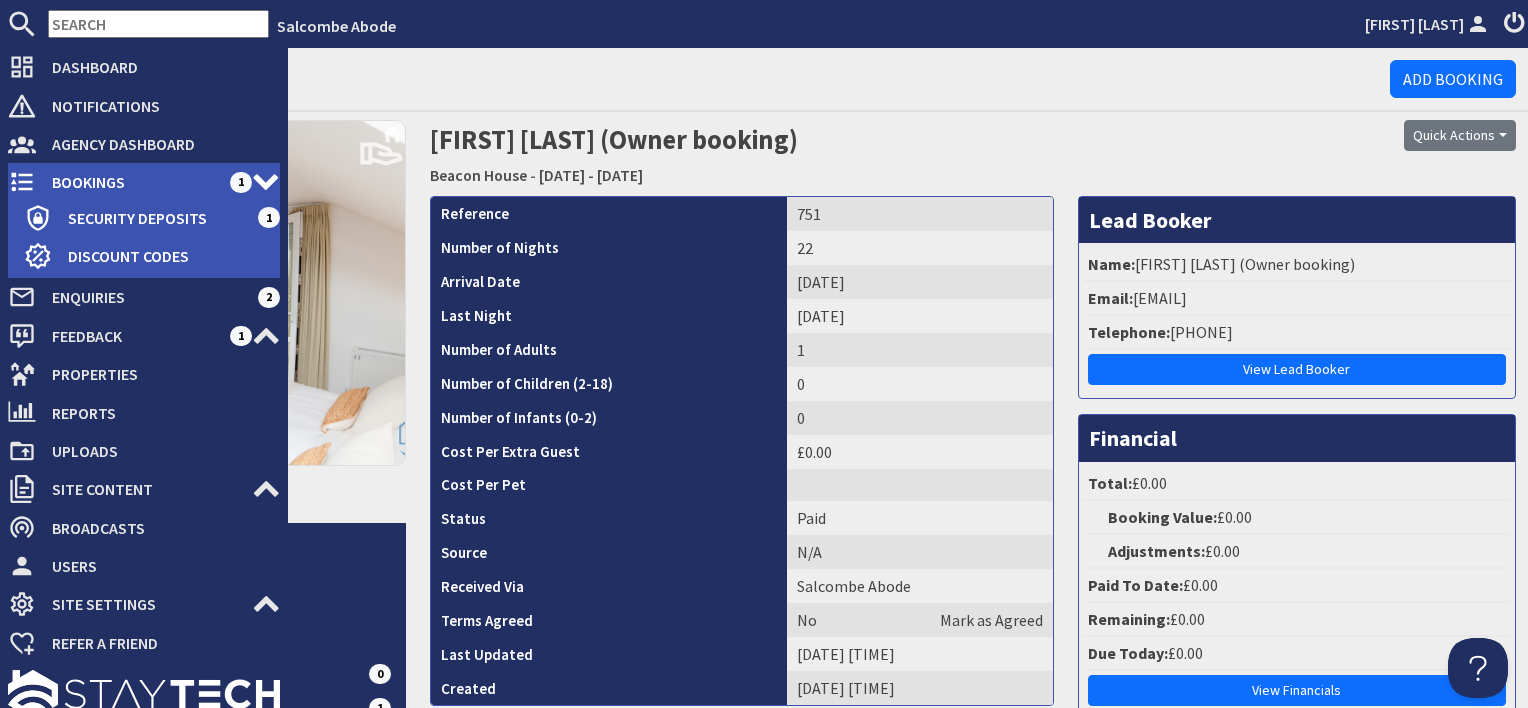click on "Bookings" at bounding box center [133, 182] 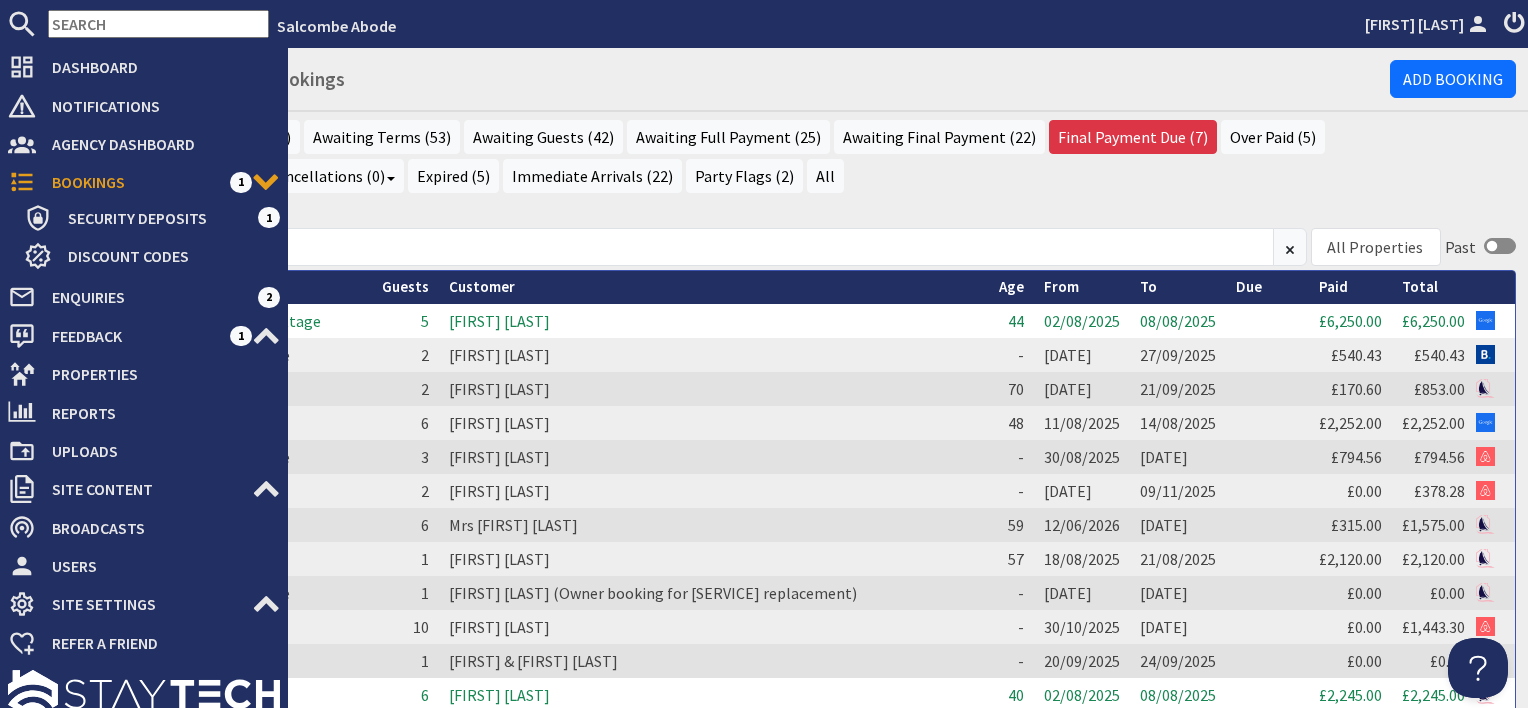 scroll, scrollTop: 0, scrollLeft: 0, axis: both 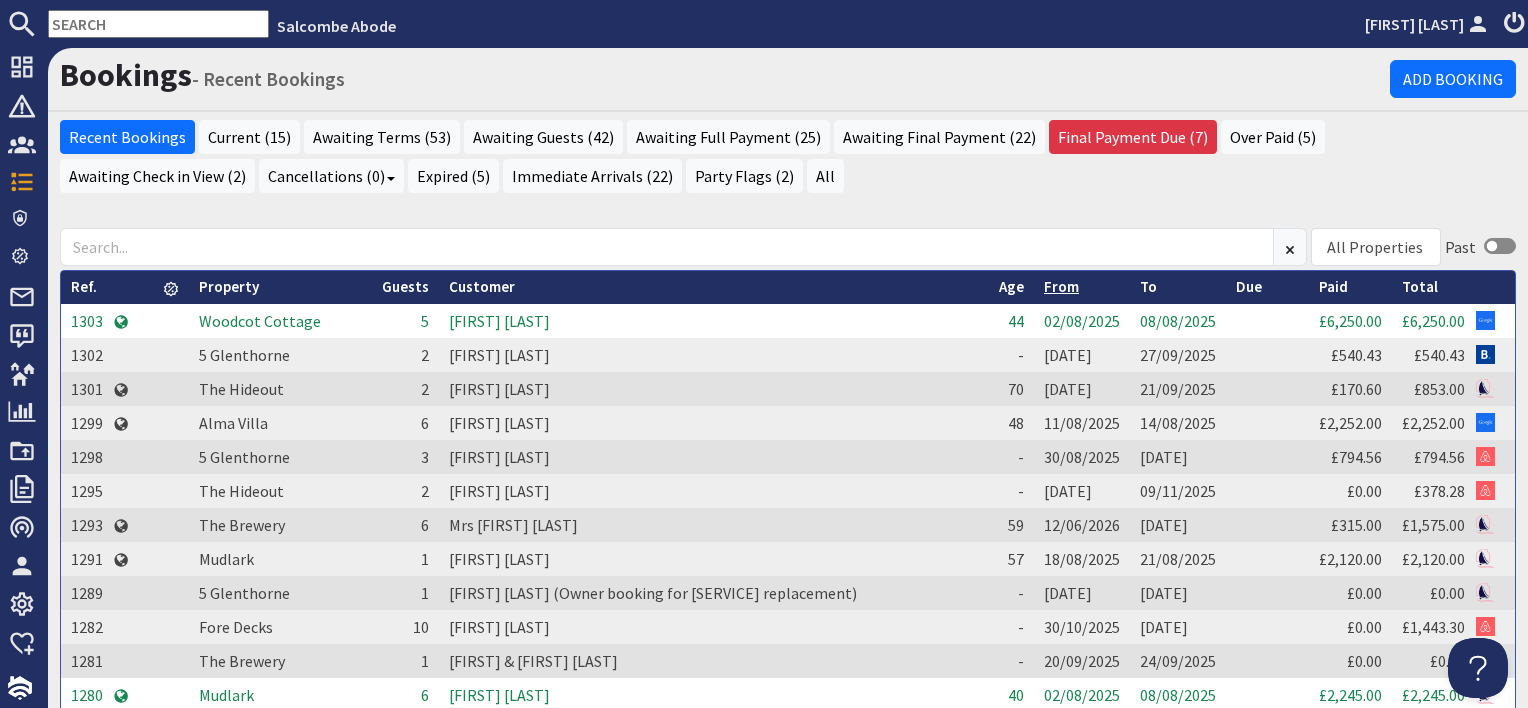 click on "From" at bounding box center (1061, 286) 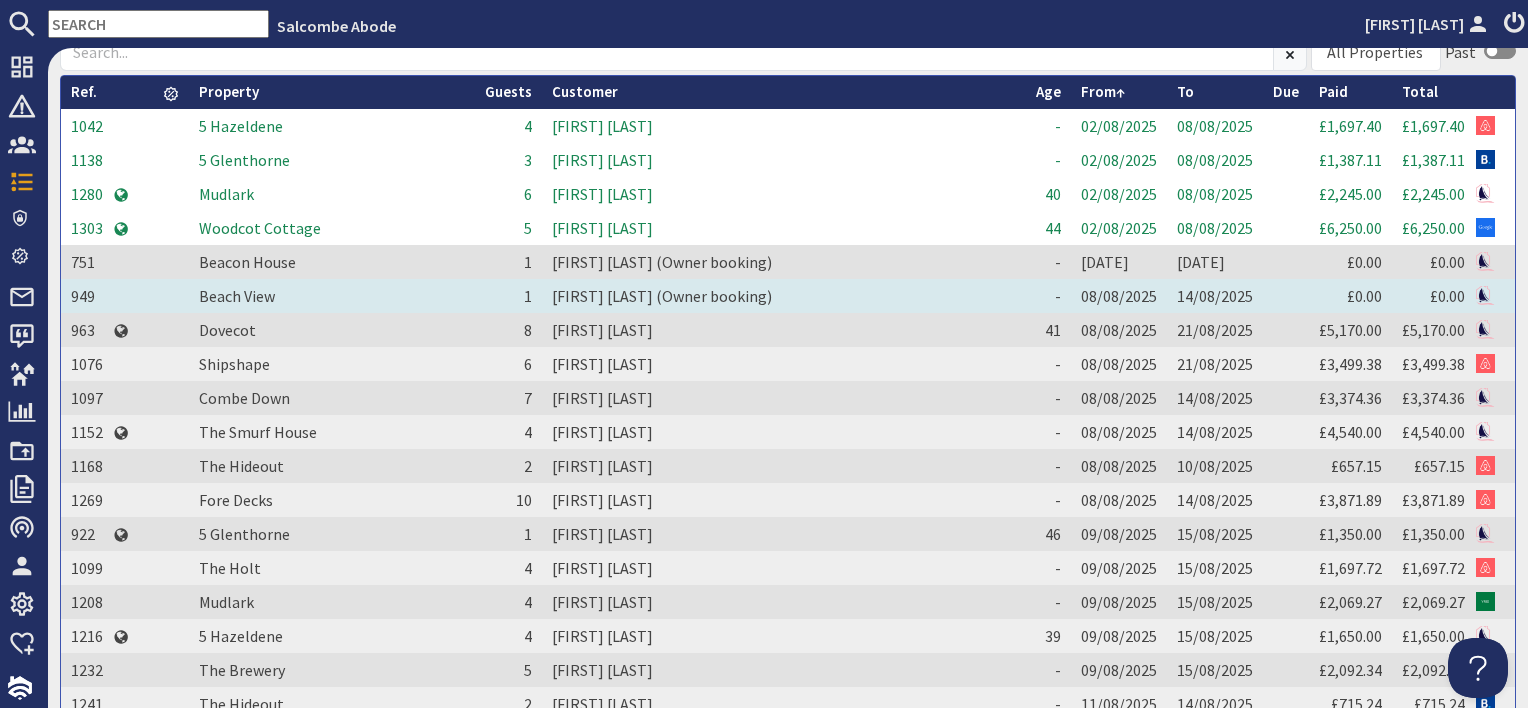 scroll, scrollTop: 200, scrollLeft: 0, axis: vertical 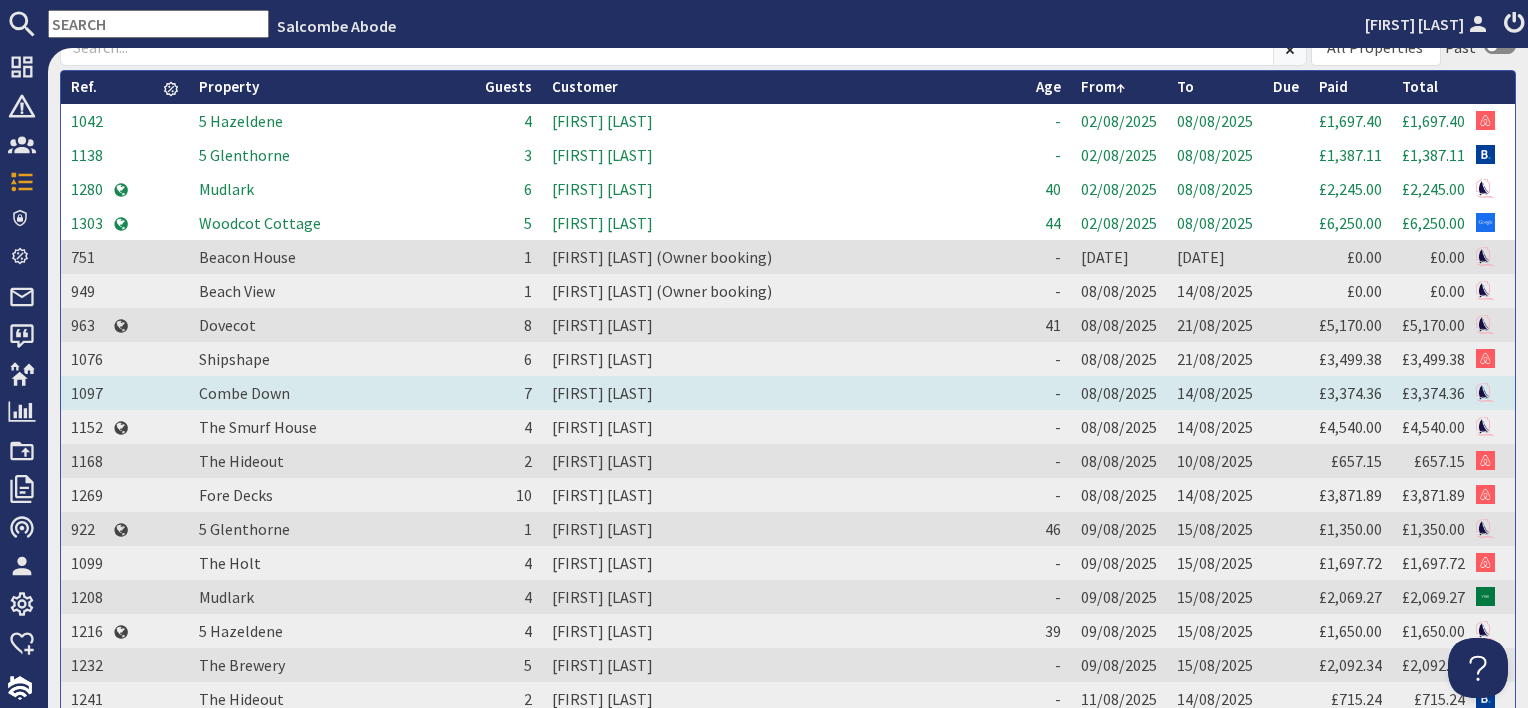 click on "Harold  Reid" at bounding box center (784, 393) 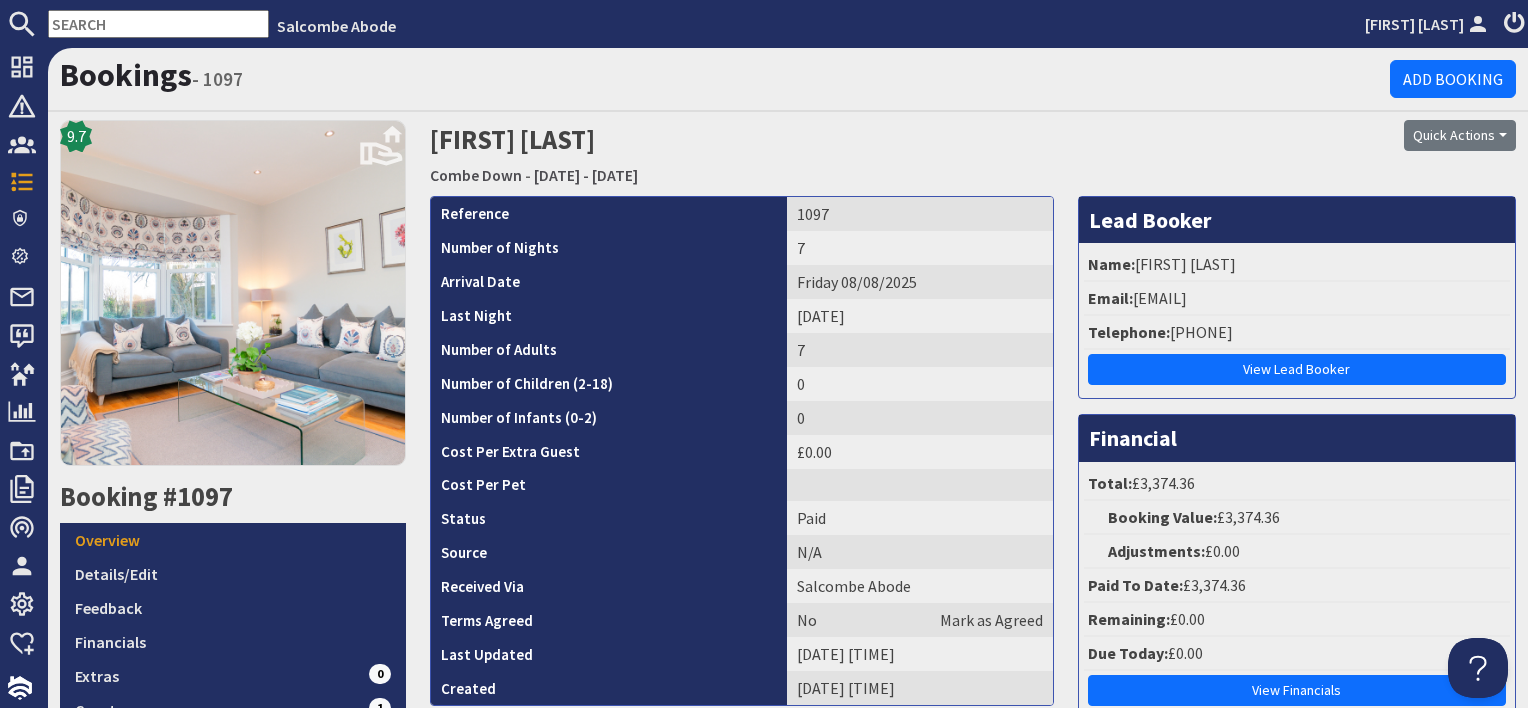 scroll, scrollTop: 0, scrollLeft: 0, axis: both 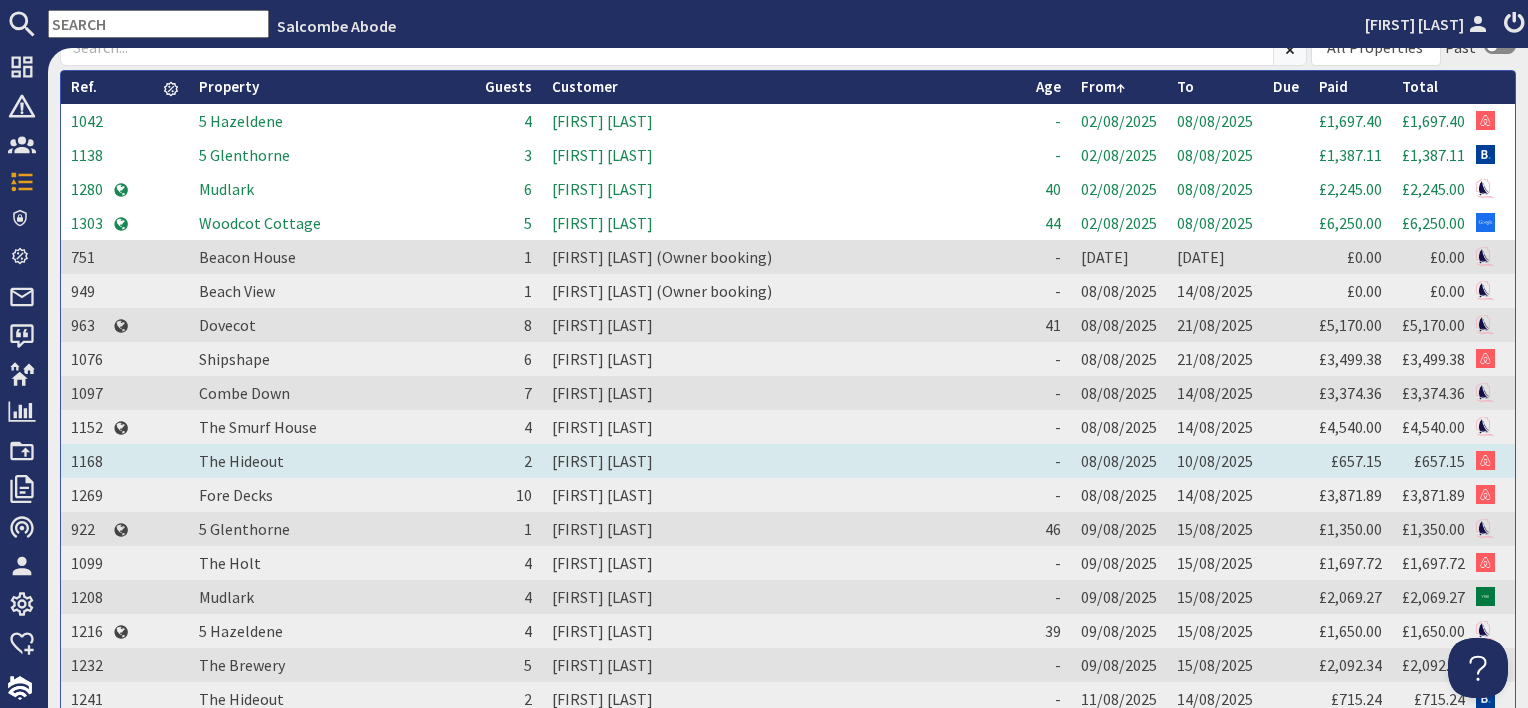 click on "Max  O'Brien" at bounding box center [784, 461] 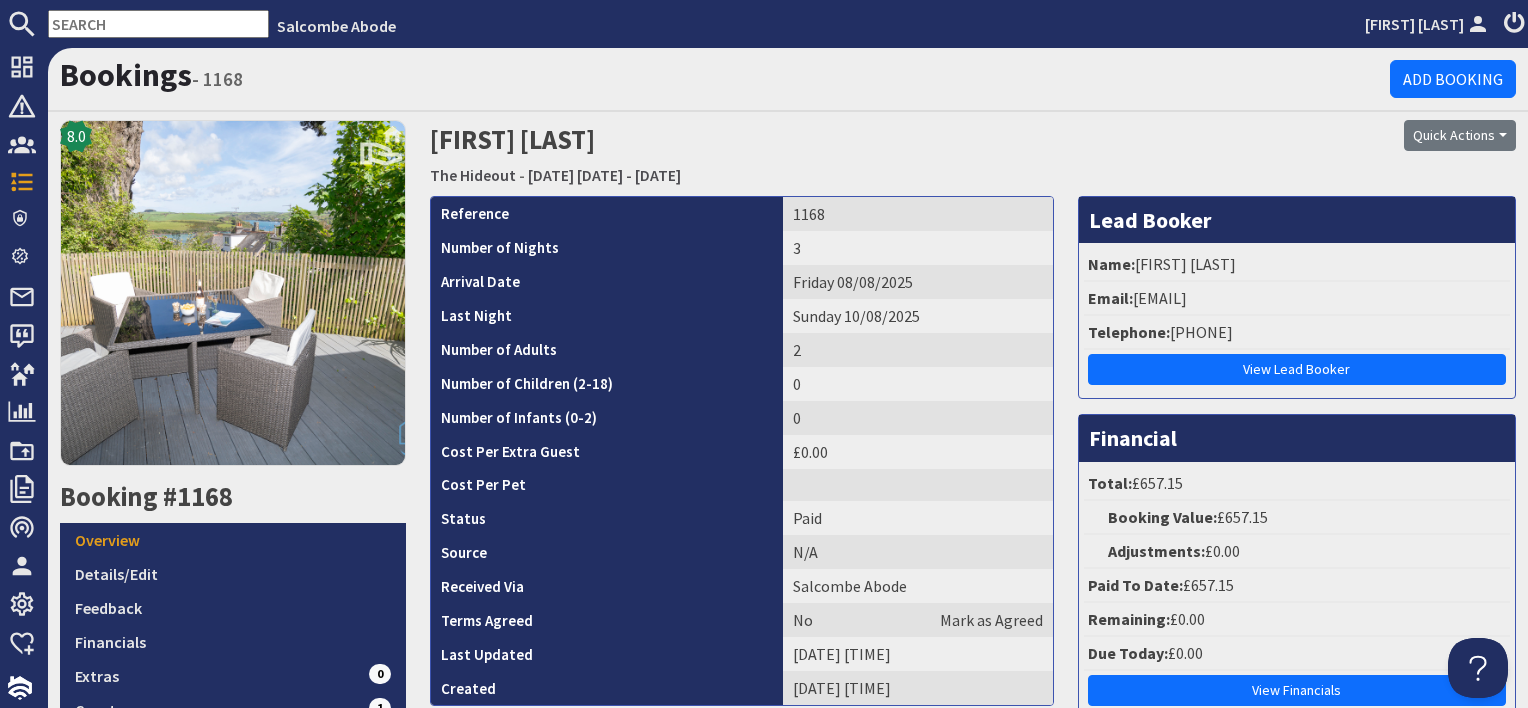 scroll, scrollTop: 0, scrollLeft: 0, axis: both 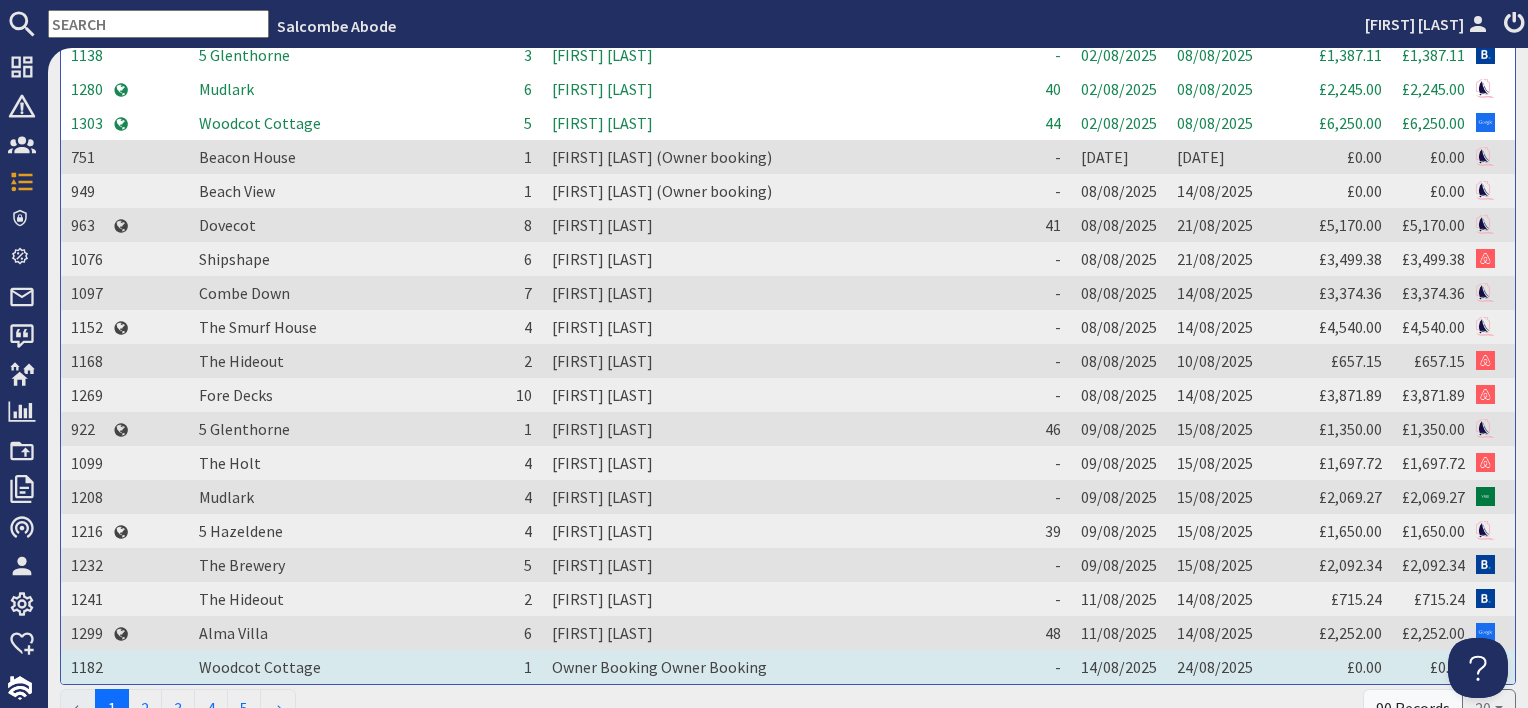click on "Owner Booking  Owner Booking" at bounding box center [784, 667] 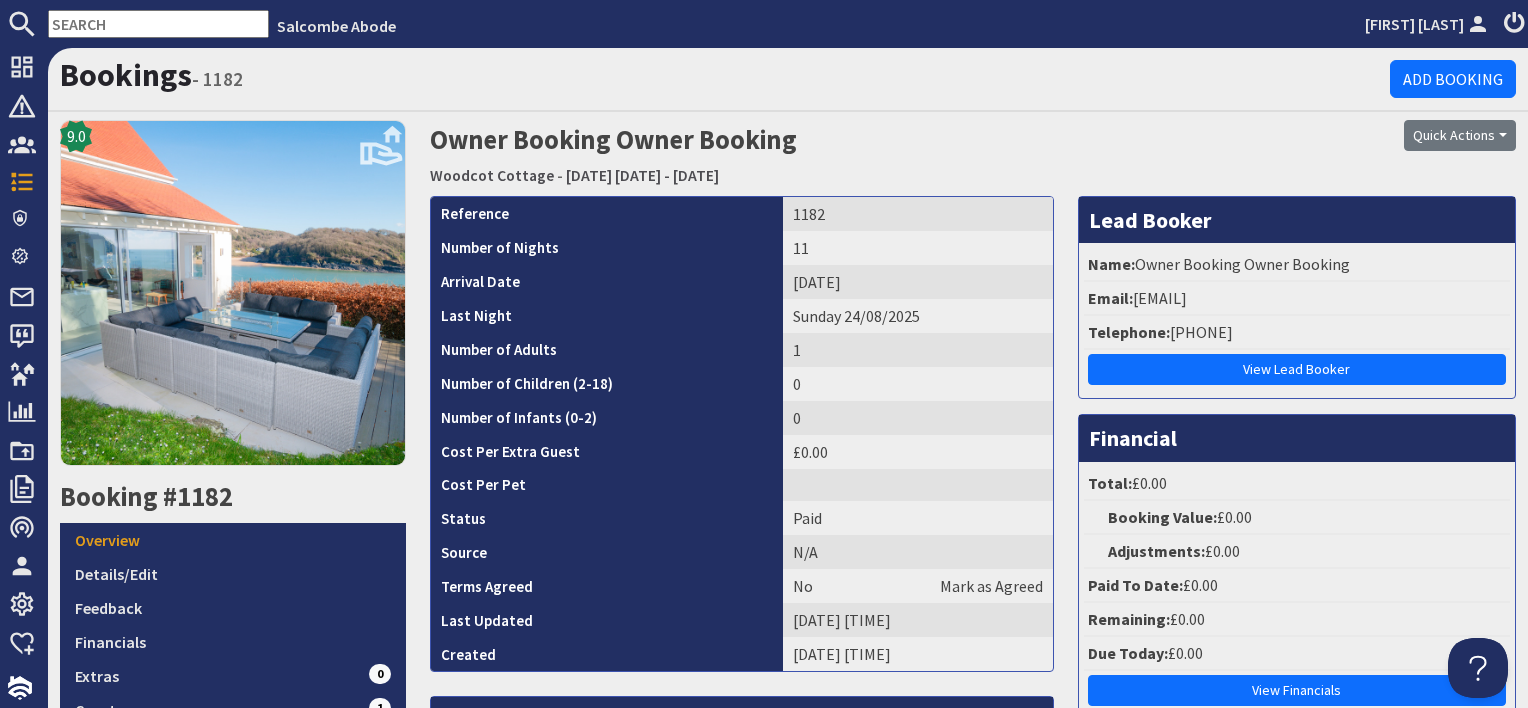scroll, scrollTop: 0, scrollLeft: 0, axis: both 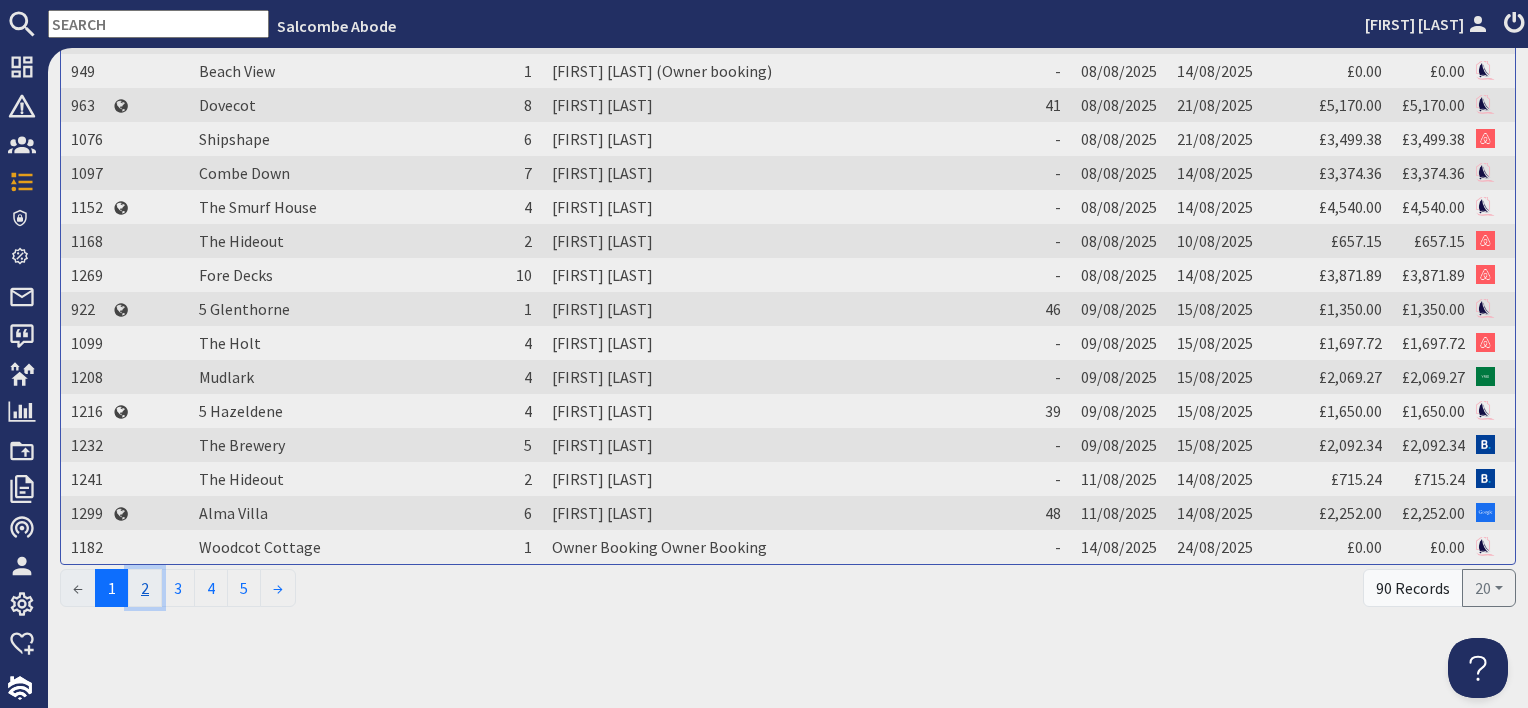 click on "2" at bounding box center [145, 588] 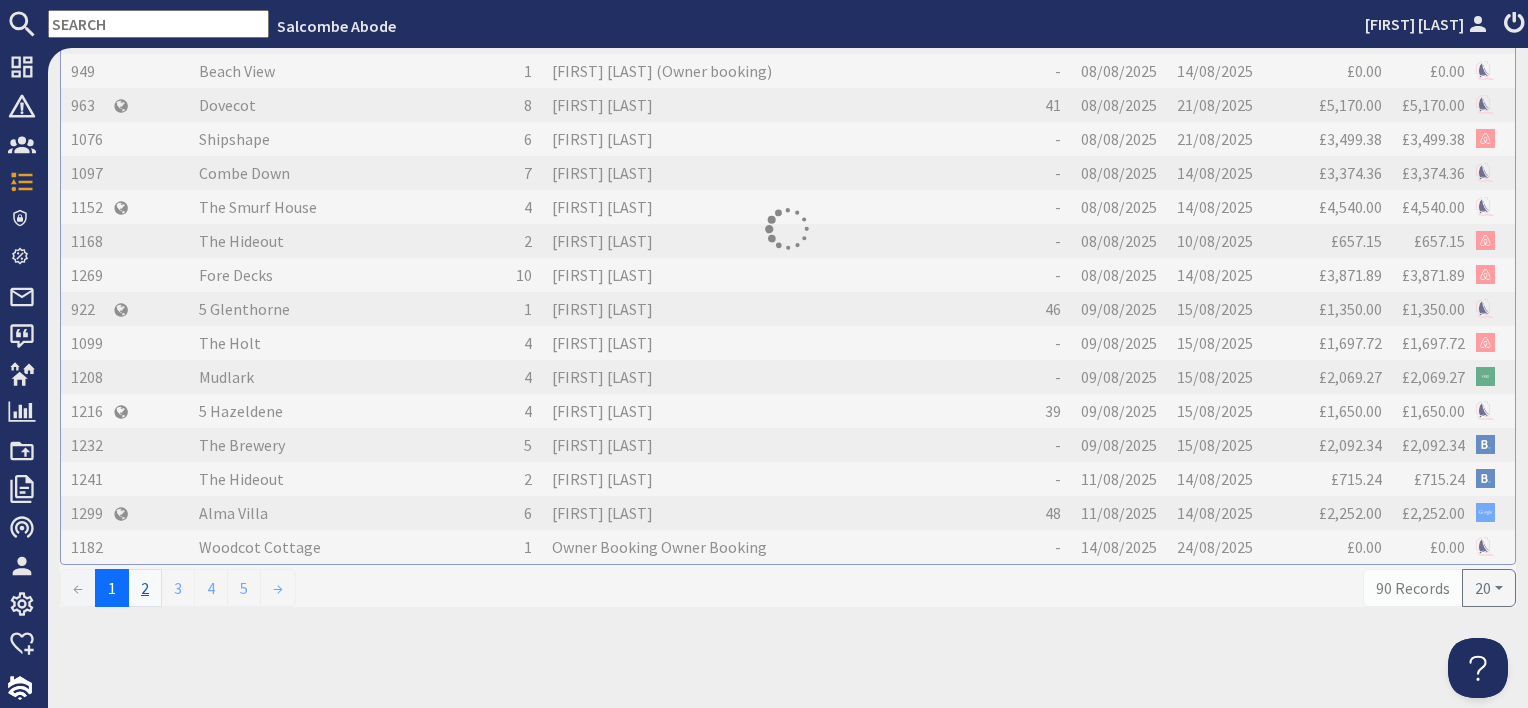 scroll, scrollTop: 0, scrollLeft: 0, axis: both 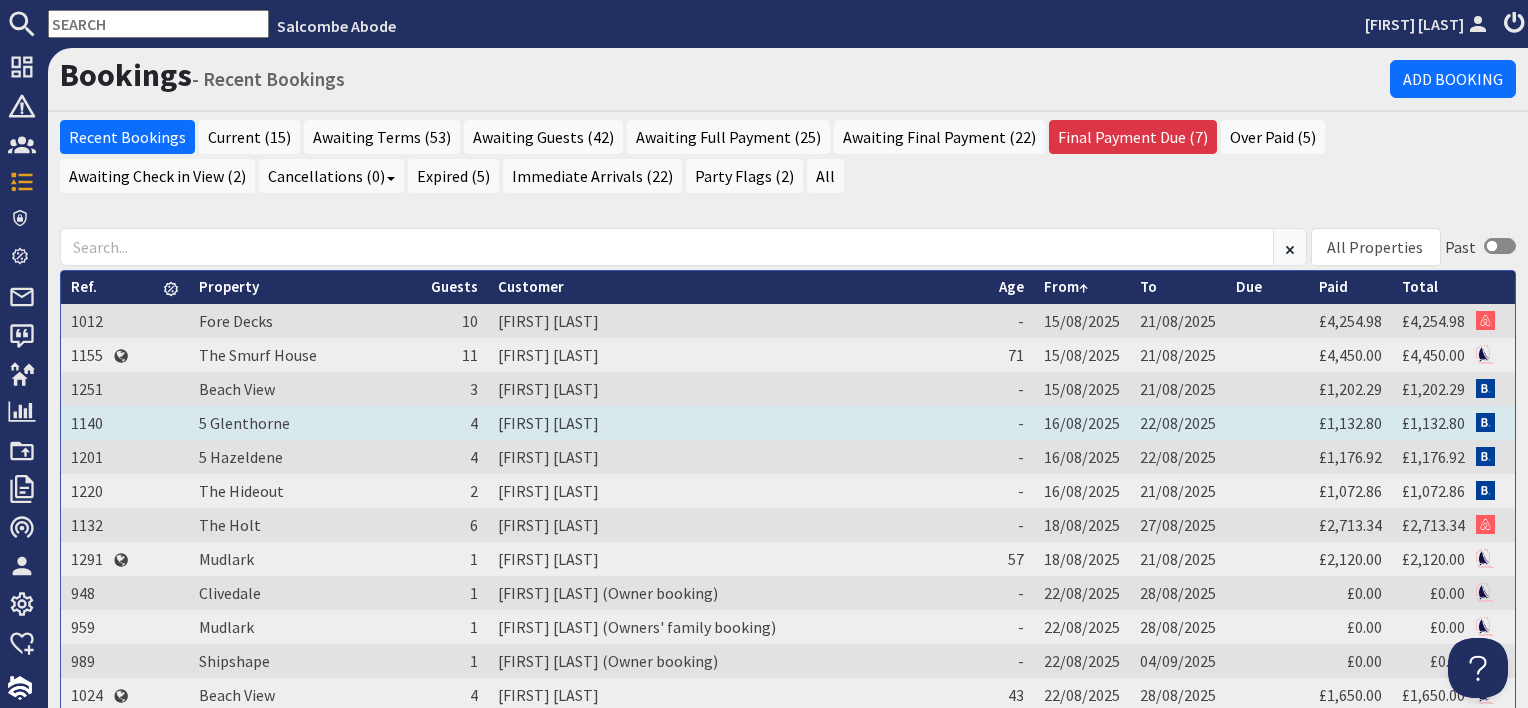 click on "Charlotte Winters" at bounding box center [738, 423] 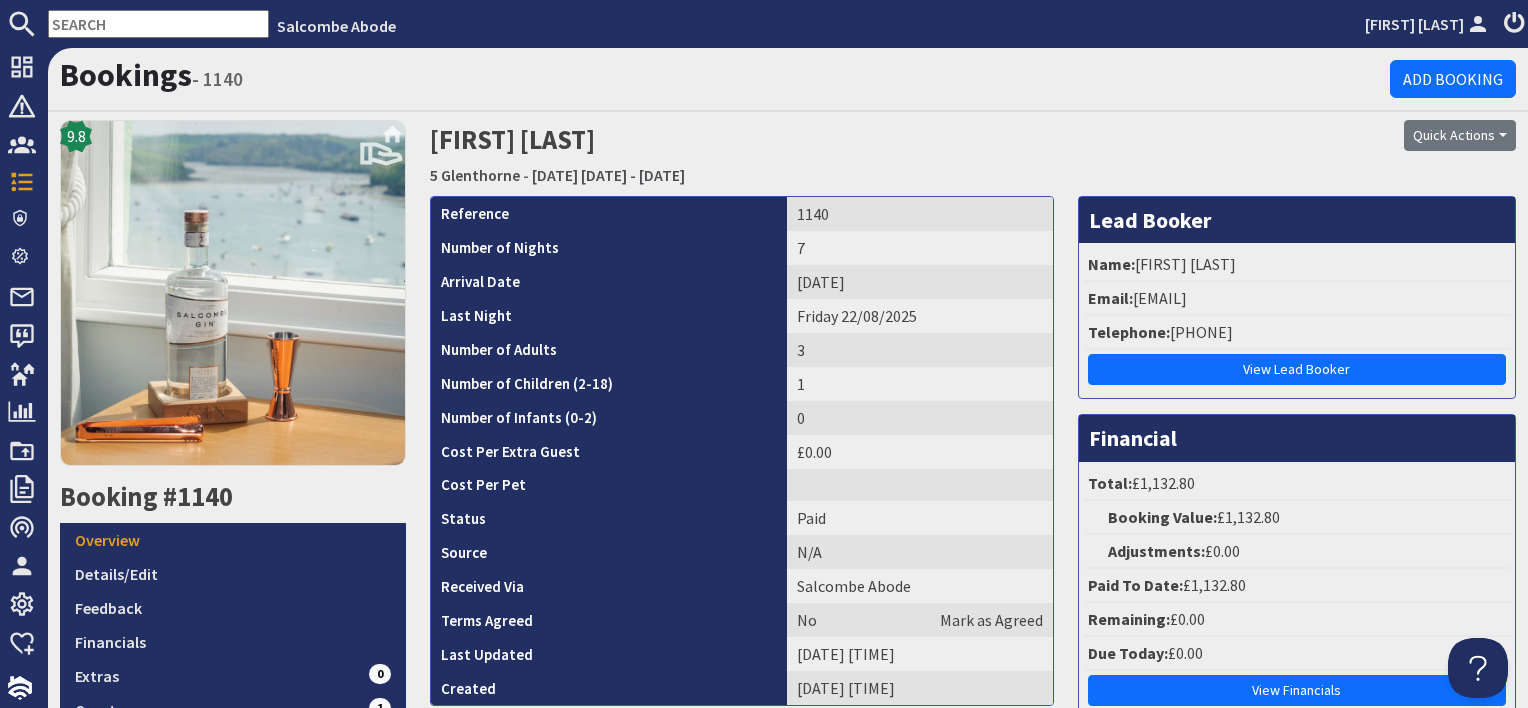 scroll, scrollTop: 0, scrollLeft: 0, axis: both 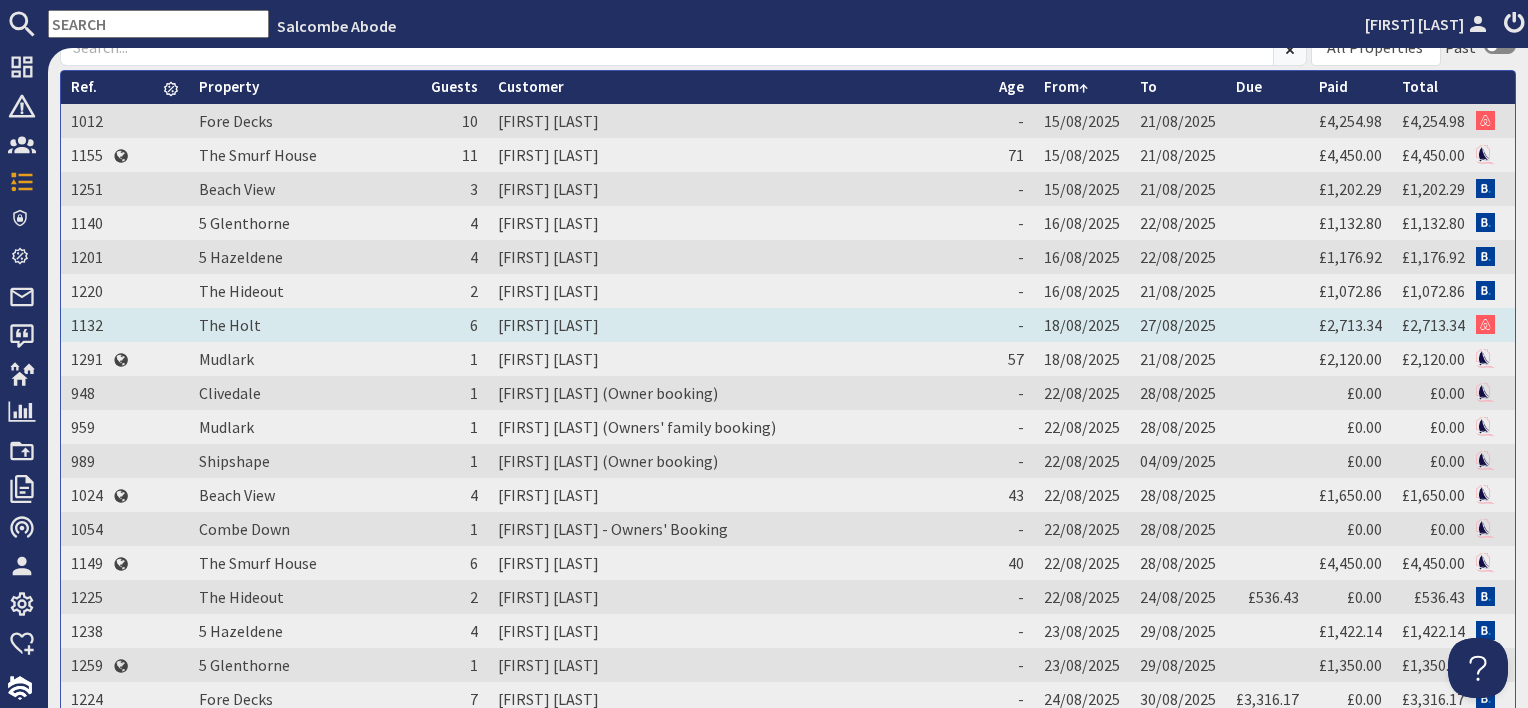 click on "Vanessa  Singleton" at bounding box center [738, 325] 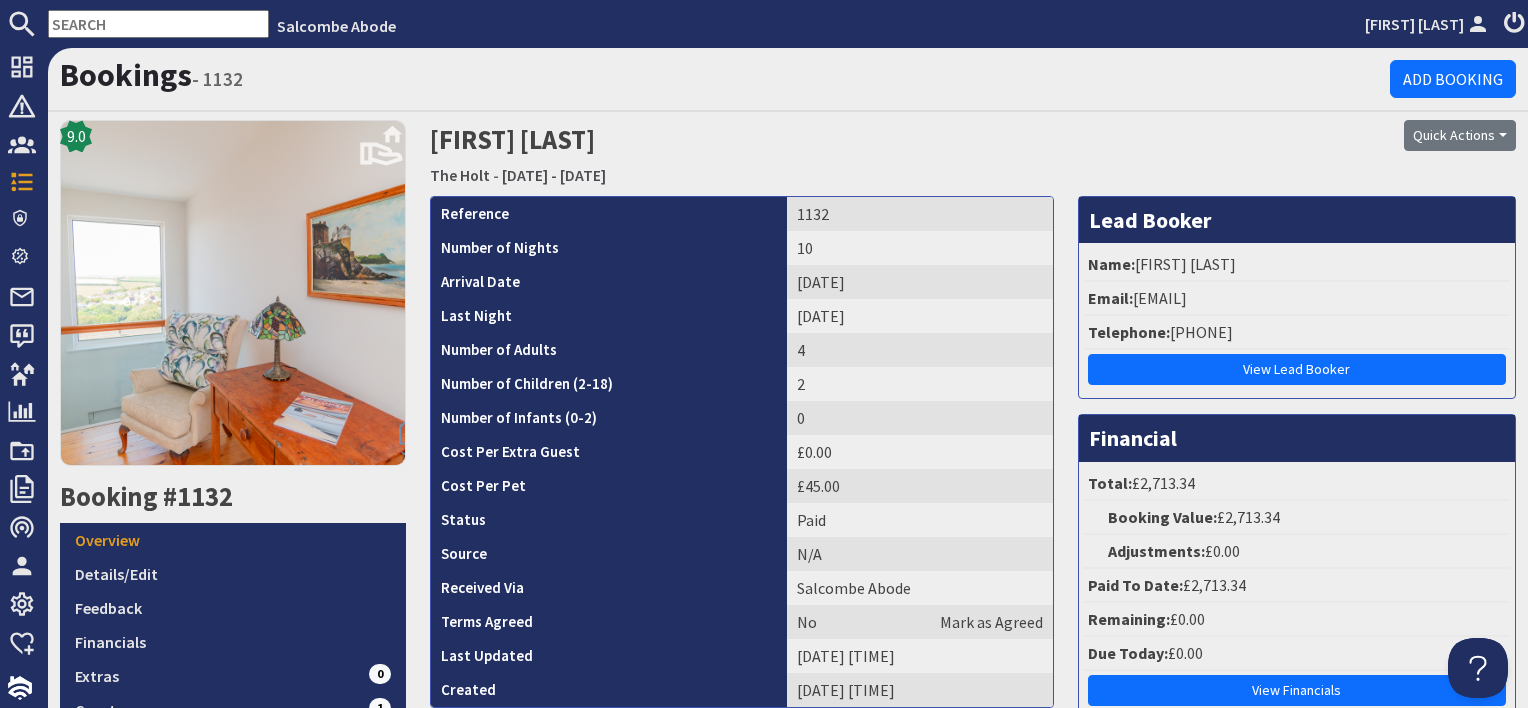 scroll, scrollTop: 0, scrollLeft: 0, axis: both 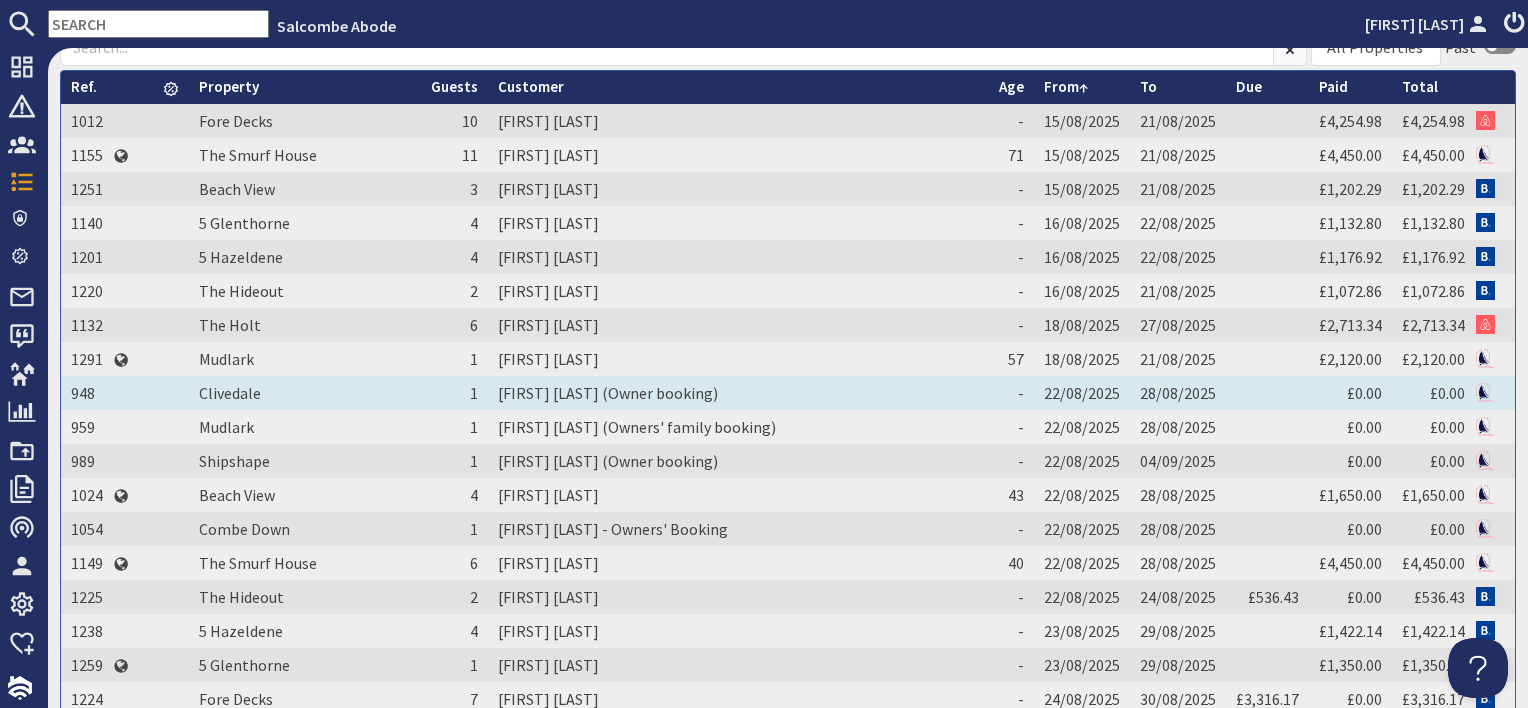 click on "[FIRST] [LAST] (Owner booking)" at bounding box center (738, 393) 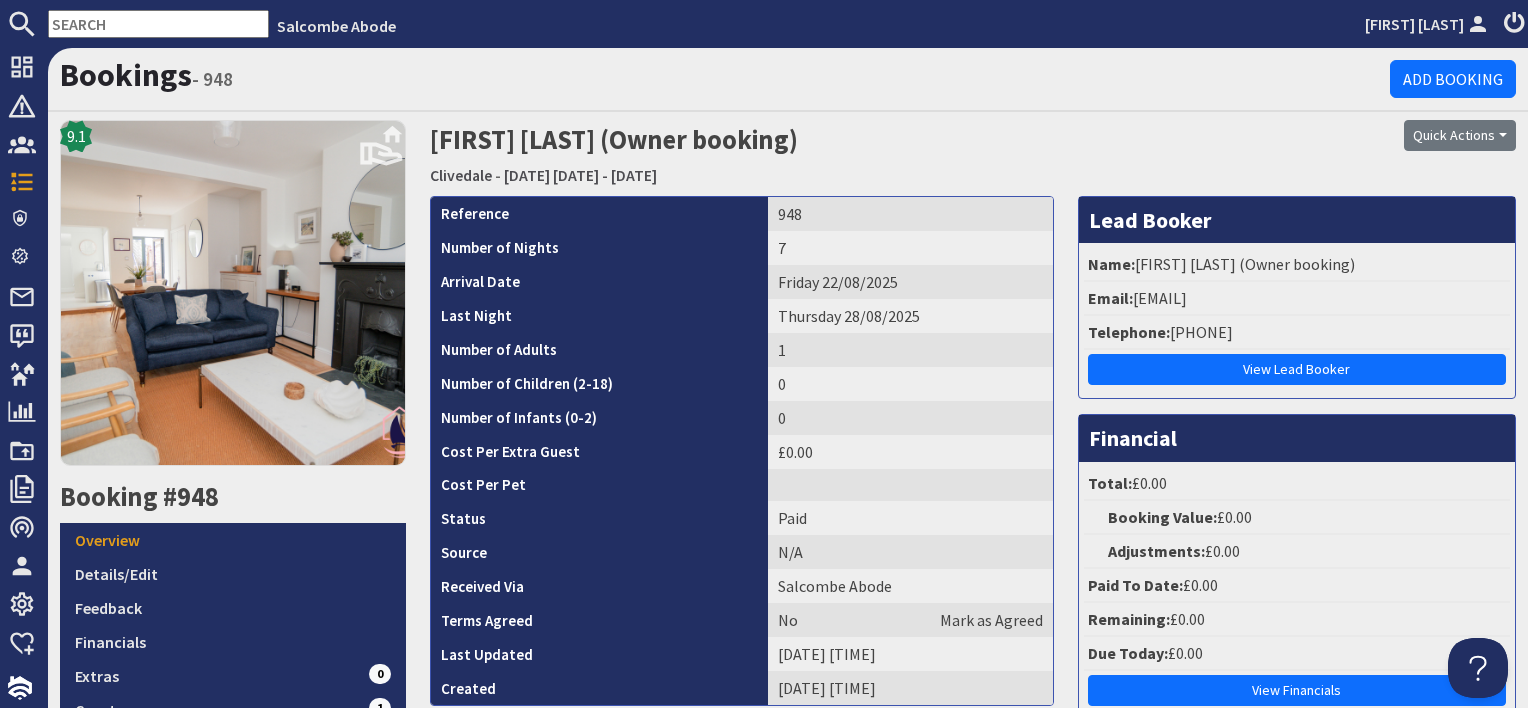 scroll, scrollTop: 0, scrollLeft: 0, axis: both 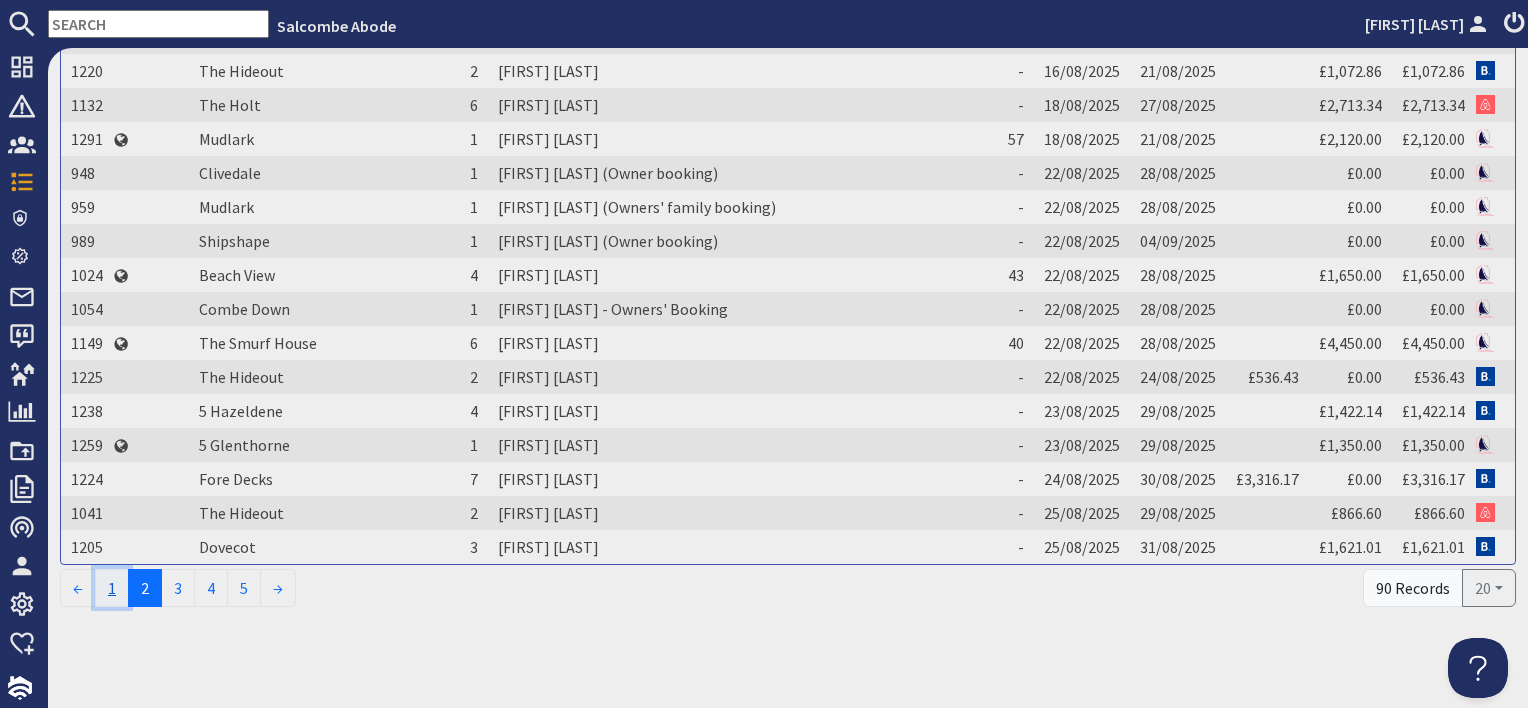 click on "1" at bounding box center [112, 588] 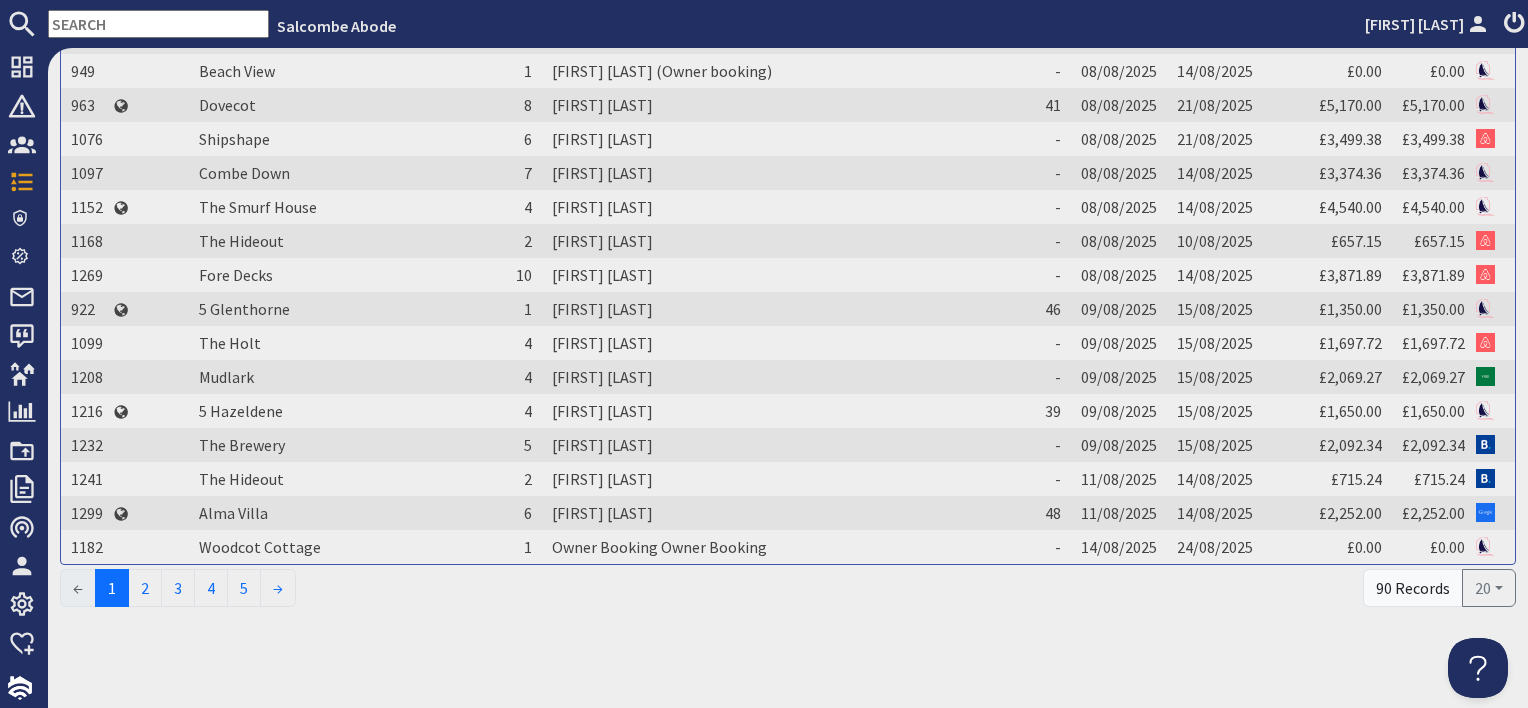 scroll, scrollTop: 0, scrollLeft: 0, axis: both 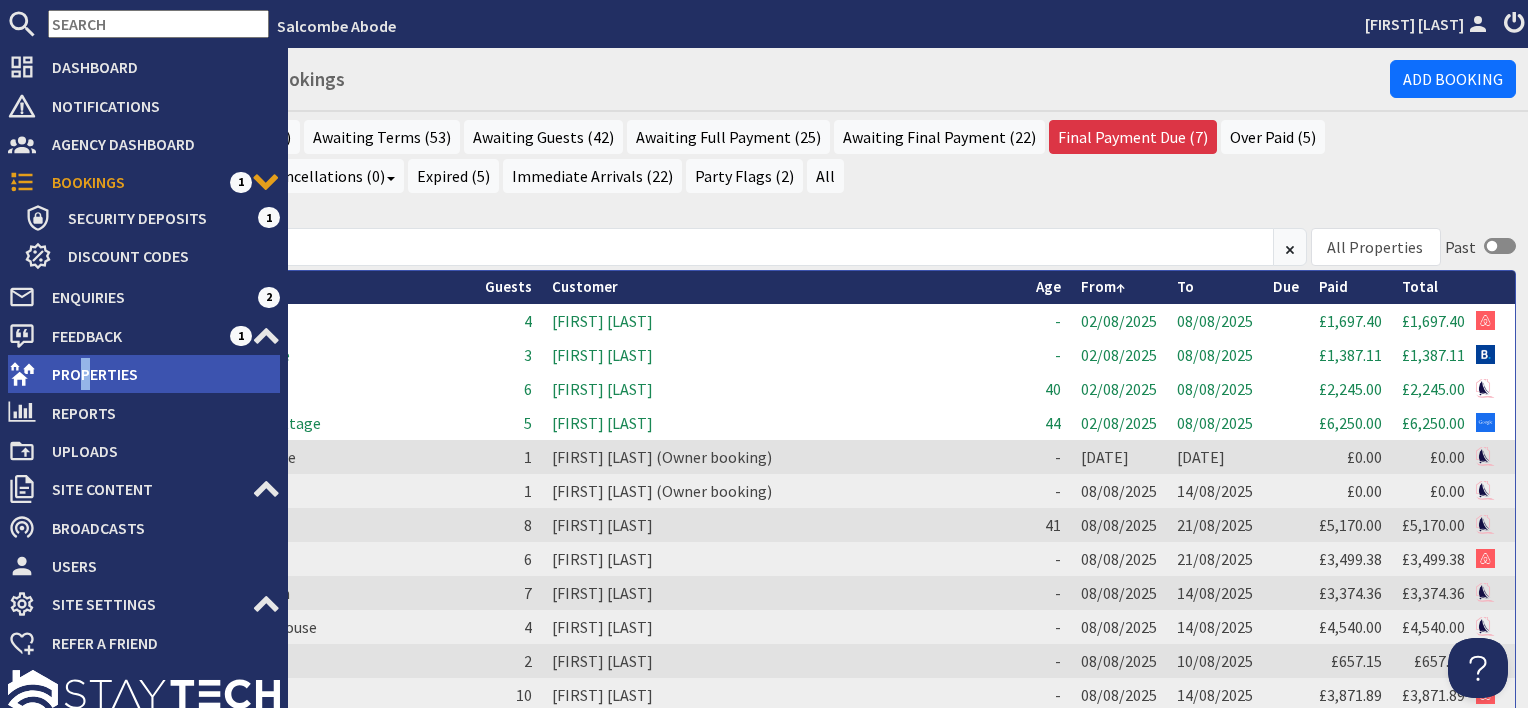 click on "Properties" at bounding box center [144, 374] 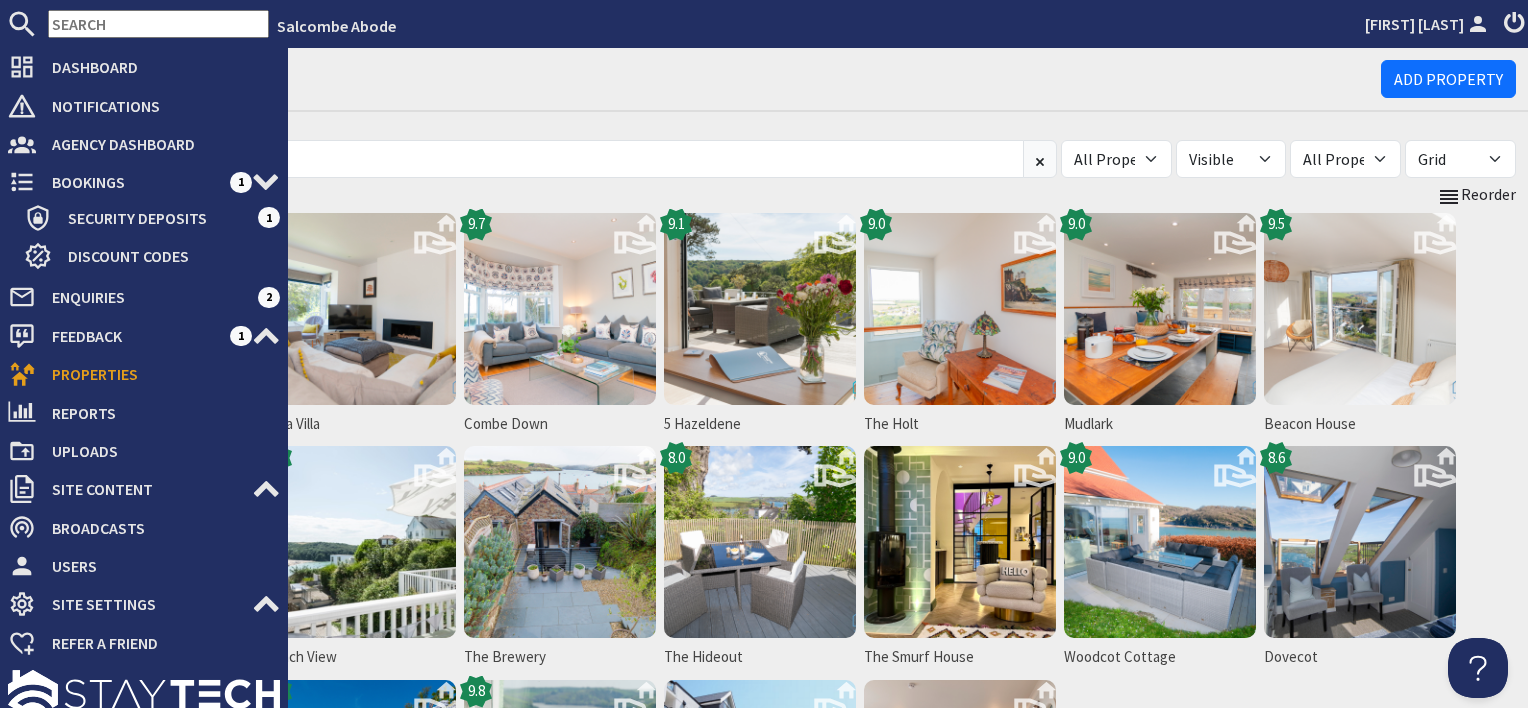 scroll, scrollTop: 0, scrollLeft: 0, axis: both 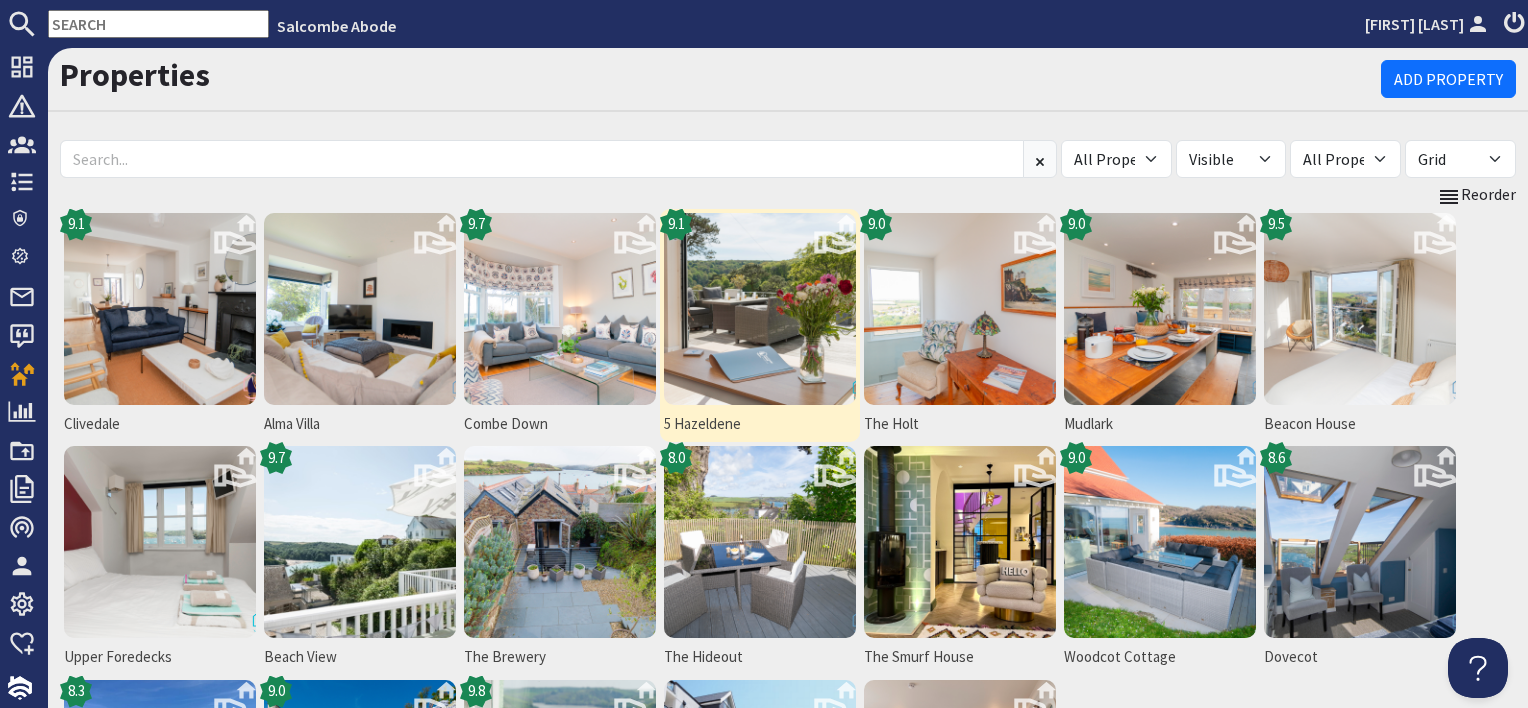 click at bounding box center [760, 309] 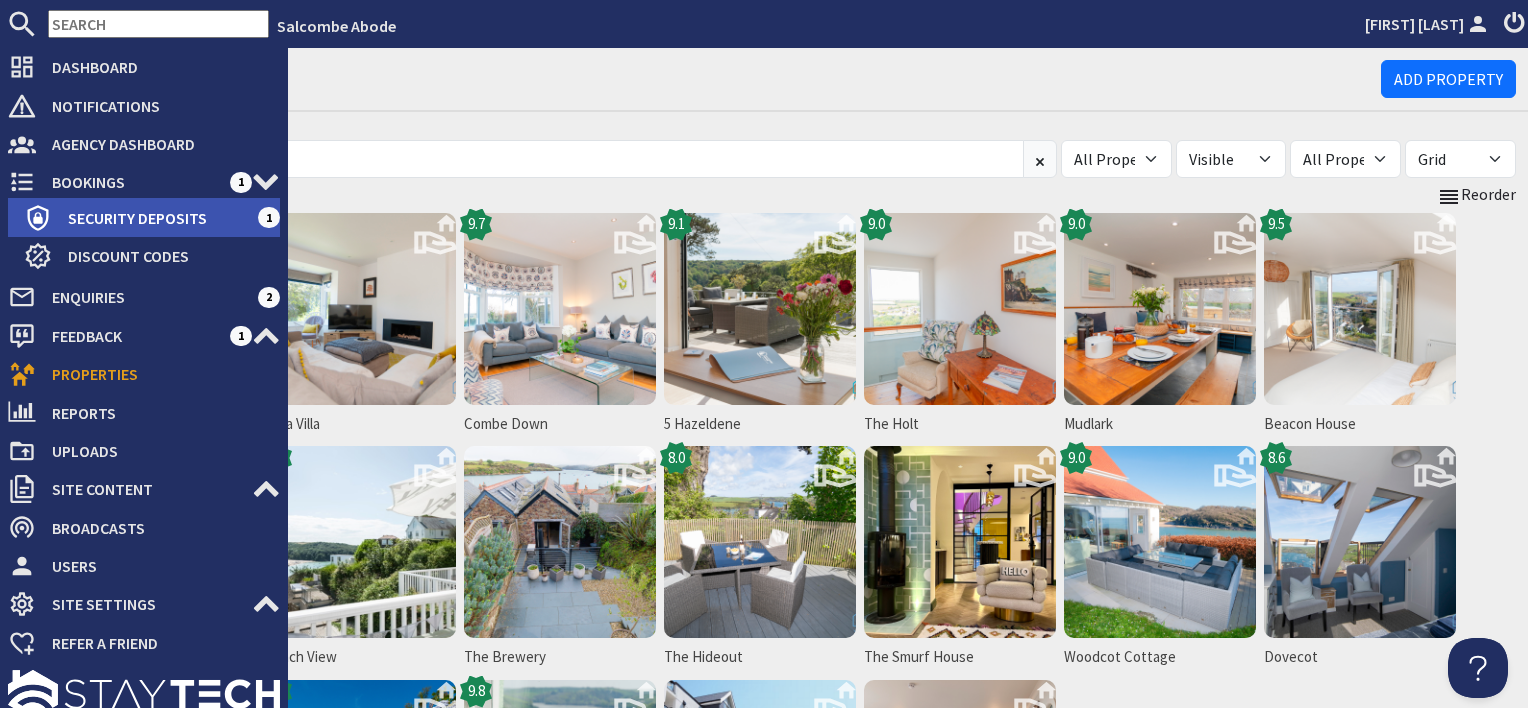 click on "Security Deposits" at bounding box center [155, 218] 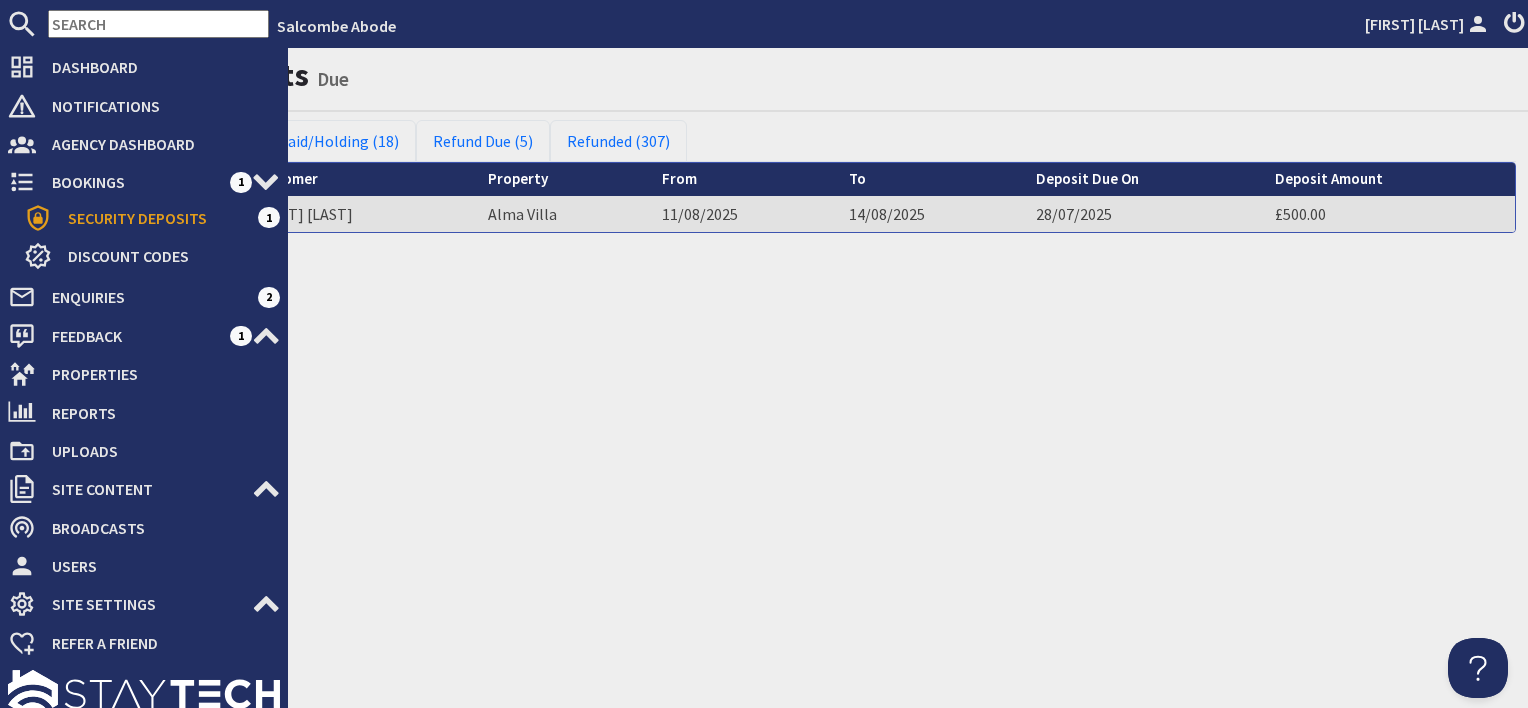 scroll, scrollTop: 0, scrollLeft: 0, axis: both 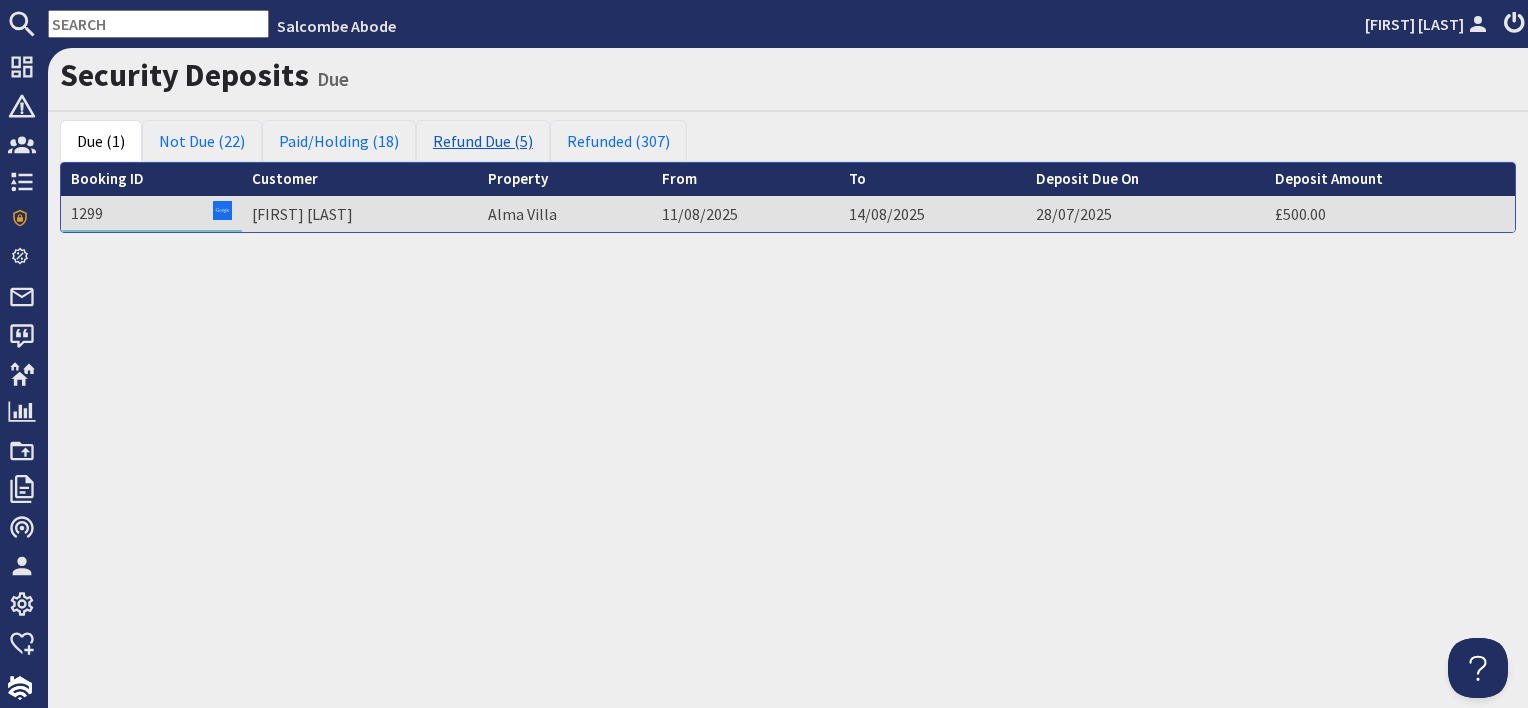 click on "Refund Due (5)" at bounding box center (483, 141) 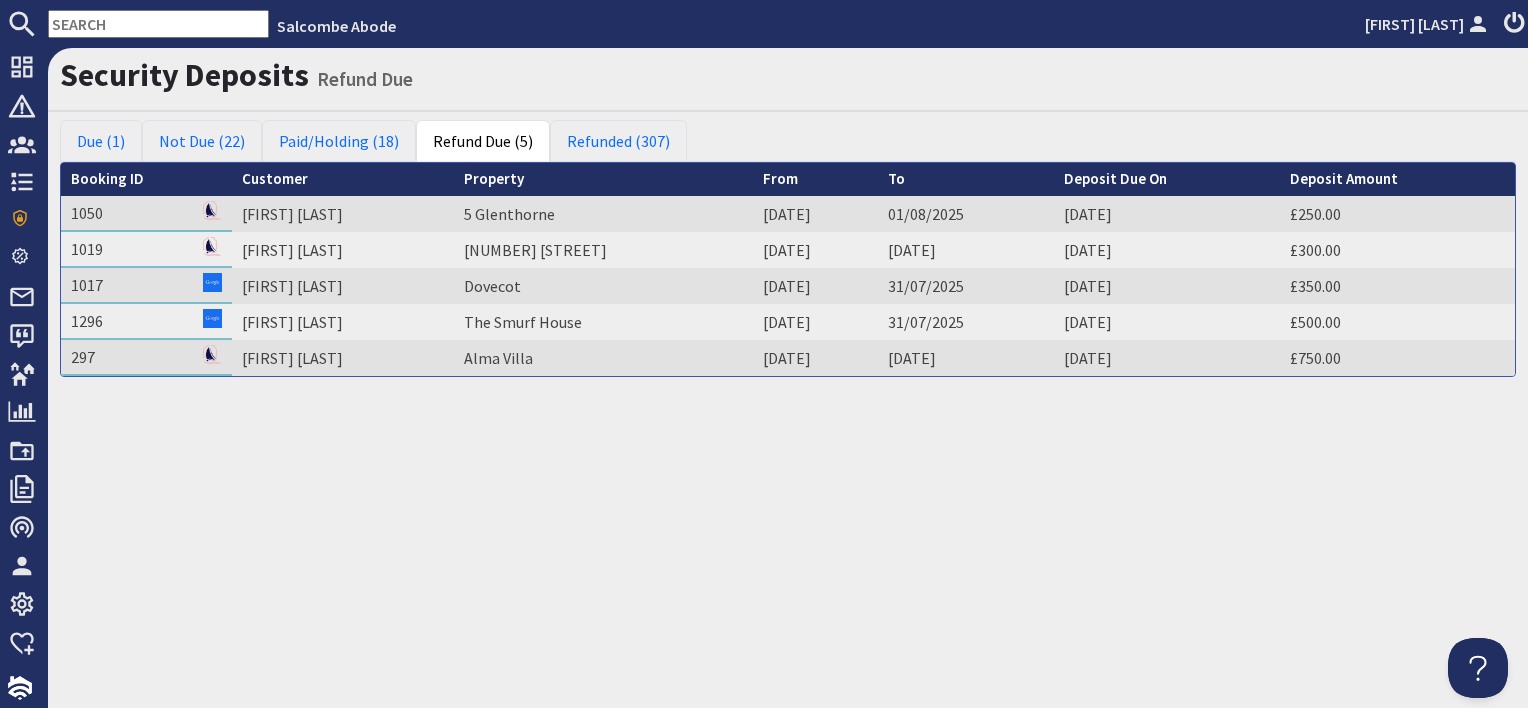 scroll, scrollTop: 0, scrollLeft: 0, axis: both 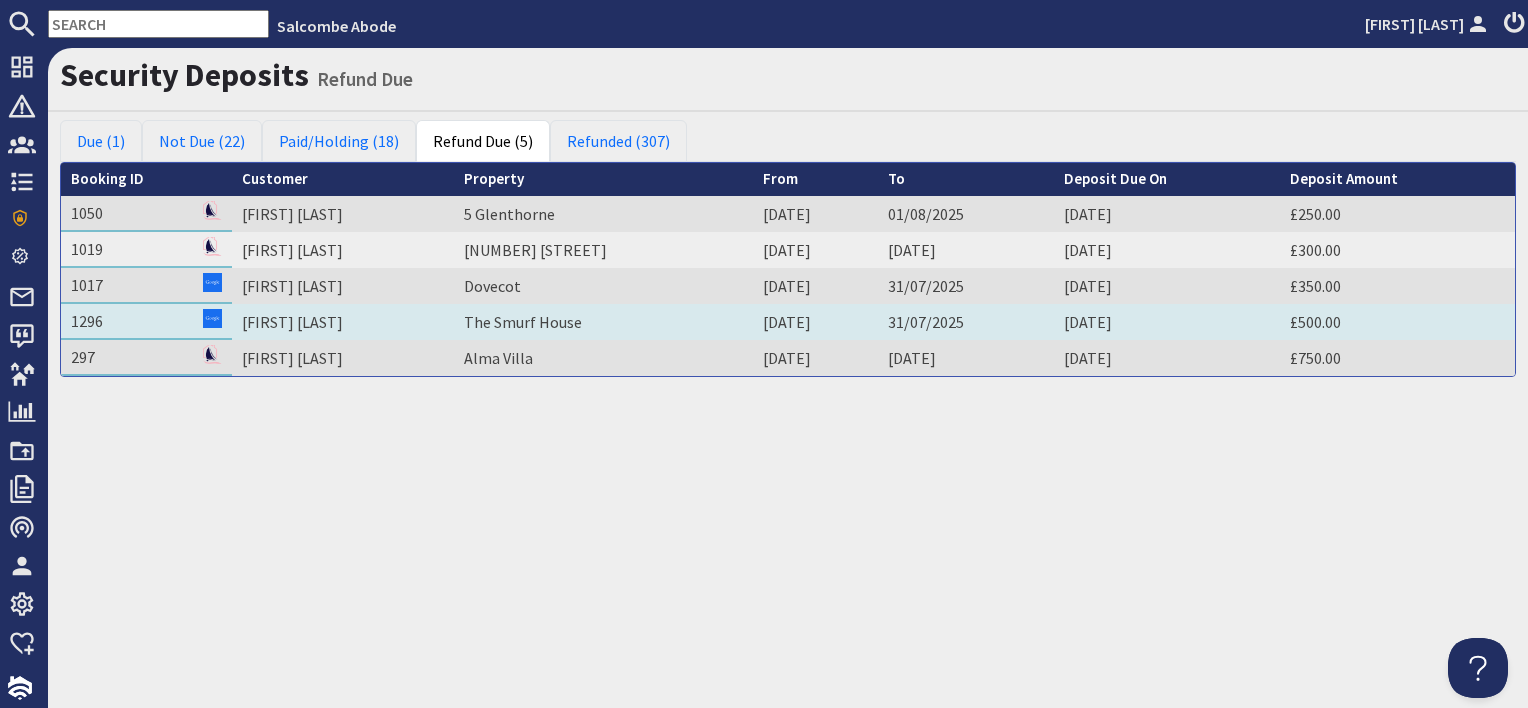click on "Heloise Downes" at bounding box center [343, 322] 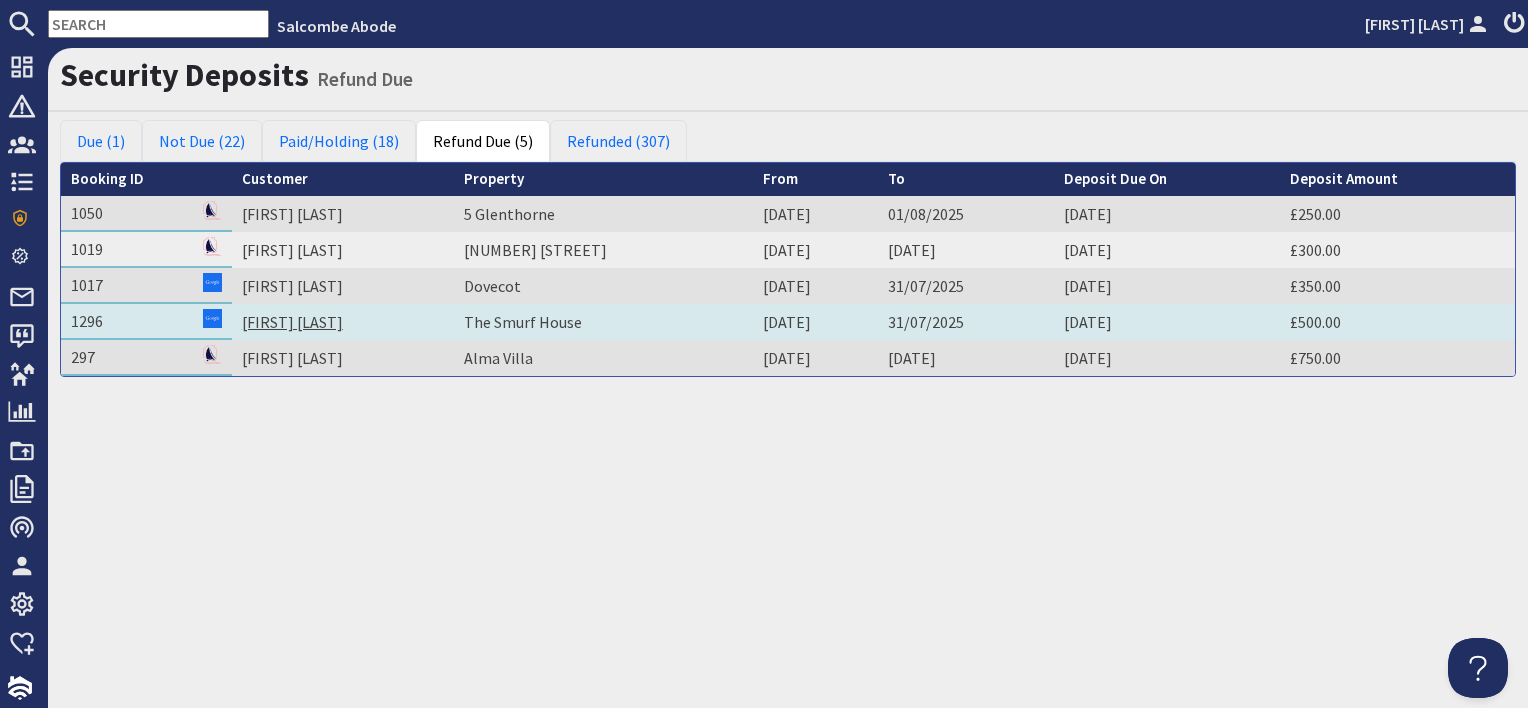 click on "Heloise Downes" at bounding box center [292, 322] 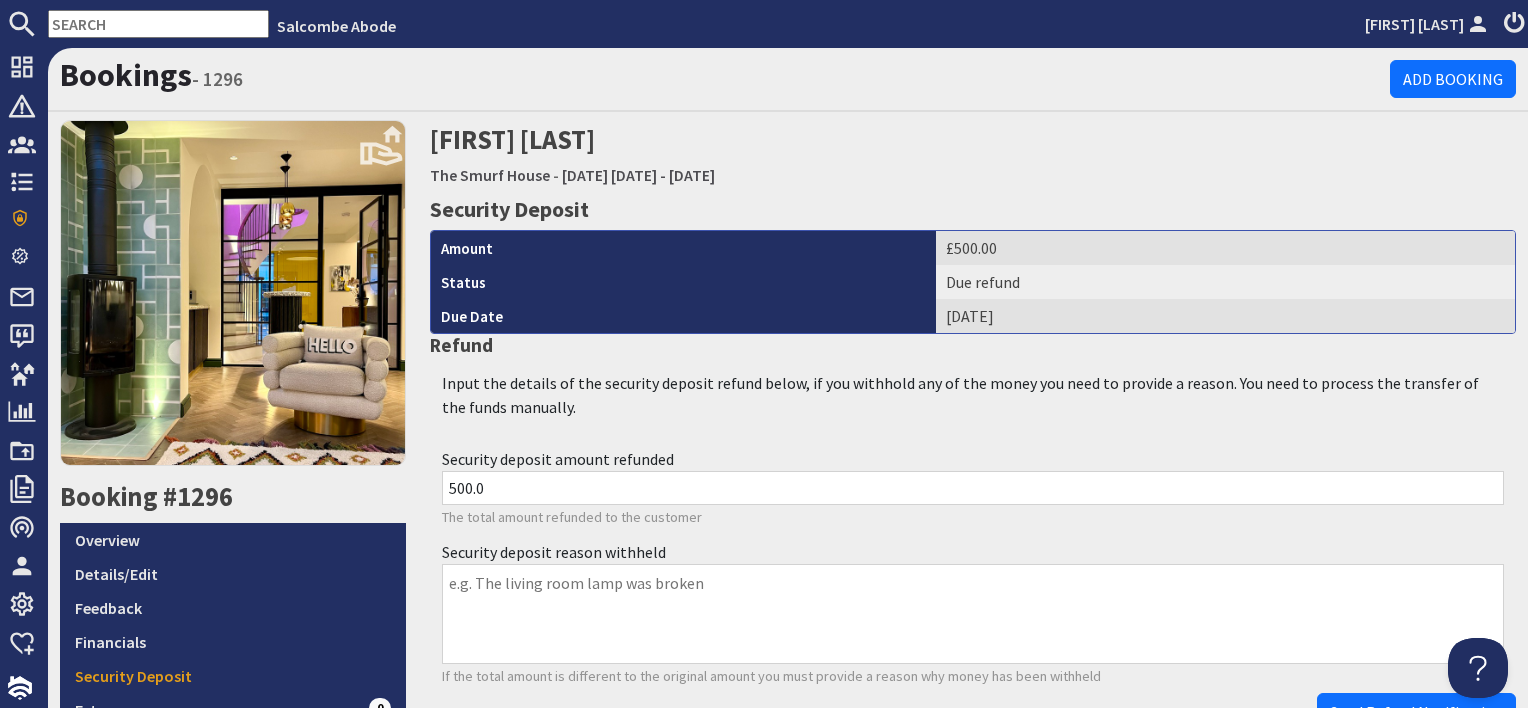 scroll, scrollTop: 0, scrollLeft: 0, axis: both 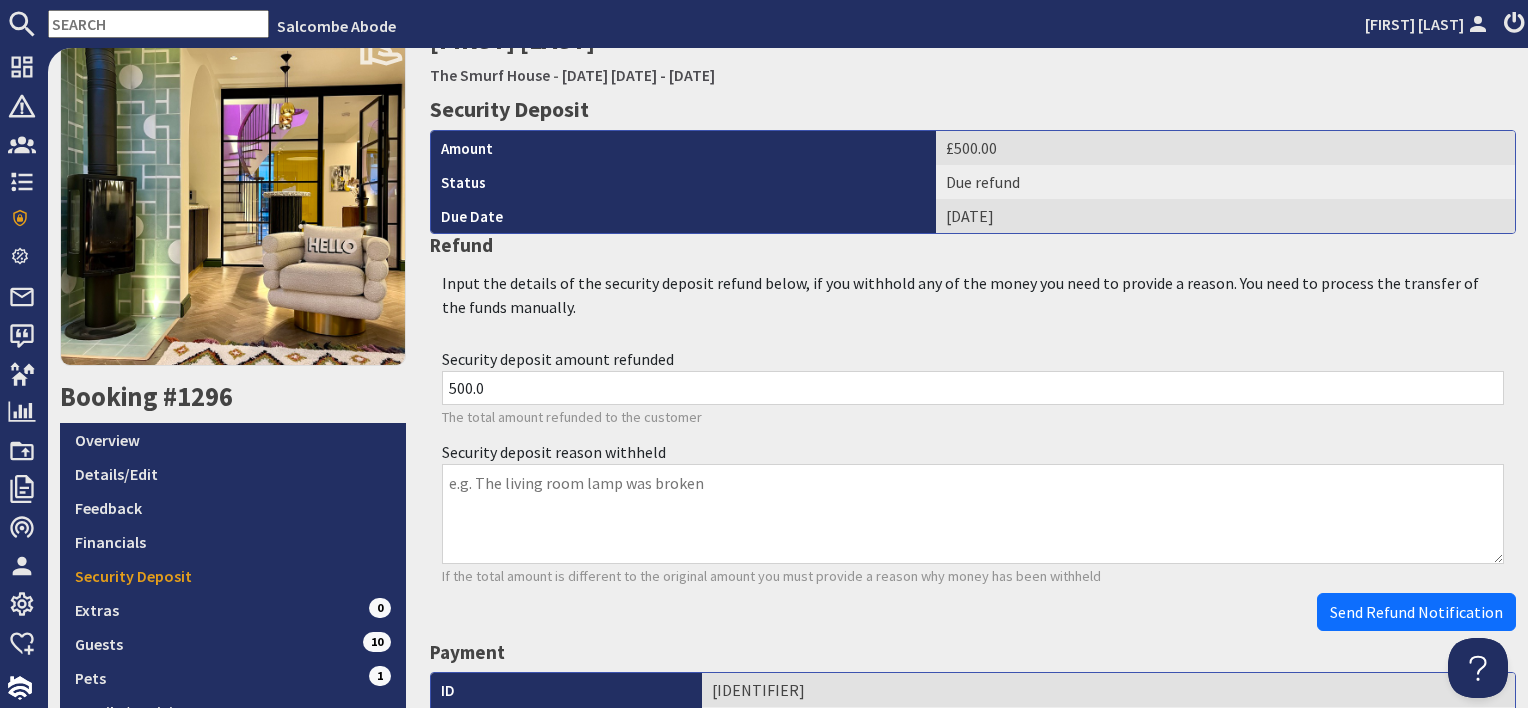 drag, startPoint x: 493, startPoint y: 388, endPoint x: 369, endPoint y: 385, distance: 124.036285 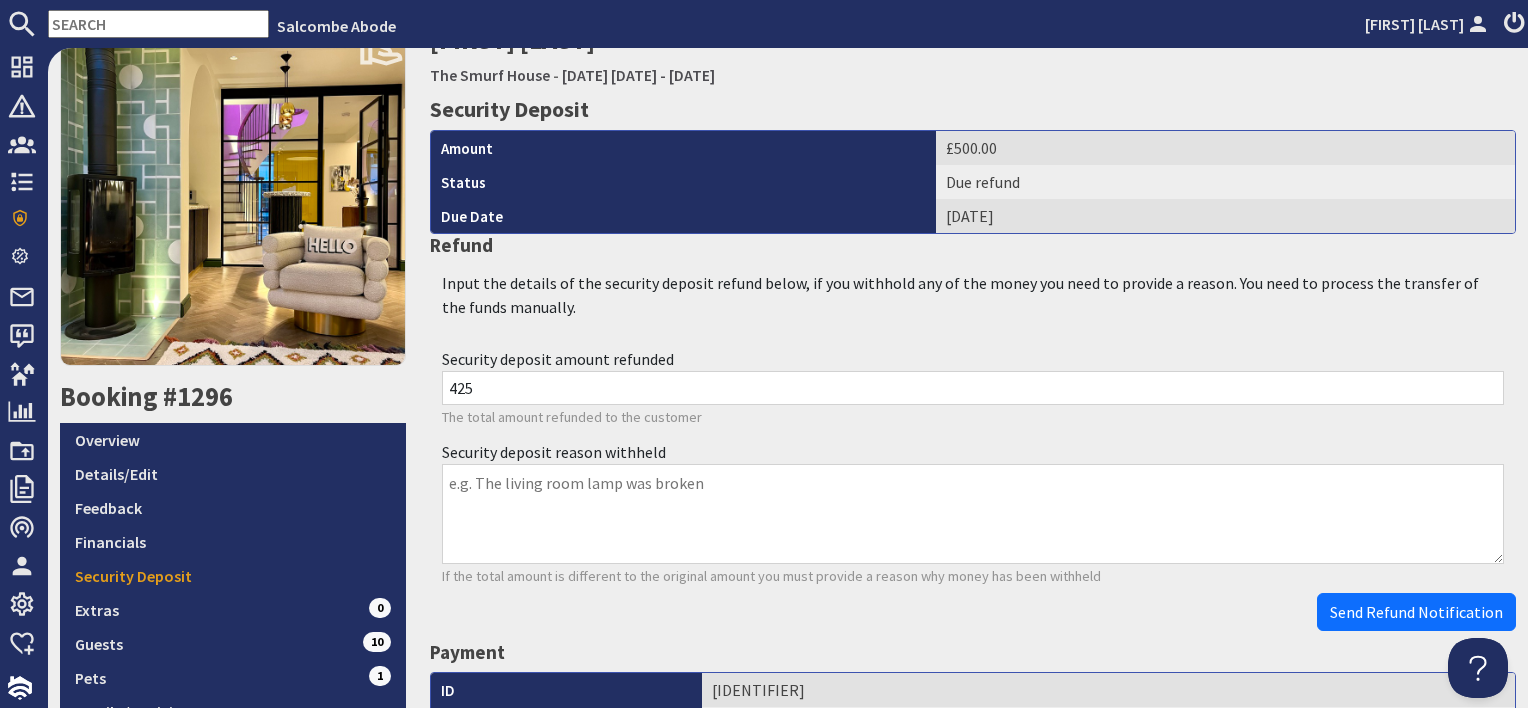 type on "425" 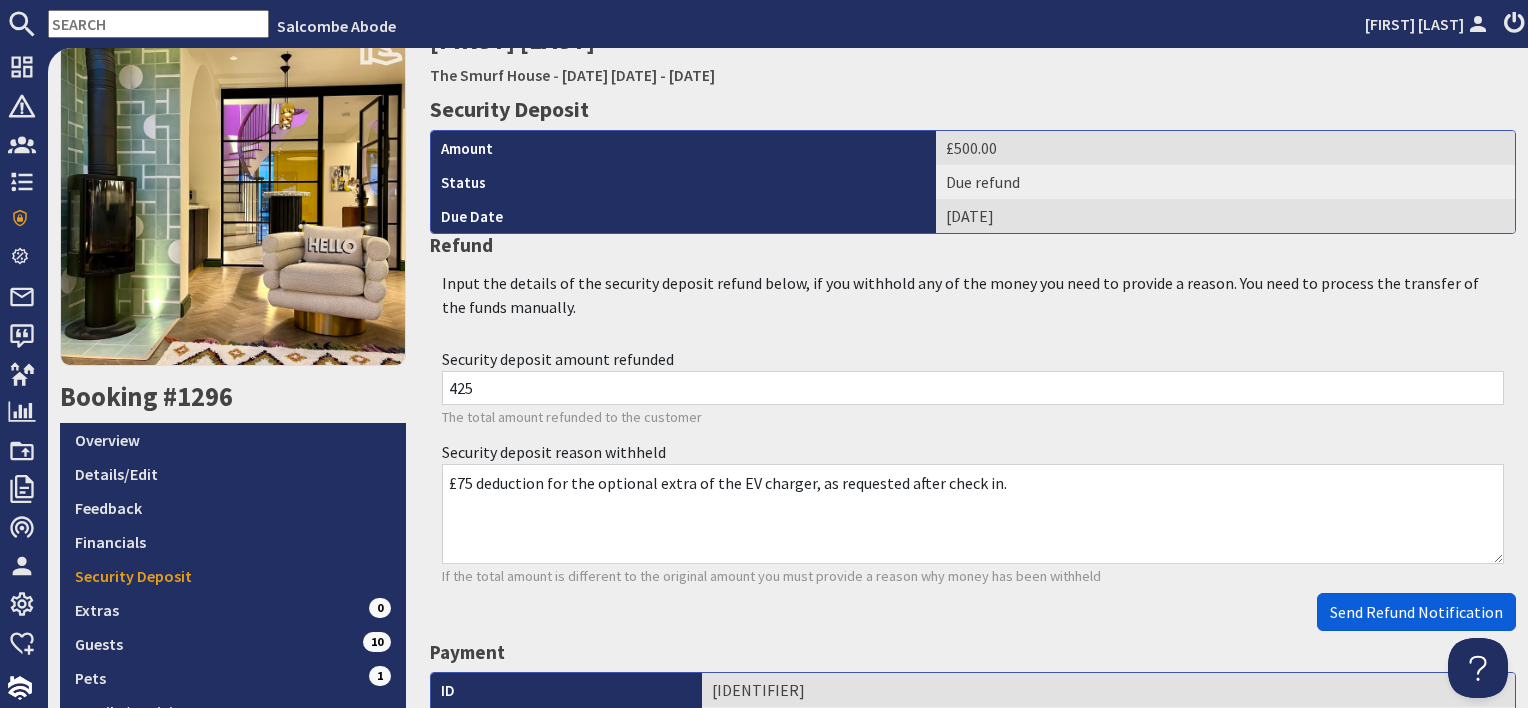 type on "£75 deduction for the optional extra of the EV charger, as requested after check in." 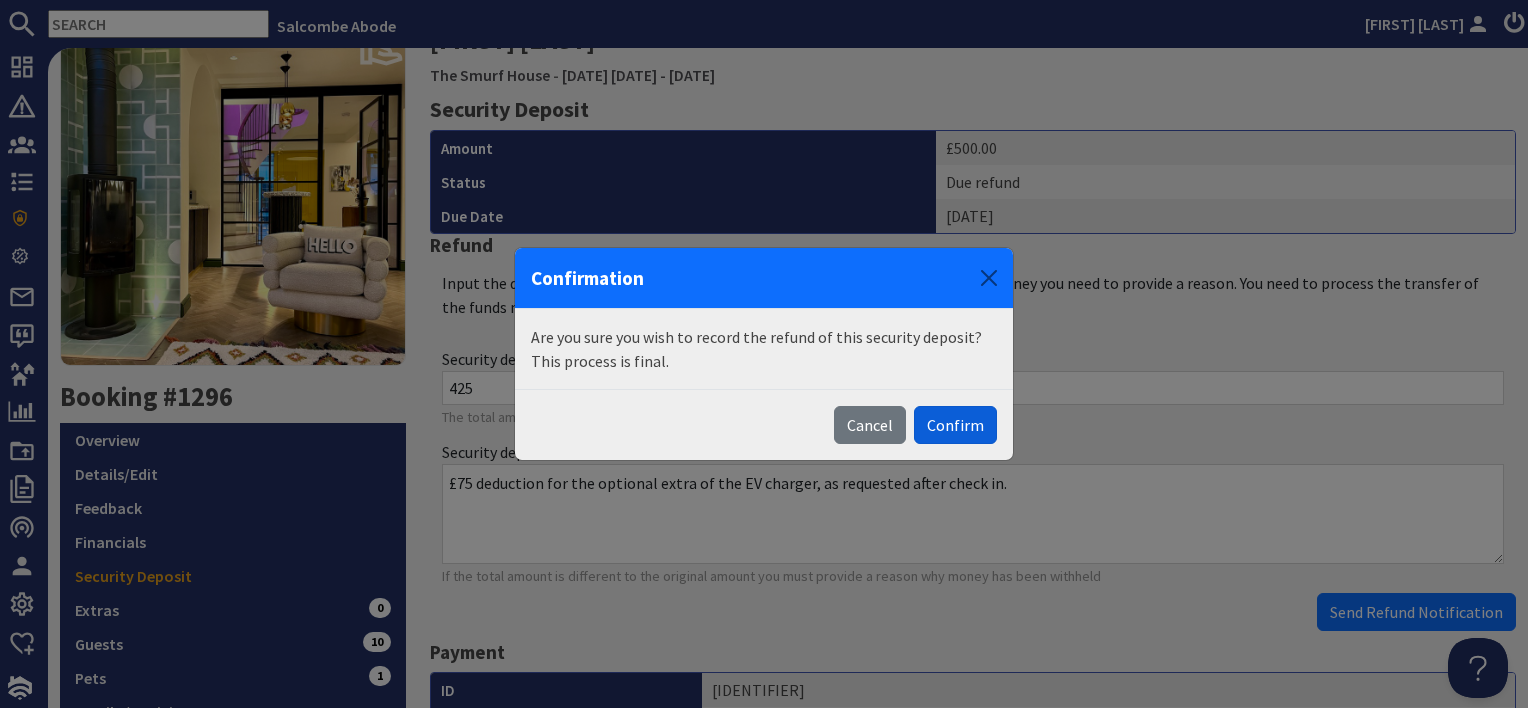click on "Confirm" at bounding box center [955, 425] 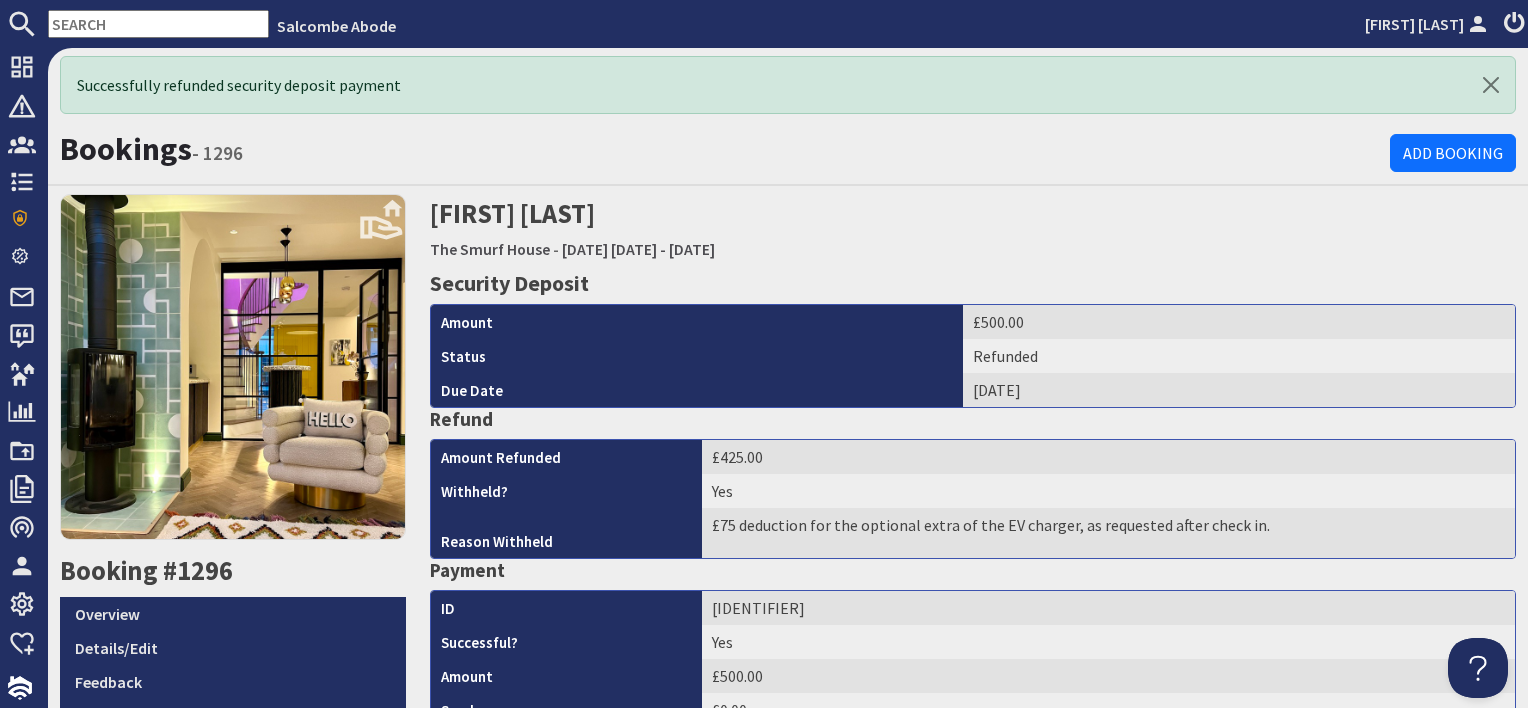 scroll, scrollTop: 0, scrollLeft: 0, axis: both 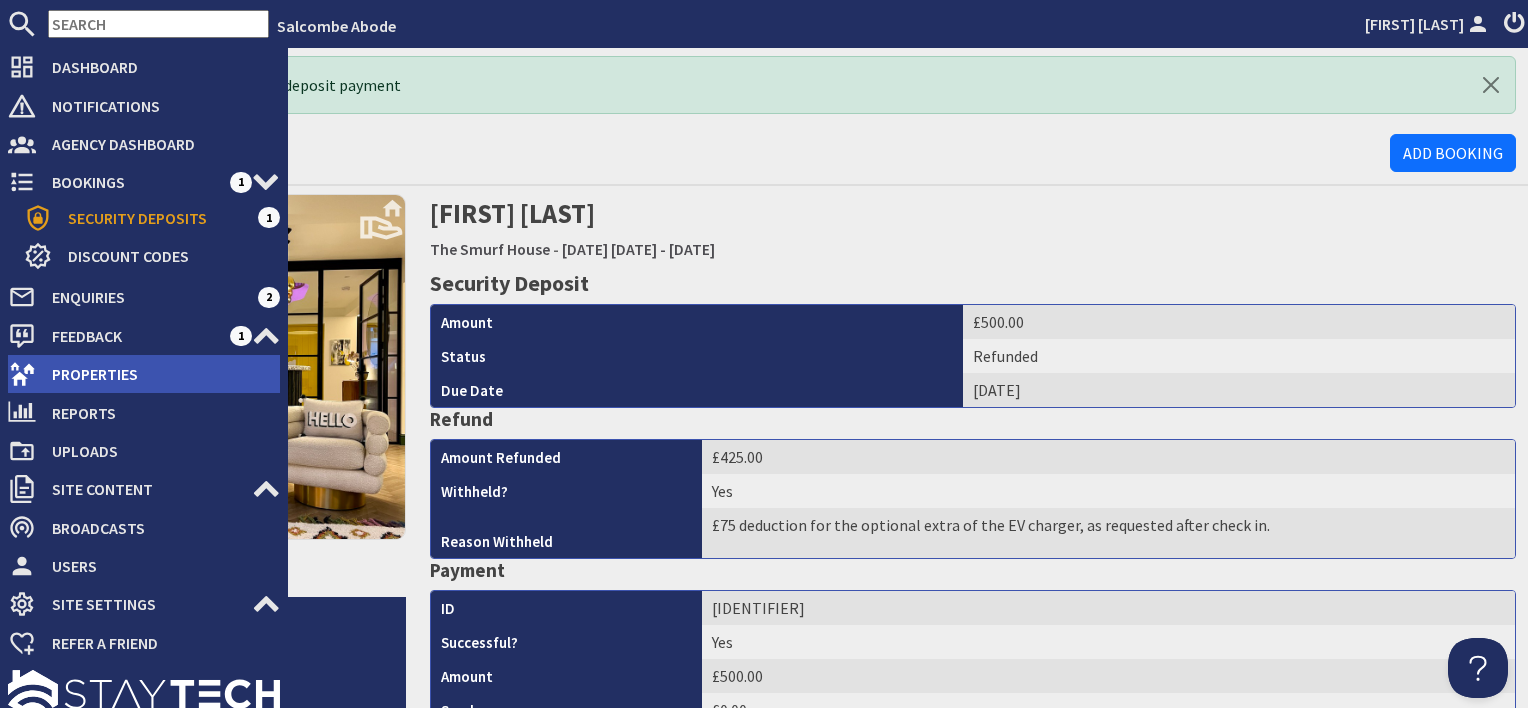 click on "Properties" at bounding box center [158, 374] 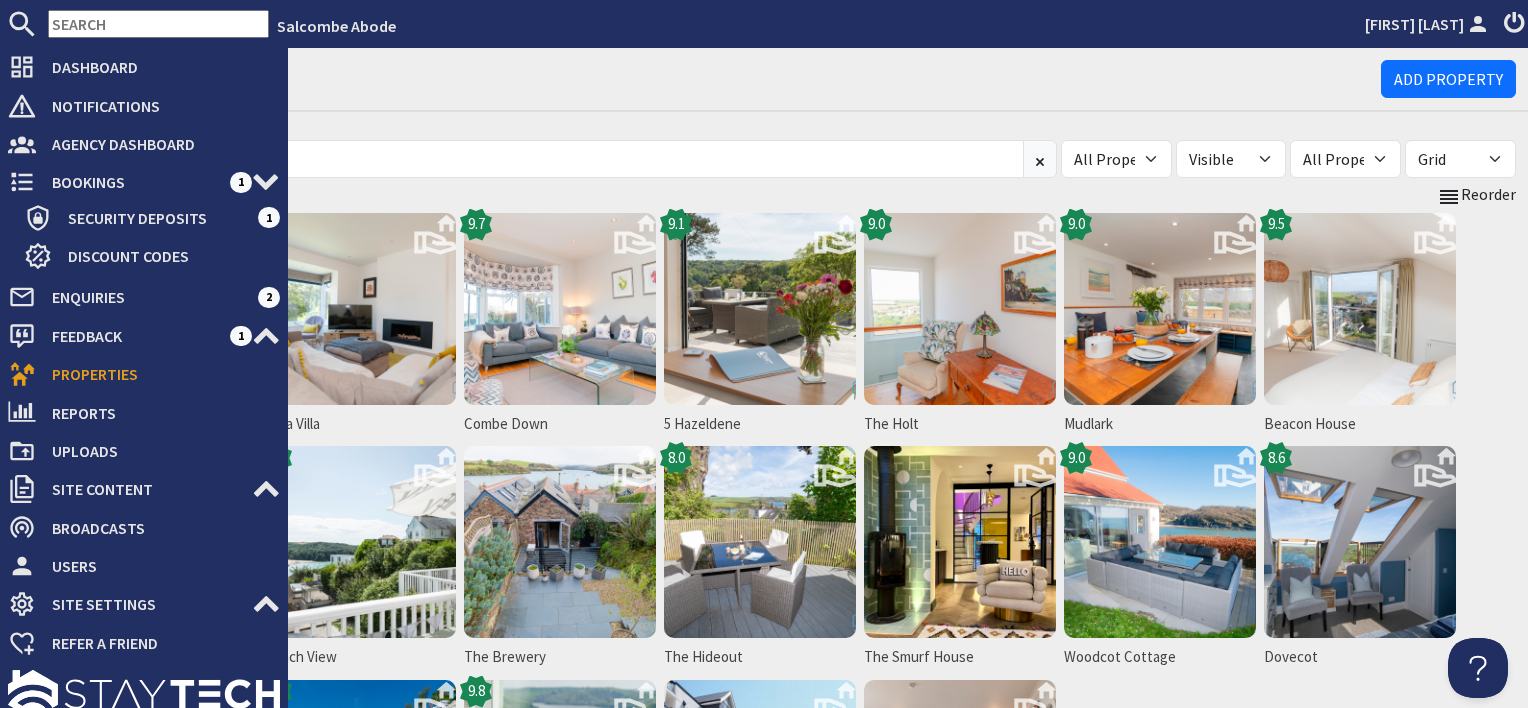 scroll, scrollTop: 0, scrollLeft: 0, axis: both 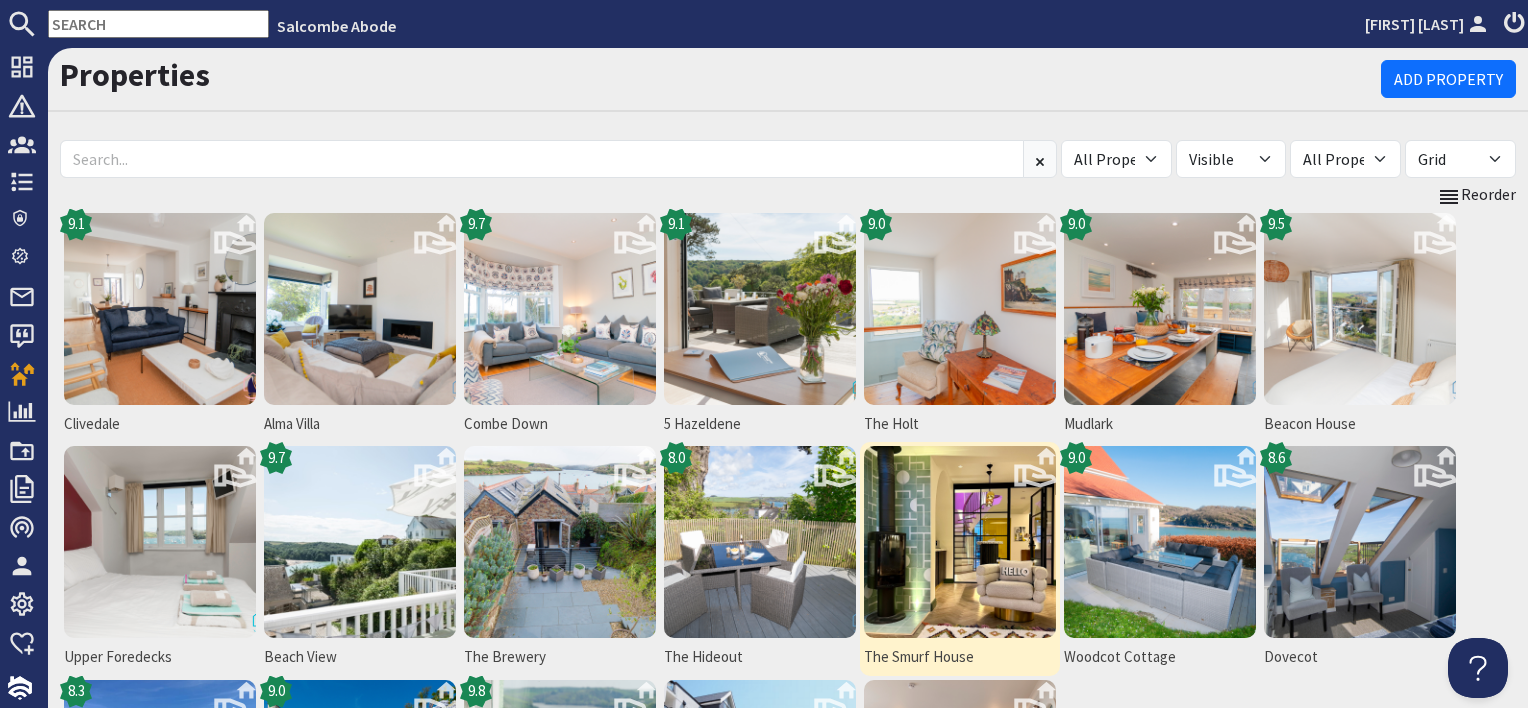 click at bounding box center (960, 542) 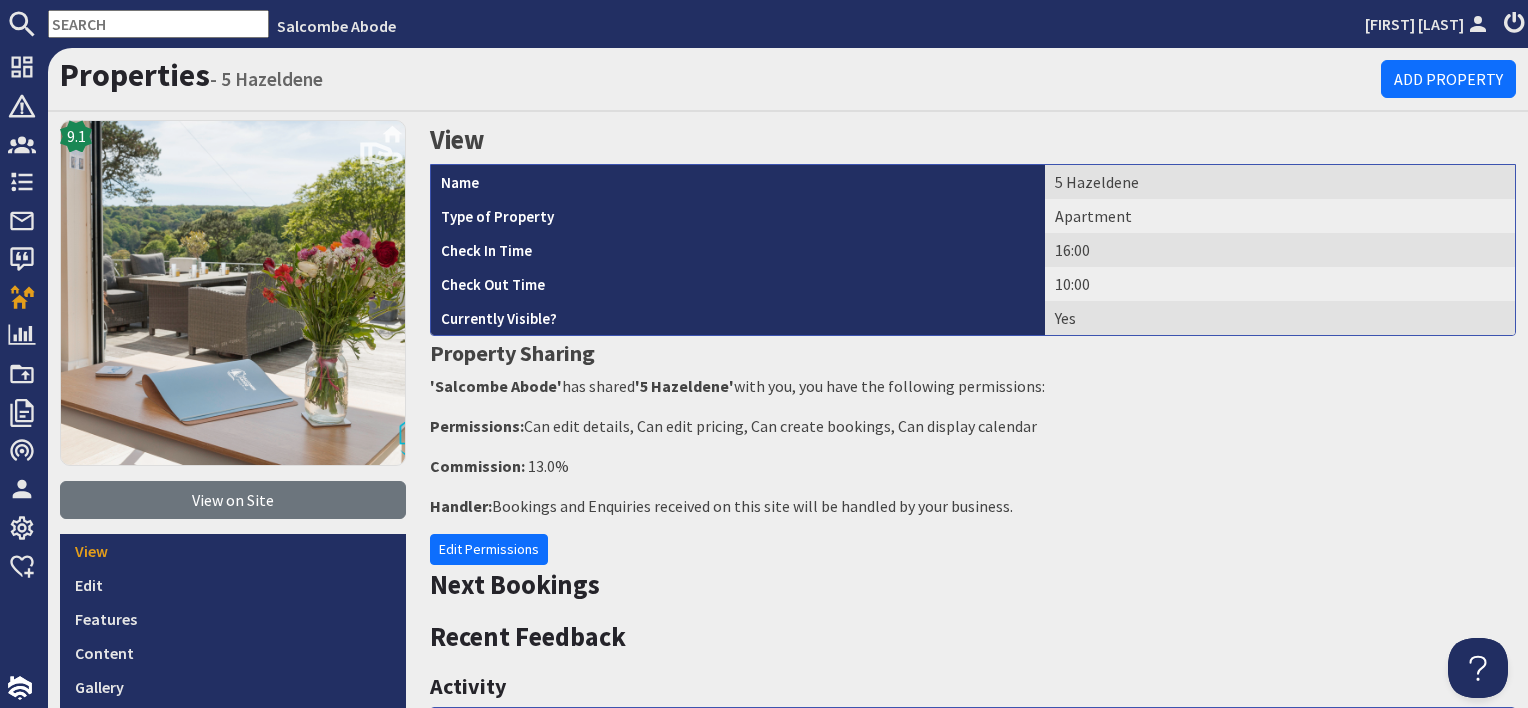 scroll, scrollTop: 0, scrollLeft: 0, axis: both 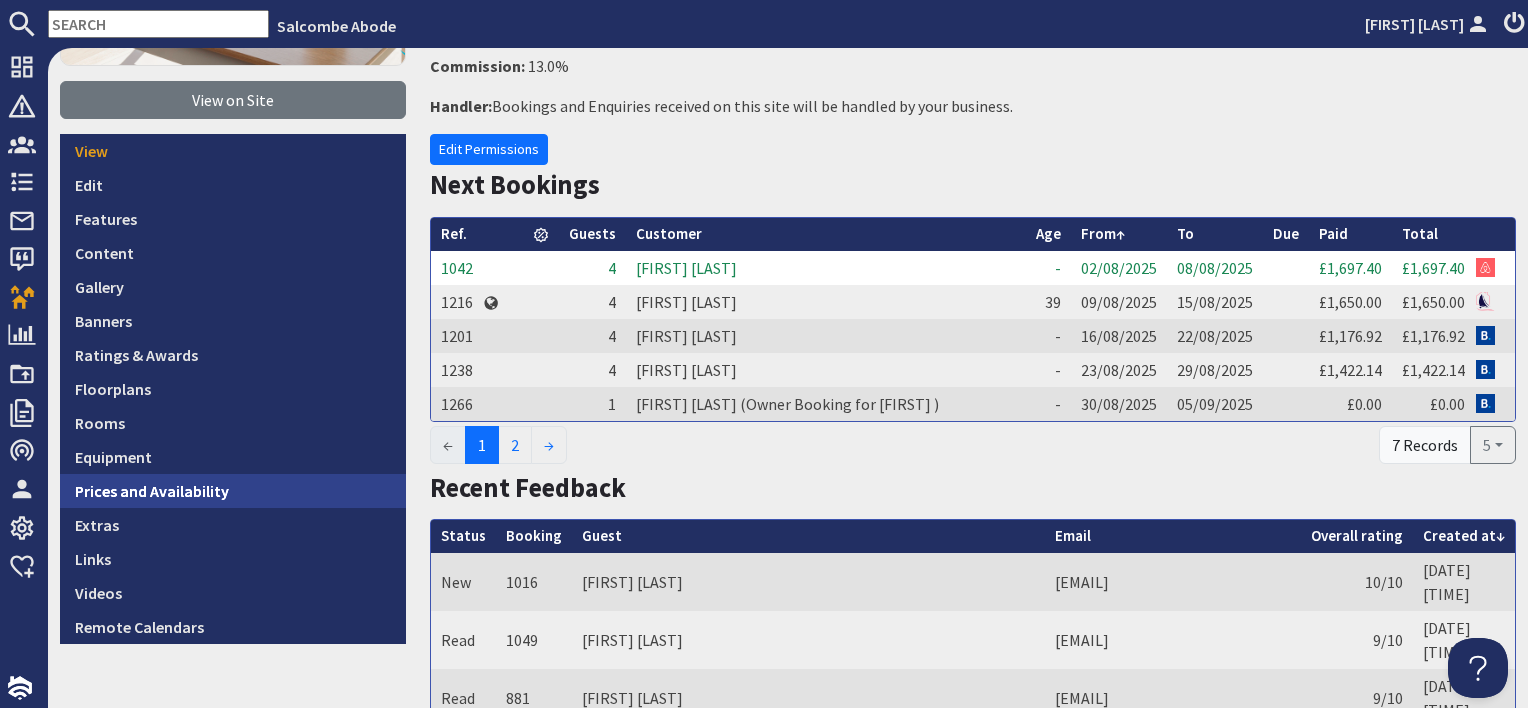 click on "Prices and Availability" at bounding box center [233, 491] 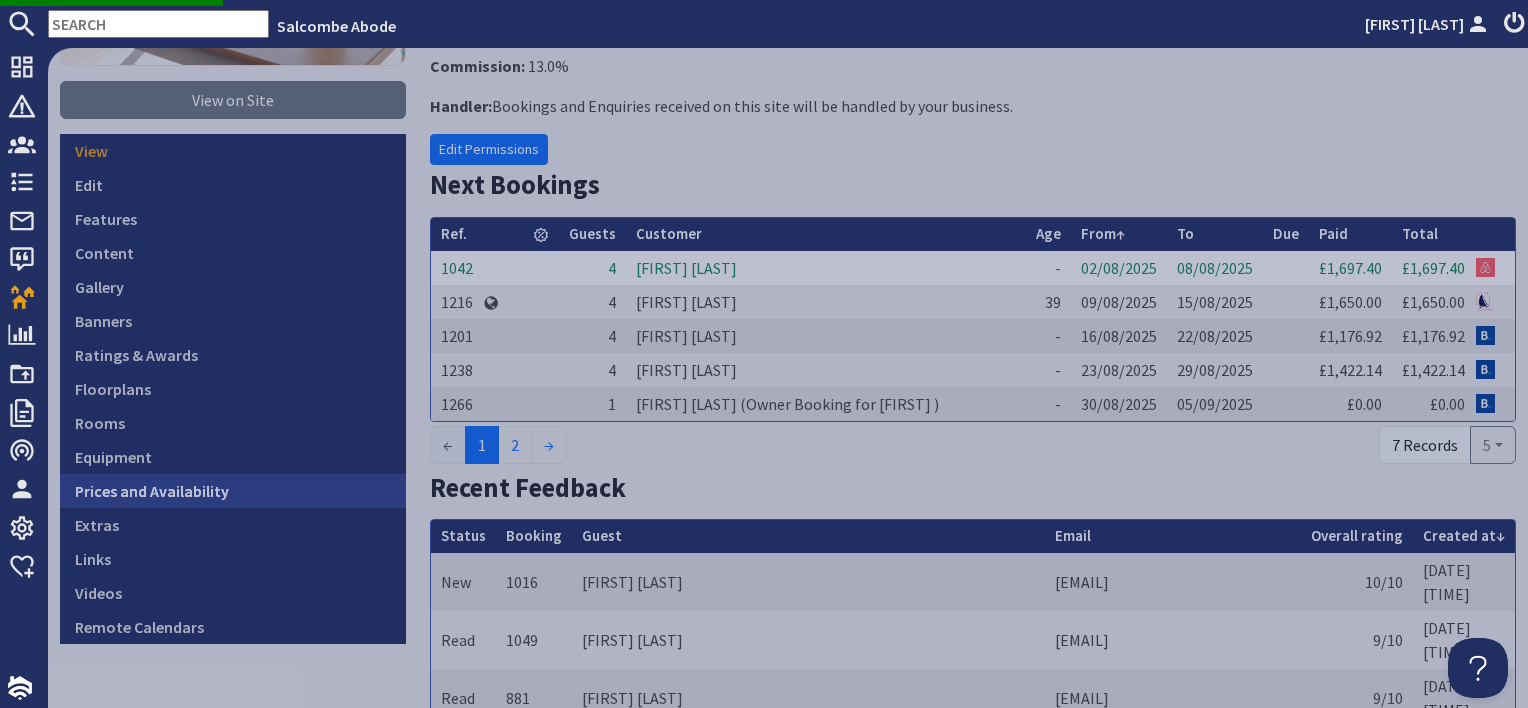 click on "Prices and Availability" at bounding box center (233, 491) 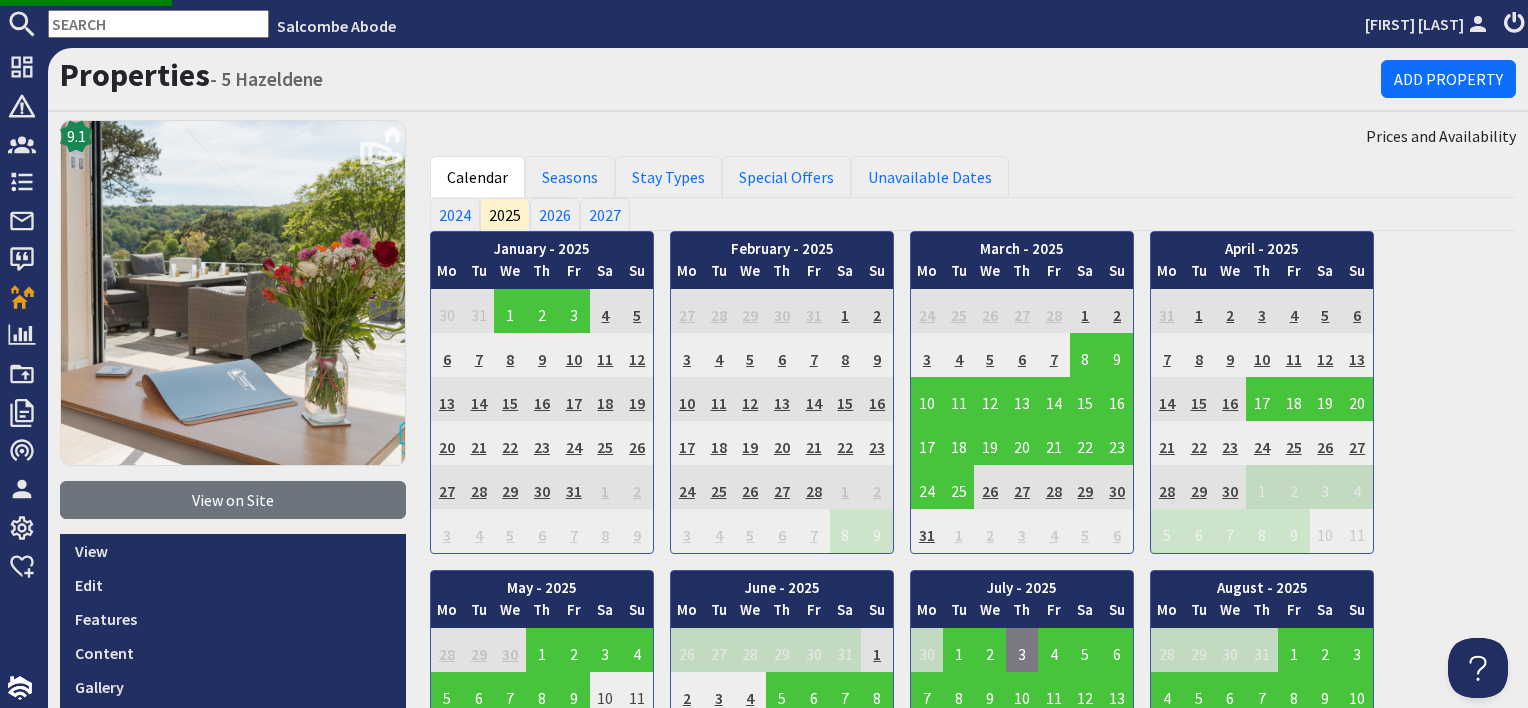 scroll, scrollTop: 0, scrollLeft: 0, axis: both 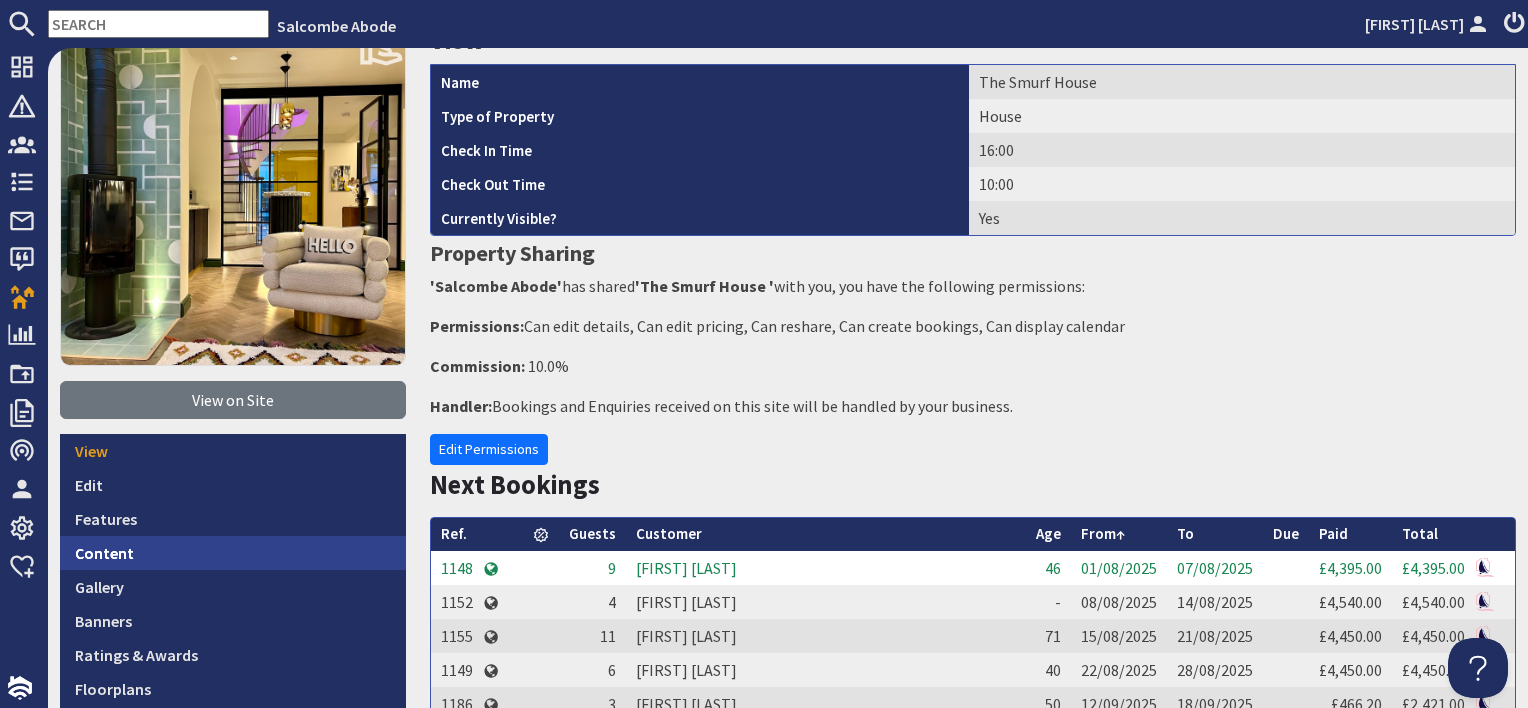 click on "Content" at bounding box center (233, 553) 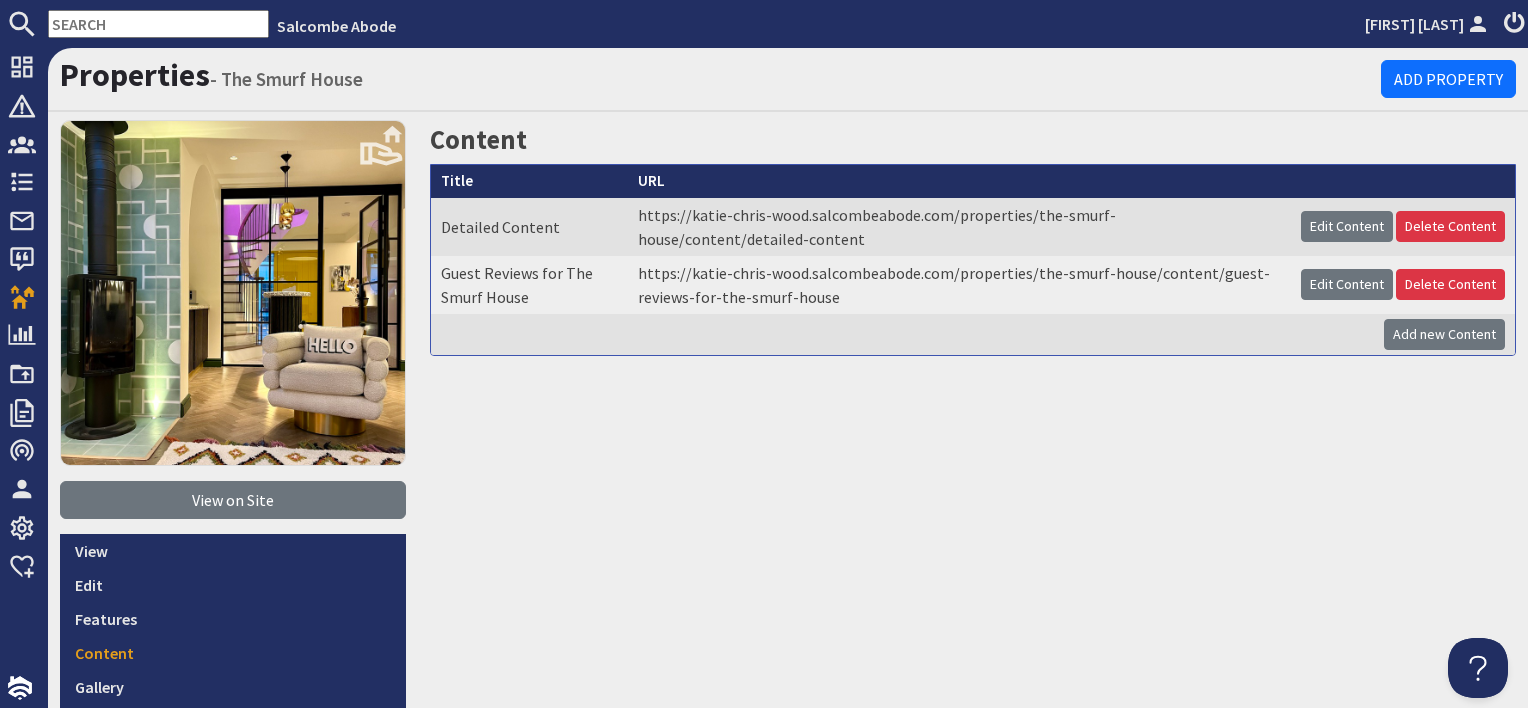 scroll, scrollTop: 0, scrollLeft: 0, axis: both 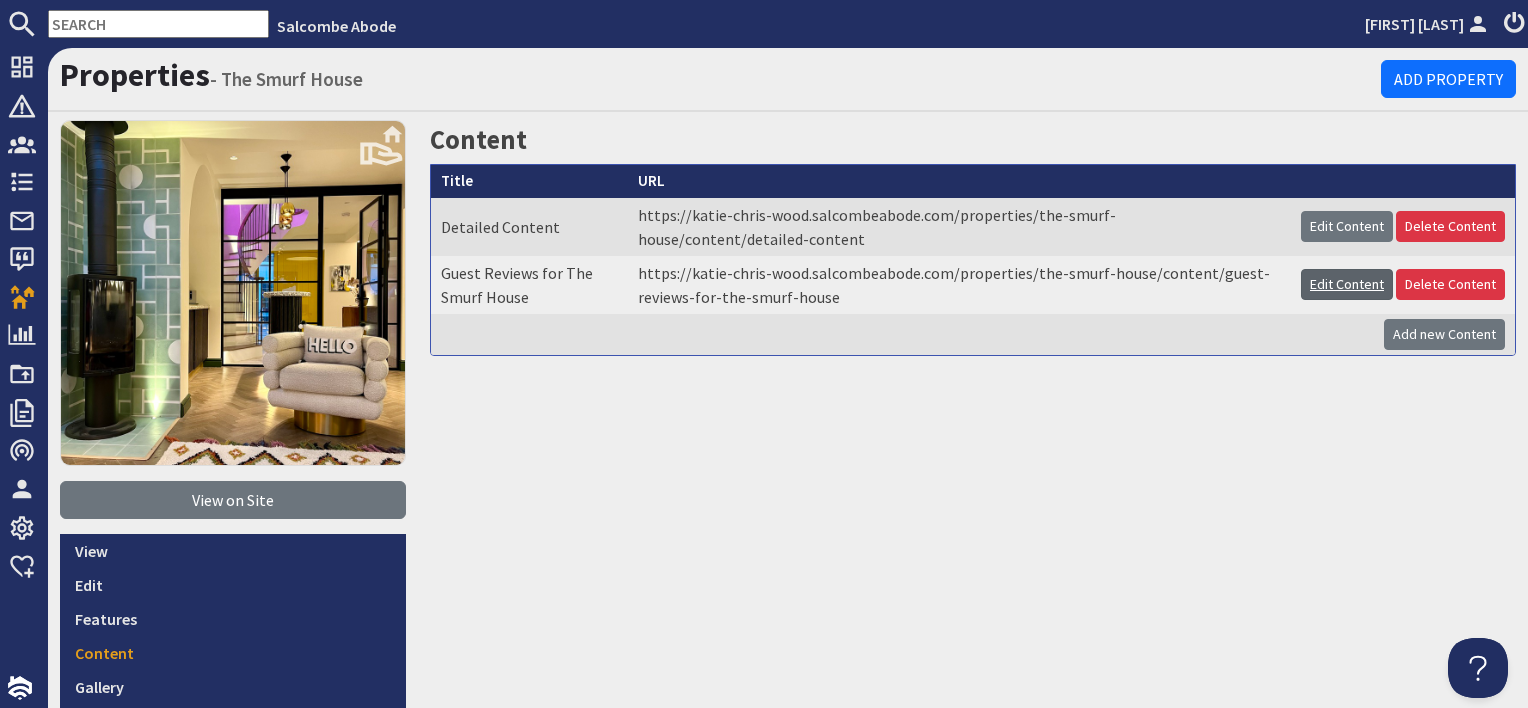 click on "Edit Content" at bounding box center (1347, 284) 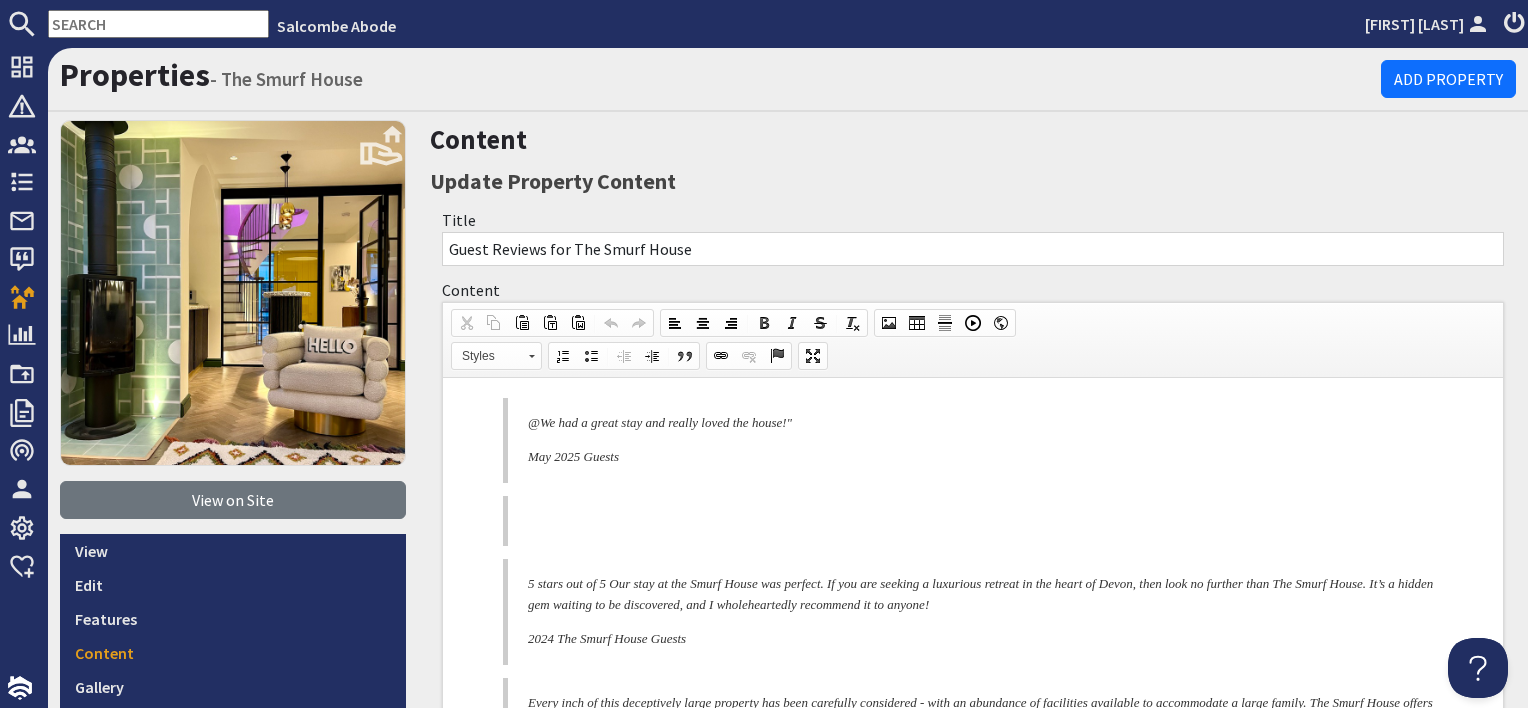 scroll, scrollTop: 0, scrollLeft: 0, axis: both 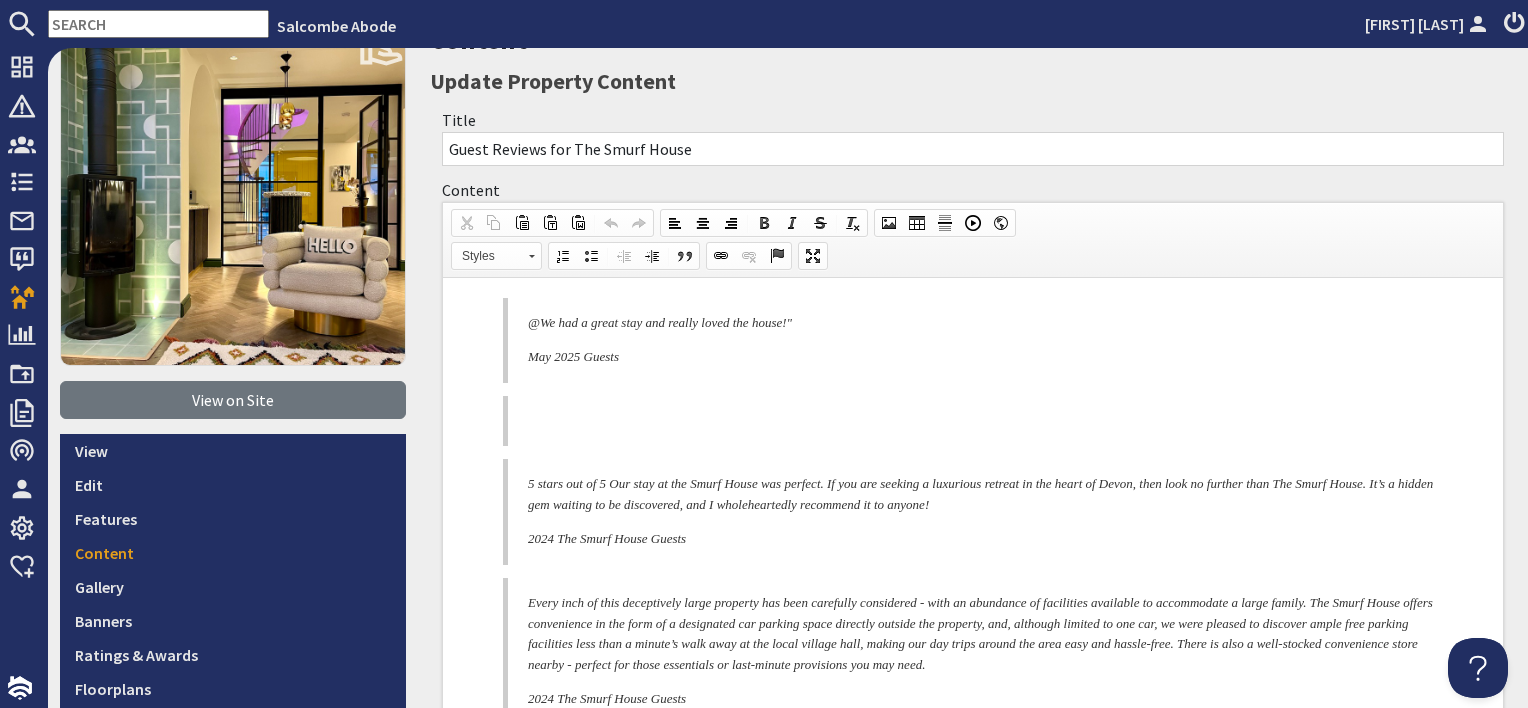 click on "@We had a great stay and really loved the house!"" at bounding box center (981, 323) 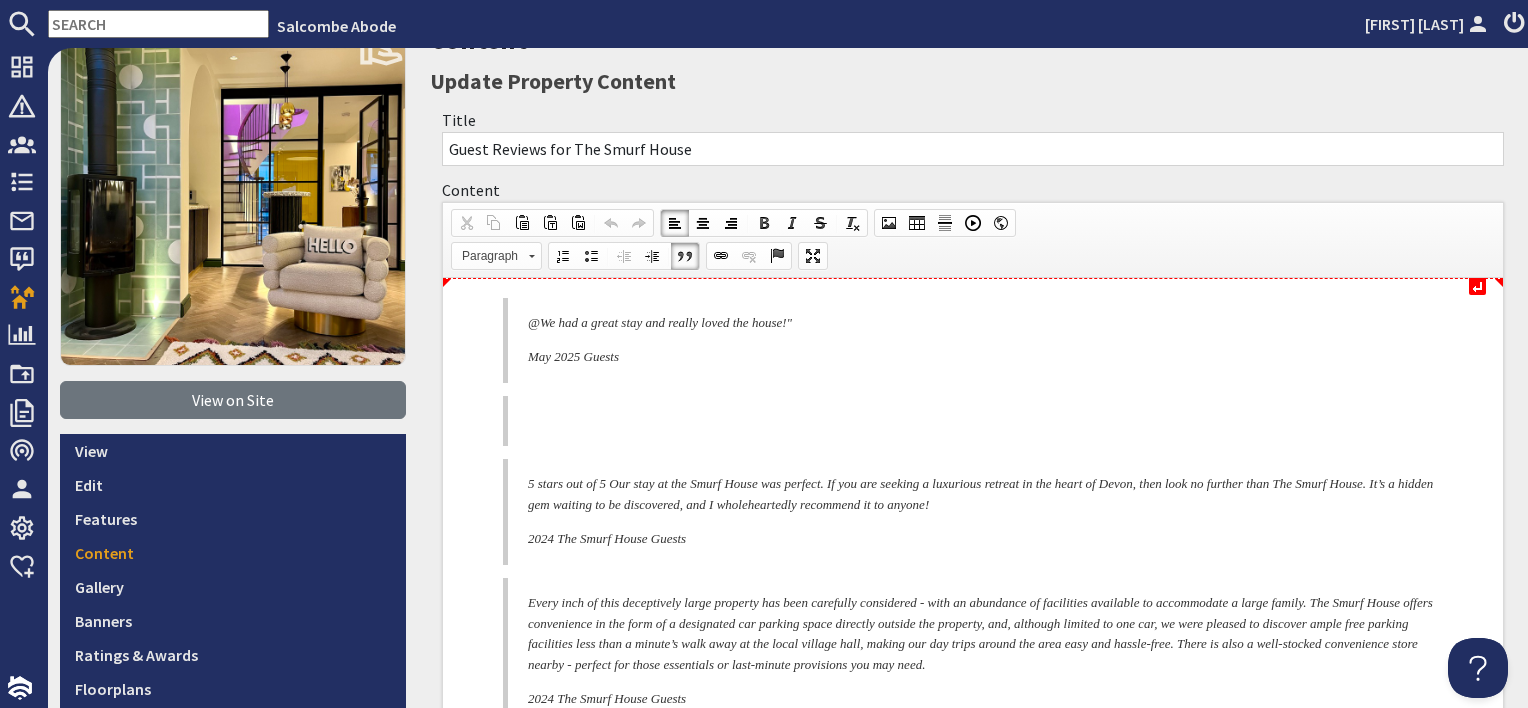 type 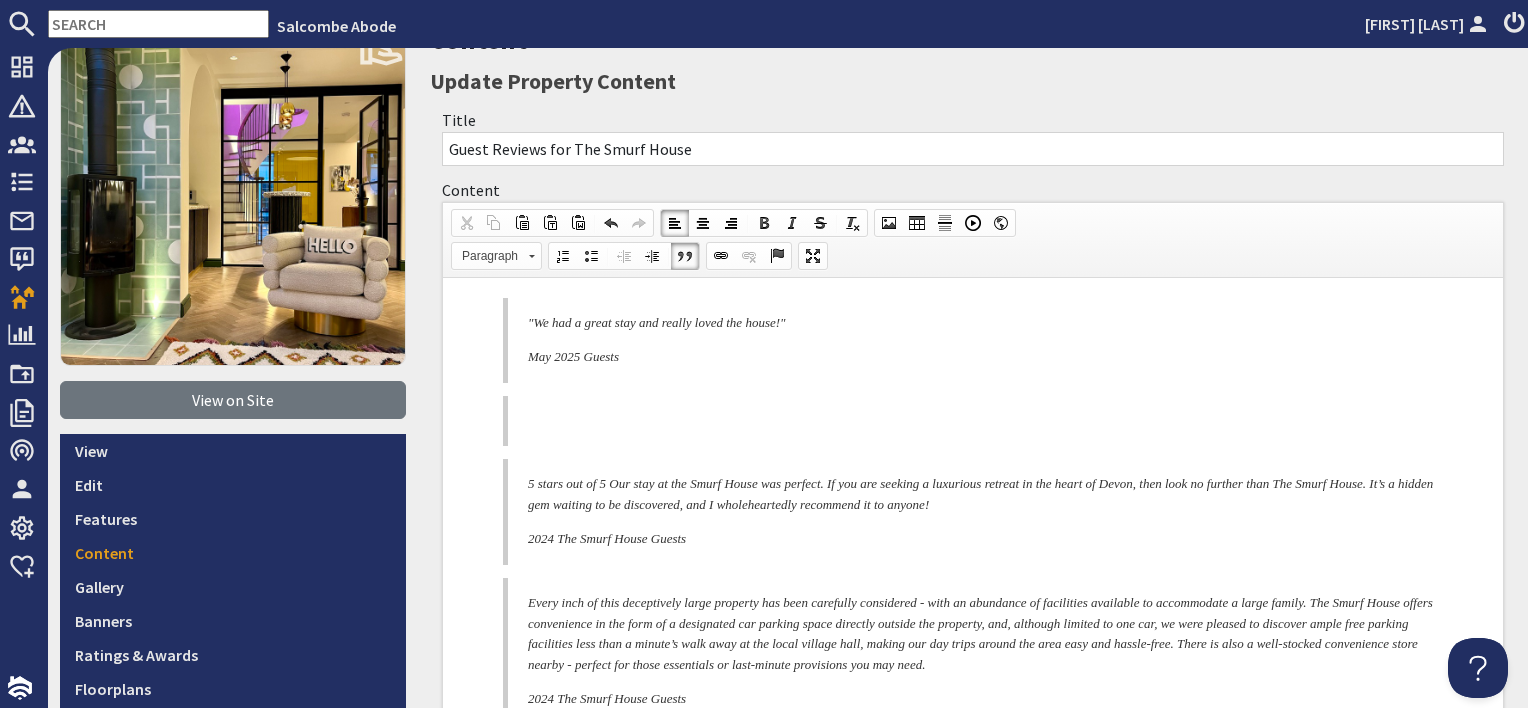 click at bounding box center (981, 421) 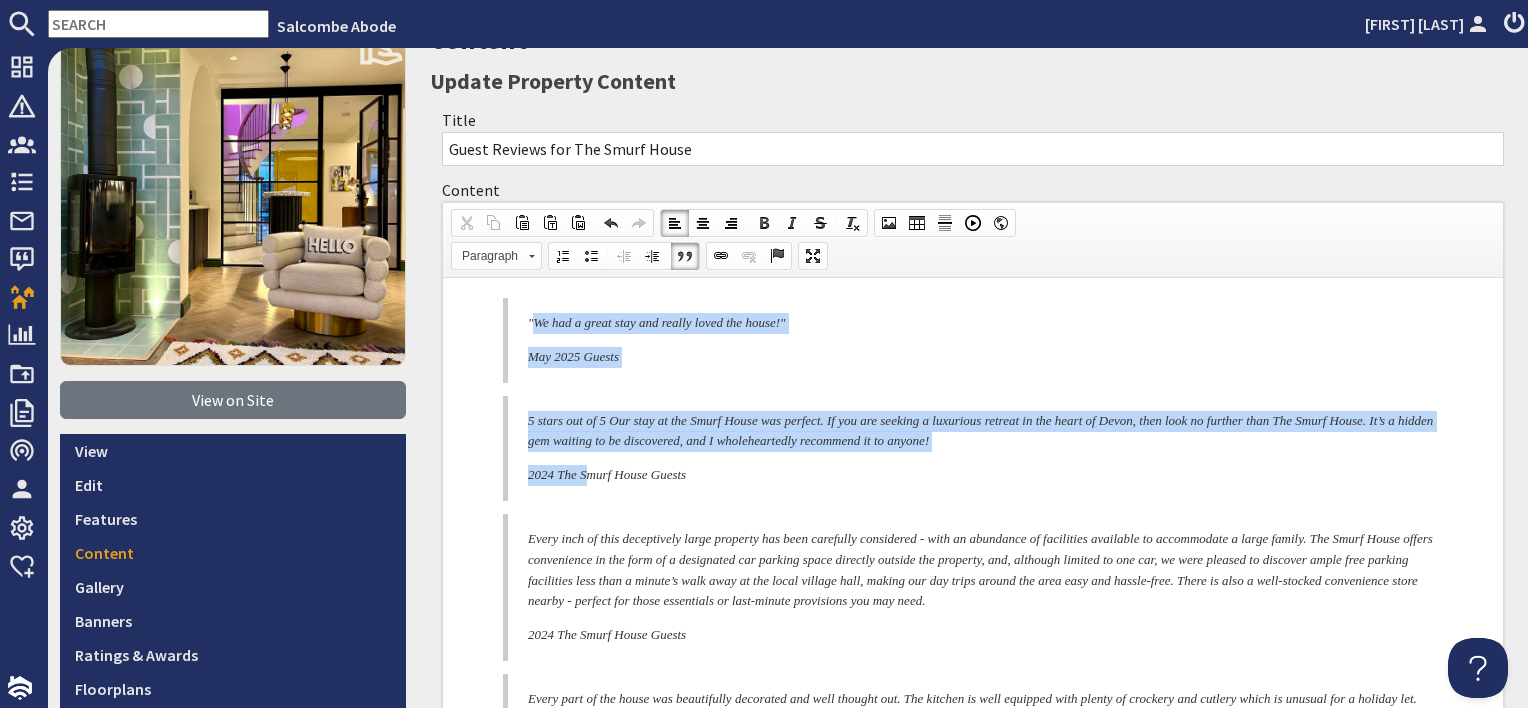 drag, startPoint x: 531, startPoint y: 295, endPoint x: 590, endPoint y: 471, distance: 185.62596 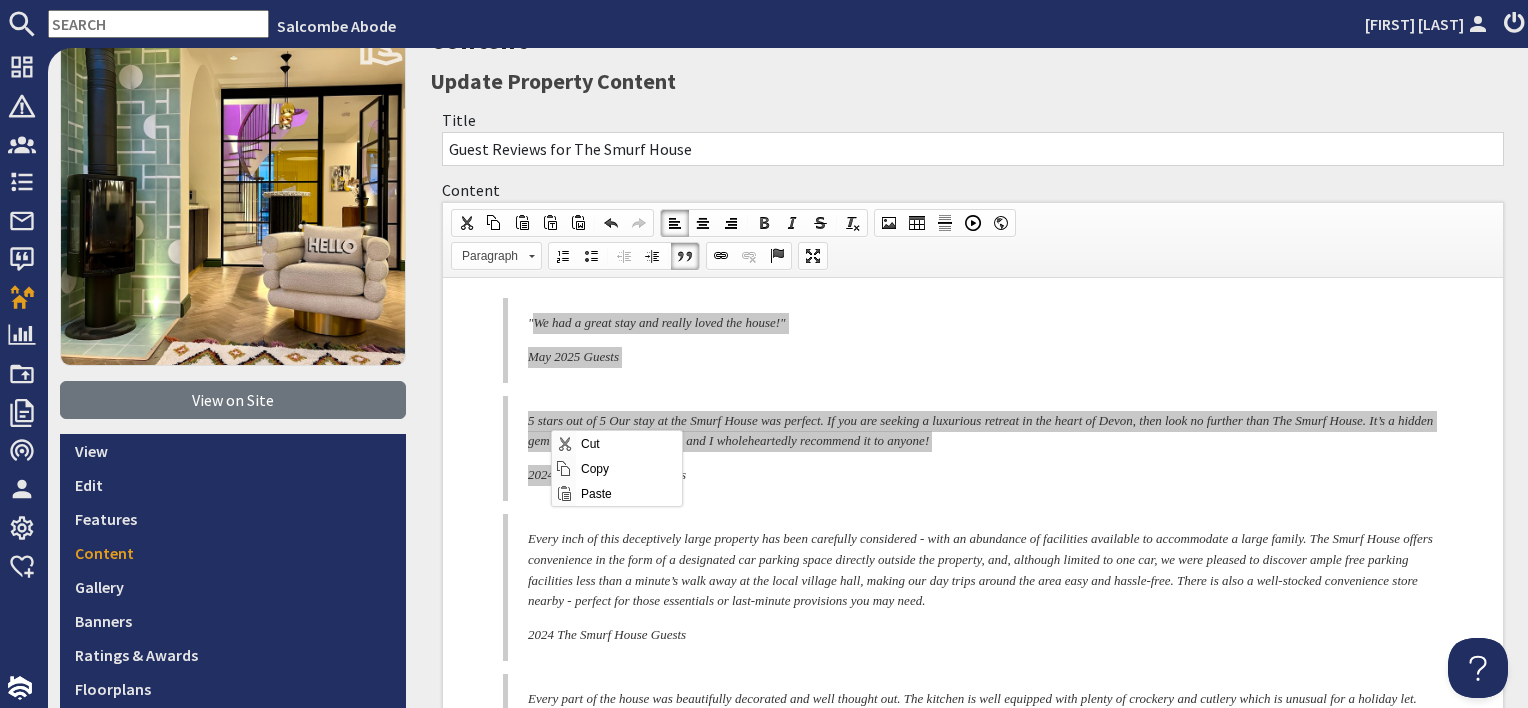 scroll, scrollTop: 0, scrollLeft: 0, axis: both 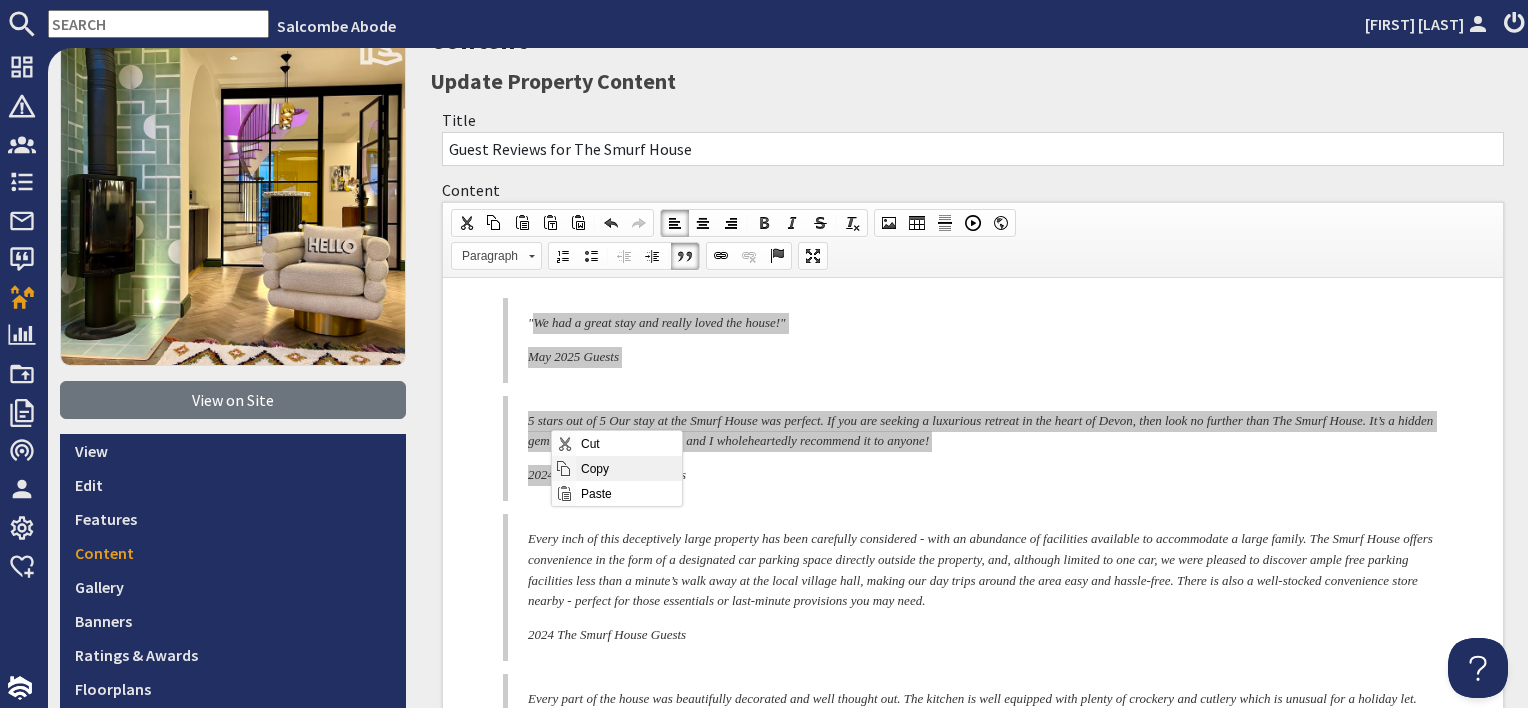 click on "Copy" at bounding box center [629, 468] 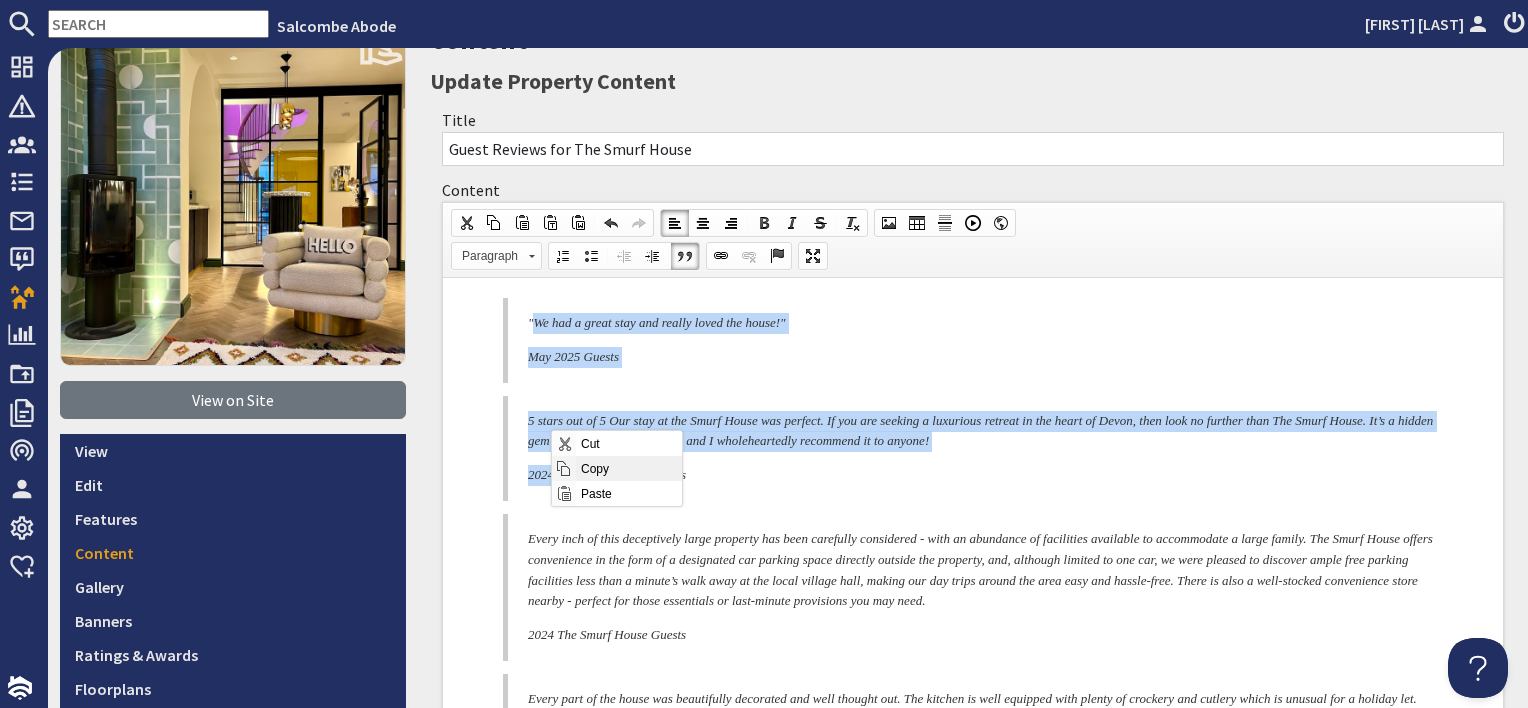 copy on "We had a great stay and really loved the house!" May 2025 Guests  5 stars out of 5 Our stay at the Smurf House was perfect. If you are seeking a luxurious retreat in the heart of Devon, then look no further than The Smurf House. It’s a hidden gem waiting to be discovered, and I wholeheartedly recommend it to anyone! 2024 The S" 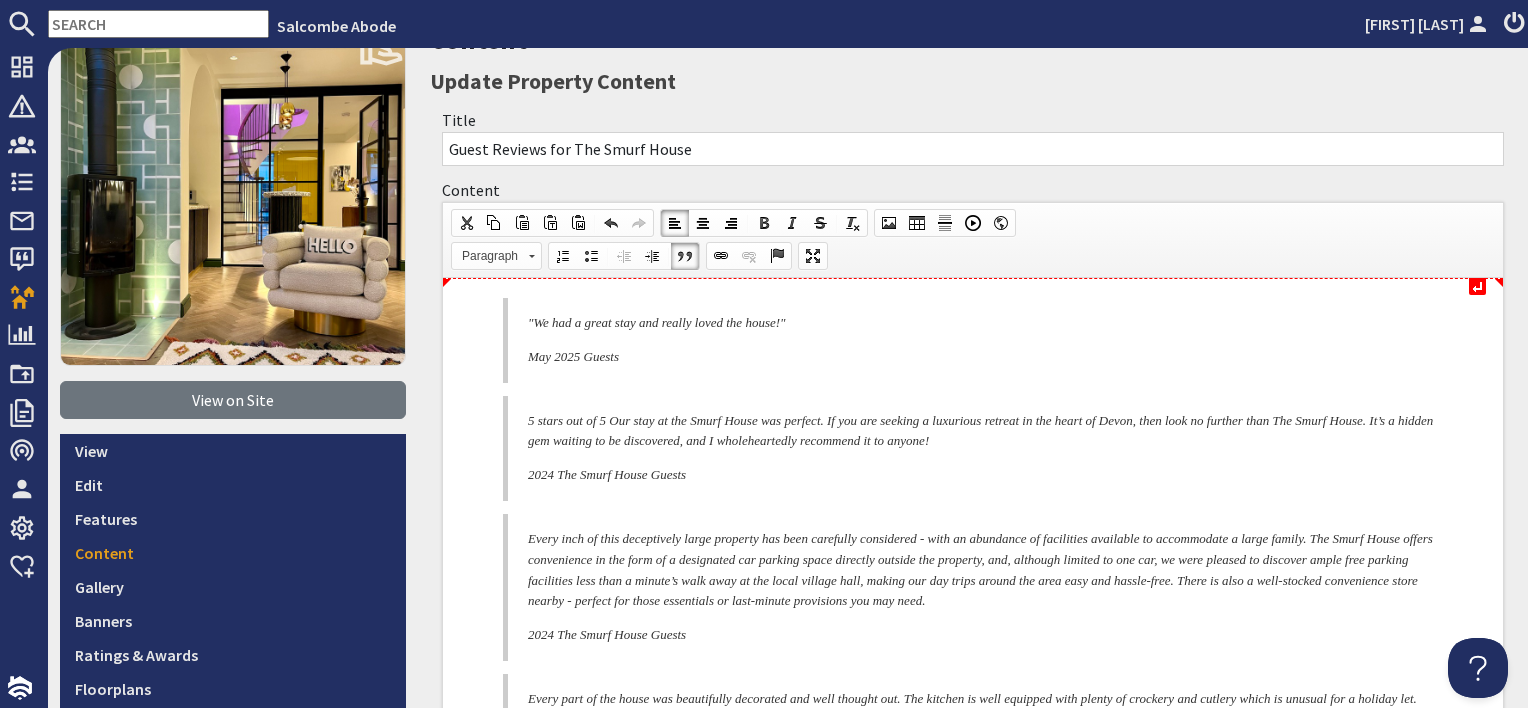 click on "↵ "We had a great stay and really loved the house!" May 2025 Guests  5 stars out of 5 Our stay at the Smurf House was perfect. If you are seeking a luxurious retreat in the heart of Devon, then look no further than The Smurf House. It’s a hidden gem waiting to be discovered, and I wholeheartedly recommend it to anyone! 2024 The Smurf House Guests  Every inch of this deceptively large property has been carefully considered - with an abundance of facilities available to accommodate a large family. The Smurf House offers convenience in the form of a designated car parking space directly outside the property, and, although limited to one car, we were pleased to discover ample free parking facilities less than a minute’s walk away at the local village hall, making our day trips around the area easy and hassle-free. There is also a well-stocked convenience store nearby - perfect for those essentials or last-minute provisions you may need.  2024 The Smurf House Guests" at bounding box center [973, 953] 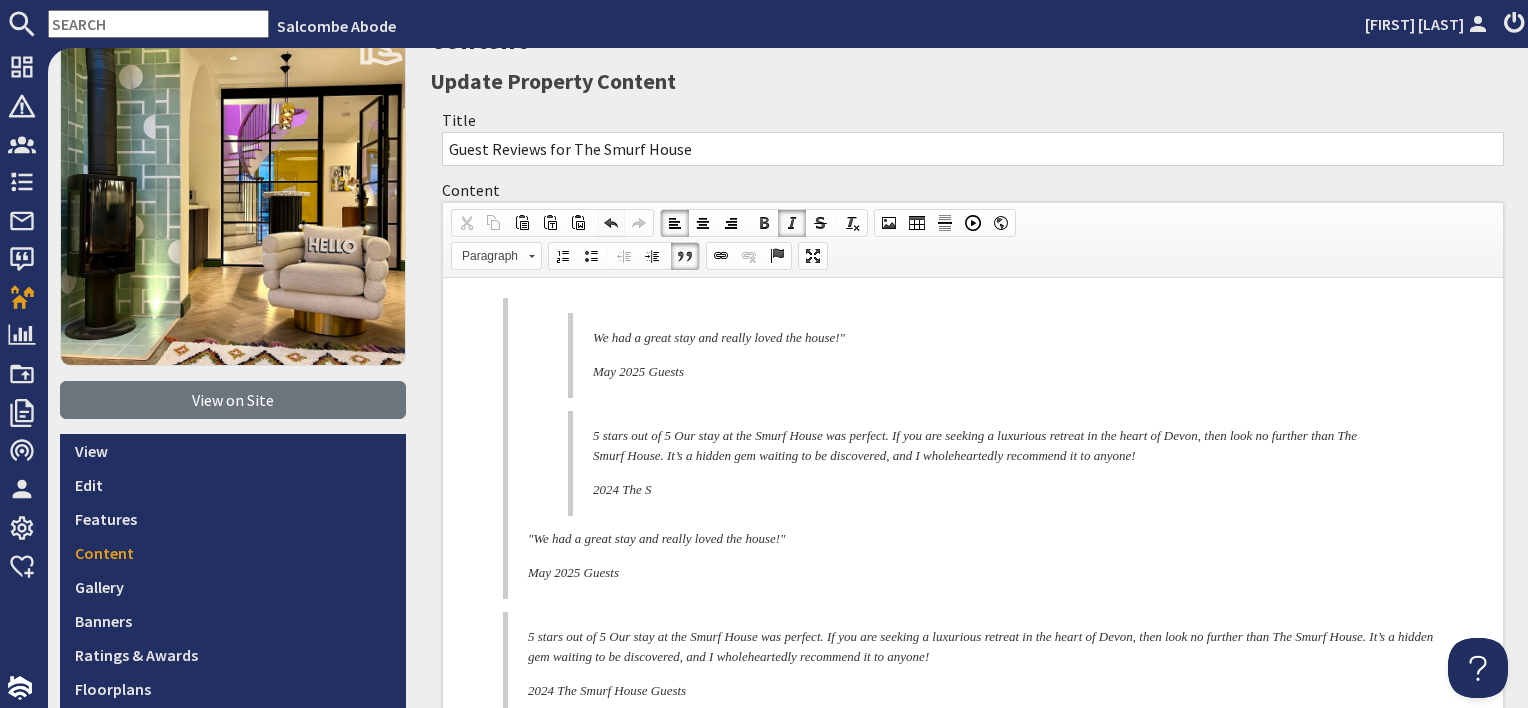 click at bounding box center [611, 223] 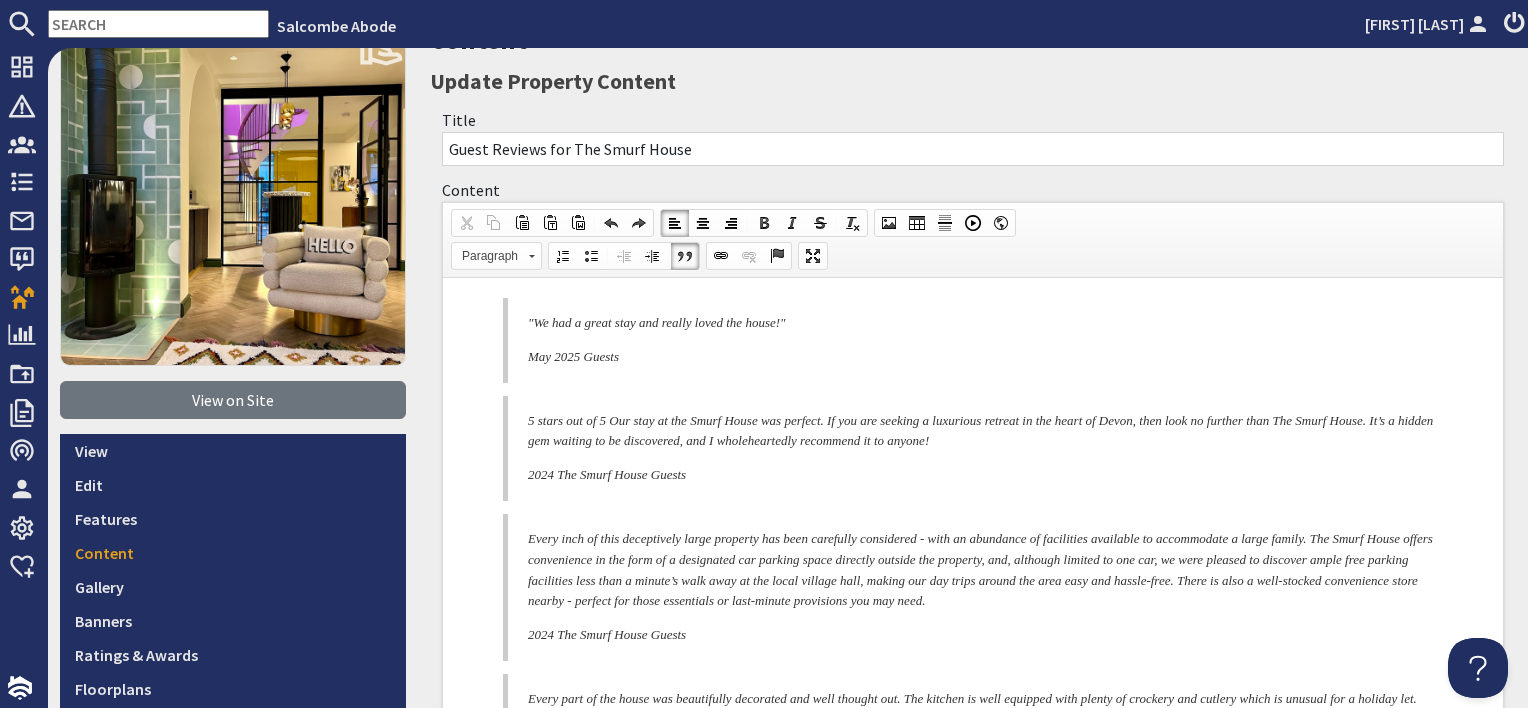 click on ""We had a great stay and really loved the house!" May 2025 Guests  5 stars out of 5 Our stay at the Smurf House was perfect. If you are seeking a luxurious retreat in the heart of Devon, then look no further than The Smurf House. It’s a hidden gem waiting to be discovered, and I wholeheartedly recommend it to anyone! 2024 The Smurf House Guests  Every inch of this deceptively large property has been carefully considered - with an abundance of facilities available to accommodate a large family. The Smurf House offers convenience in the form of a designated car parking space directly outside the property, and, although limited to one car, we were pleased to discover ample free parking facilities less than a minute’s walk away at the local village hall, making our day trips around the area easy and hassle-free. There is also a well-stocked convenience store nearby - perfect for those essentials or last-minute provisions you may need.  2024 The Smurf House Guests  2024 The Smurf House Guests" at bounding box center (973, 953) 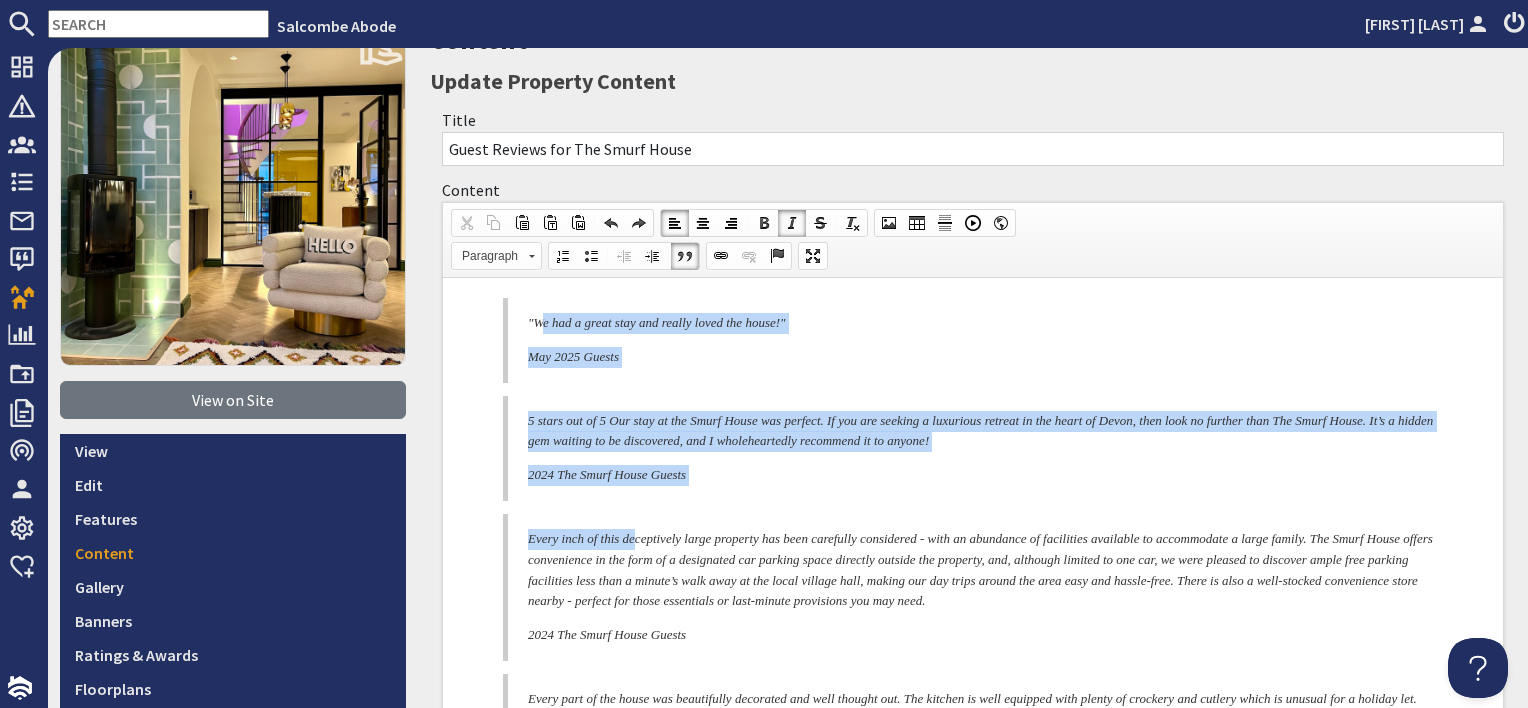 drag, startPoint x: 540, startPoint y: 300, endPoint x: 643, endPoint y: 502, distance: 226.74435 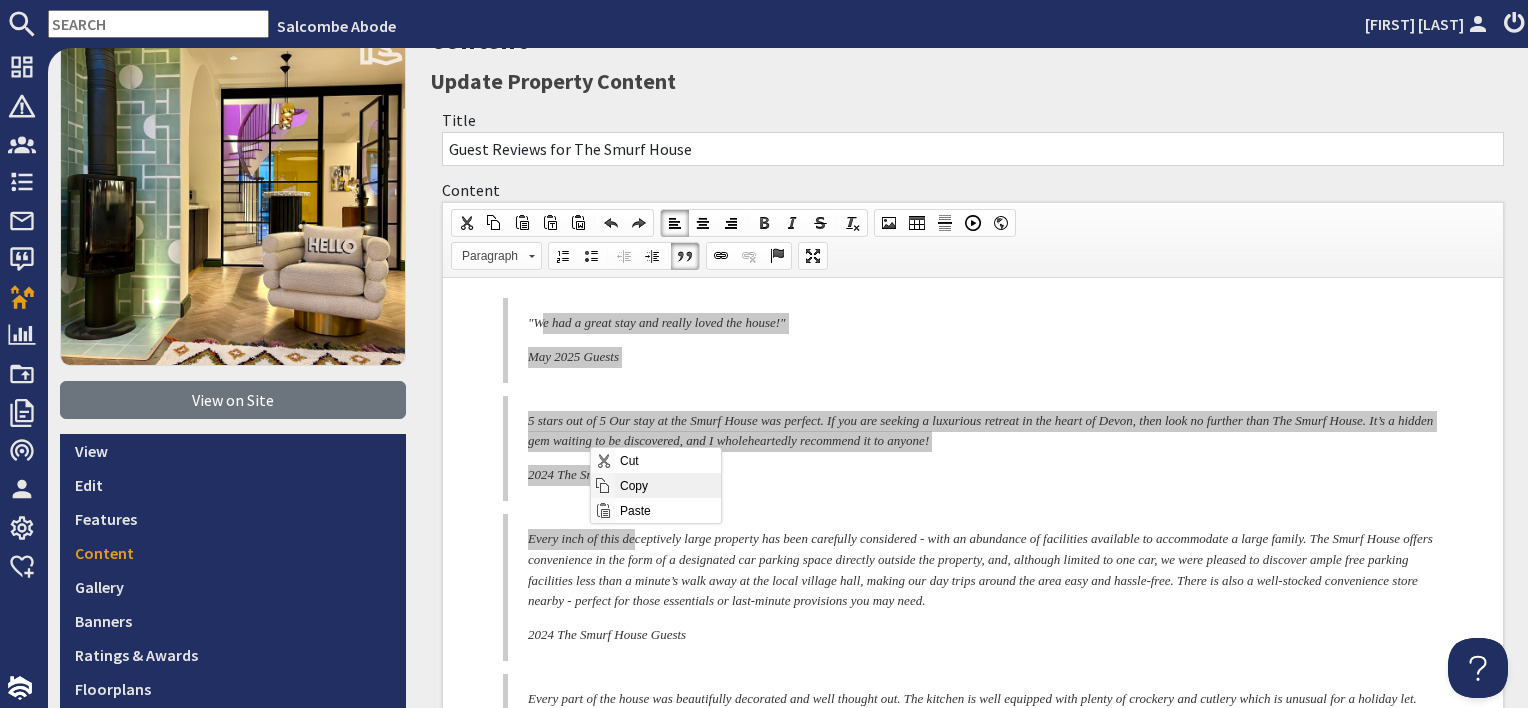 click on "Copy" at bounding box center (668, 485) 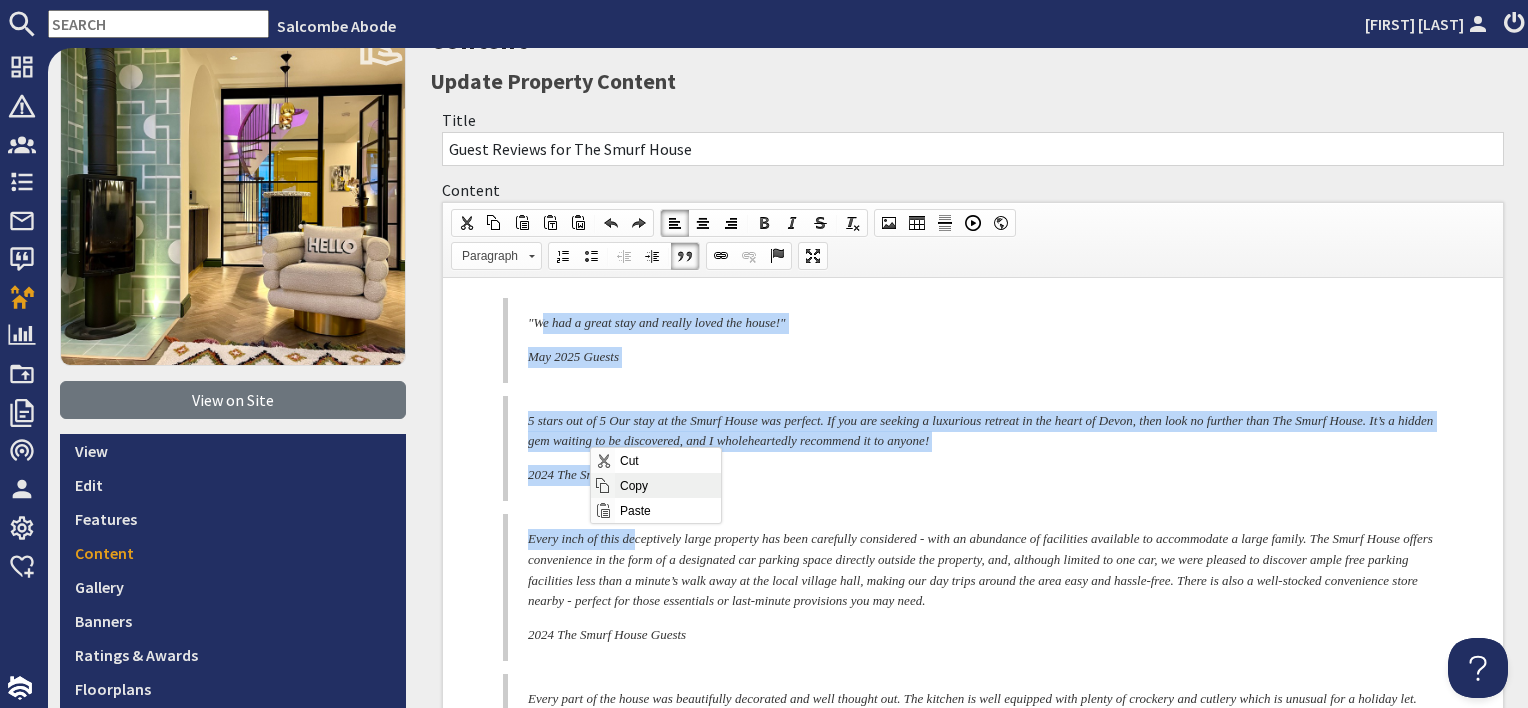 copy on "e had a great stay and really loved the house!" May 2025 Guests  5 stars out of 5 Our stay at the Smurf House was perfect. If you are seeking a luxurious retreat in the heart of Devon, then look no further than The Smurf House. It’s a hidden gem waiting to be discovered, and I wholeheartedly recommend it to anyone! 2024 The Smurf House Guests  Every inch of this de" 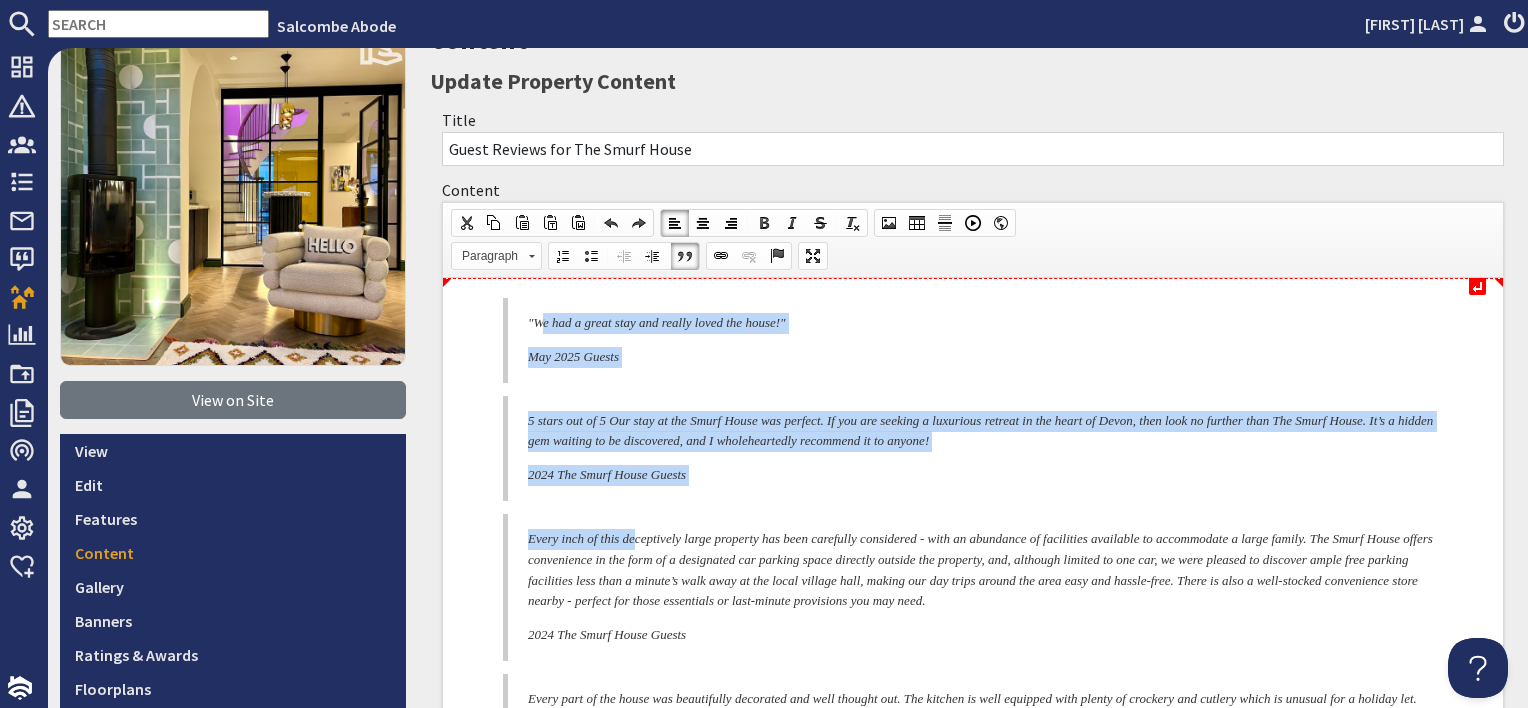 click on "↵ "We had a great stay and really loved the house!" May 2025 Guests  5 stars out of 5 Our stay at the Smurf House was perfect. If you are seeking a luxurious retreat in the heart of Devon, then look no further than The Smurf House. It’s a hidden gem waiting to be discovered, and I wholeheartedly recommend it to anyone! 2024 The Smurf House Guests  Every inch of this deceptively large property has been carefully considered - with an abundance of facilities available to accommodate a large family. The Smurf House offers convenience in the form of a designated car parking space directly outside the property, and, although limited to one car, we were pleased to discover ample free parking facilities less than a minute’s walk away at the local village hall, making our day trips around the area easy and hassle-free. There is also a well-stocked convenience store nearby - perfect for those essentials or last-minute provisions you may need.  2024 The Smurf House Guests" at bounding box center [973, 953] 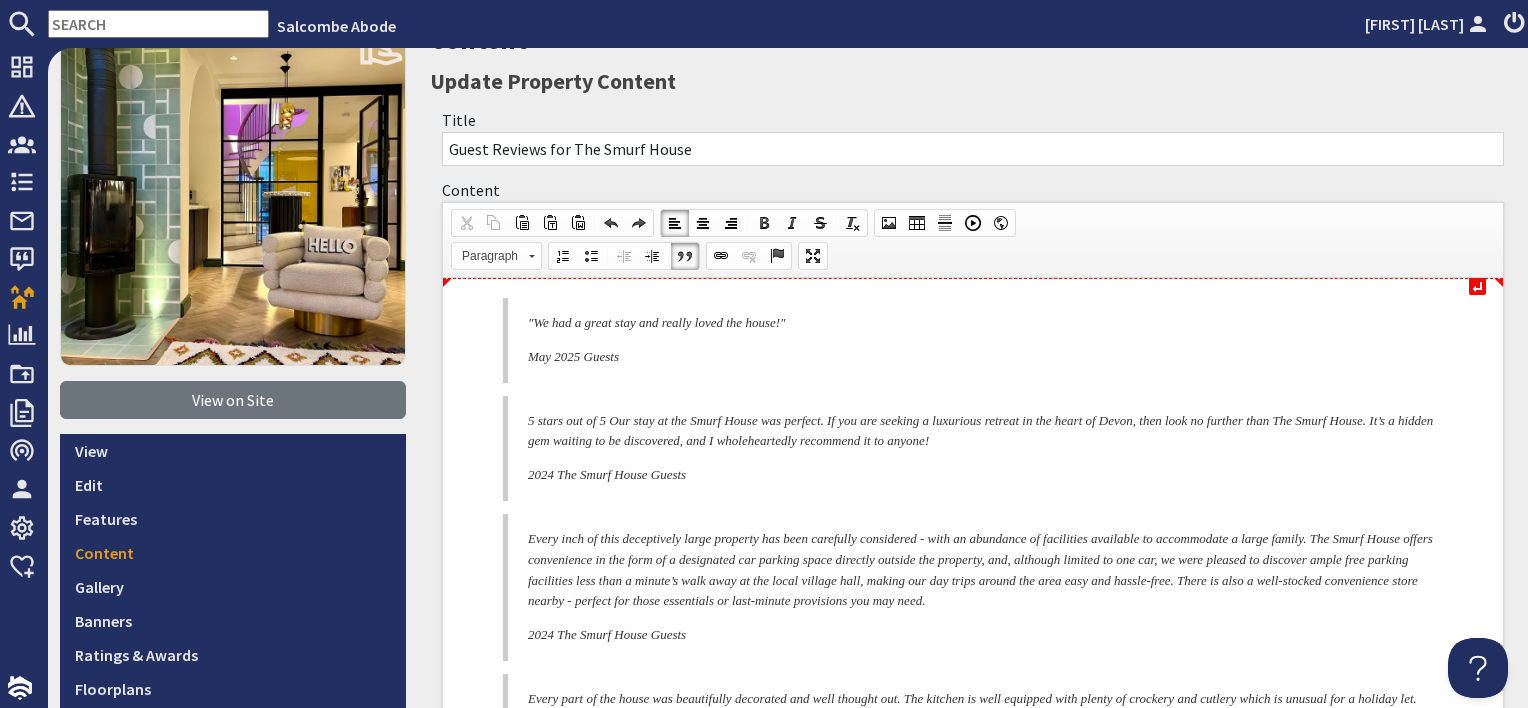 click on "↵ "We had a great stay and really loved the house!" May 2025 Guests  5 stars out of 5 Our stay at the Smurf House was perfect. If you are seeking a luxurious retreat in the heart of Devon, then look no further than The Smurf House. It’s a hidden gem waiting to be discovered, and I wholeheartedly recommend it to anyone! 2024 The Smurf House Guests  Every inch of this deceptively large property has been carefully considered - with an abundance of facilities available to accommodate a large family. The Smurf House offers convenience in the form of a designated car parking space directly outside the property, and, although limited to one car, we were pleased to discover ample free parking facilities less than a minute’s walk away at the local village hall, making our day trips around the area easy and hassle-free. There is also a well-stocked convenience store nearby - perfect for those essentials or last-minute provisions you may need.  2024 The Smurf House Guests" at bounding box center (973, 953) 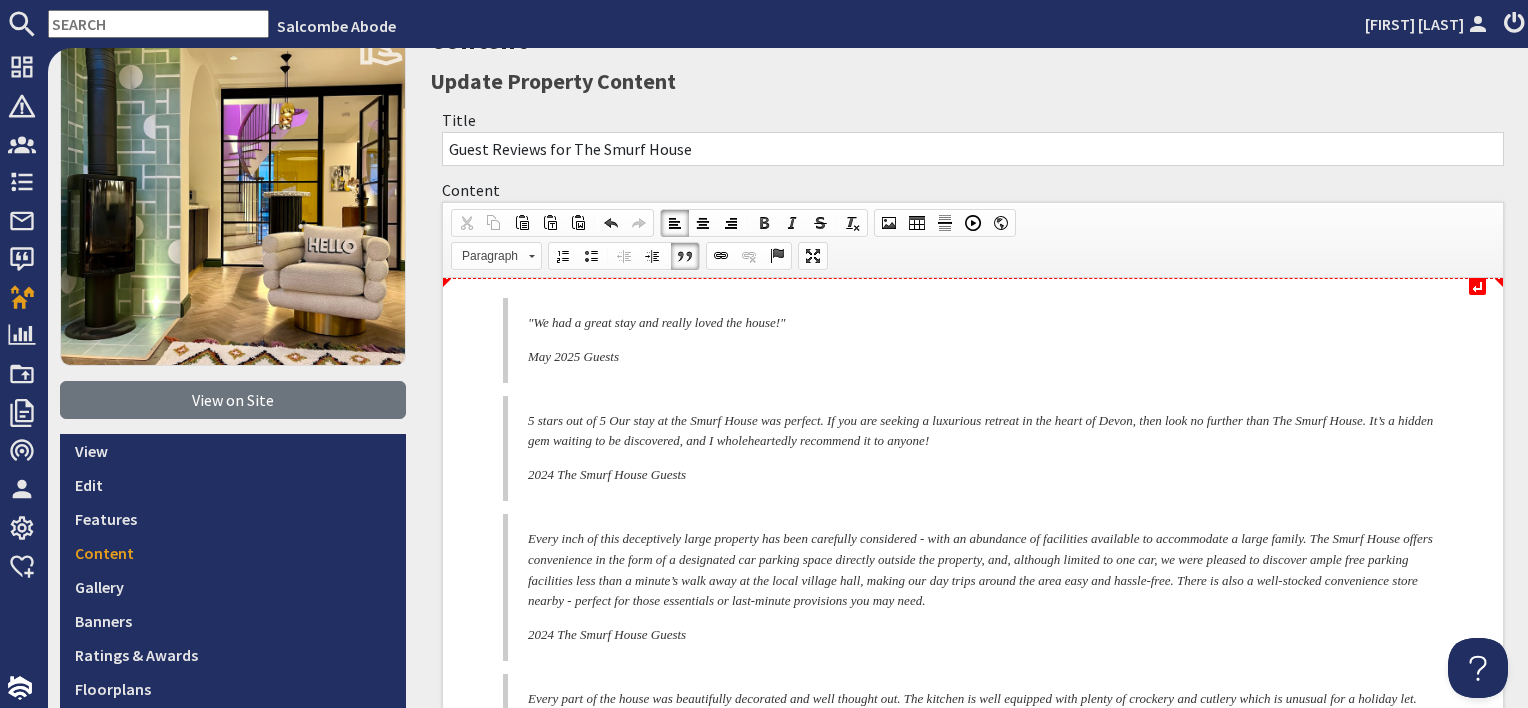 click on "↵ "We had a great stay and really loved the house!" May 2025 Guests  5 stars out of 5 Our stay at the Smurf House was perfect. If you are seeking a luxurious retreat in the heart of Devon, then look no further than The Smurf House. It’s a hidden gem waiting to be discovered, and I wholeheartedly recommend it to anyone! 2024 The Smurf House Guests  Every inch of this deceptively large property has been carefully considered - with an abundance of facilities available to accommodate a large family. The Smurf House offers convenience in the form of a designated car parking space directly outside the property, and, although limited to one car, we were pleased to discover ample free parking facilities less than a minute’s walk away at the local village hall, making our day trips around the area easy and hassle-free. There is also a well-stocked convenience store nearby - perfect for those essentials or last-minute provisions you may need.  2024 The Smurf House Guests" at bounding box center [973, 953] 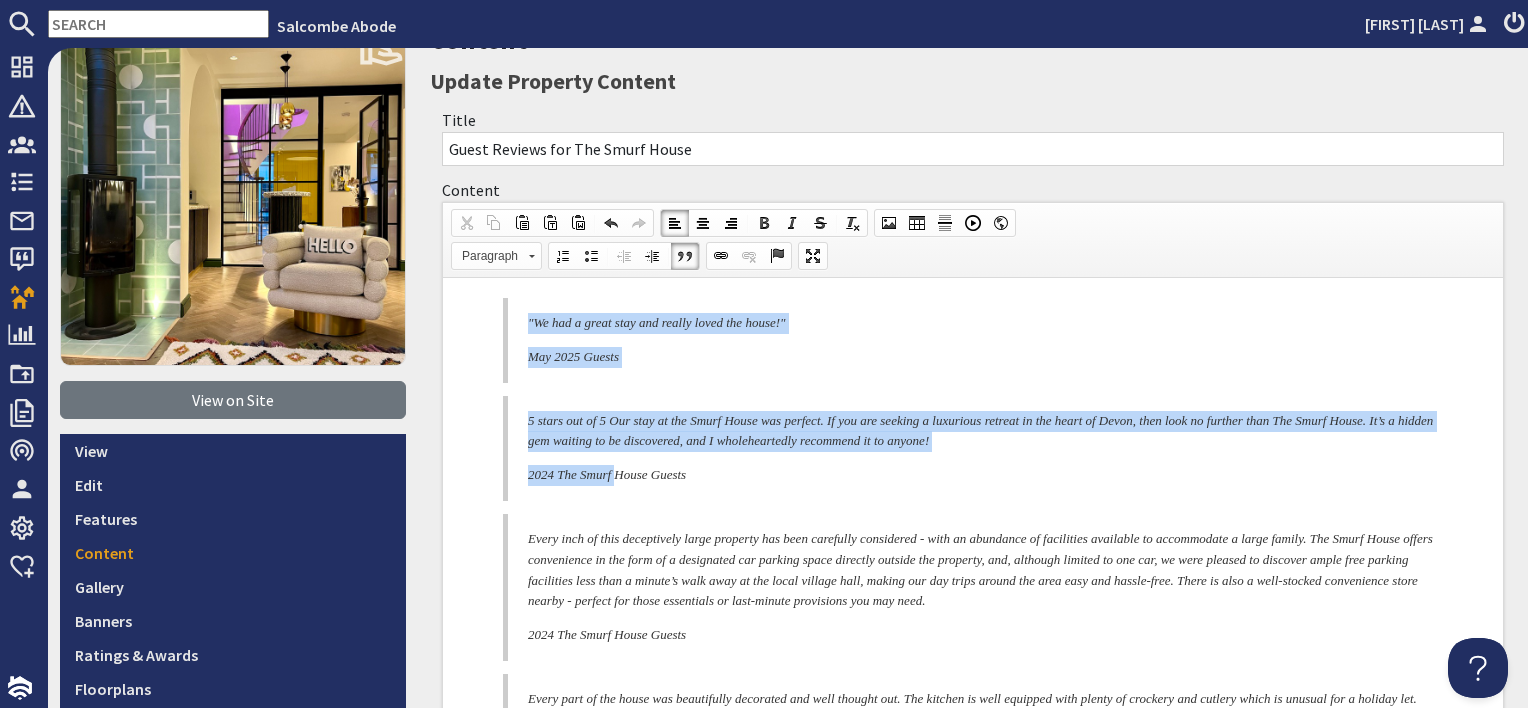 drag, startPoint x: 459, startPoint y: 308, endPoint x: 625, endPoint y: 491, distance: 247.07286 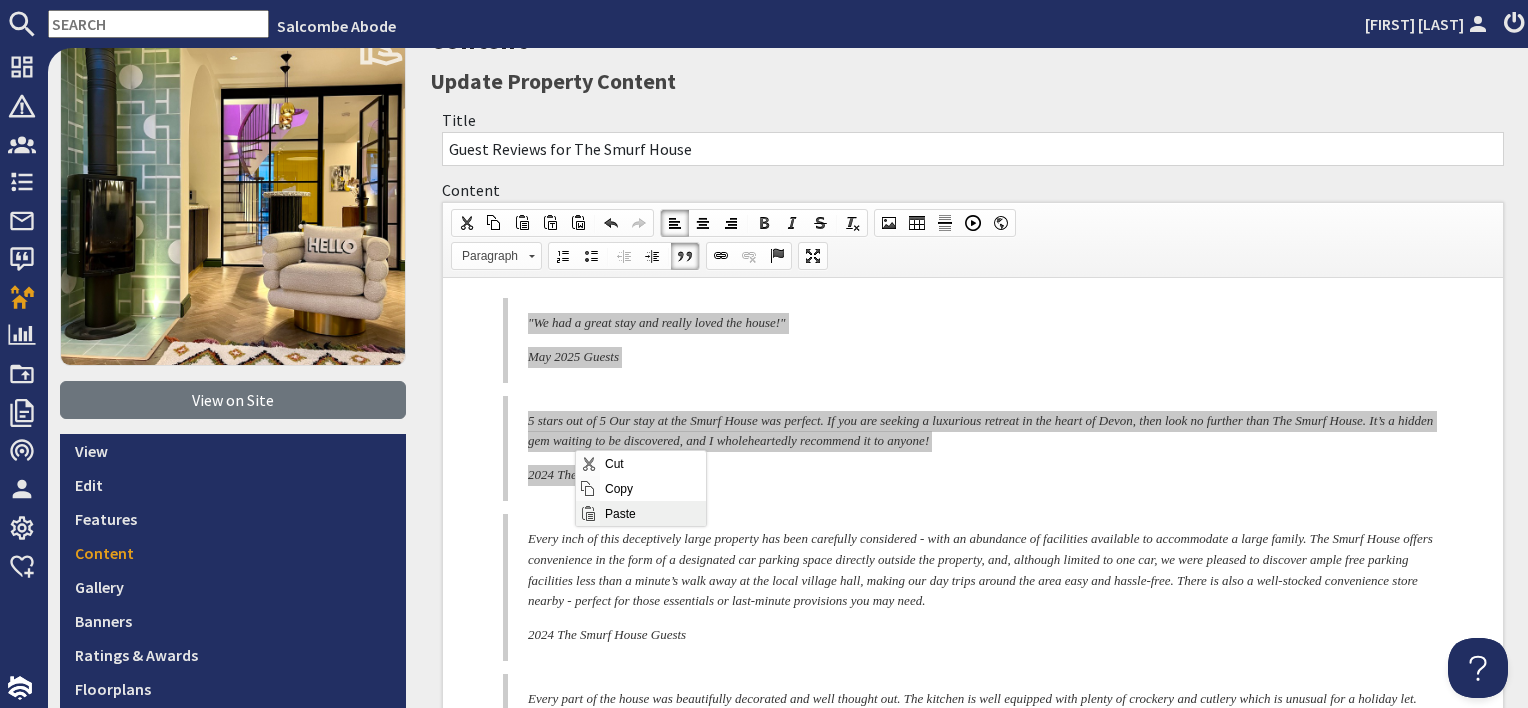 click on "Paste" at bounding box center (653, 513) 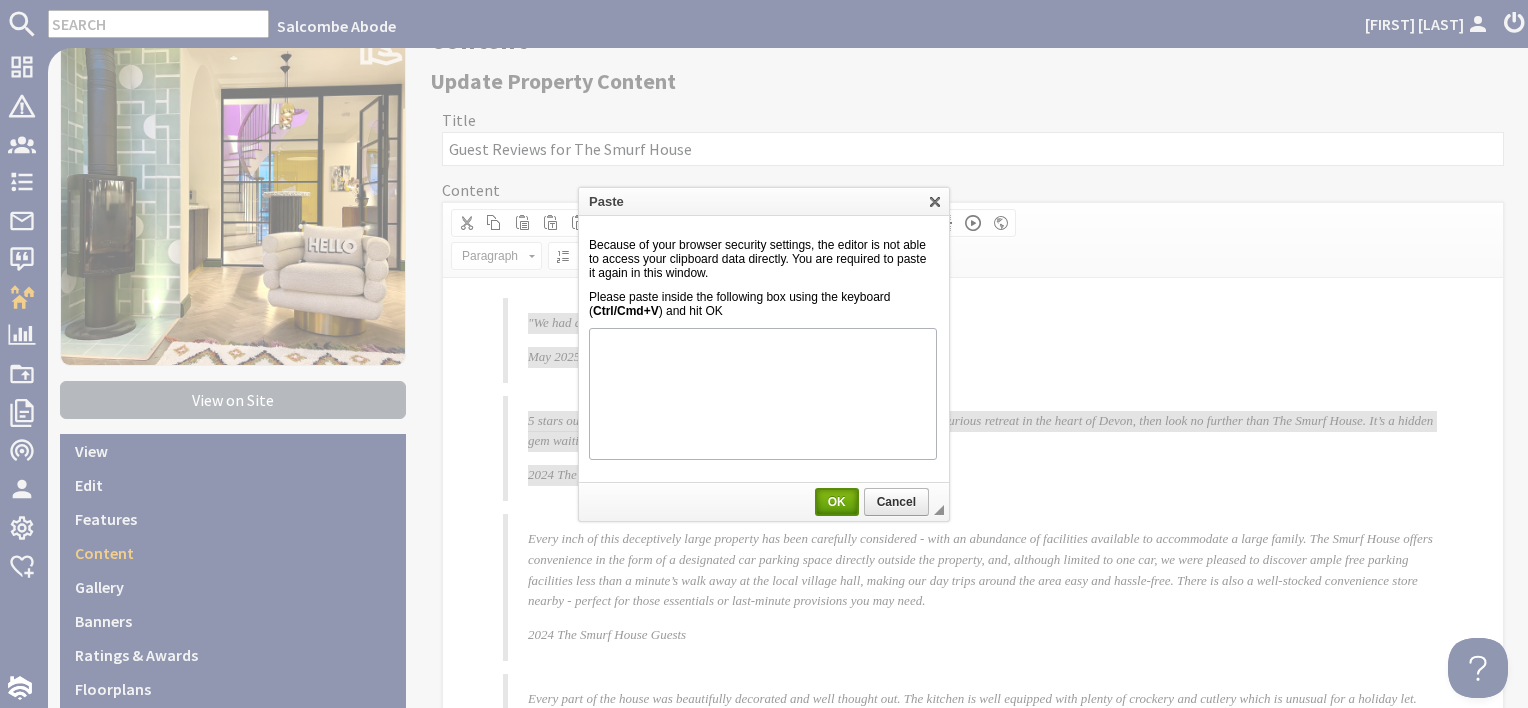 click on "OK" at bounding box center (837, 502) 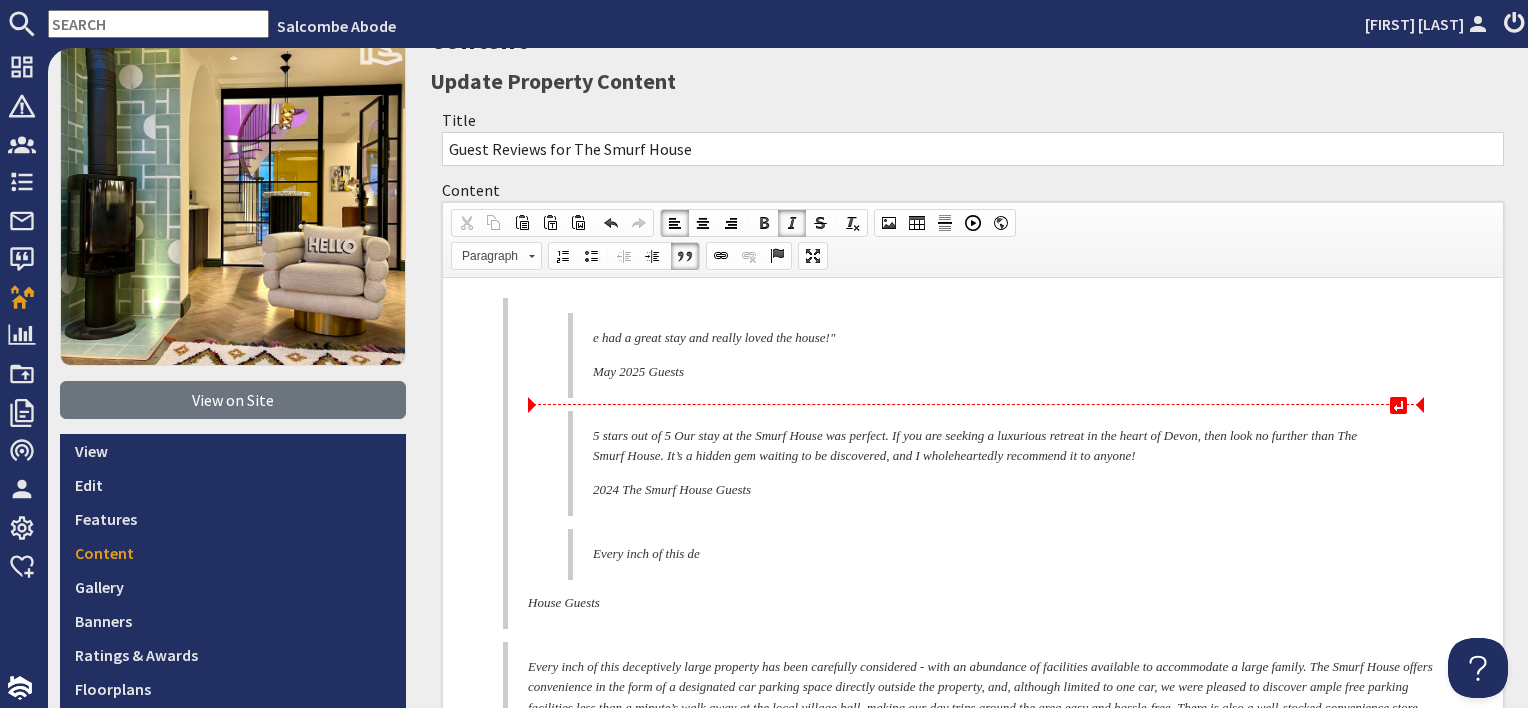 click on "e had a great stay and really loved the house!" May 2025 Guests  5 stars out of 5 Our stay at the Smurf House was perfect. If you are seeking a luxurious retreat in the heart of Devon, then look no further than The Smurf House. It’s a hidden gem waiting to be discovered, and I wholeheartedly recommend it to anyone! 2024 The Smurf House Guests  Every inch of this de House Guests" at bounding box center (973, 463) 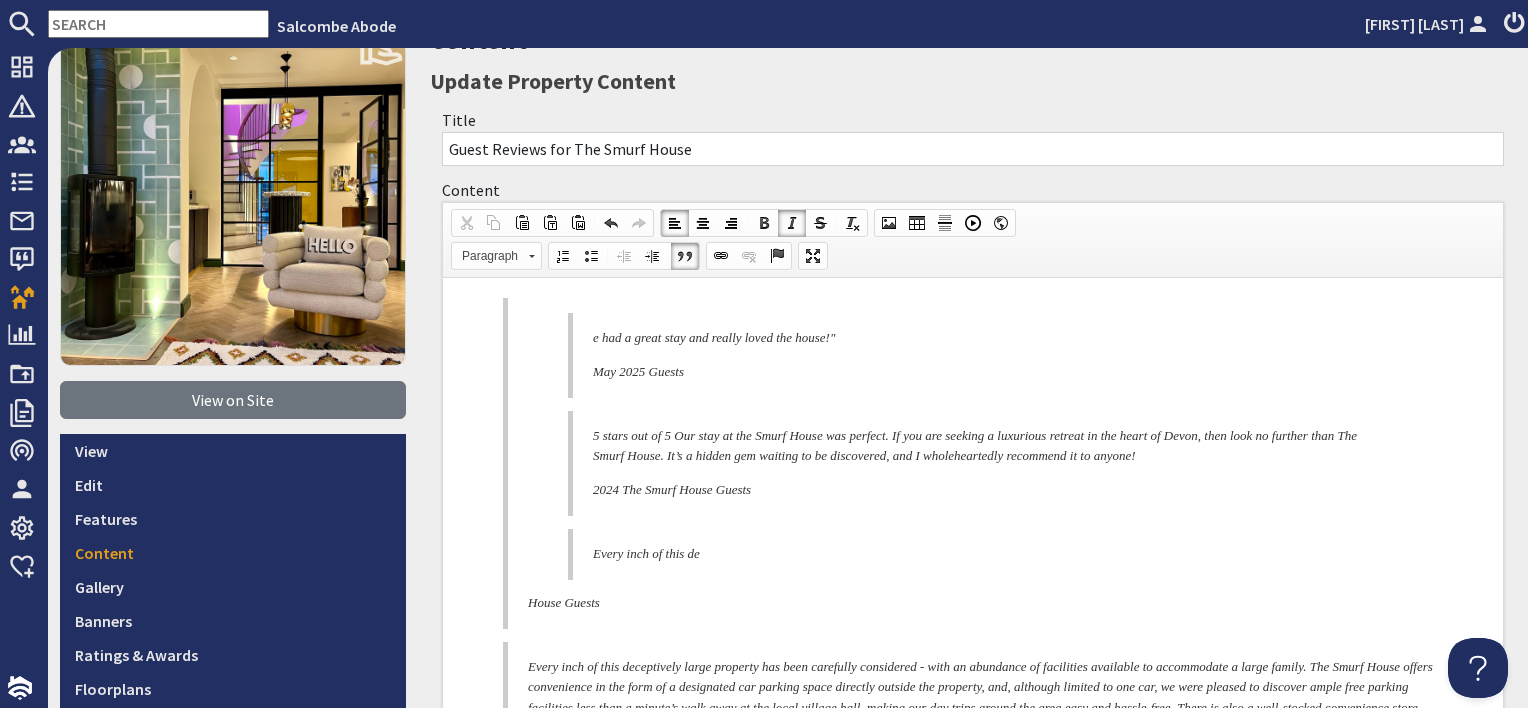 click on "e had a great stay and really loved the house!" May 2025 Guests  5 stars out of 5 Our stay at the Smurf House was perfect. If you are seeking a luxurious retreat in the heart of Devon, then look no further than The Smurf House. It’s a hidden gem waiting to be discovered, and I wholeheartedly recommend it to anyone! 2024 The Smurf House Guests  Every inch of this de House Guests" at bounding box center (973, 463) 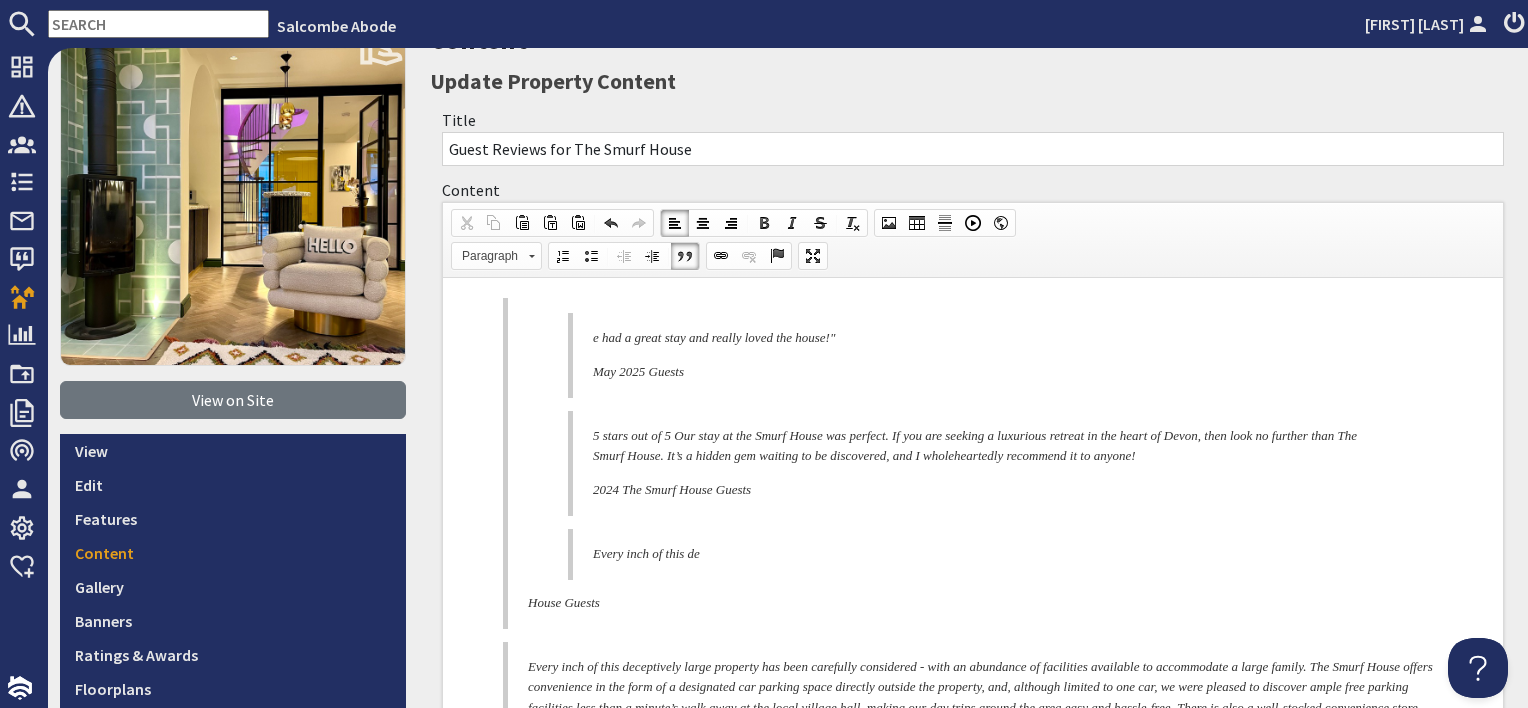 click on "Every inch of this de" at bounding box center (981, 554) 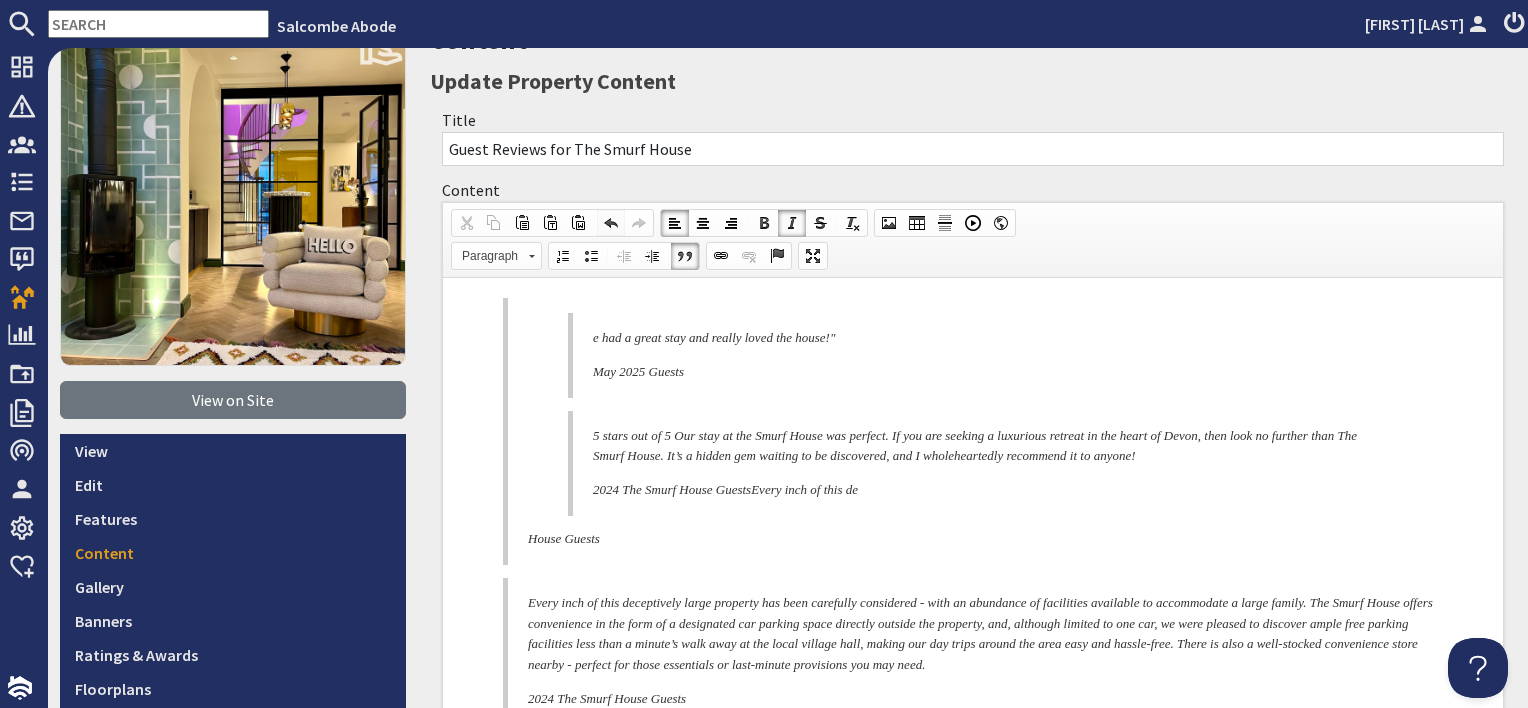 click at bounding box center [611, 223] 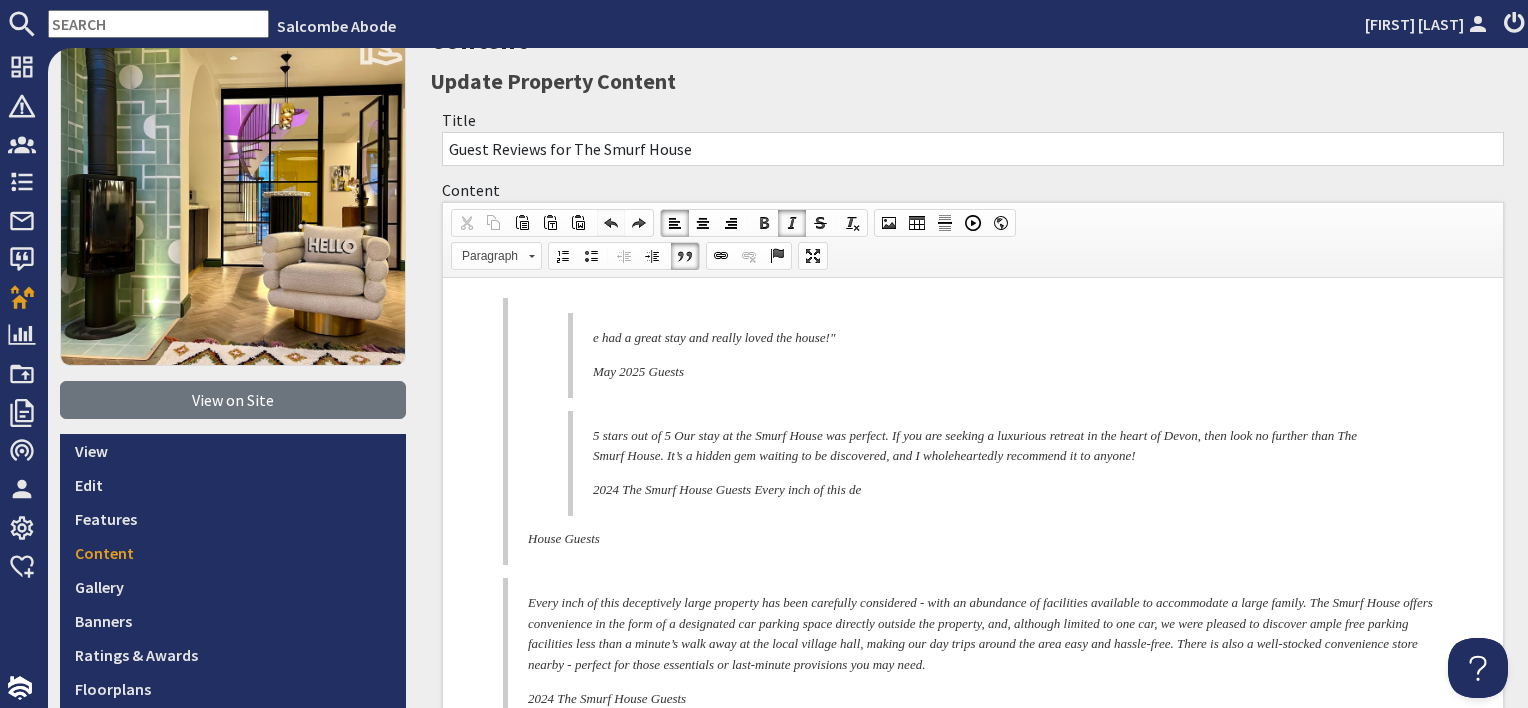 click at bounding box center [611, 223] 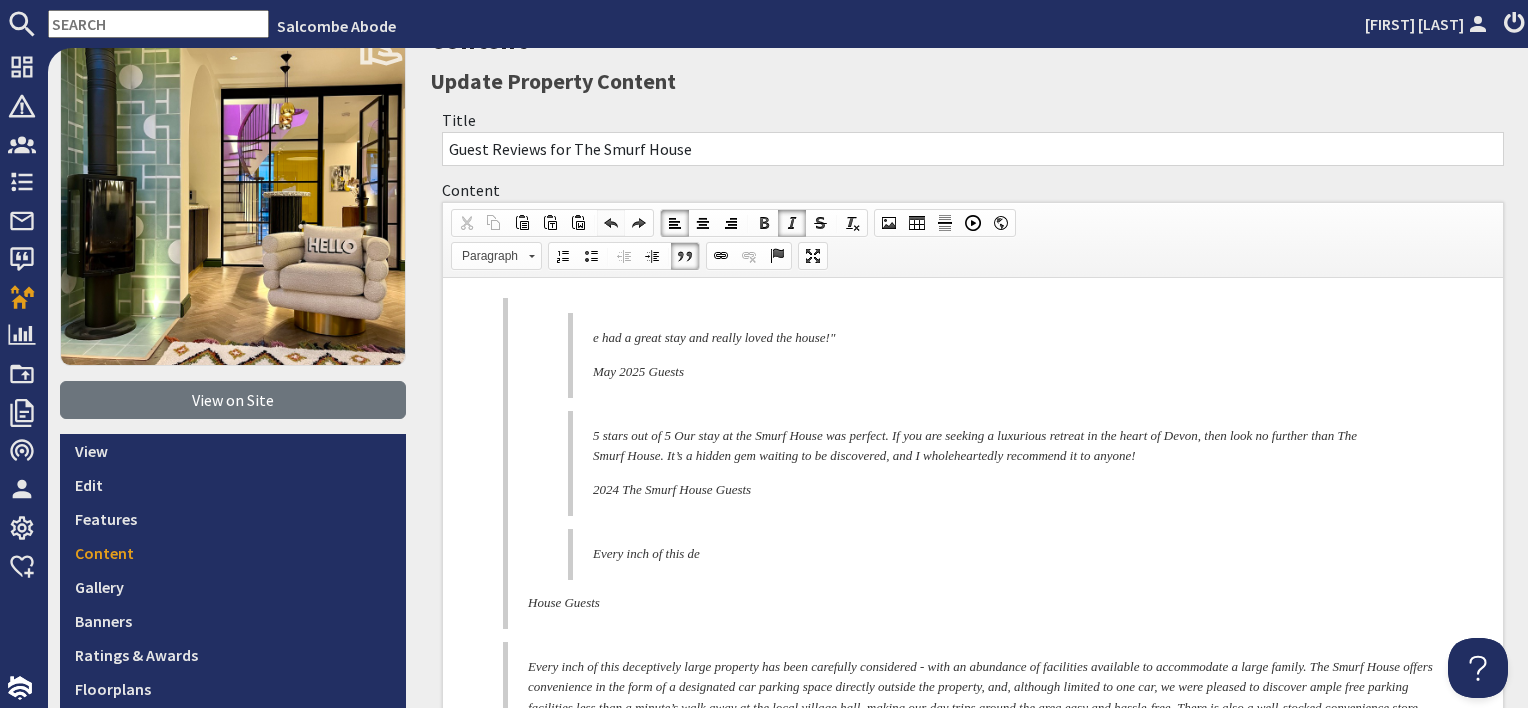 click at bounding box center (611, 223) 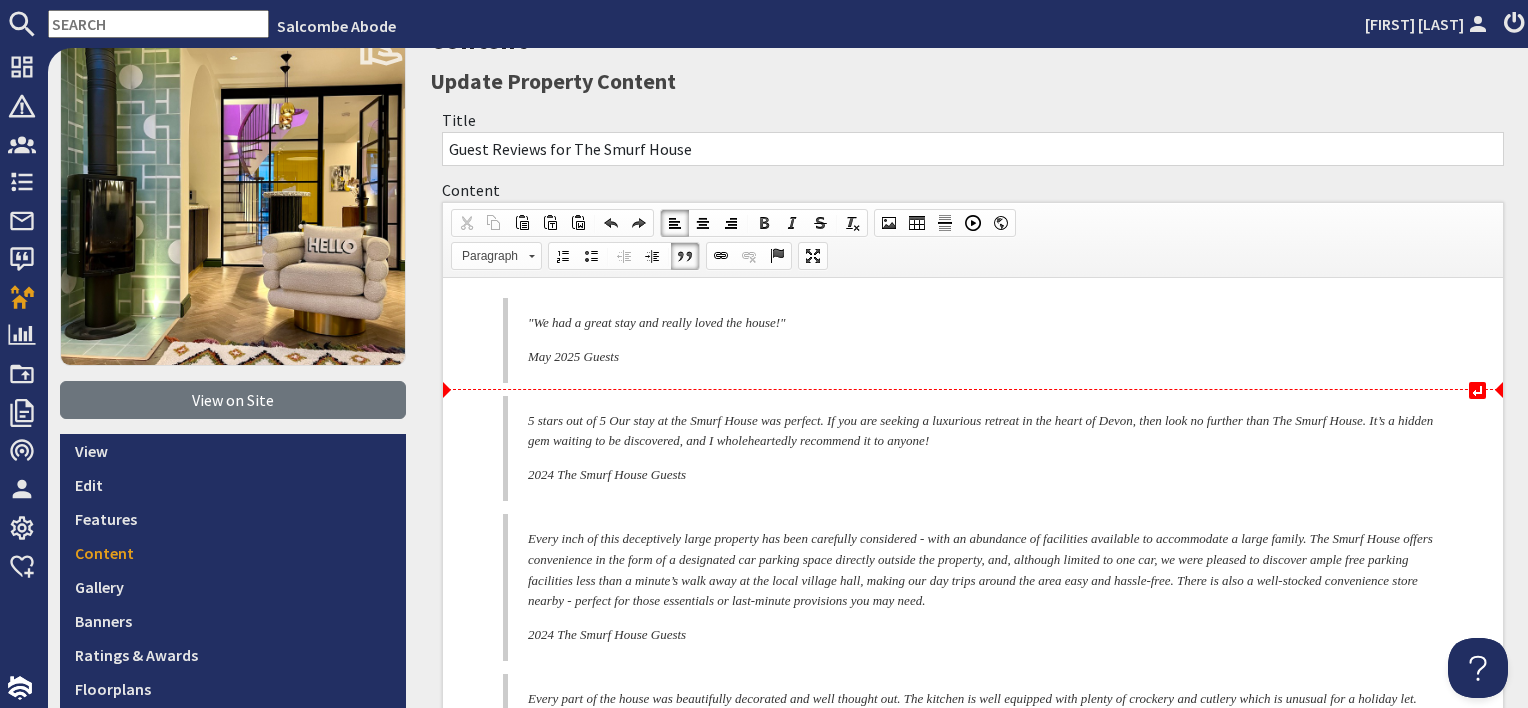 click on "5 stars out of 5 Our stay at the Smurf House was perfect. If you are seeking a luxurious retreat in the heart of Devon, then look no further than The Smurf House. It’s a hidden gem waiting to be discovered, and I wholeheartedly recommend it to anyone! 2024 The Smurf House Guests" at bounding box center (973, 448) 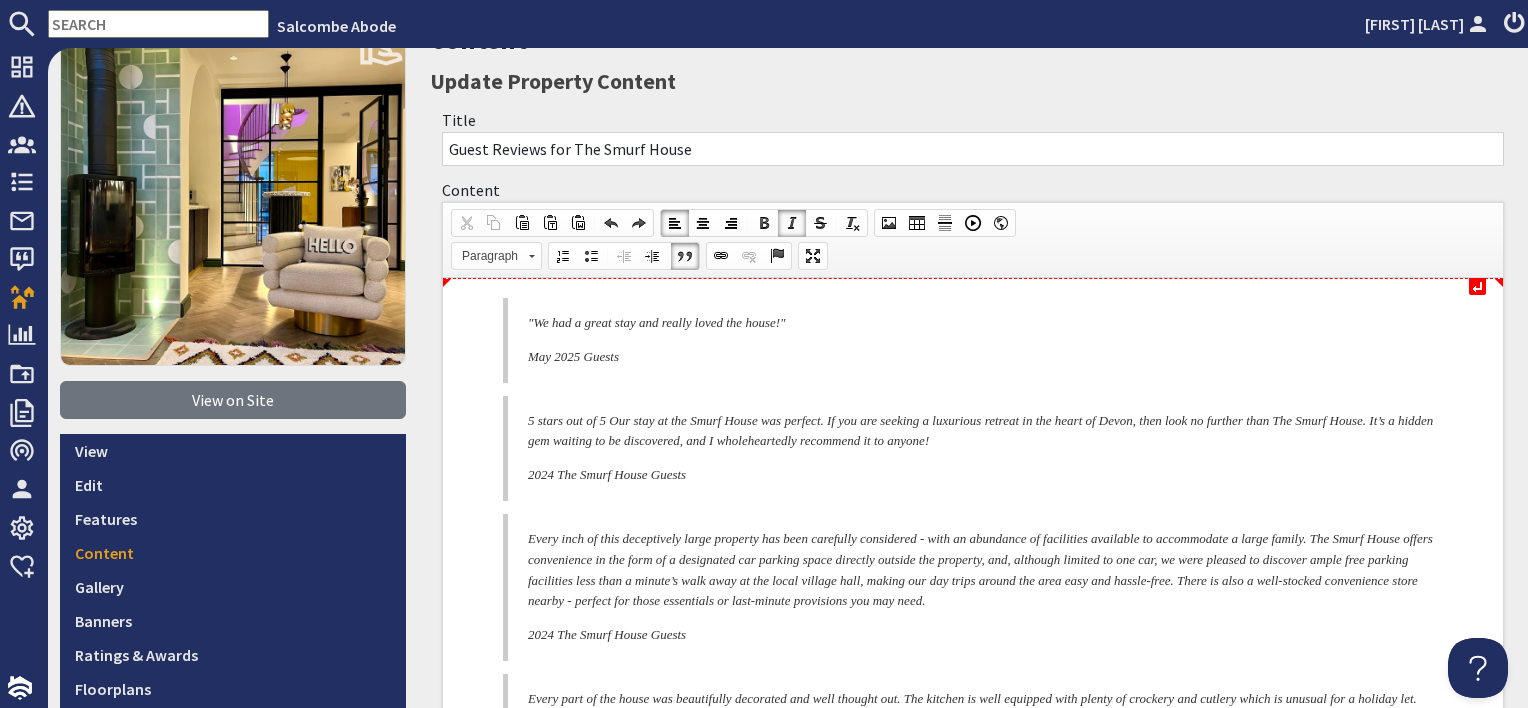 click on "↵ "We had a great stay and really loved the house!" May 2025 Guests  5 stars out of 5 Our stay at the Smurf House was perfect. If you are seeking a luxurious retreat in the heart of Devon, then look no further than The Smurf House. It’s a hidden gem waiting to be discovered, and I wholeheartedly recommend it to anyone! 2024 The Smurf House Guests  Every inch of this deceptively large property has been carefully considered - with an abundance of facilities available to accommodate a large family. The Smurf House offers convenience in the form of a designated car parking space directly outside the property, and, although limited to one car, we were pleased to discover ample free parking facilities less than a minute’s walk away at the local village hall, making our day trips around the area easy and hassle-free. There is also a well-stocked convenience store nearby - perfect for those essentials or last-minute provisions you may need.  2024 The Smurf House Guests" at bounding box center (973, 953) 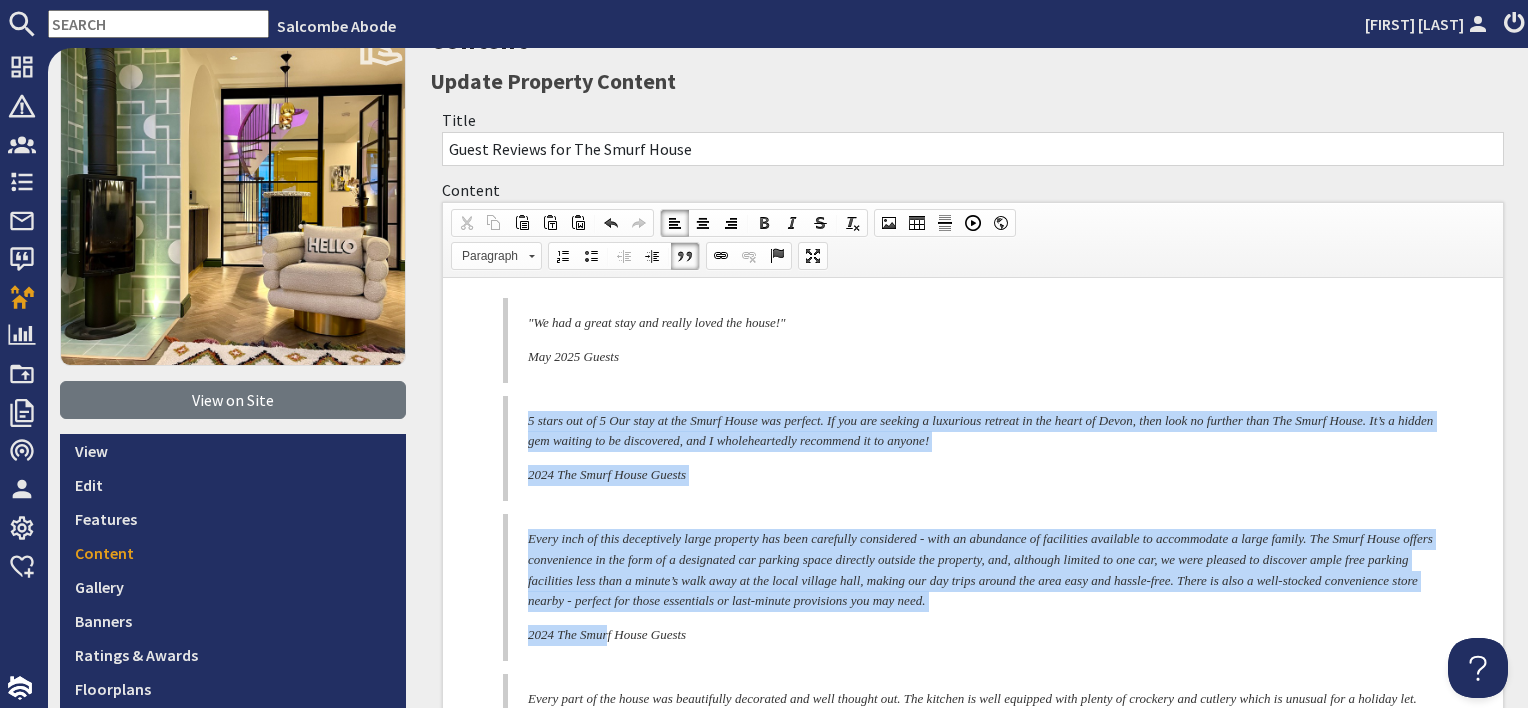drag, startPoint x: 527, startPoint y: 420, endPoint x: 616, endPoint y: 639, distance: 236.39374 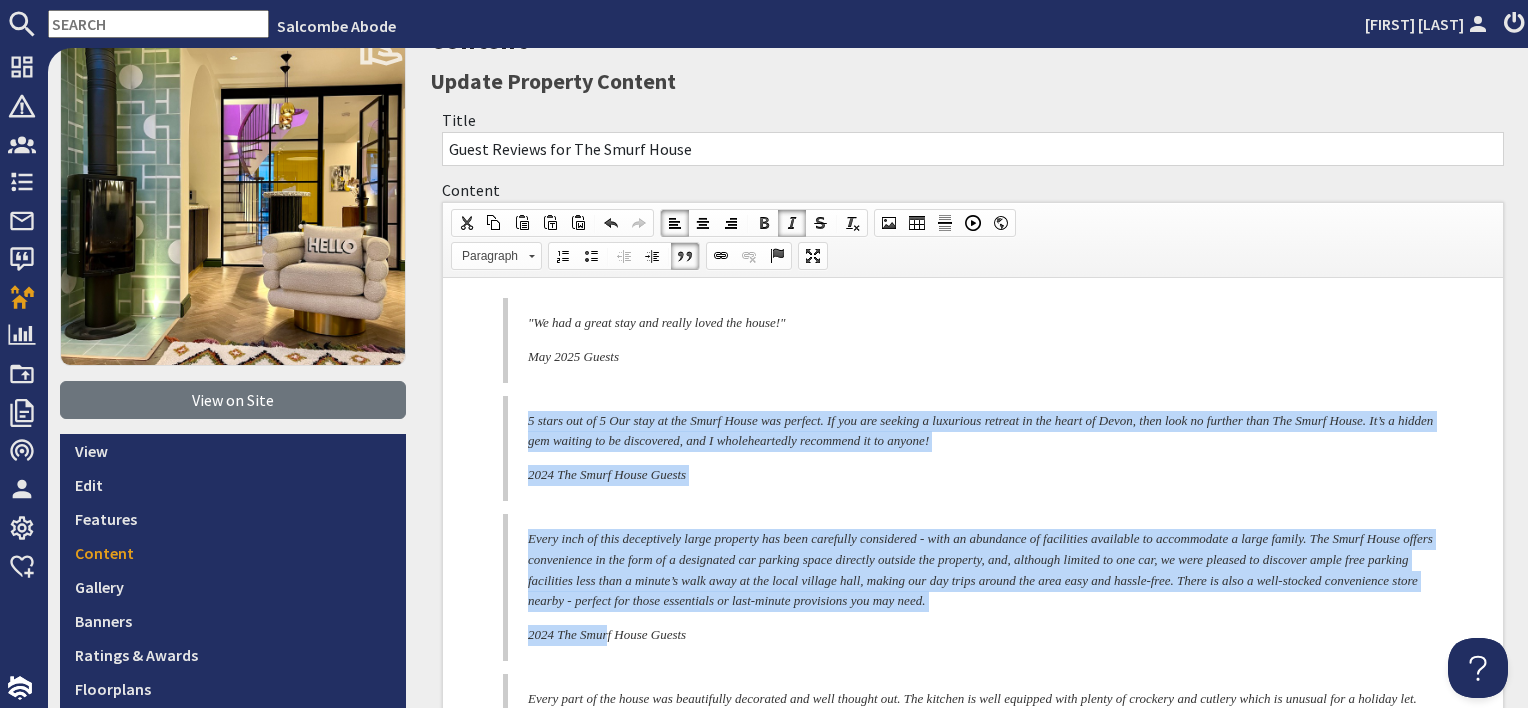 drag, startPoint x: 580, startPoint y: 580, endPoint x: 1019, endPoint y: 857, distance: 519.08575 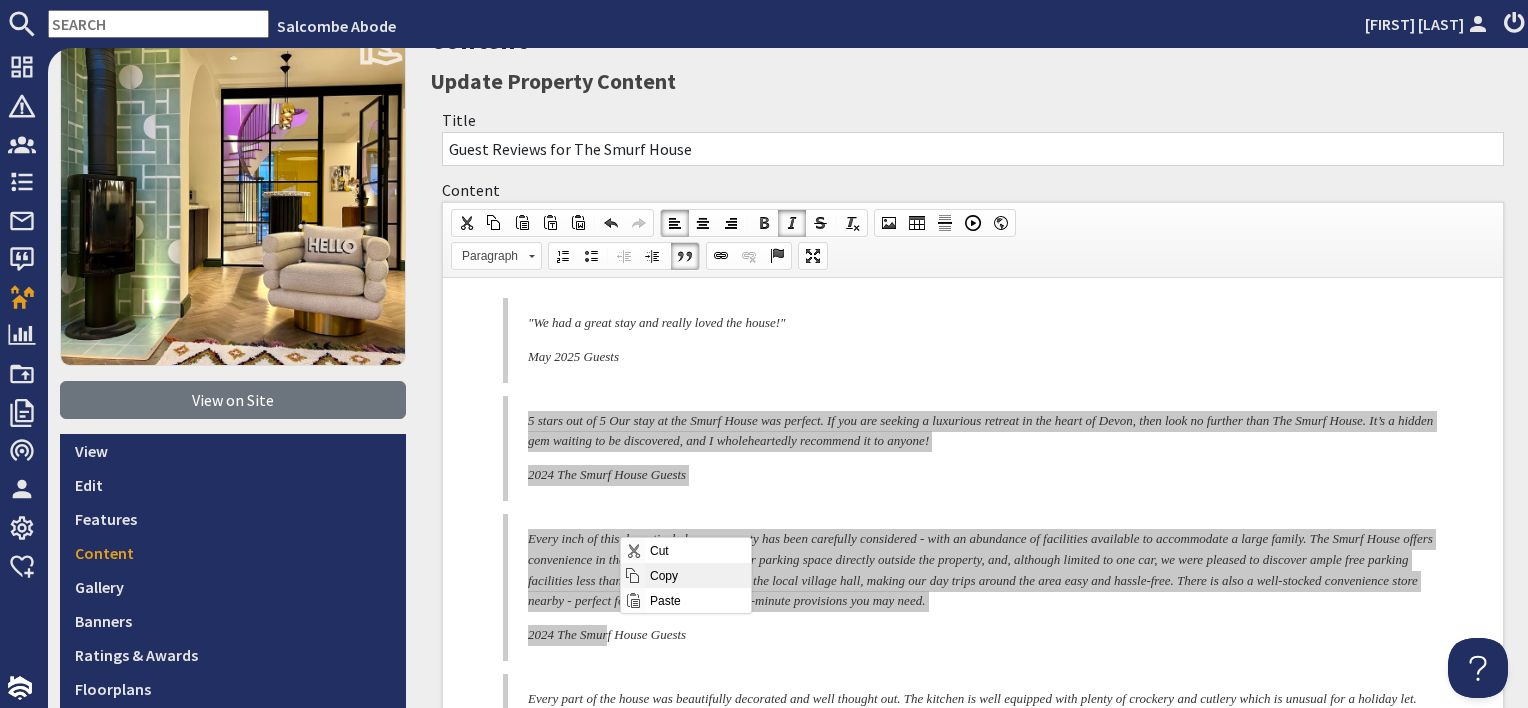 click on "Copy" at bounding box center [698, 575] 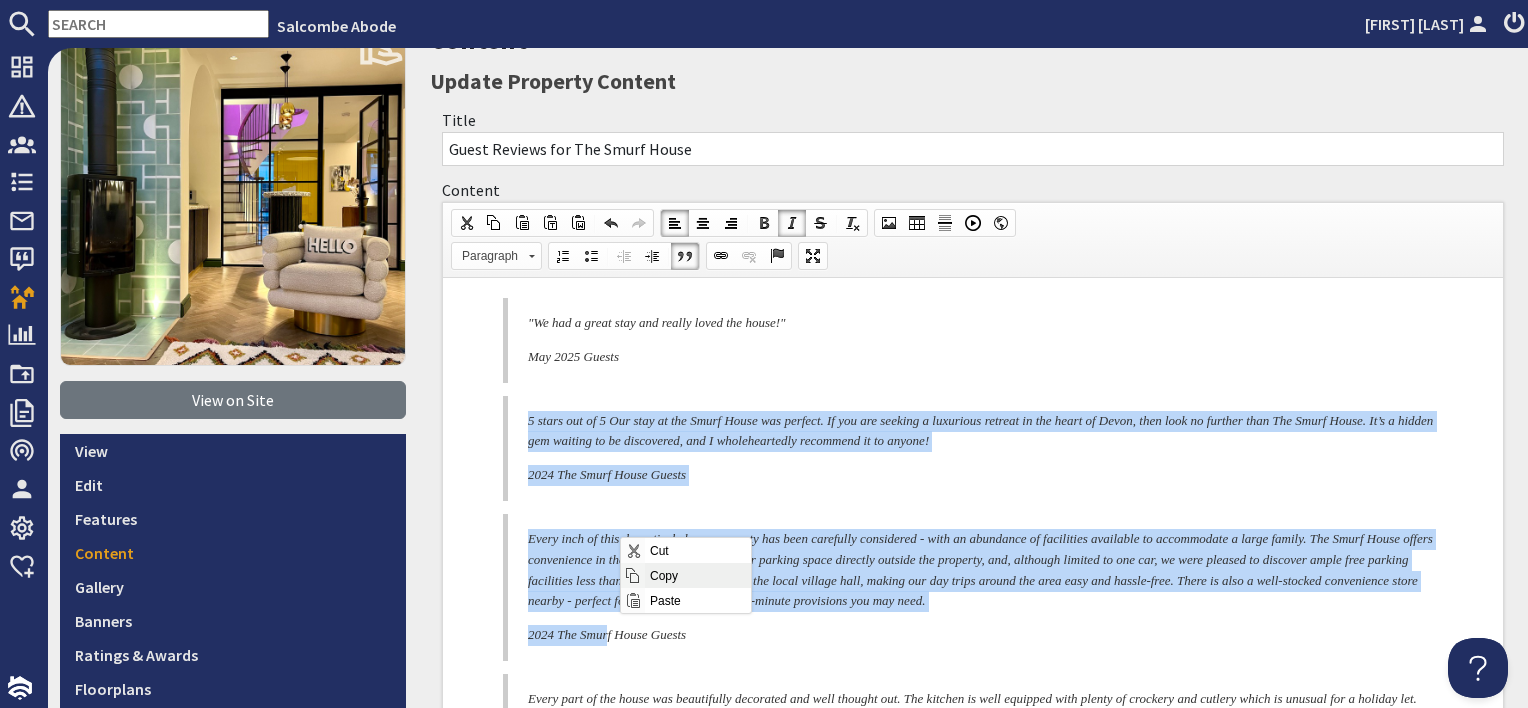 copy on "5 stars out of 5 Our stay at the Smurf House was perfect. If you are seeking a luxurious retreat in the heart of Devon, then look no further than The Smurf House. It’s a hidden gem waiting to be discovered, and I wholeheartedly recommend it to anyone! 2024 The Smurf House Guests  Every inch of this deceptively large property has been carefully considered - with an abundance of facilities available to accommodate a large family. The Smurf House offers convenience in the form of a designated car parking space directly outside the property, and, although limited to one car, we were pleased to discover ample free parking facilities less than a minute’s walk away at the local village hall, making our day trips around the area easy and hassle-free. There is also a well-stocked convenience store nearby - perfect for those essentials or last-minute provisions you may need.  2024 The Smur" 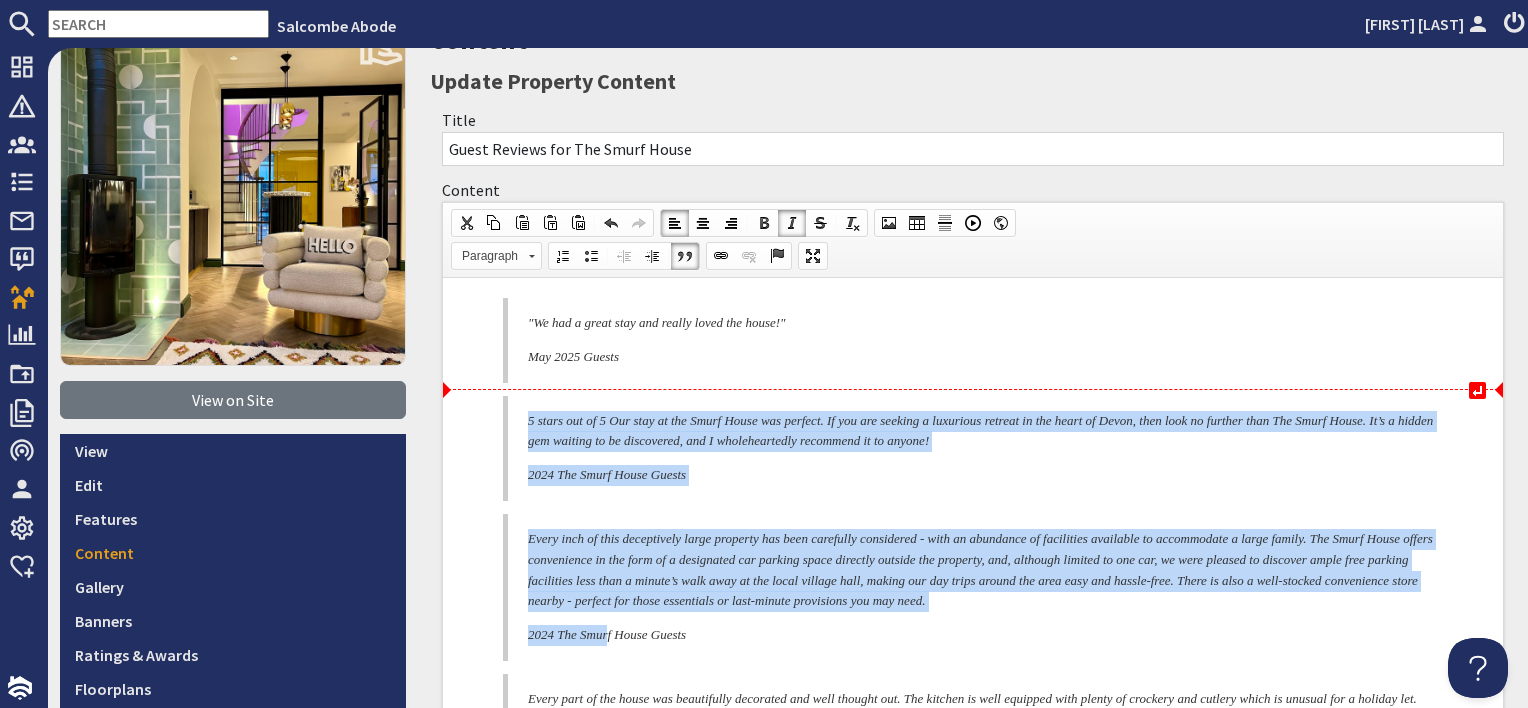 click on "↵ "We had a great stay and really loved the house!" May 2025 Guests  5 stars out of 5 Our stay at the Smurf House was perfect. If you are seeking a luxurious retreat in the heart of Devon, then look no further than The Smurf House. It’s a hidden gem waiting to be discovered, and I wholeheartedly recommend it to anyone! 2024 The Smurf House Guests  Every inch of this deceptively large property has been carefully considered - with an abundance of facilities available to accommodate a large family. The Smurf House offers convenience in the form of a designated car parking space directly outside the property, and, although limited to one car, we were pleased to discover ample free parking facilities less than a minute’s walk away at the local village hall, making our day trips around the area easy and hassle-free. There is also a well-stocked convenience store nearby - perfect for those essentials or last-minute provisions you may need.  2024 The Smurf House Guests" at bounding box center (973, 953) 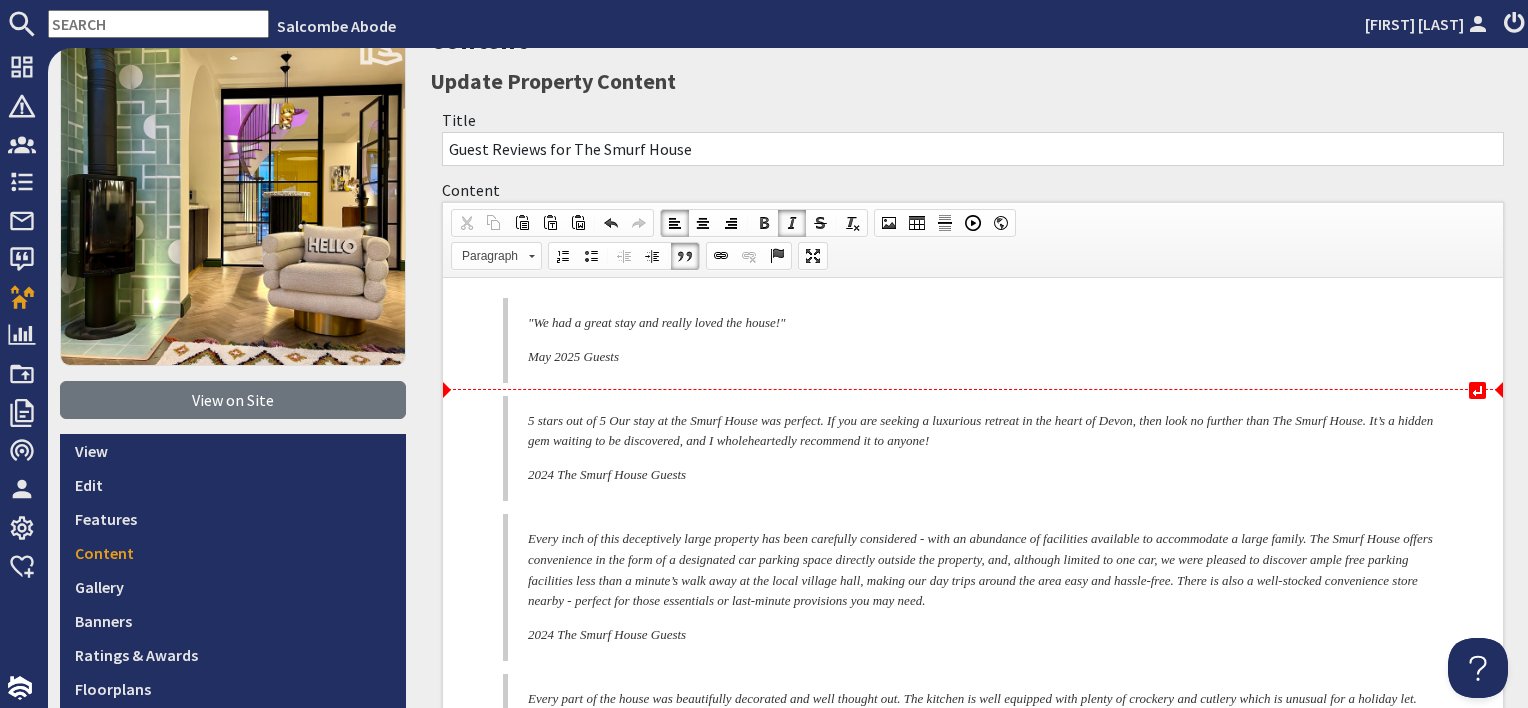 click on "↵ "We had a great stay and really loved the house!" May 2025 Guests  5 stars out of 5 Our stay at the Smurf House was perfect. If you are seeking a luxurious retreat in the heart of Devon, then look no further than The Smurf House. It’s a hidden gem waiting to be discovered, and I wholeheartedly recommend it to anyone! 2024 The Smurf House Guests  Every inch of this deceptively large property has been carefully considered - with an abundance of facilities available to accommodate a large family. The Smurf House offers convenience in the form of a designated car parking space directly outside the property, and, although limited to one car, we were pleased to discover ample free parking facilities less than a minute’s walk away at the local village hall, making our day trips around the area easy and hassle-free. There is also a well-stocked convenience store nearby - perfect for those essentials or last-minute provisions you may need.  2024 The Smurf House Guests" at bounding box center [973, 953] 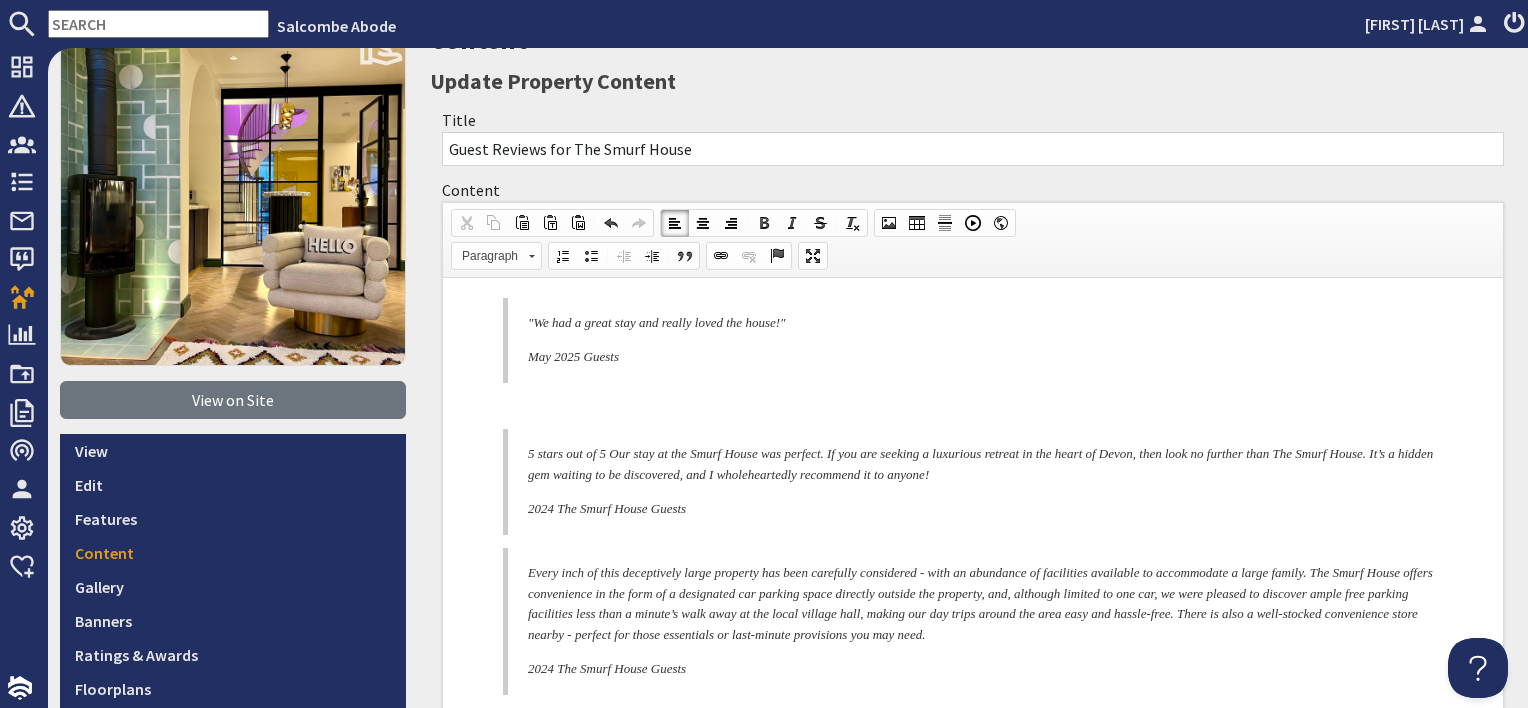 click at bounding box center [973, 406] 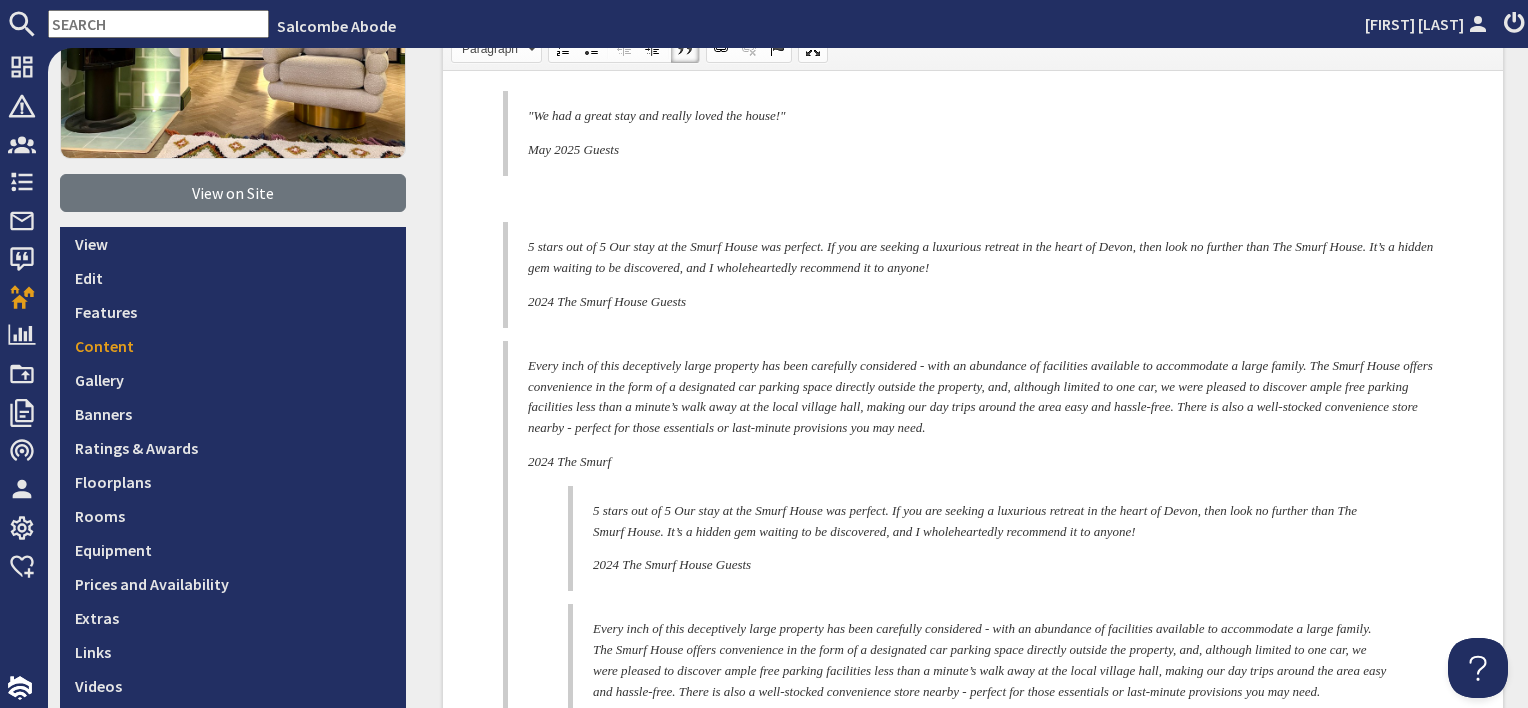 scroll, scrollTop: 351, scrollLeft: 0, axis: vertical 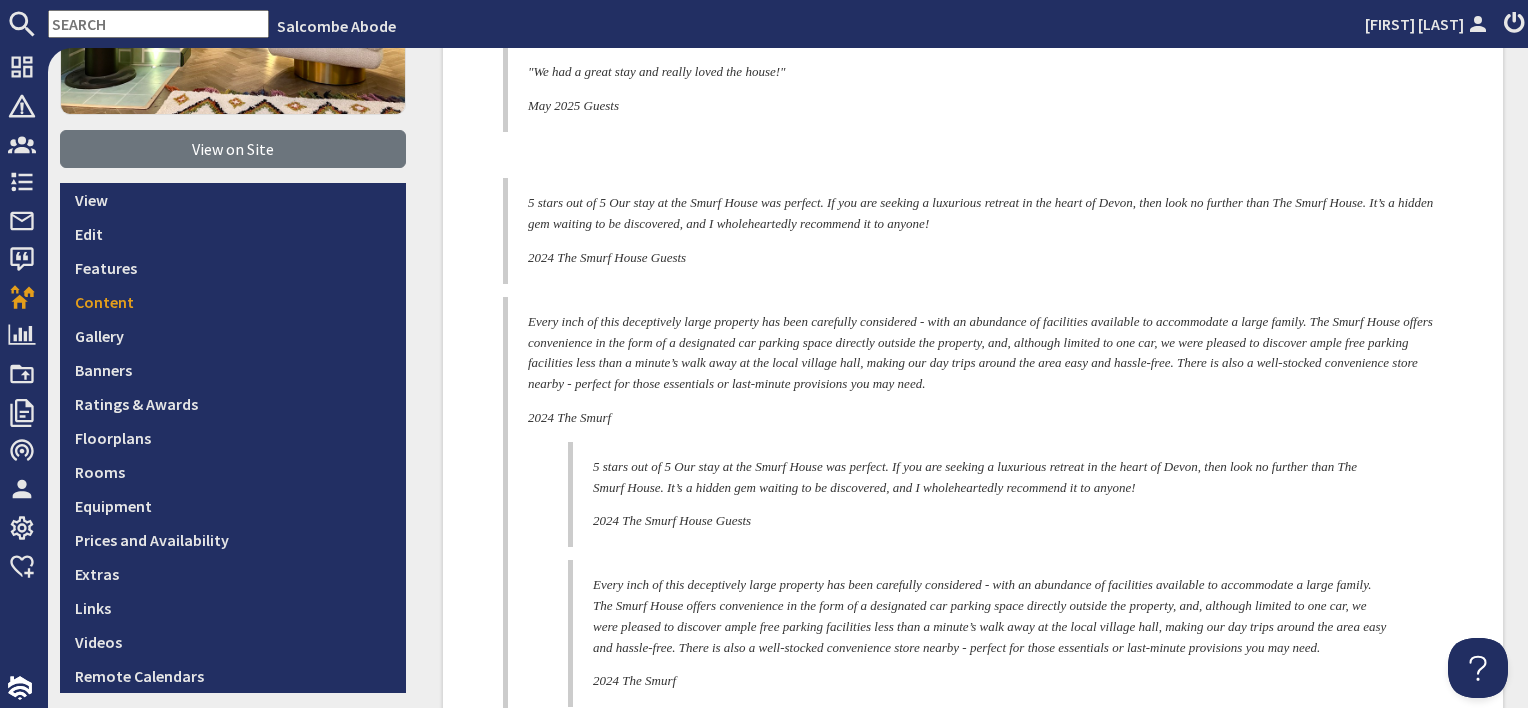 click on "5 stars out of 5 Our stay at the Smurf House was perfect. If you are seeking a luxurious retreat in the heart of Devon, then look no further than The Smurf House. It’s a hidden gem waiting to be discovered, and I wholeheartedly recommend it to anyone!" at bounding box center (975, 477) 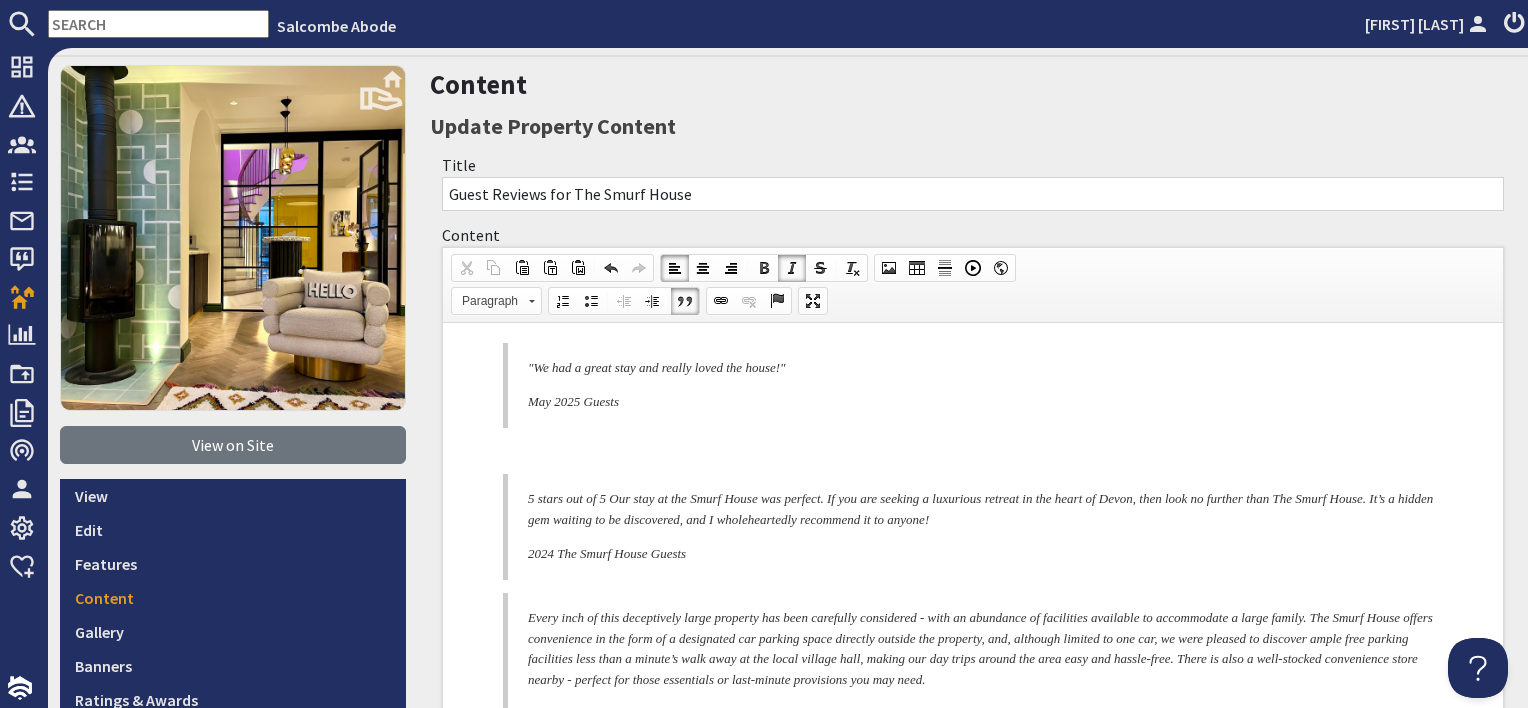 scroll, scrollTop: 51, scrollLeft: 0, axis: vertical 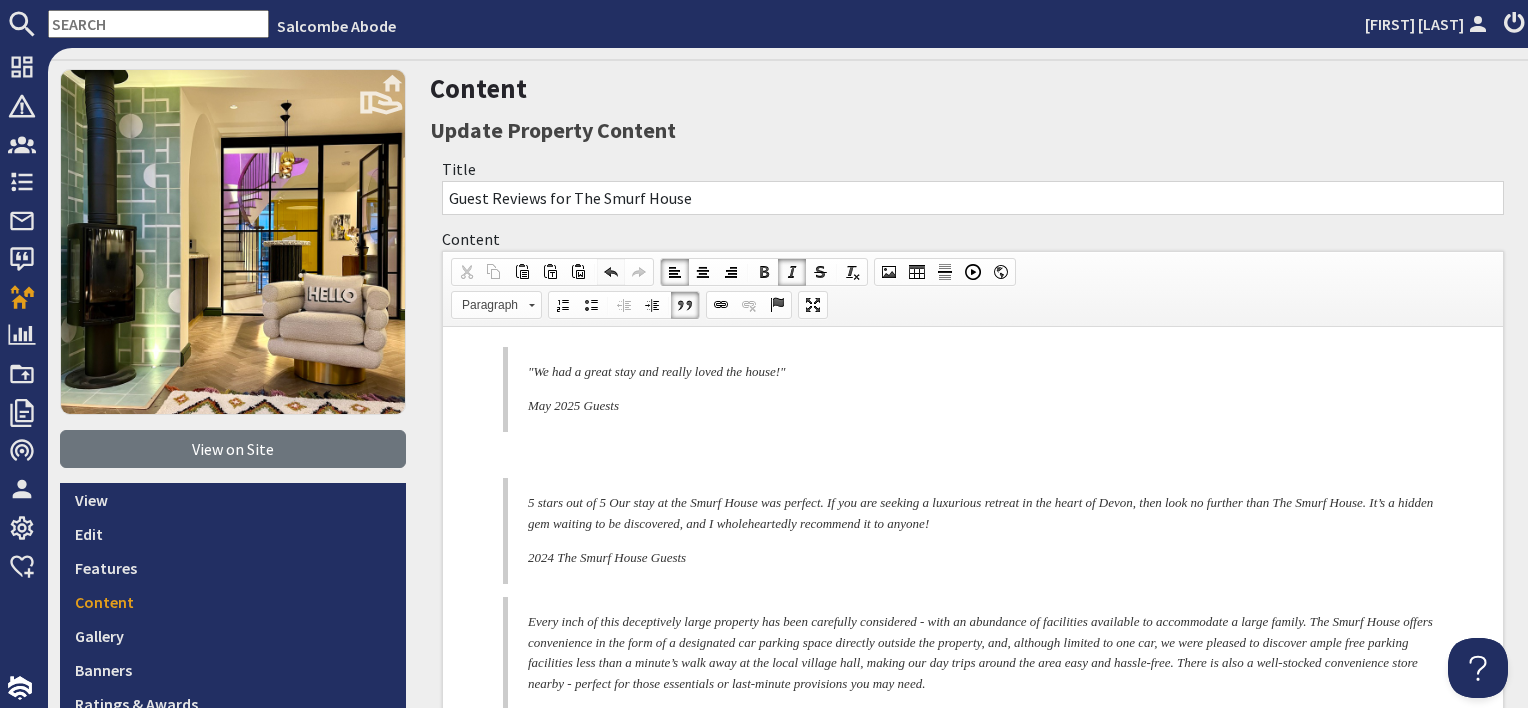 click on "Undo" at bounding box center (611, 272) 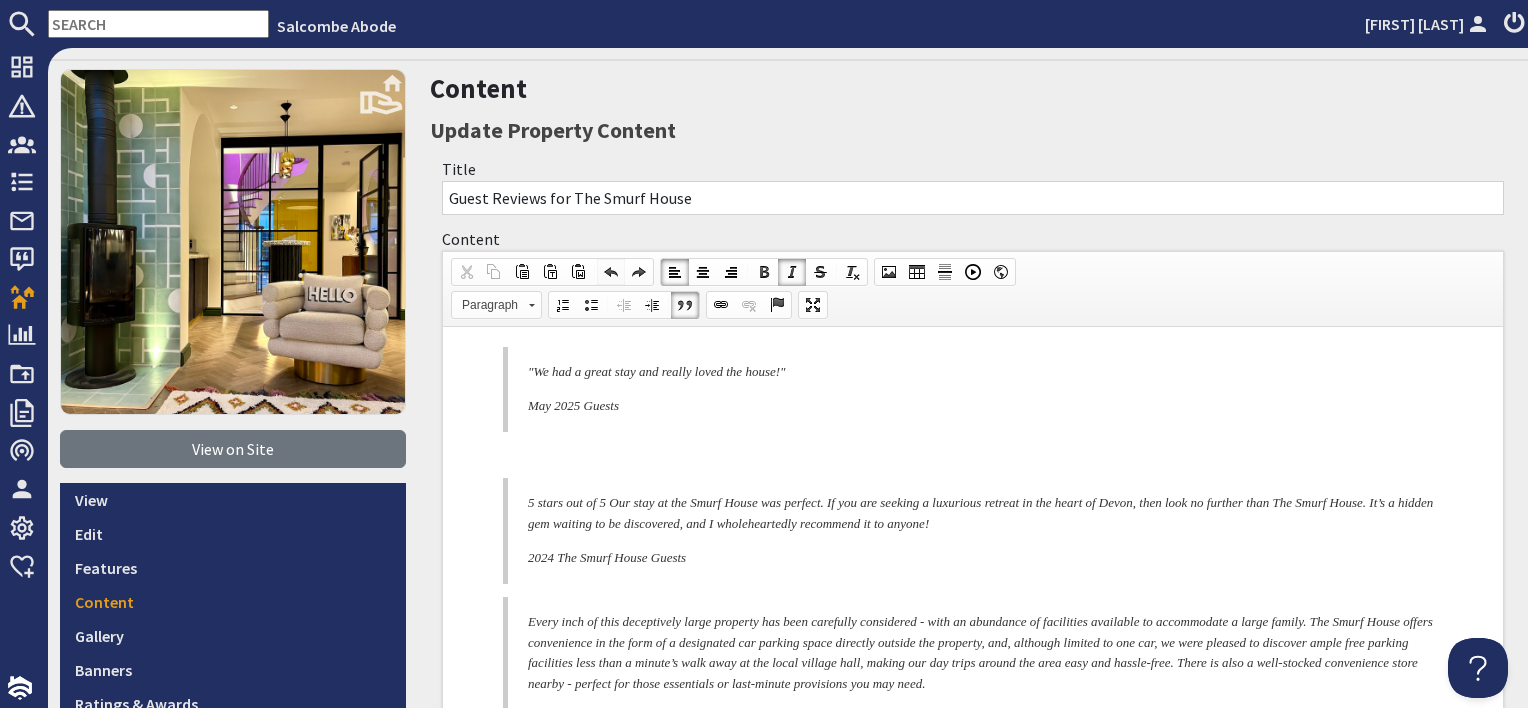 click at bounding box center [611, 272] 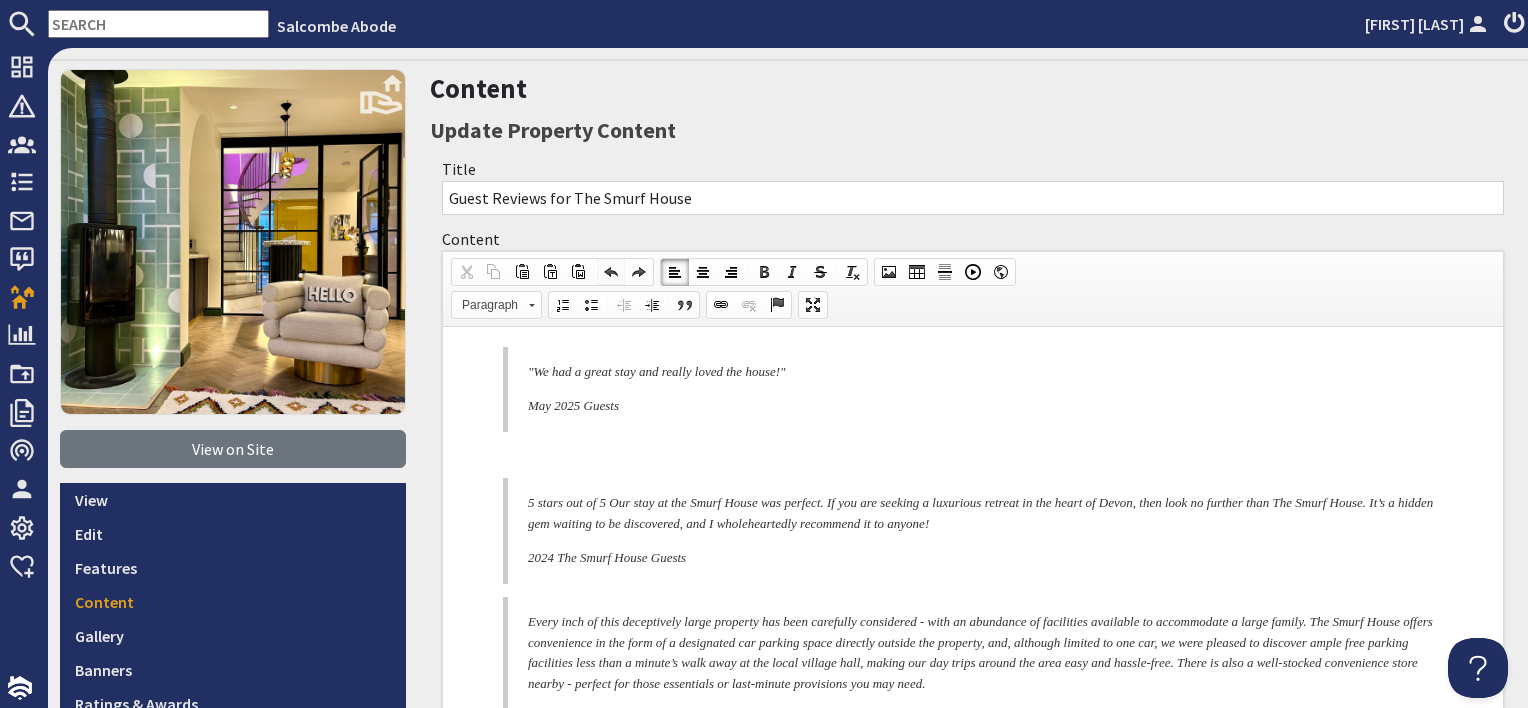 click at bounding box center [611, 272] 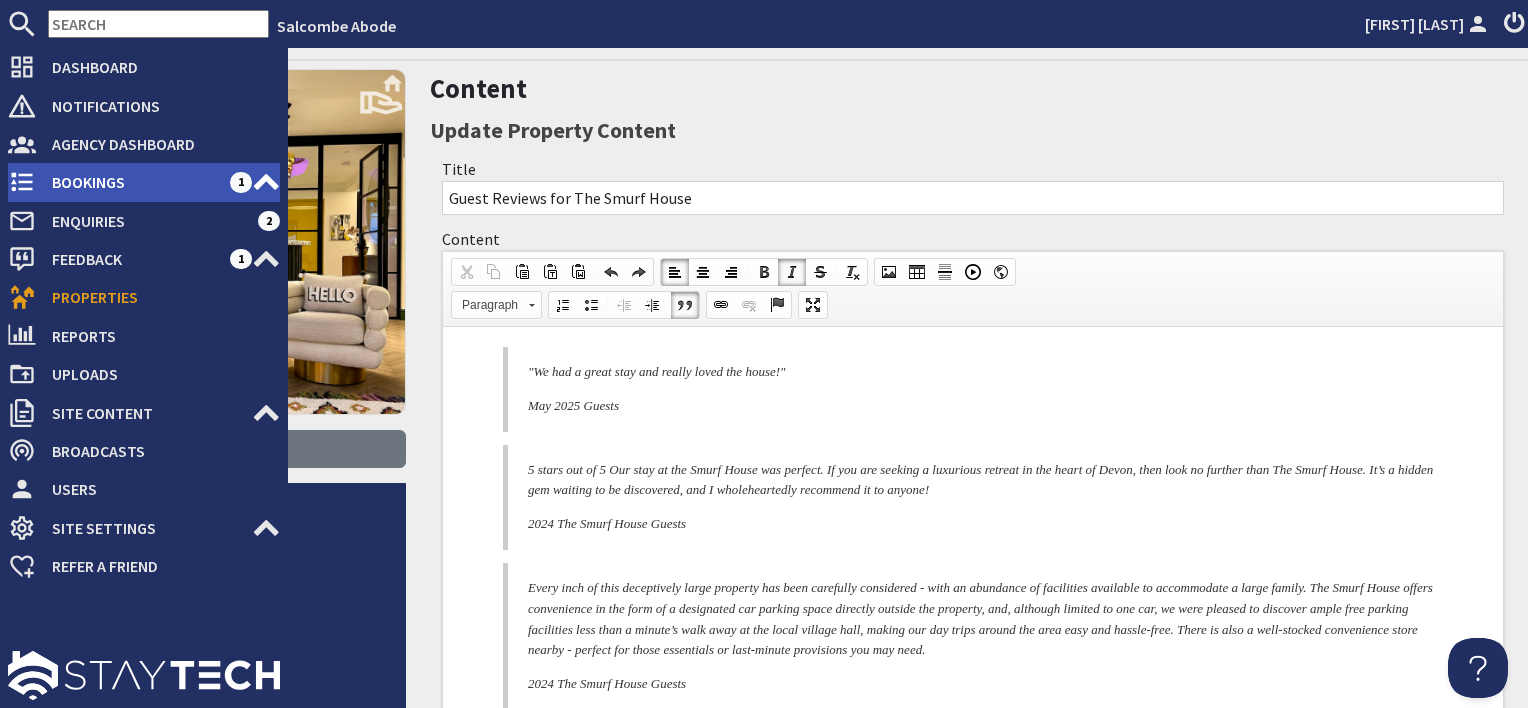 click on "Bookings" at bounding box center [133, 182] 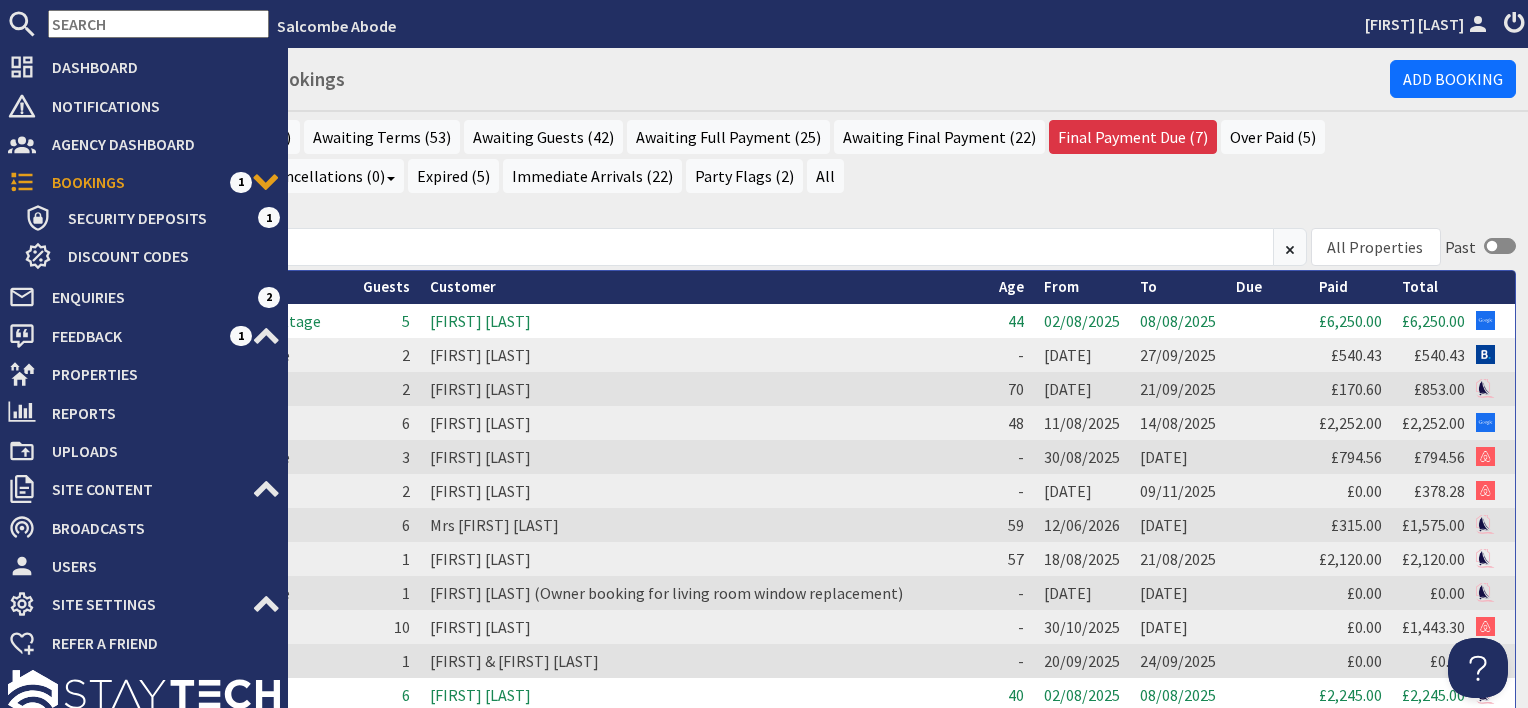 scroll, scrollTop: 0, scrollLeft: 0, axis: both 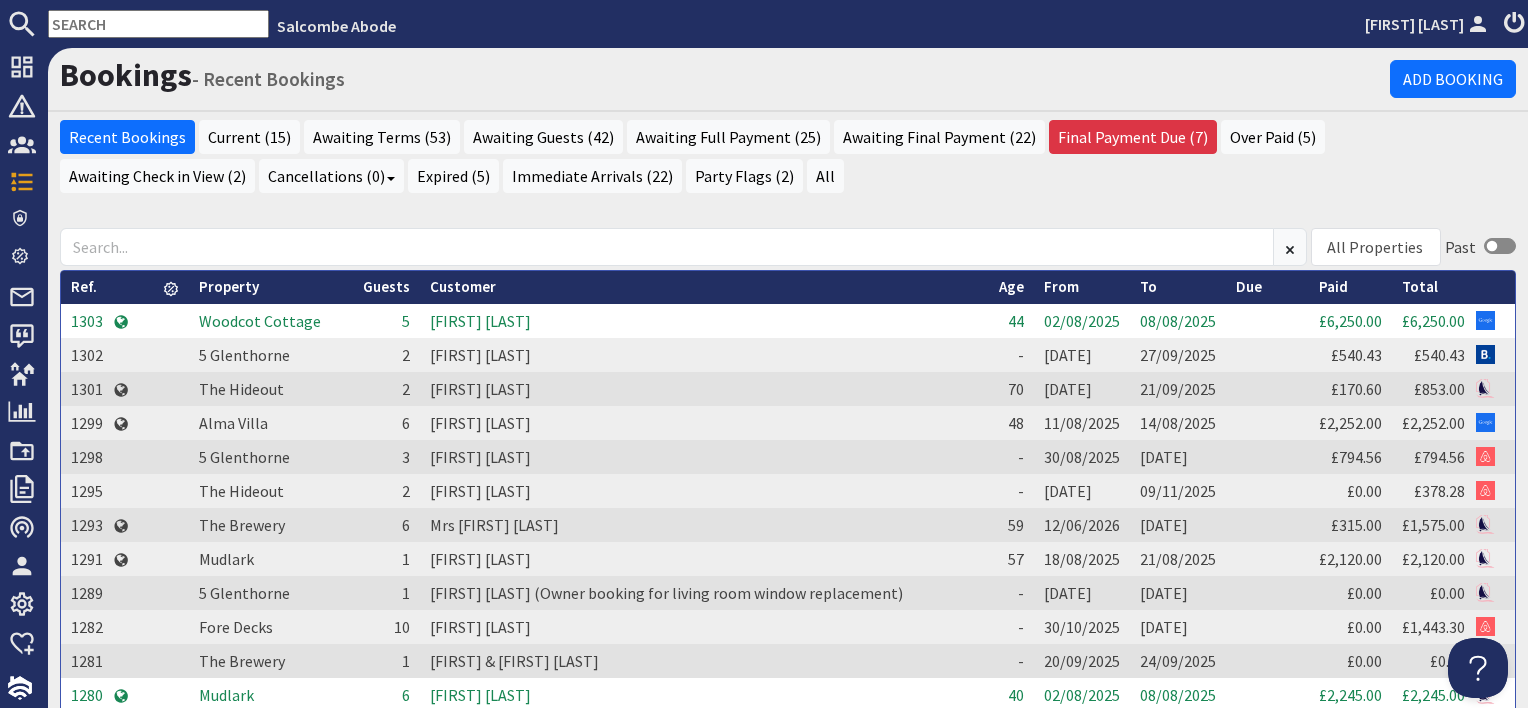 click on "[FIRST] [LAST]" at bounding box center [704, 321] 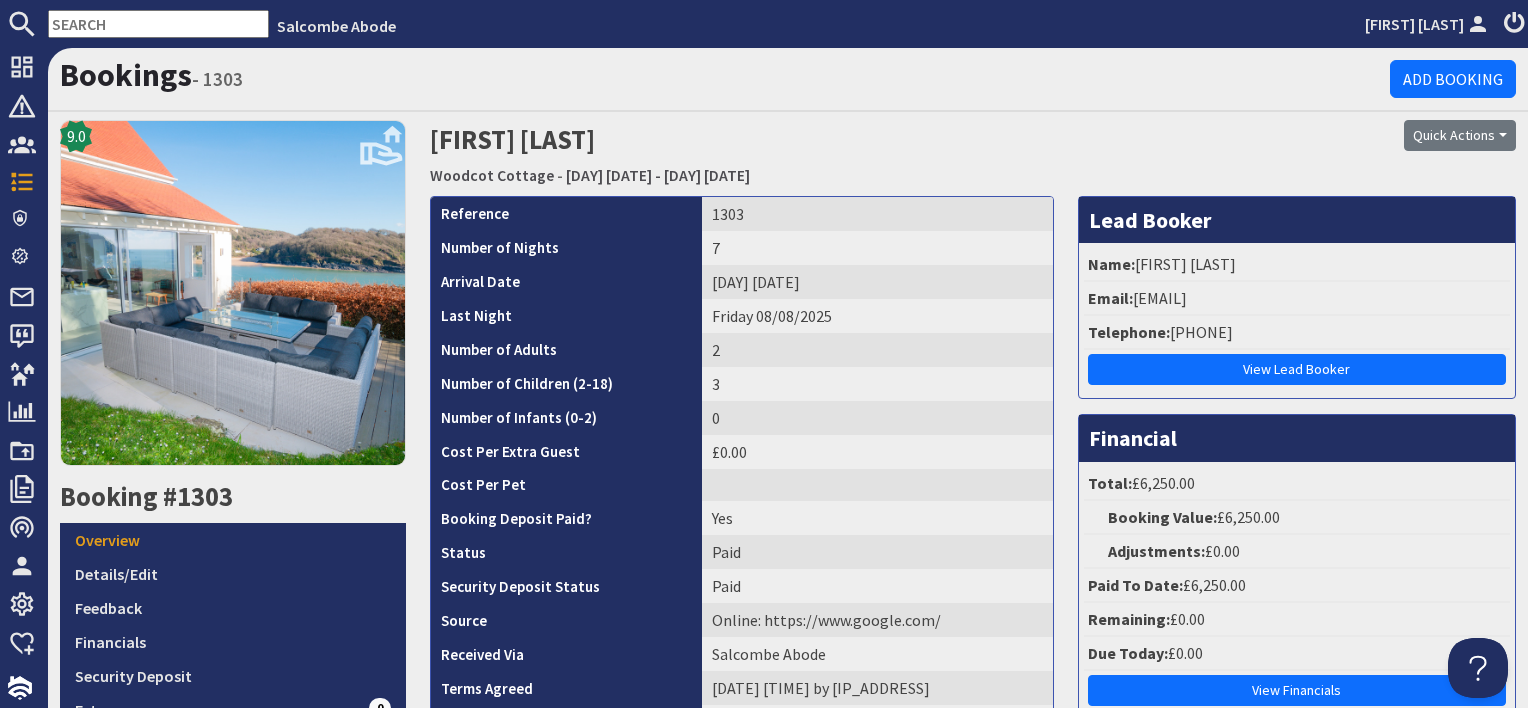 scroll, scrollTop: 0, scrollLeft: 0, axis: both 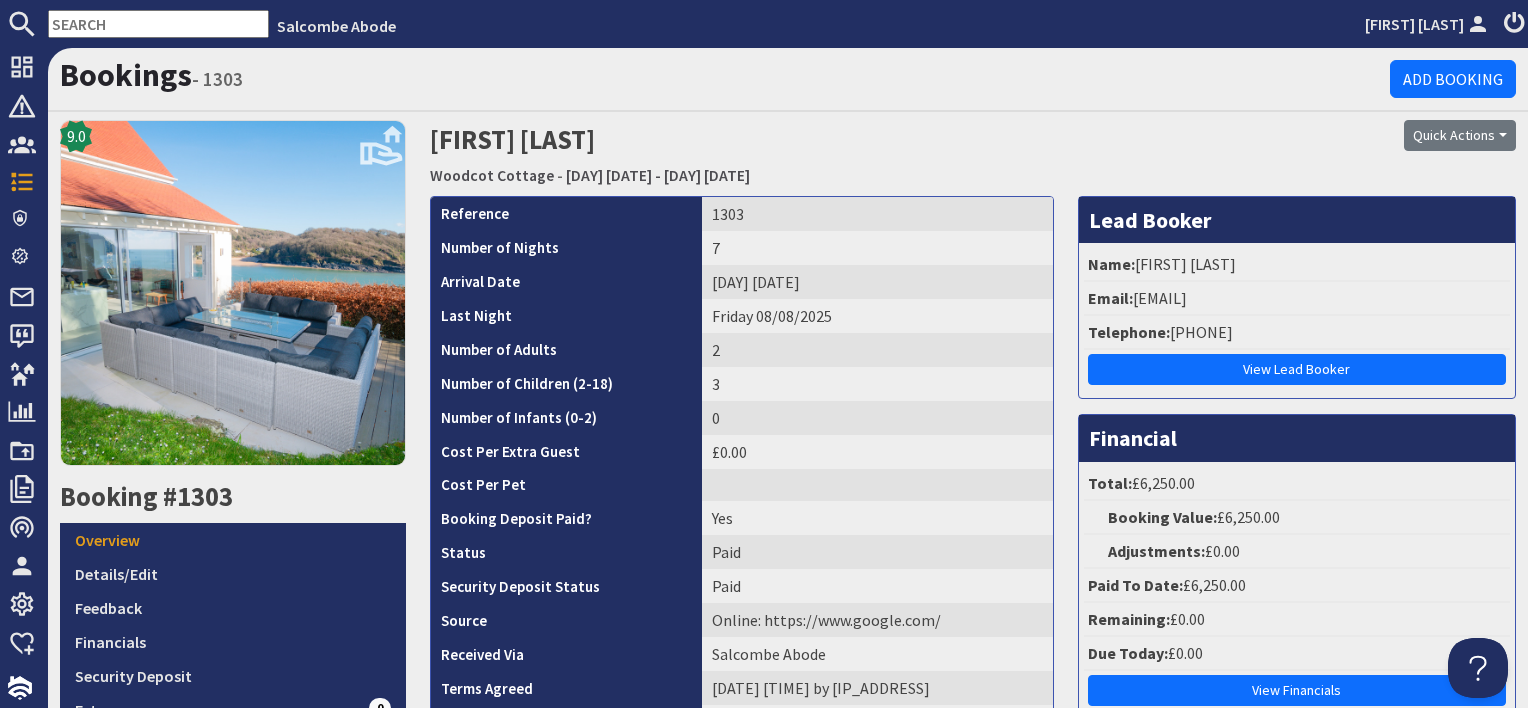 drag, startPoint x: 1337, startPoint y: 292, endPoint x: 1125, endPoint y: 294, distance: 212.00943 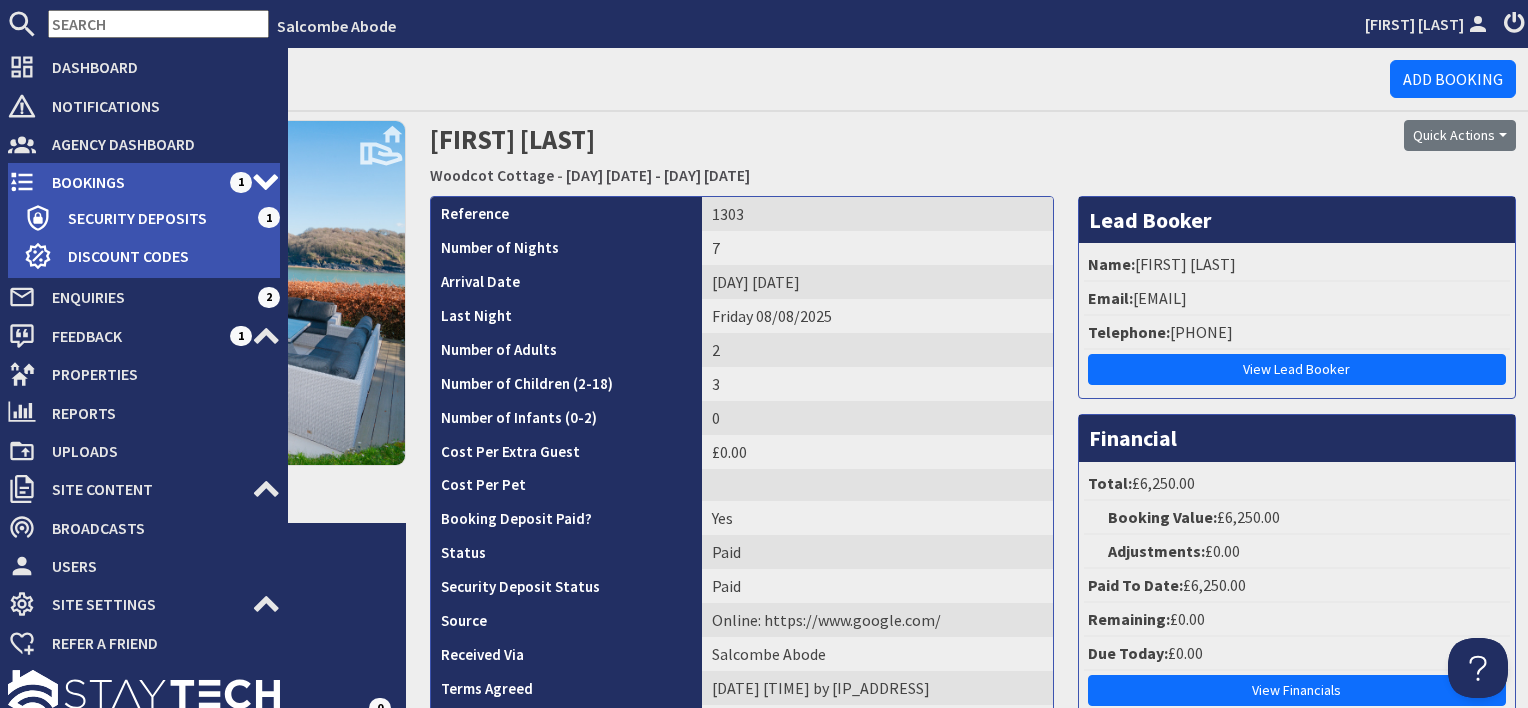 click on "Bookings" at bounding box center (133, 182) 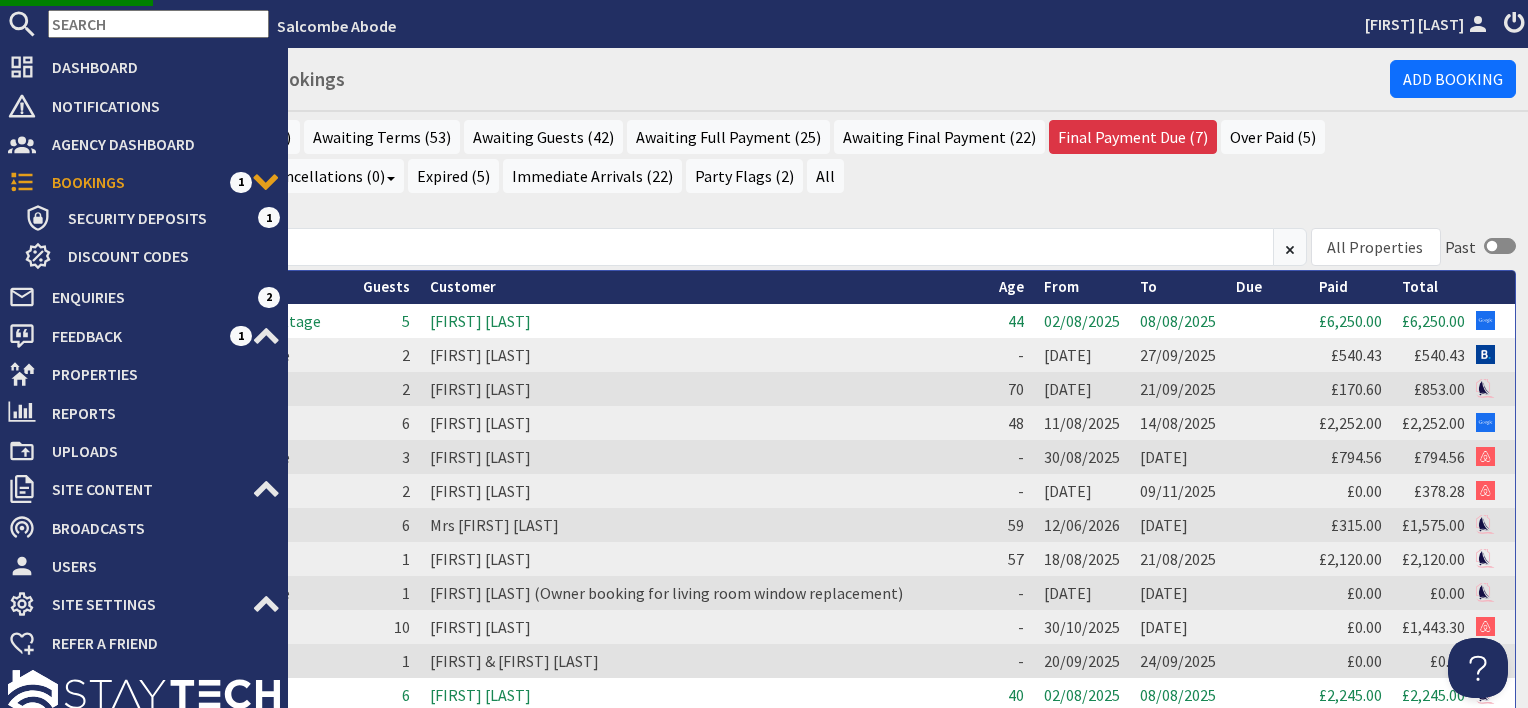 scroll, scrollTop: 0, scrollLeft: 0, axis: both 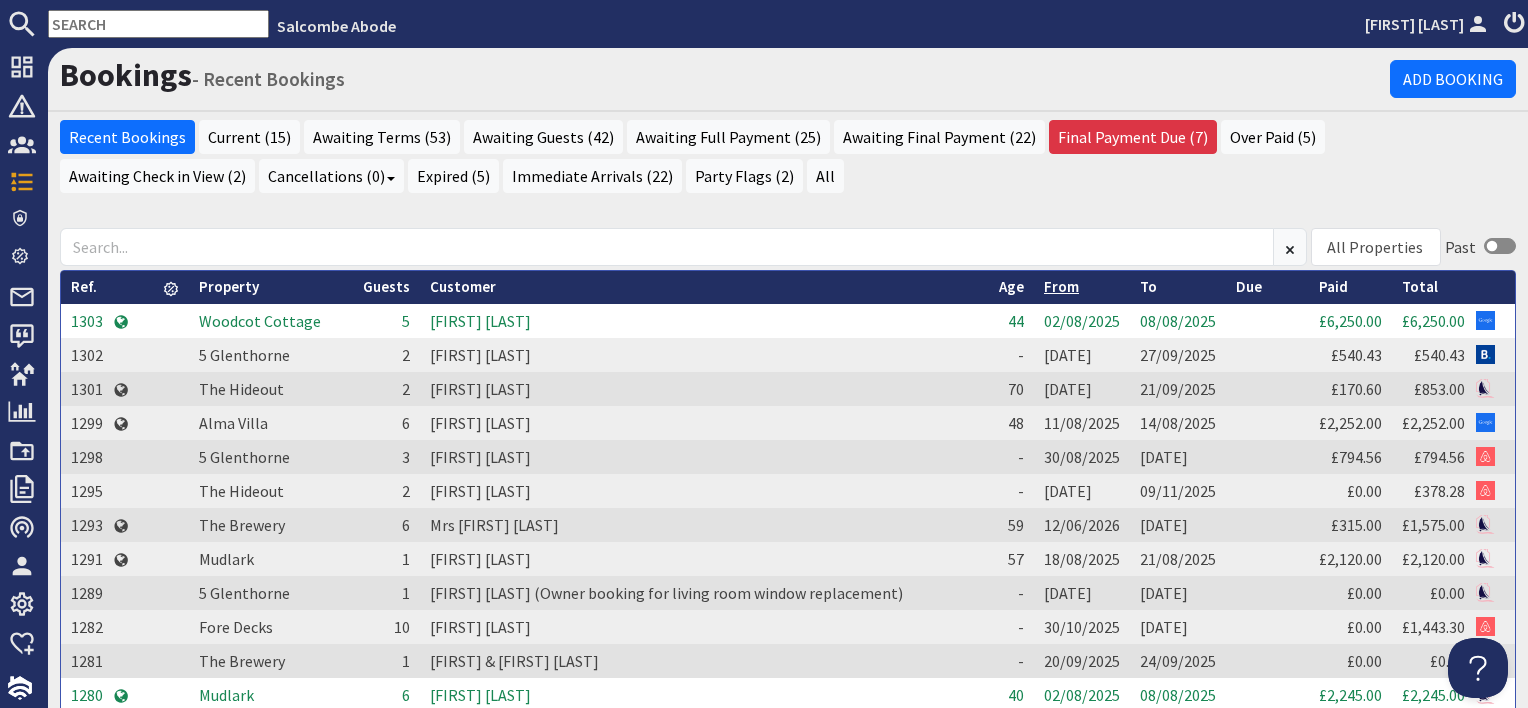 click on "From" at bounding box center [1061, 286] 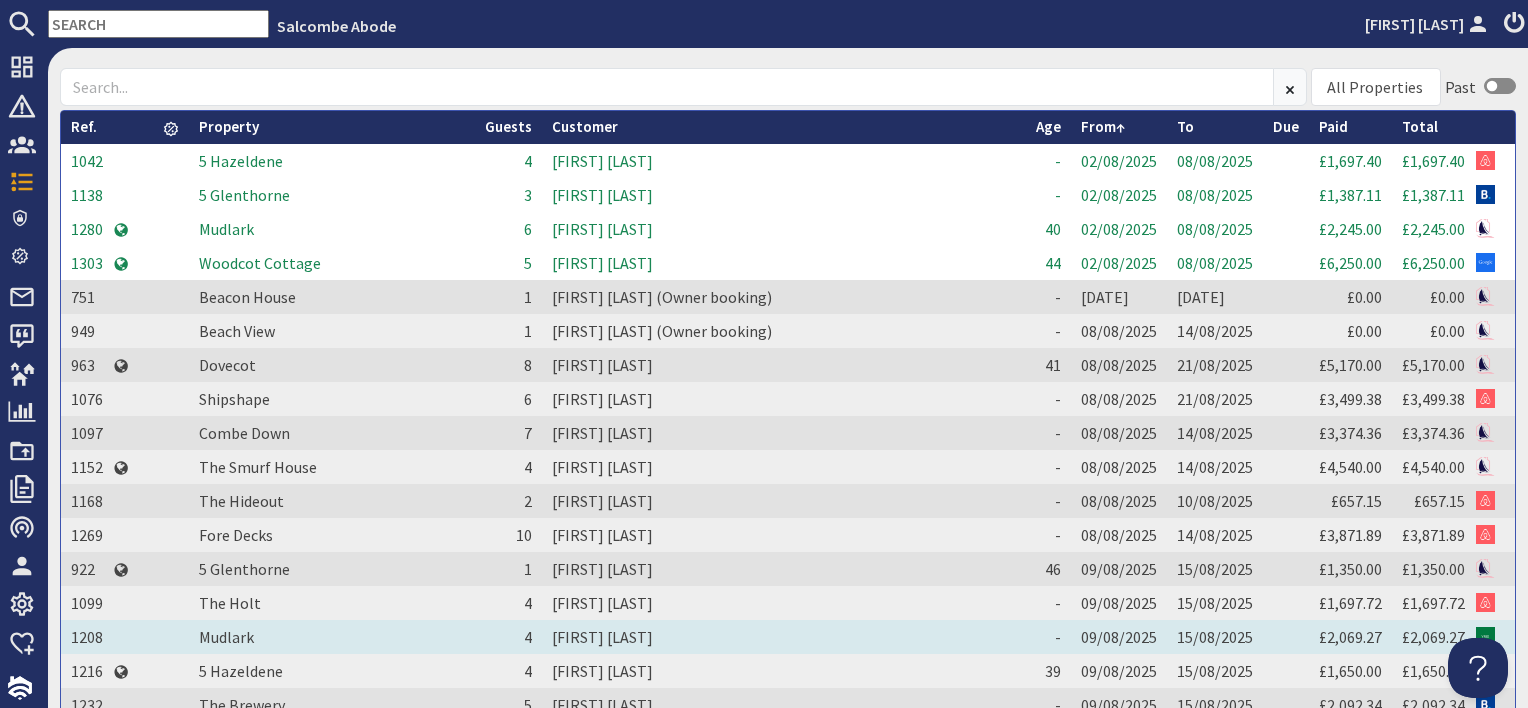 scroll, scrollTop: 400, scrollLeft: 0, axis: vertical 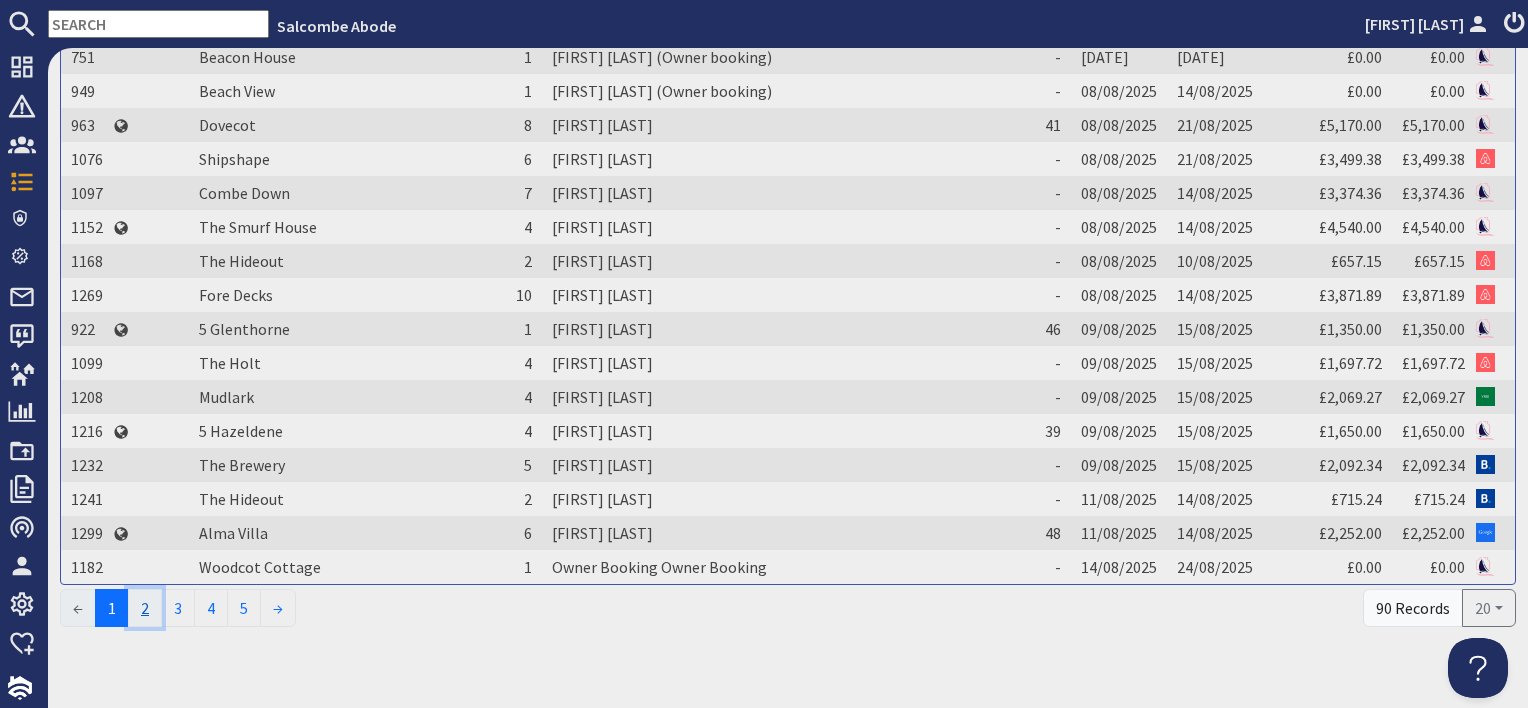 click on "2" at bounding box center [145, 608] 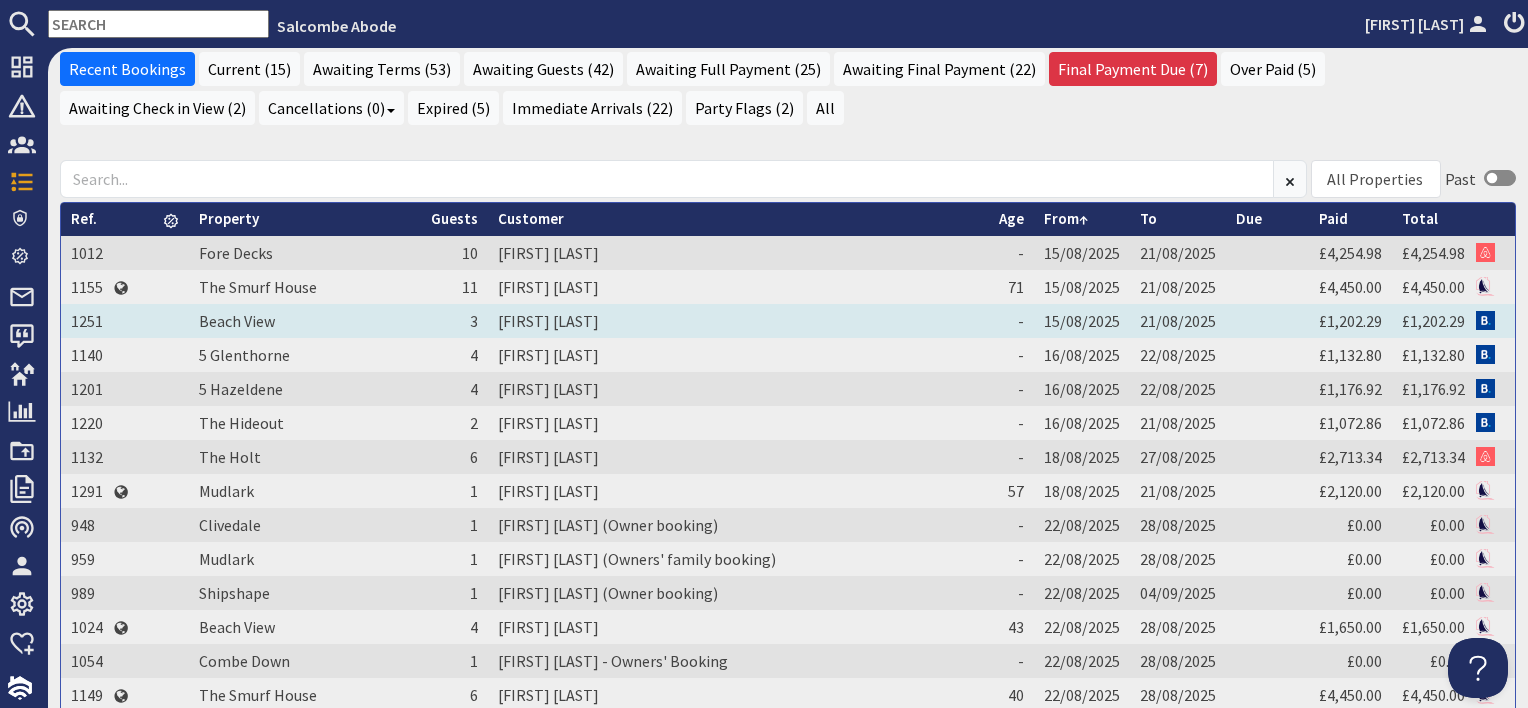scroll, scrollTop: 100, scrollLeft: 0, axis: vertical 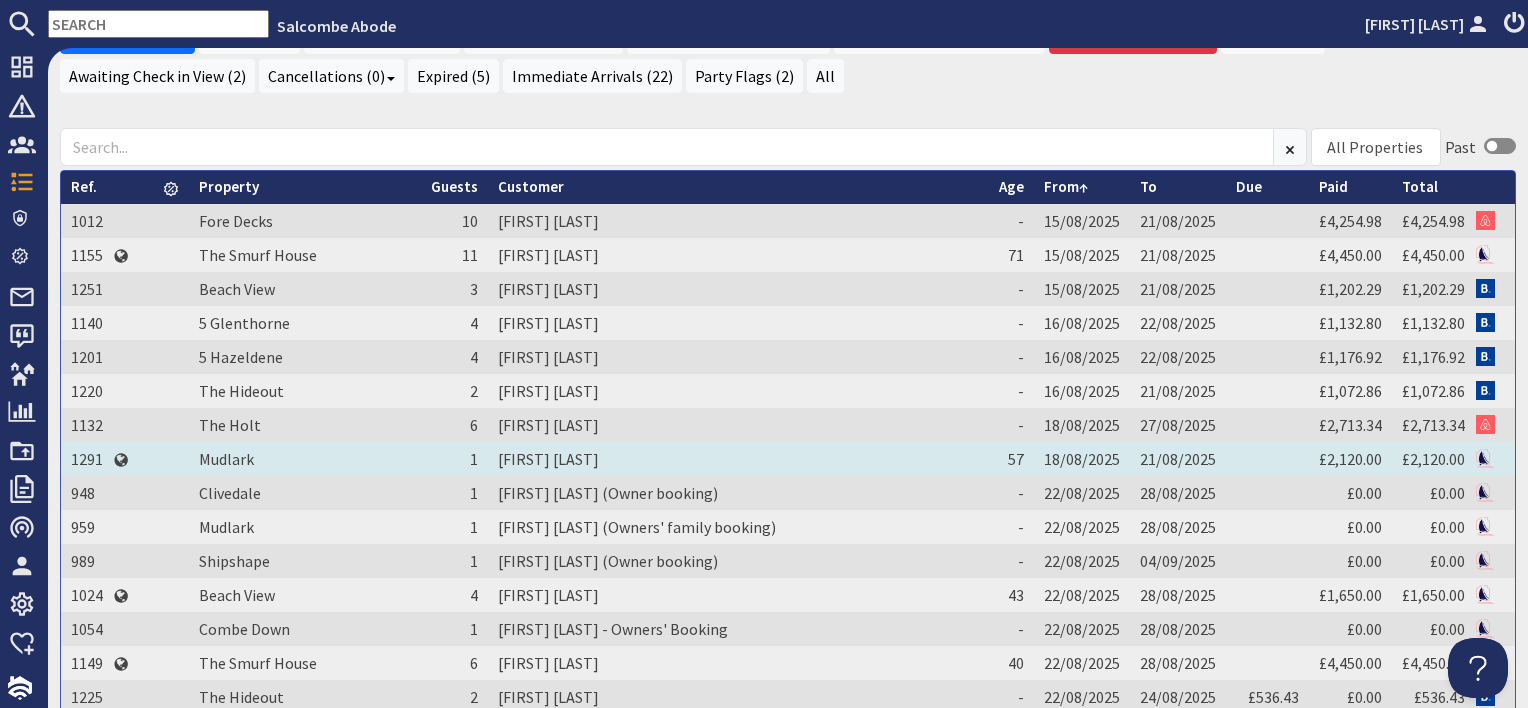 click on "Rowena Palmer" at bounding box center [738, 459] 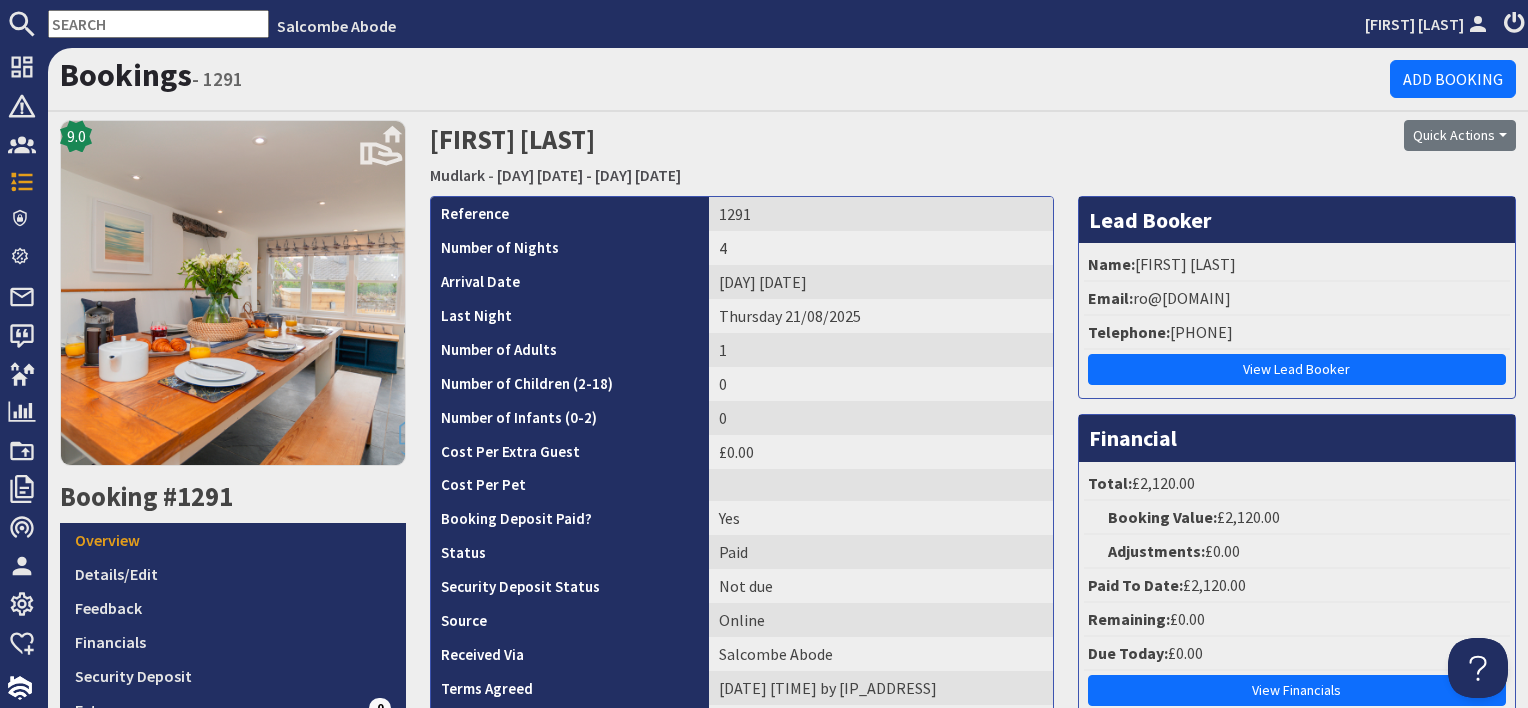 scroll, scrollTop: 0, scrollLeft: 0, axis: both 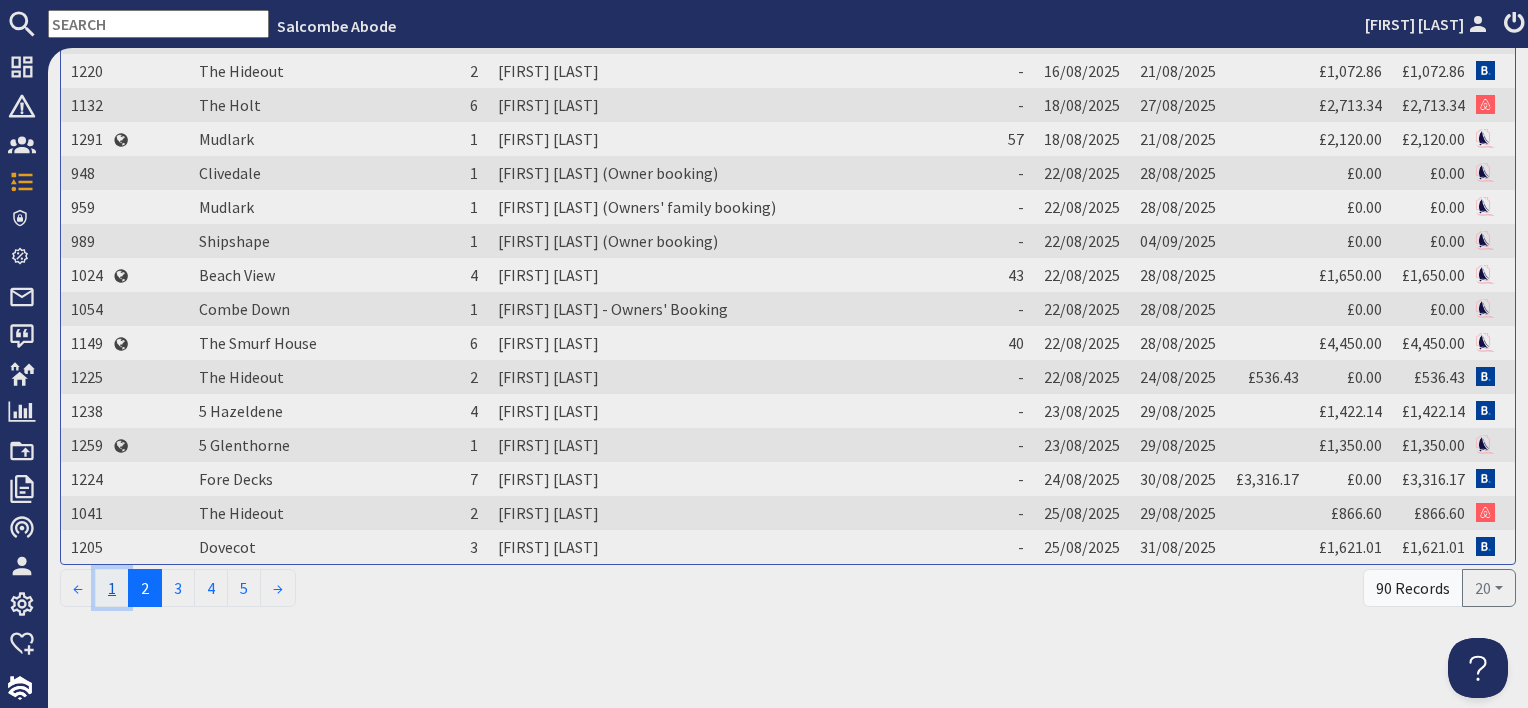 click on "1" at bounding box center (112, 588) 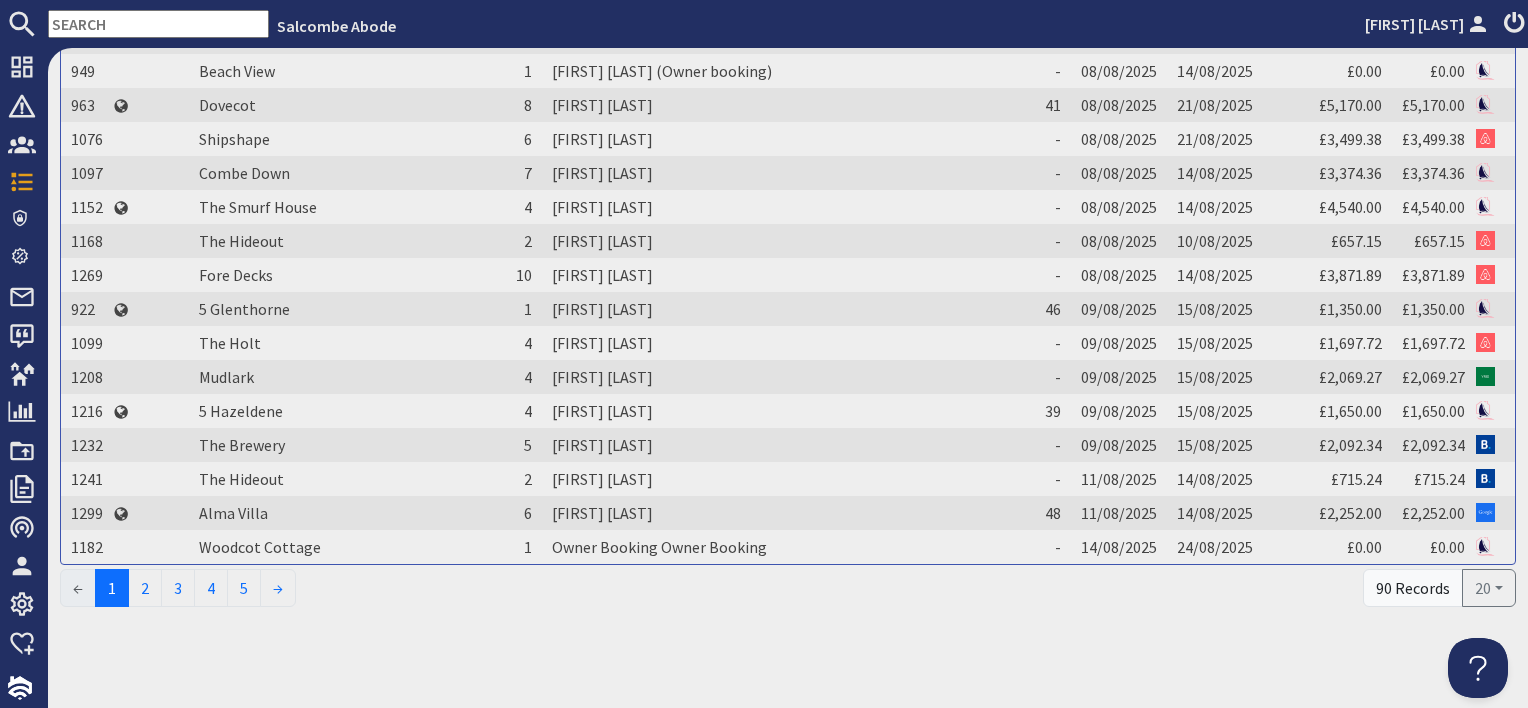 scroll, scrollTop: 0, scrollLeft: 0, axis: both 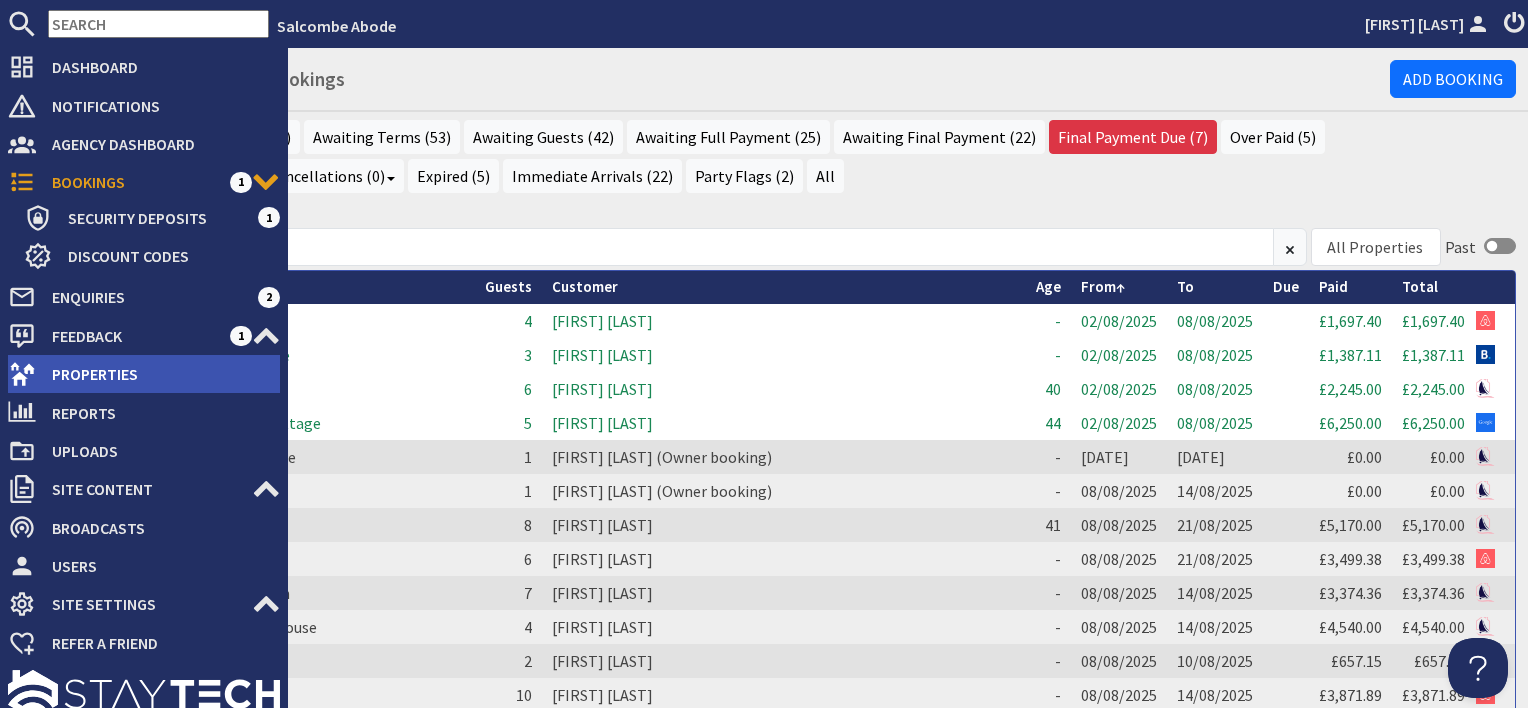 click on "Properties" at bounding box center [158, 374] 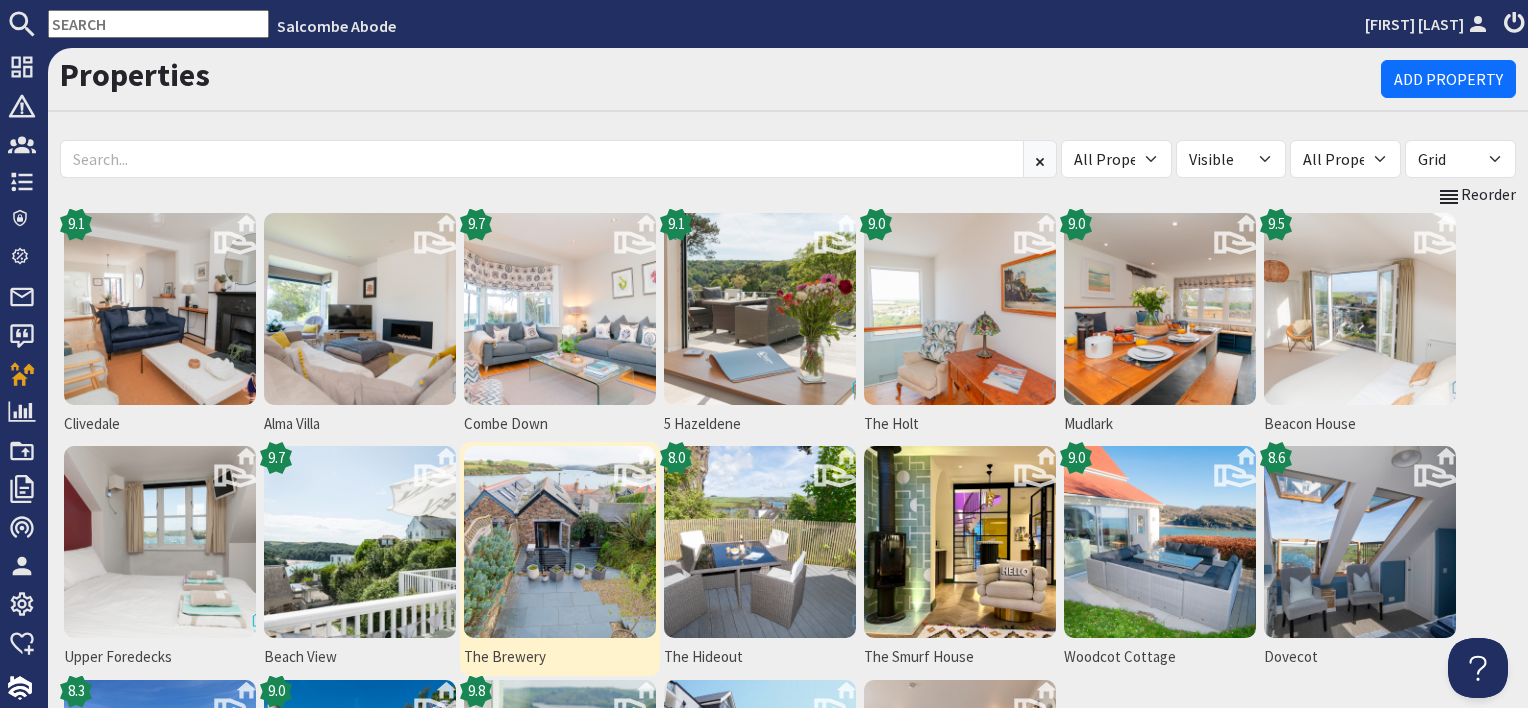 scroll, scrollTop: 0, scrollLeft: 0, axis: both 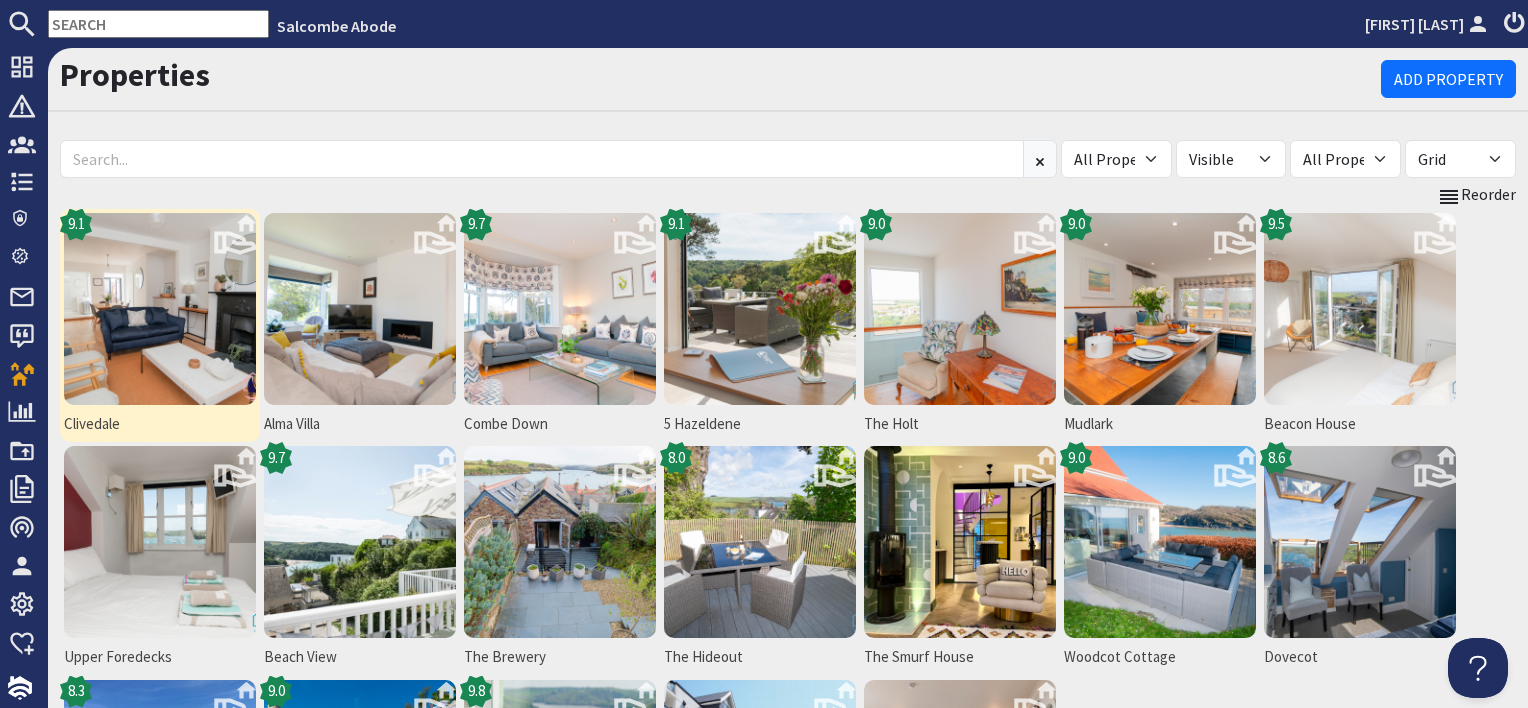 click at bounding box center [160, 309] 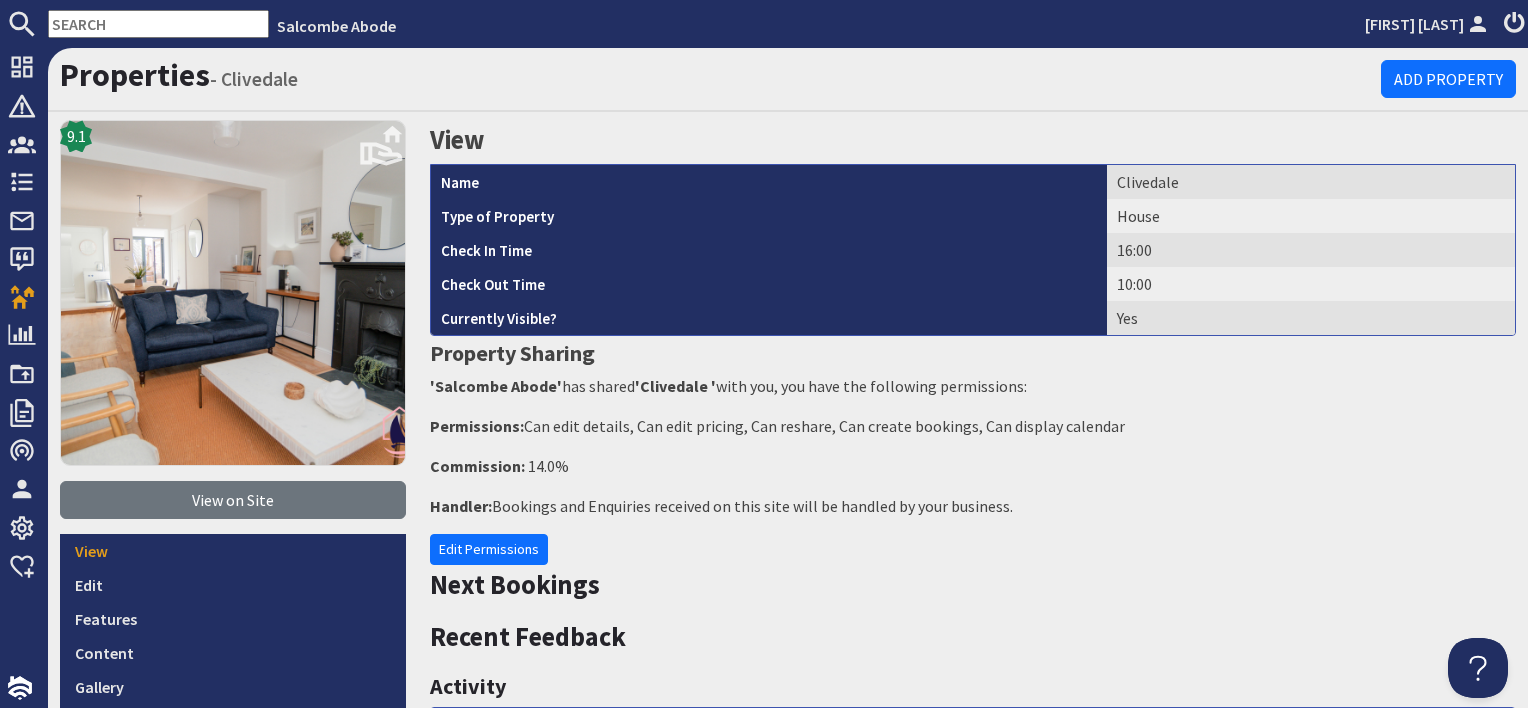 scroll, scrollTop: 0, scrollLeft: 0, axis: both 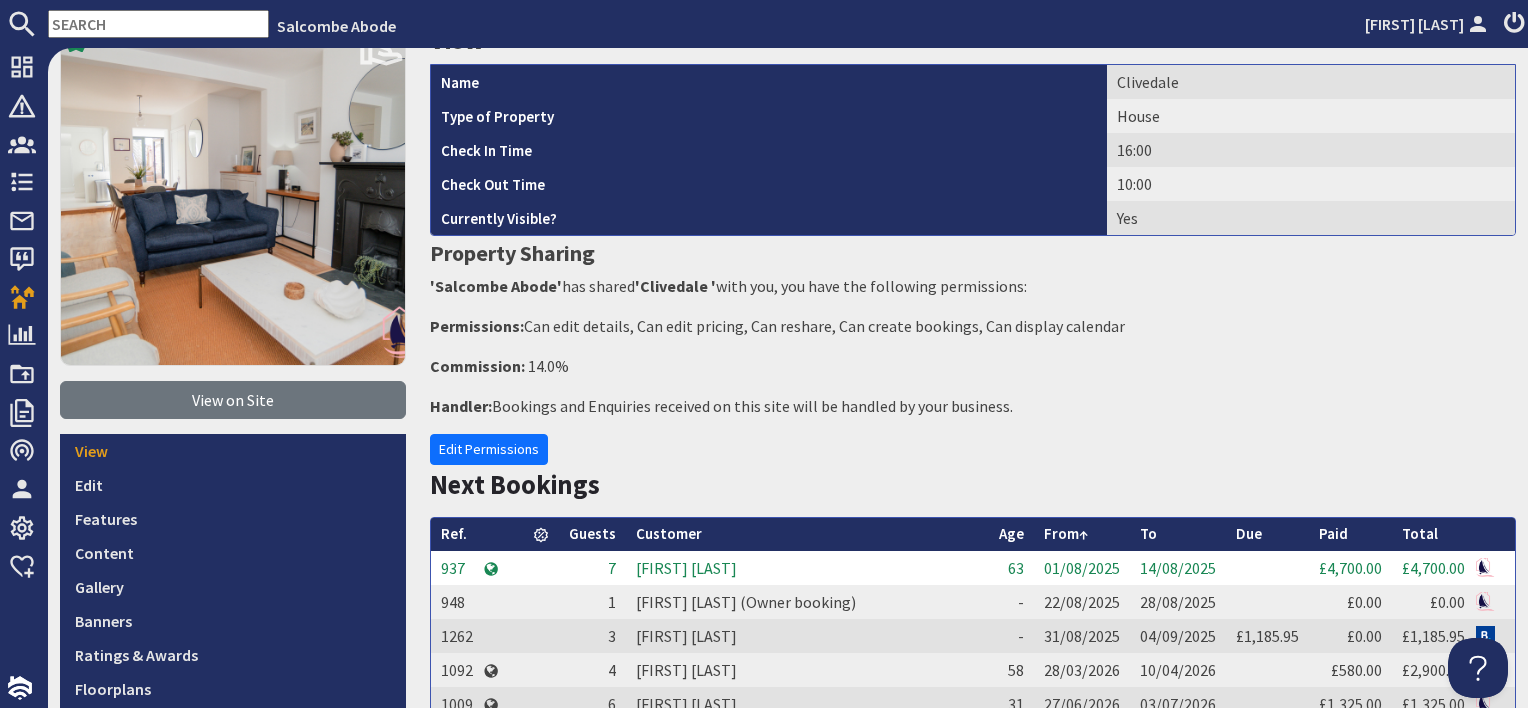 click on "[FIRST] [LAST]" at bounding box center (807, 568) 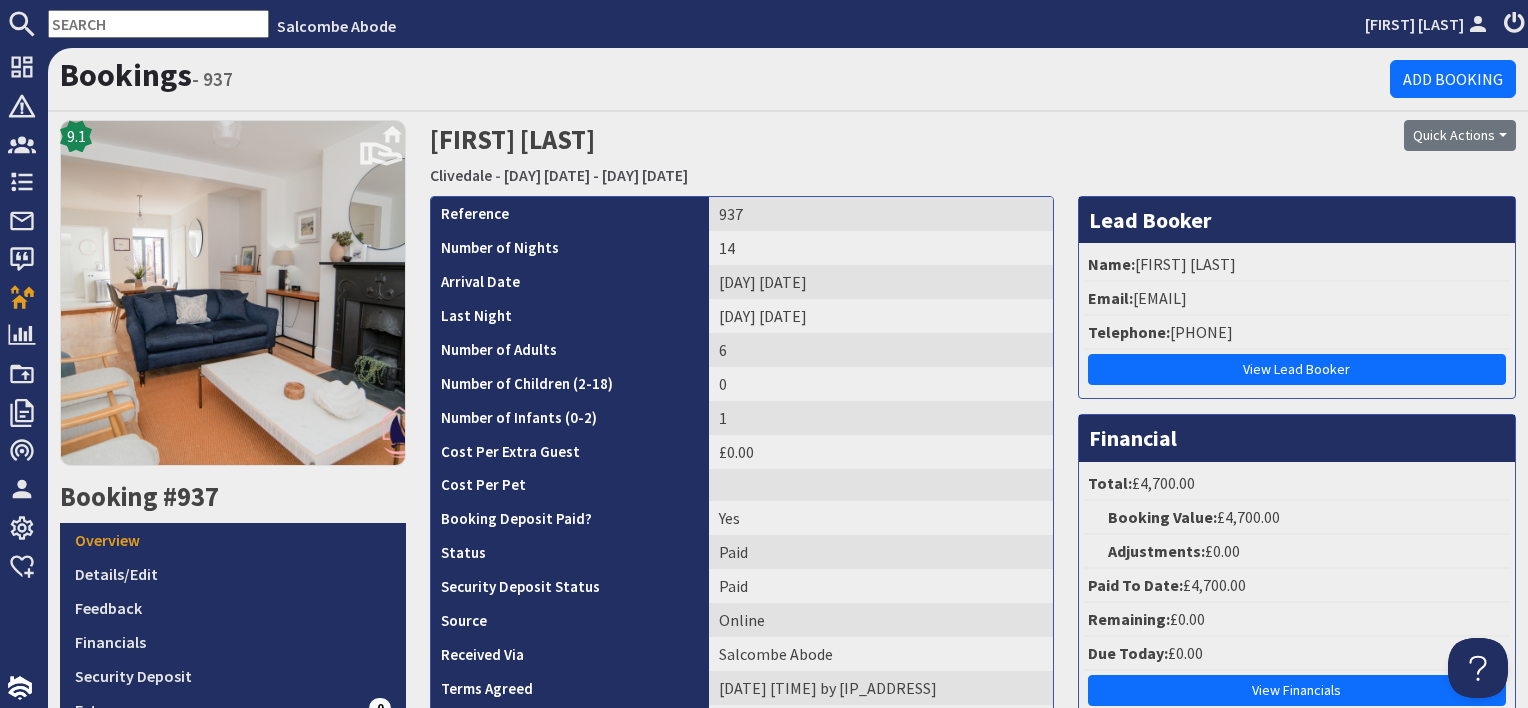 scroll, scrollTop: 0, scrollLeft: 0, axis: both 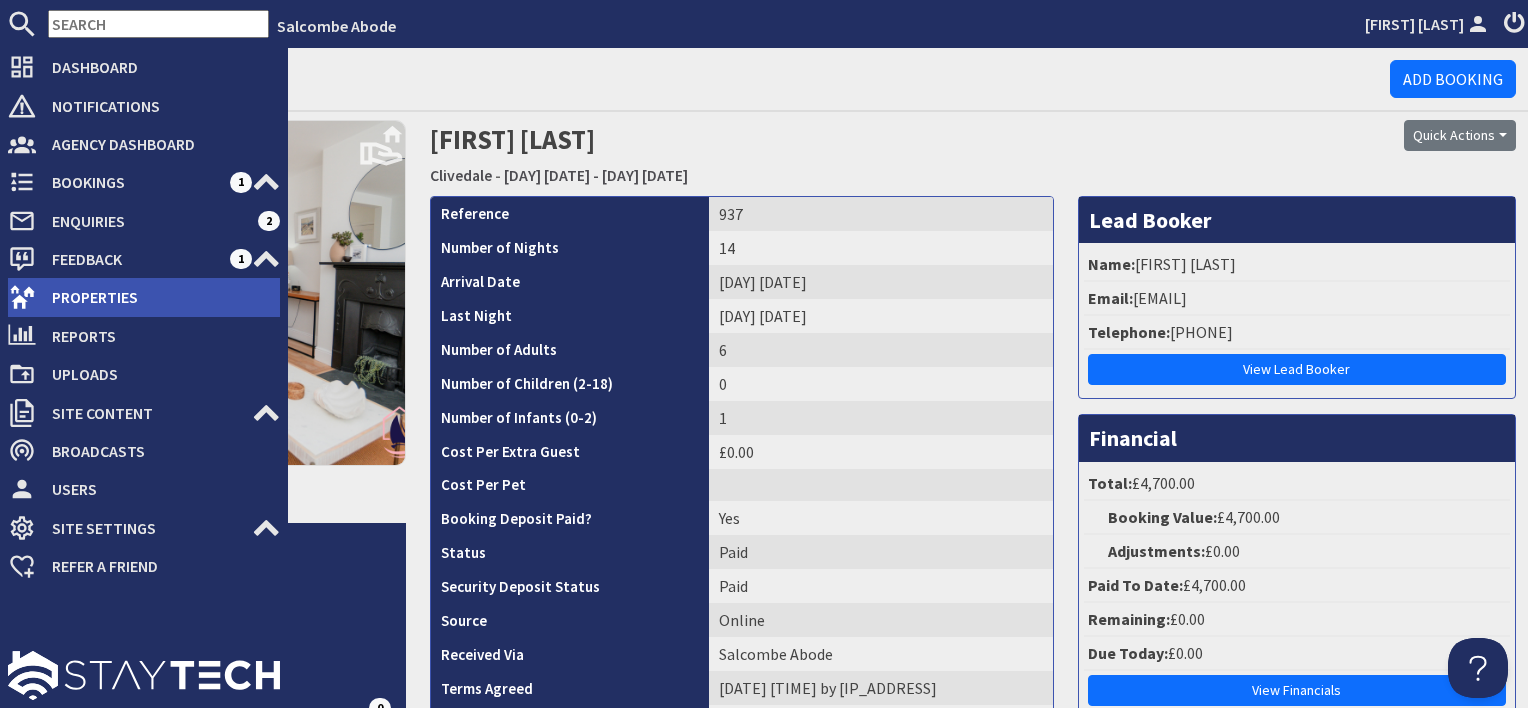 click on "Properties" at bounding box center [158, 297] 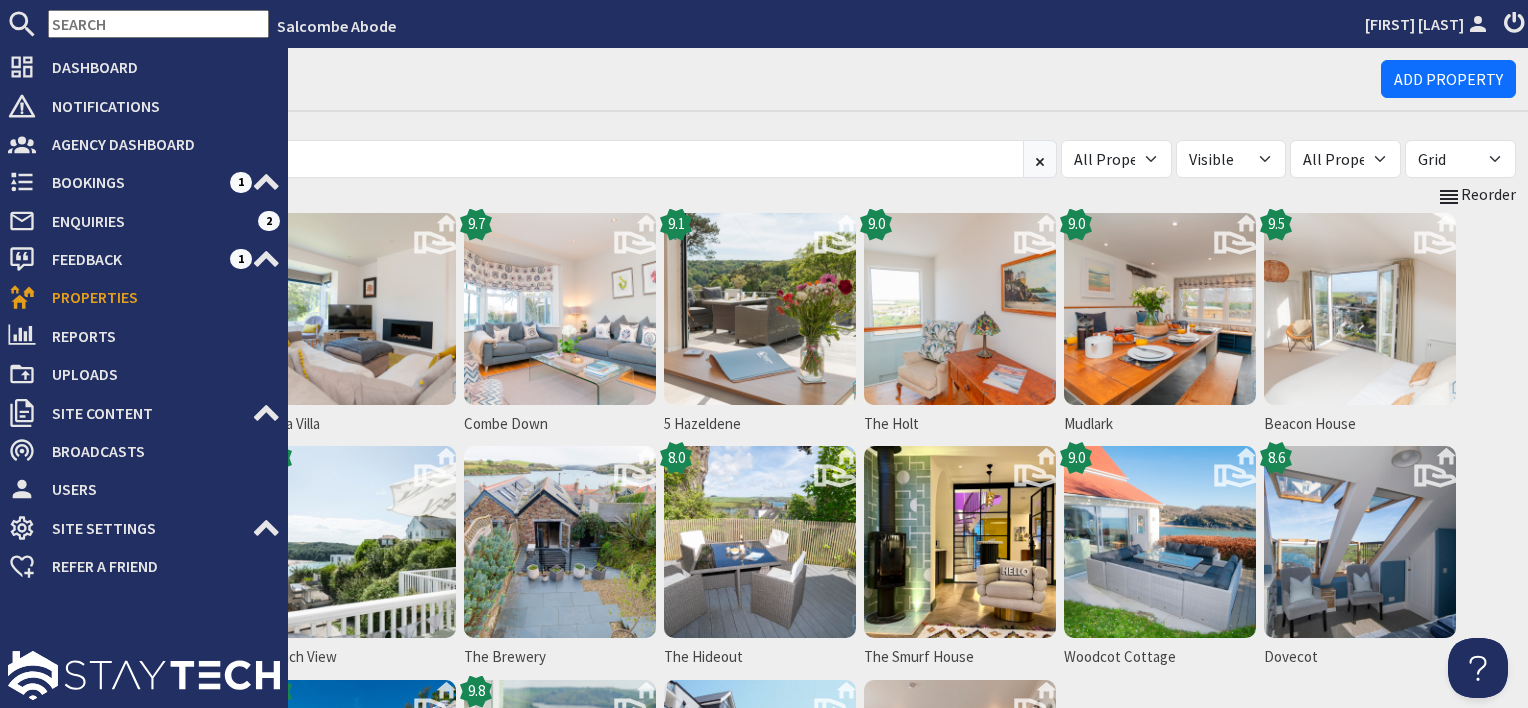 scroll, scrollTop: 0, scrollLeft: 0, axis: both 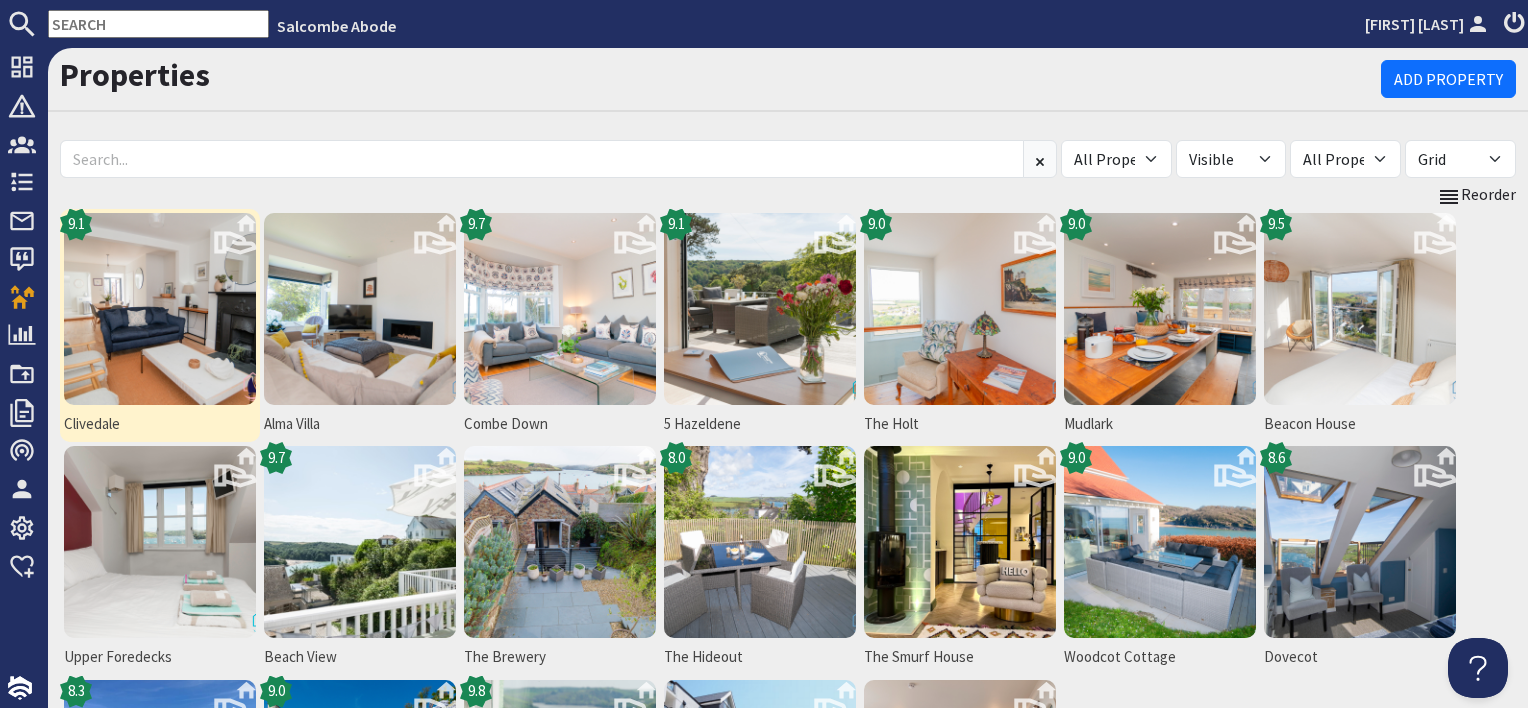 click at bounding box center [160, 309] 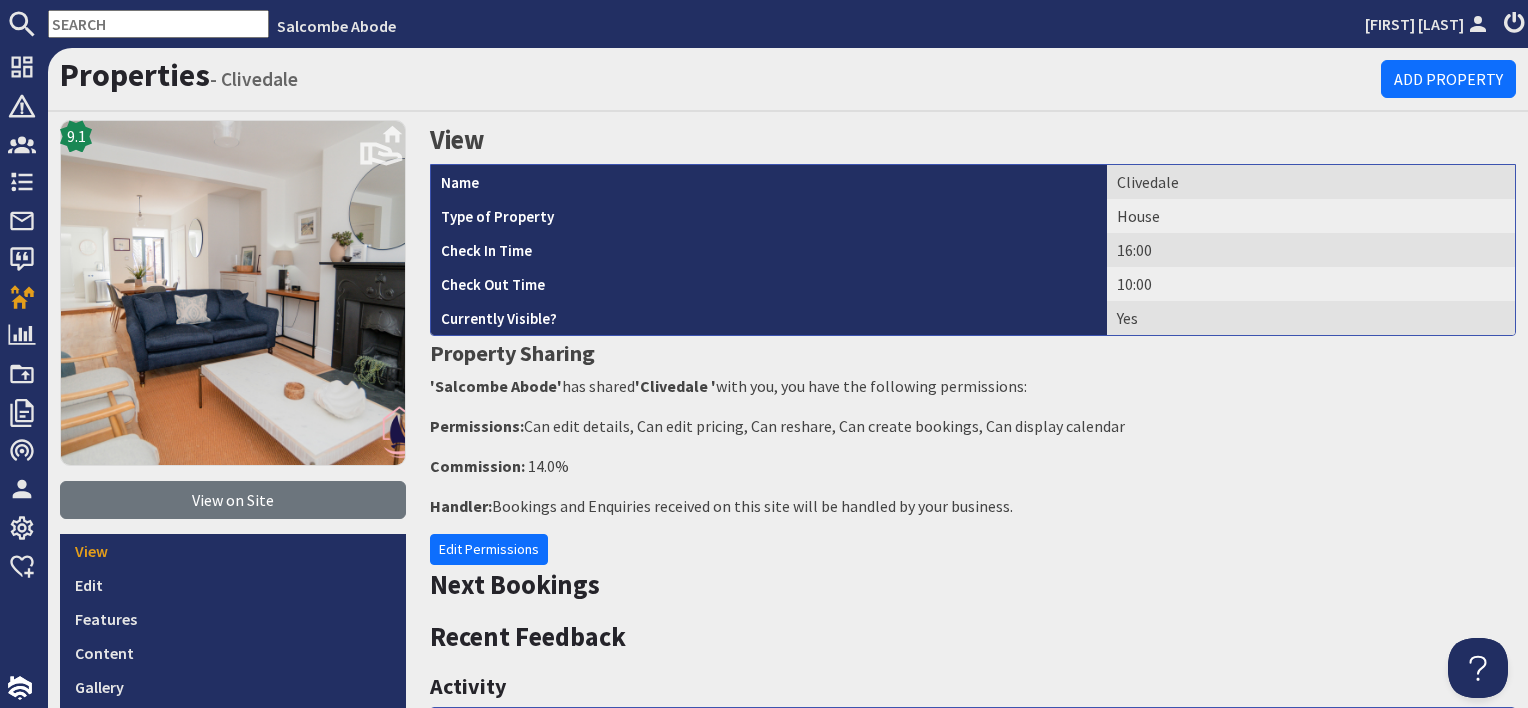 scroll, scrollTop: 0, scrollLeft: 0, axis: both 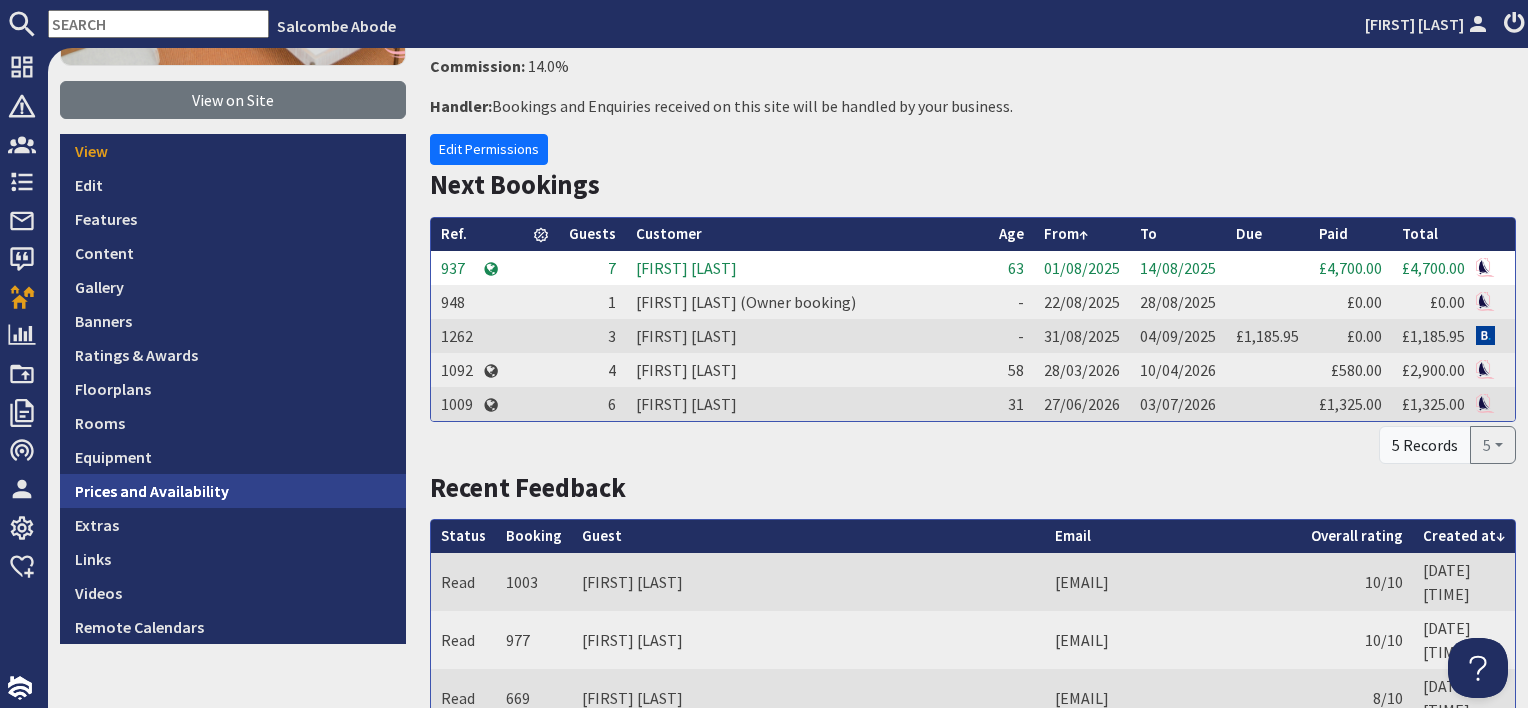 click on "Prices and Availability" at bounding box center (233, 491) 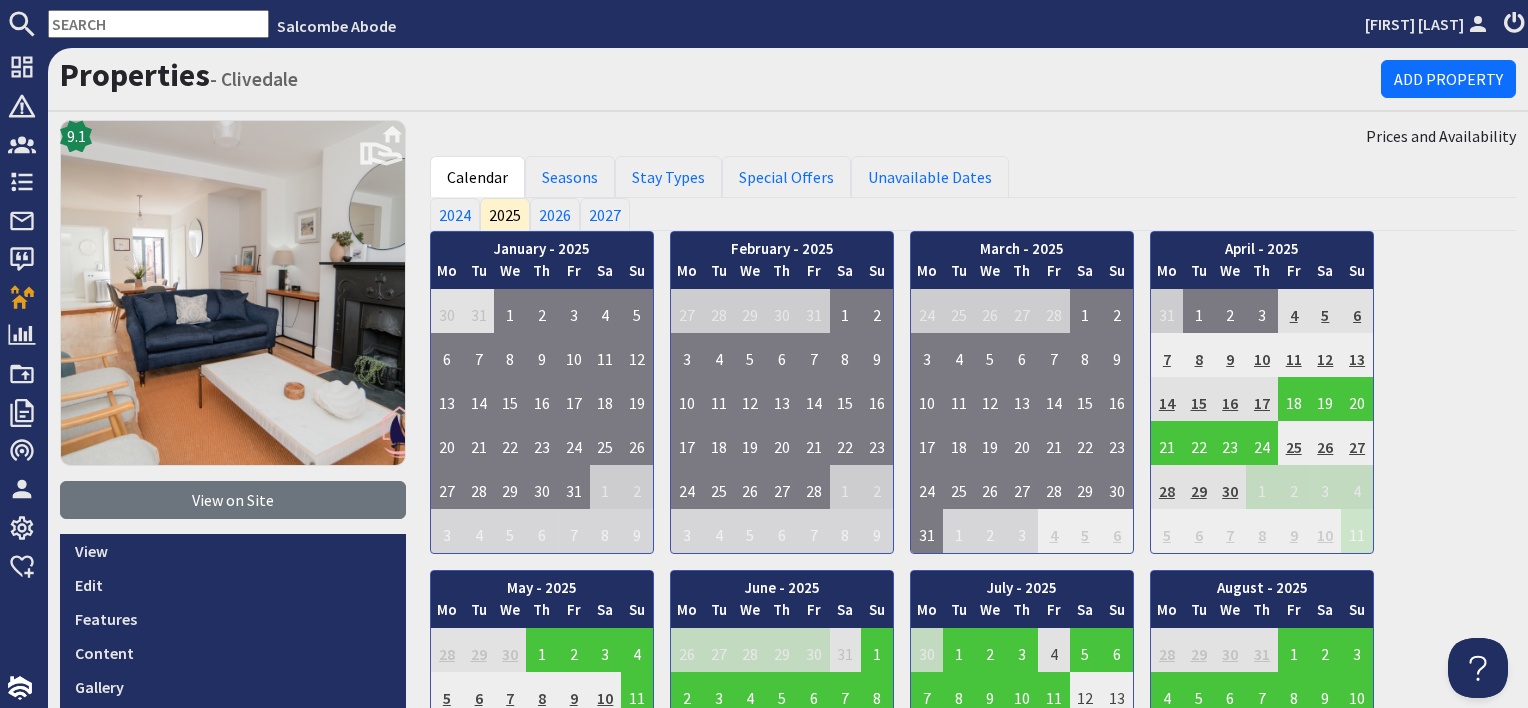 scroll, scrollTop: 0, scrollLeft: 0, axis: both 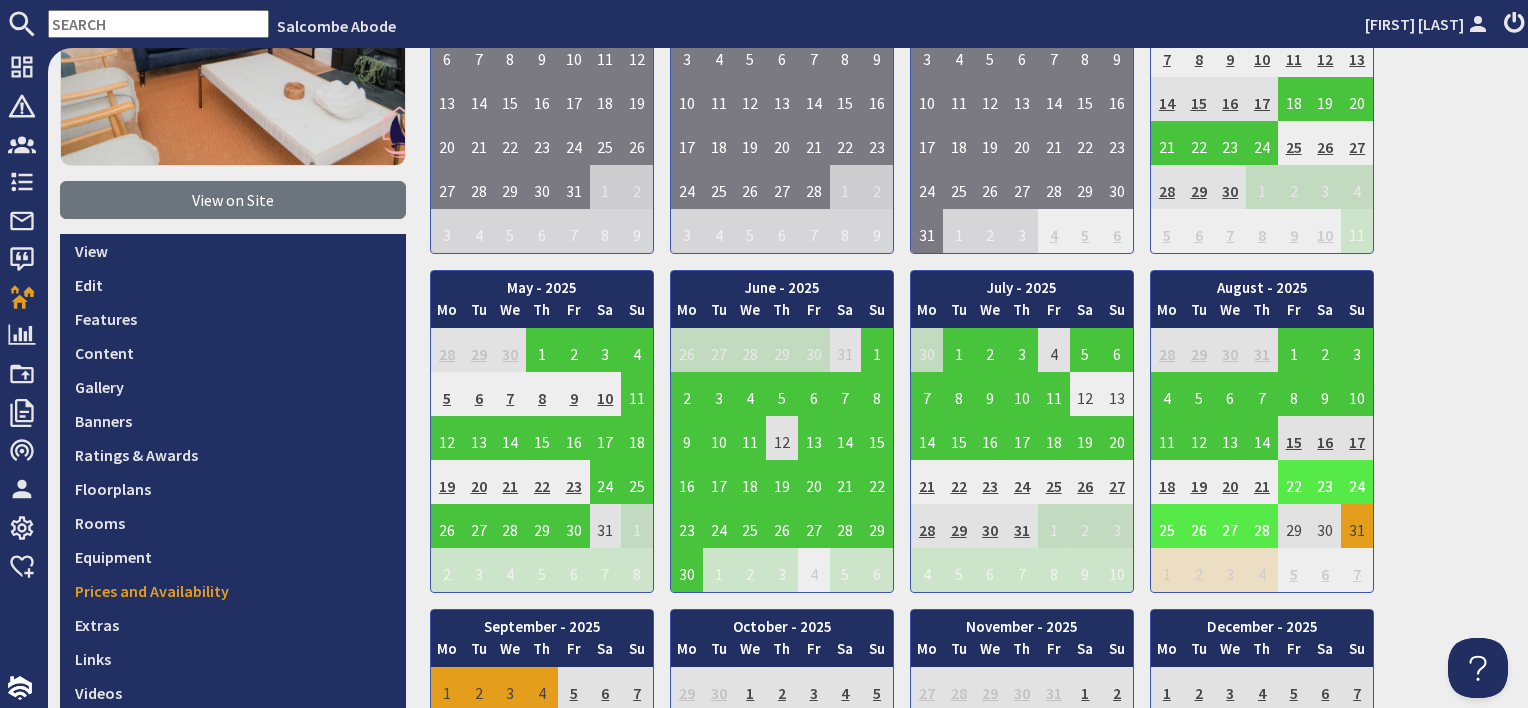 click on "22" at bounding box center [1294, 482] 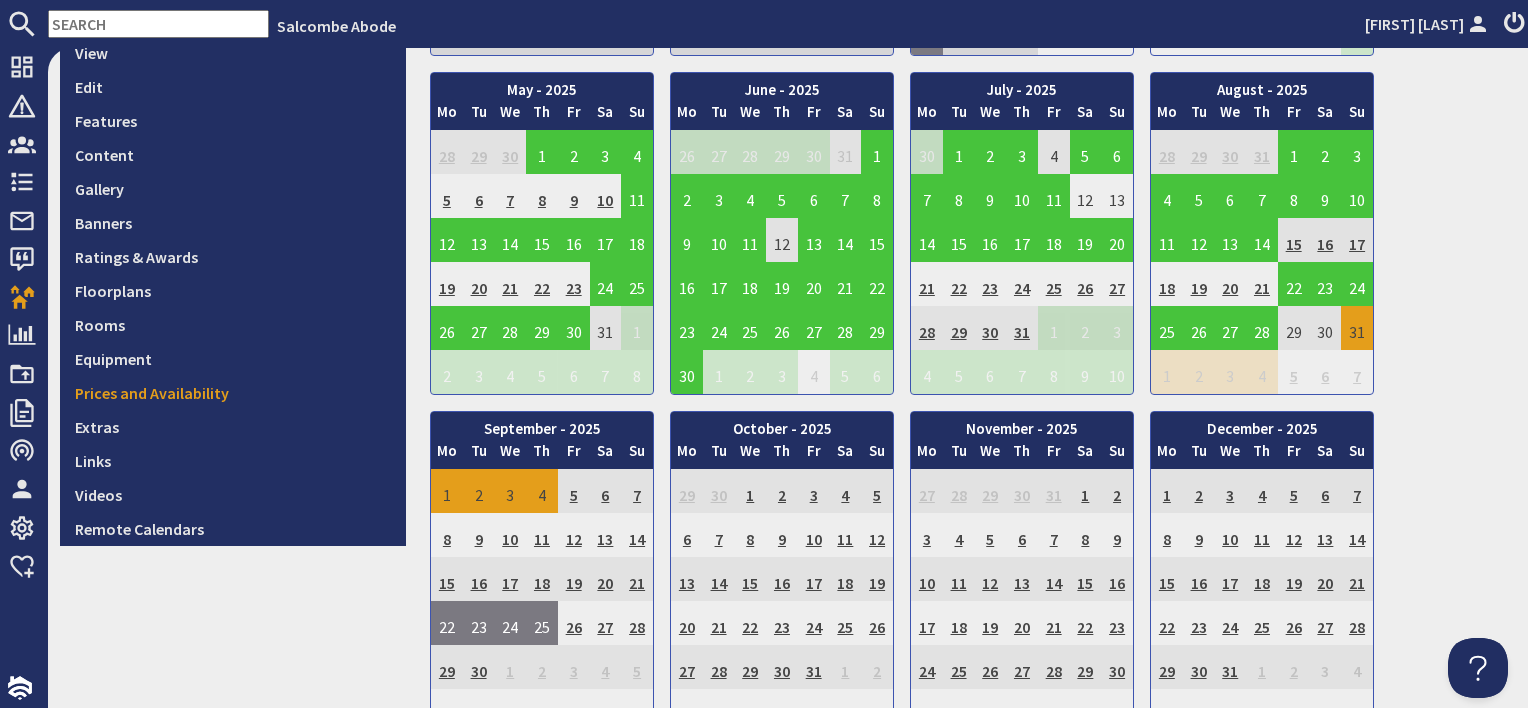 scroll, scrollTop: 500, scrollLeft: 0, axis: vertical 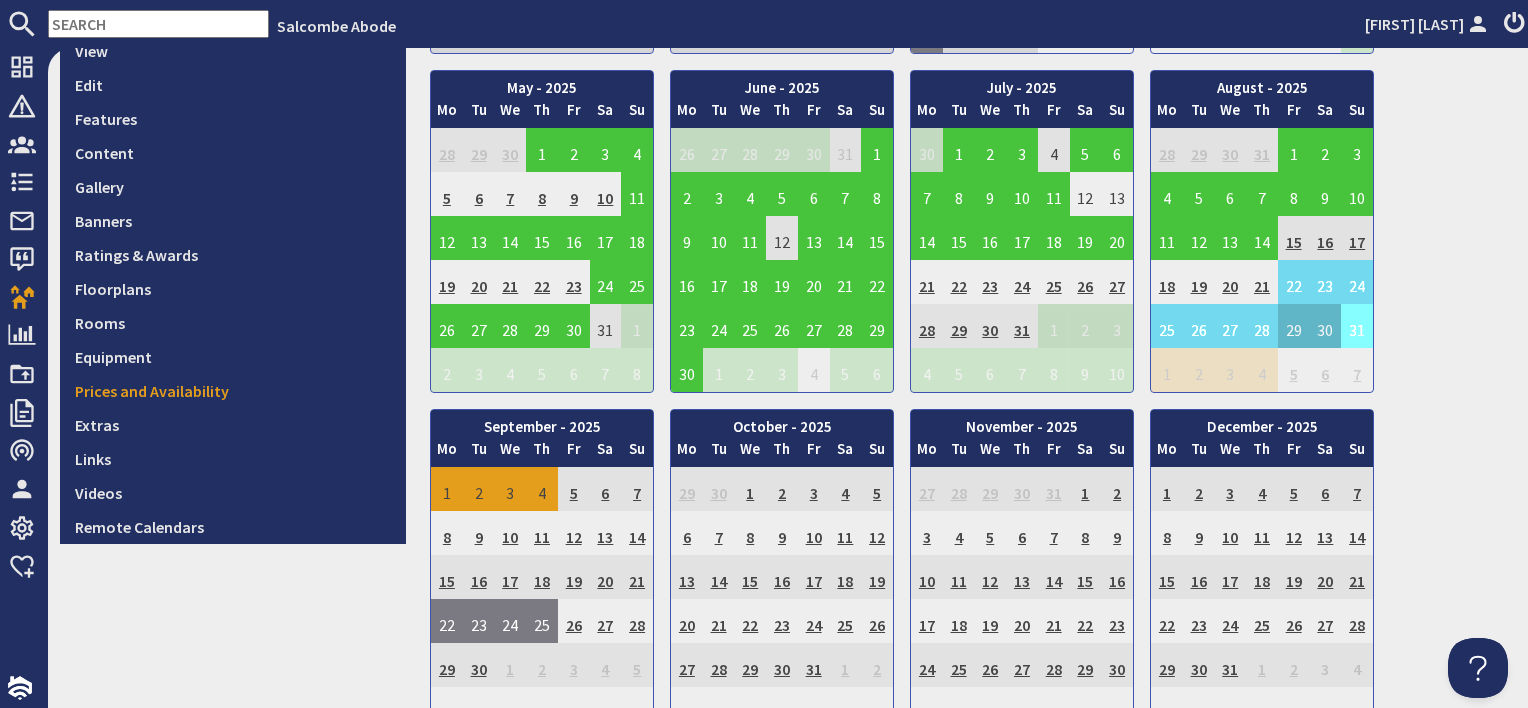click on "31" at bounding box center (1357, 326) 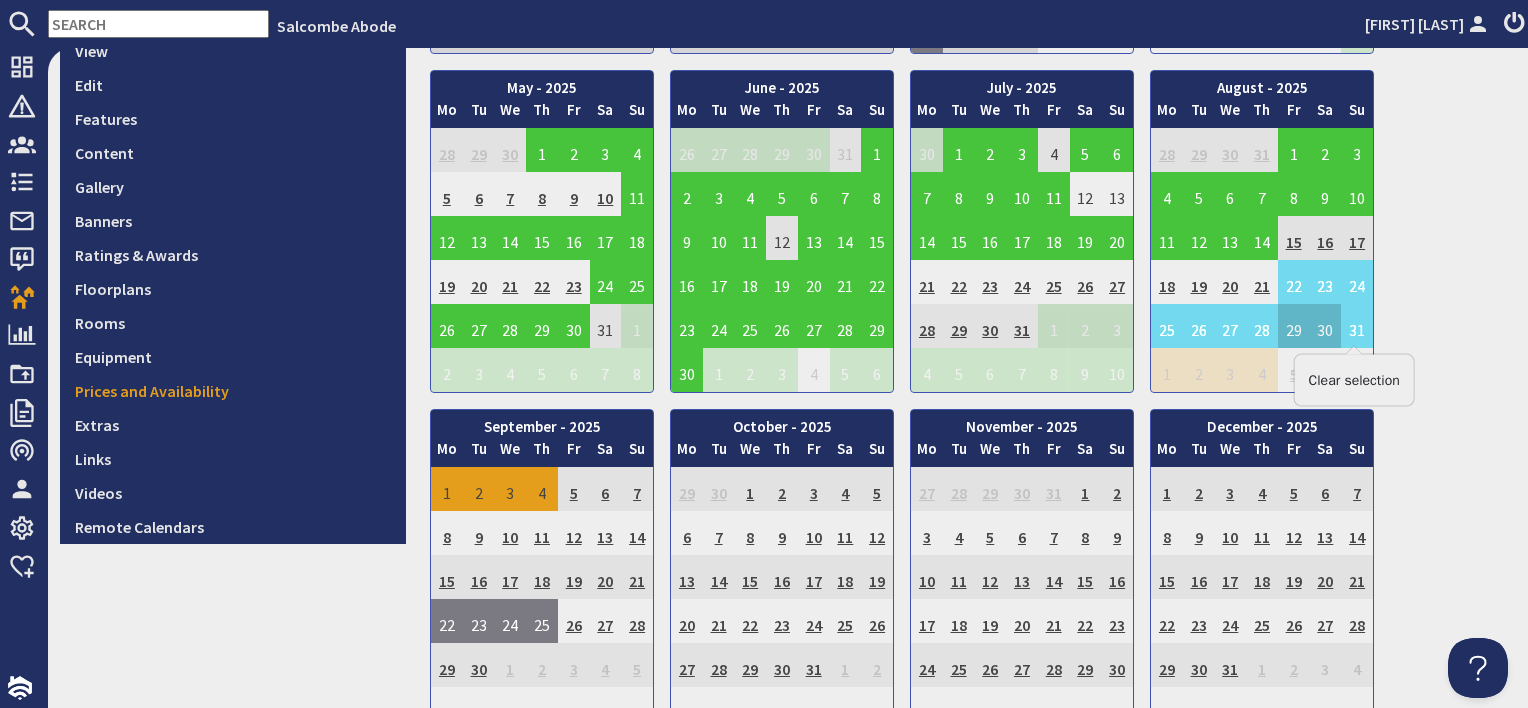 click on "Clear selection" at bounding box center [1354, 380] 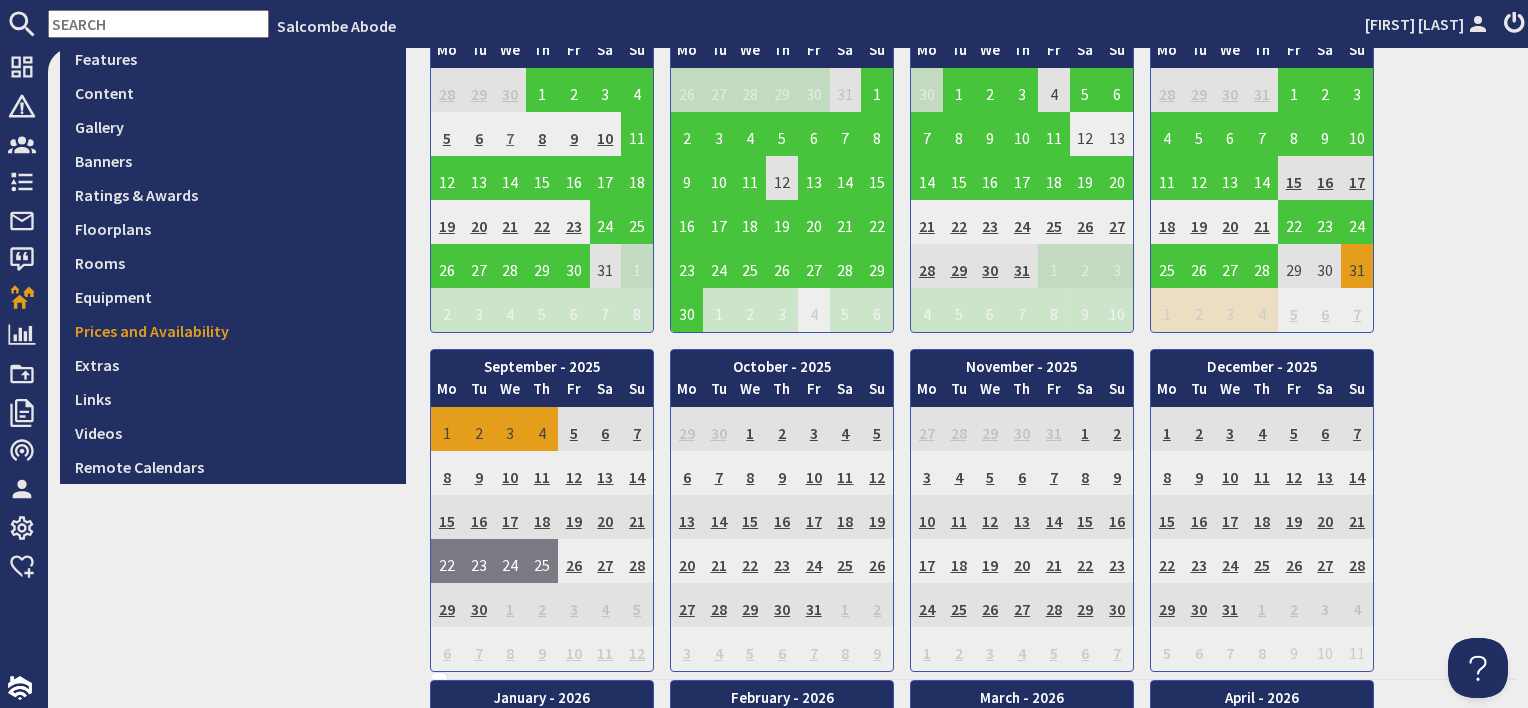 scroll, scrollTop: 400, scrollLeft: 0, axis: vertical 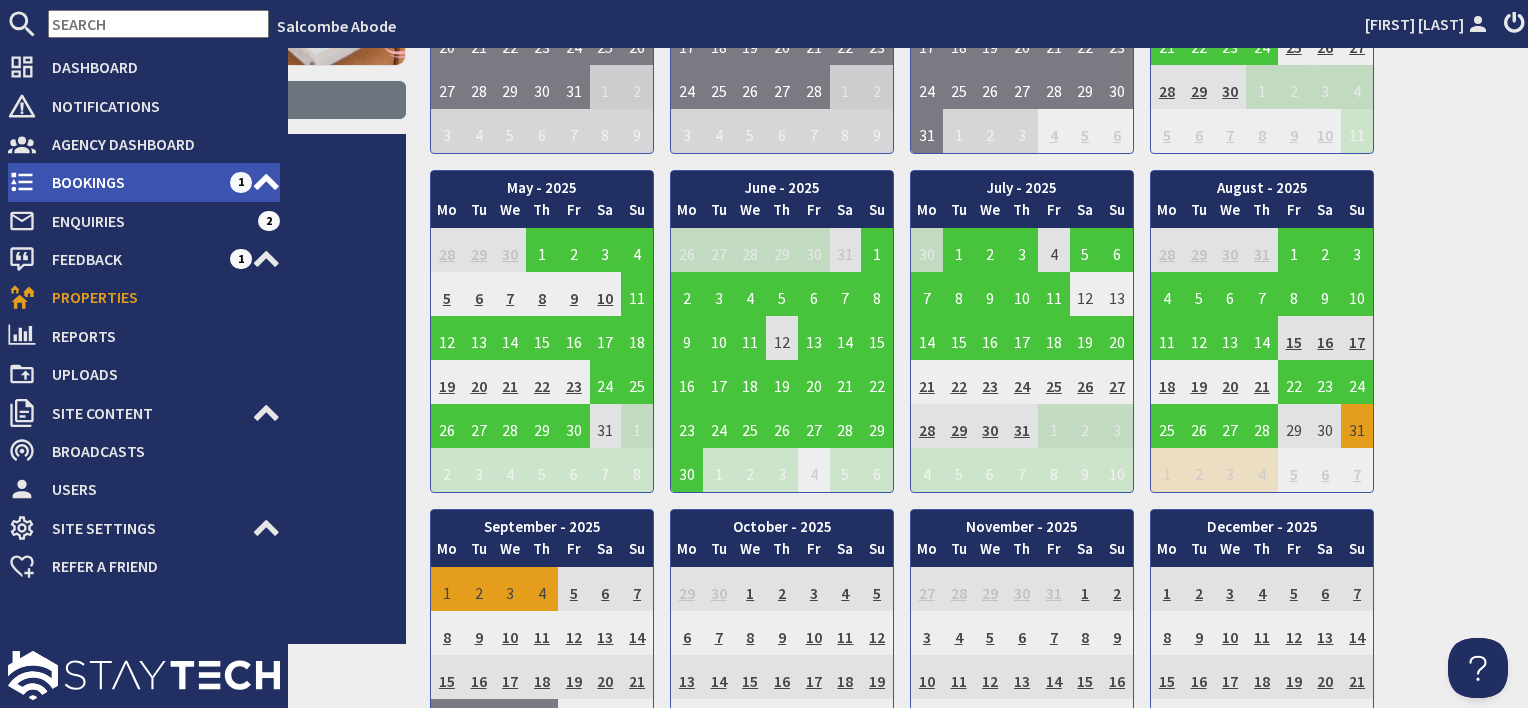 click on "Bookings" at bounding box center (133, 182) 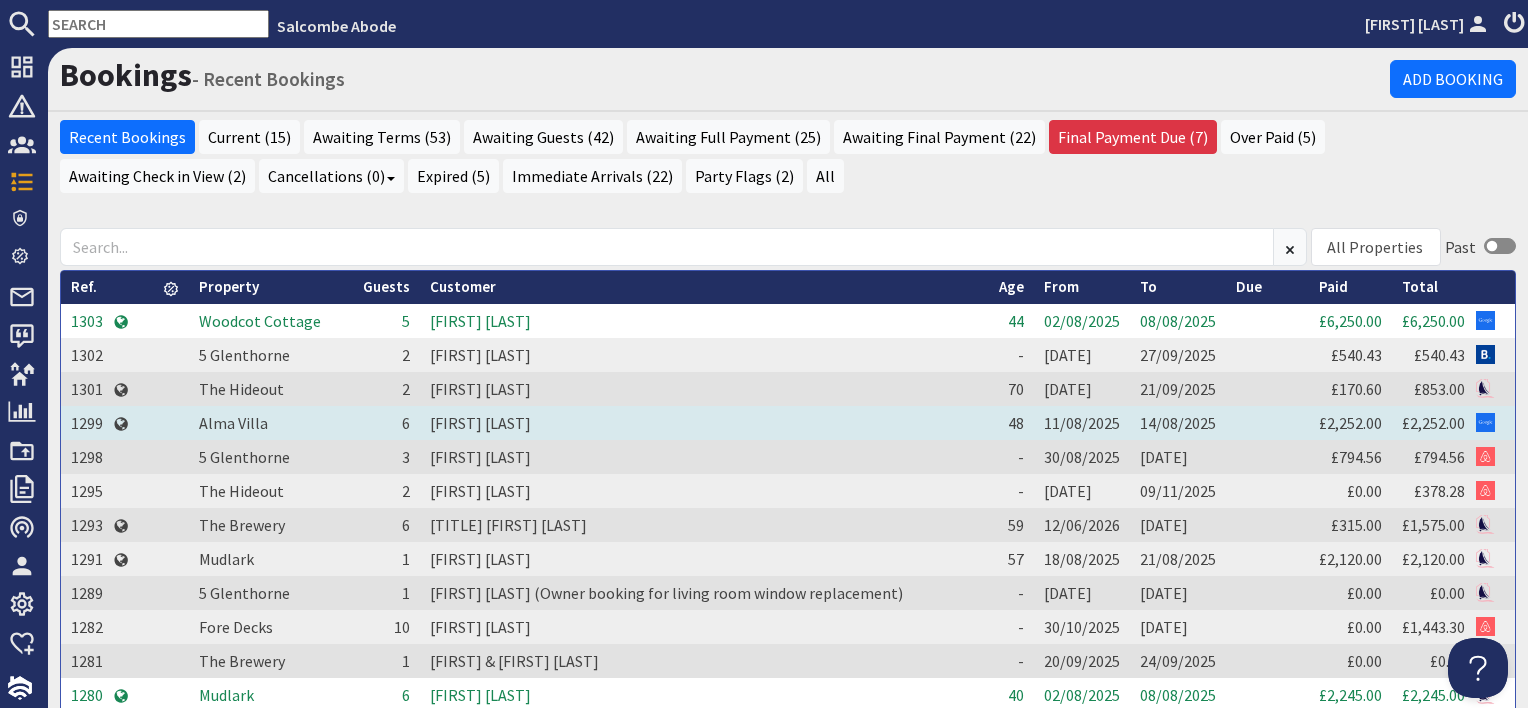 scroll, scrollTop: 0, scrollLeft: 0, axis: both 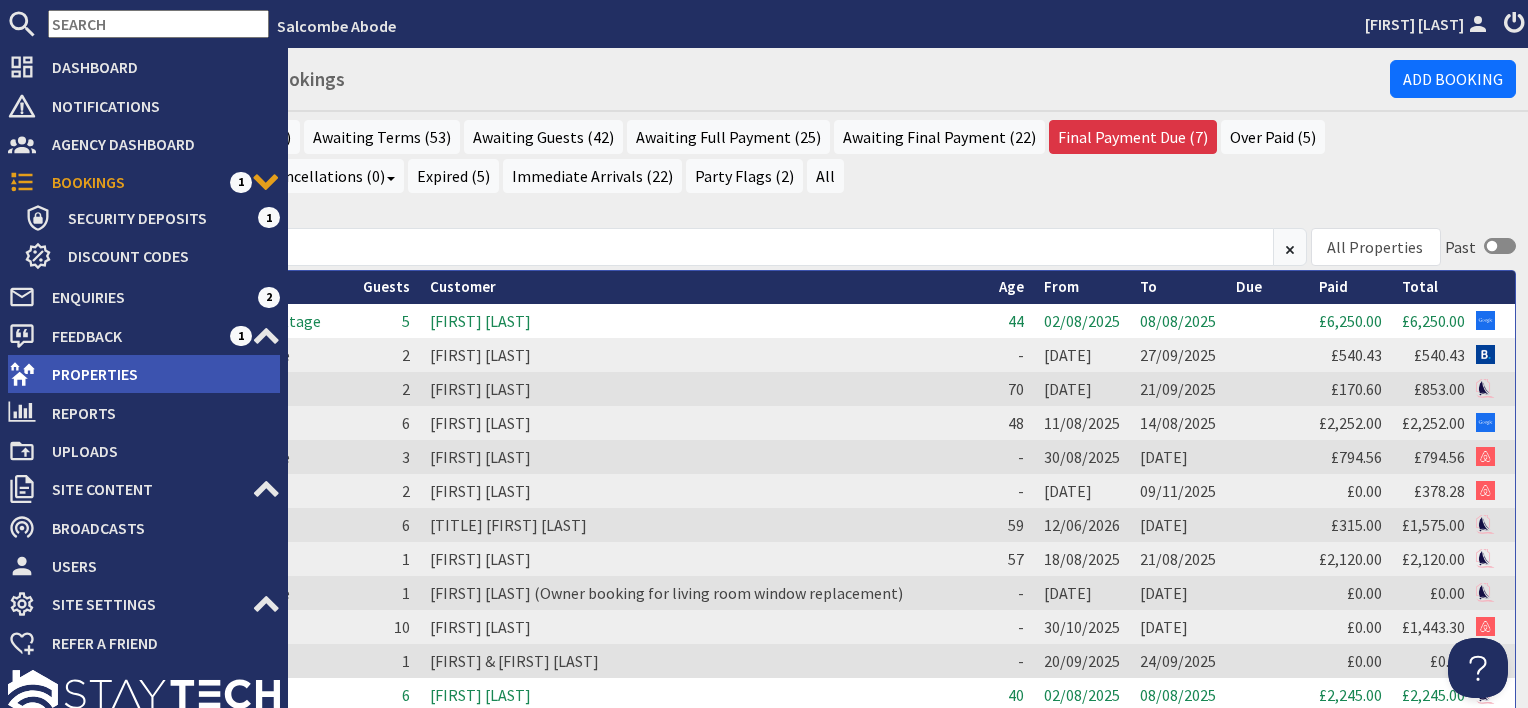 click on "Properties" at bounding box center (158, 374) 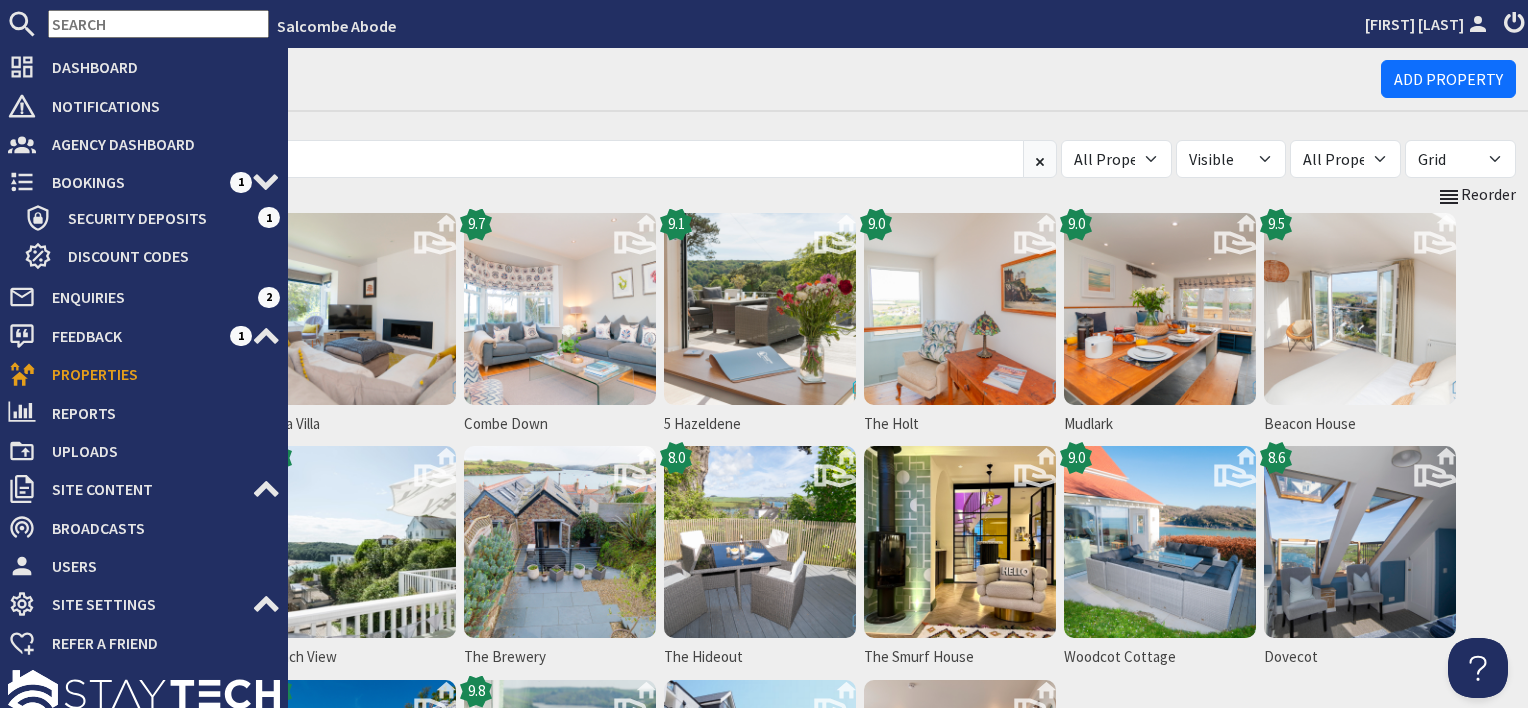 scroll, scrollTop: 0, scrollLeft: 0, axis: both 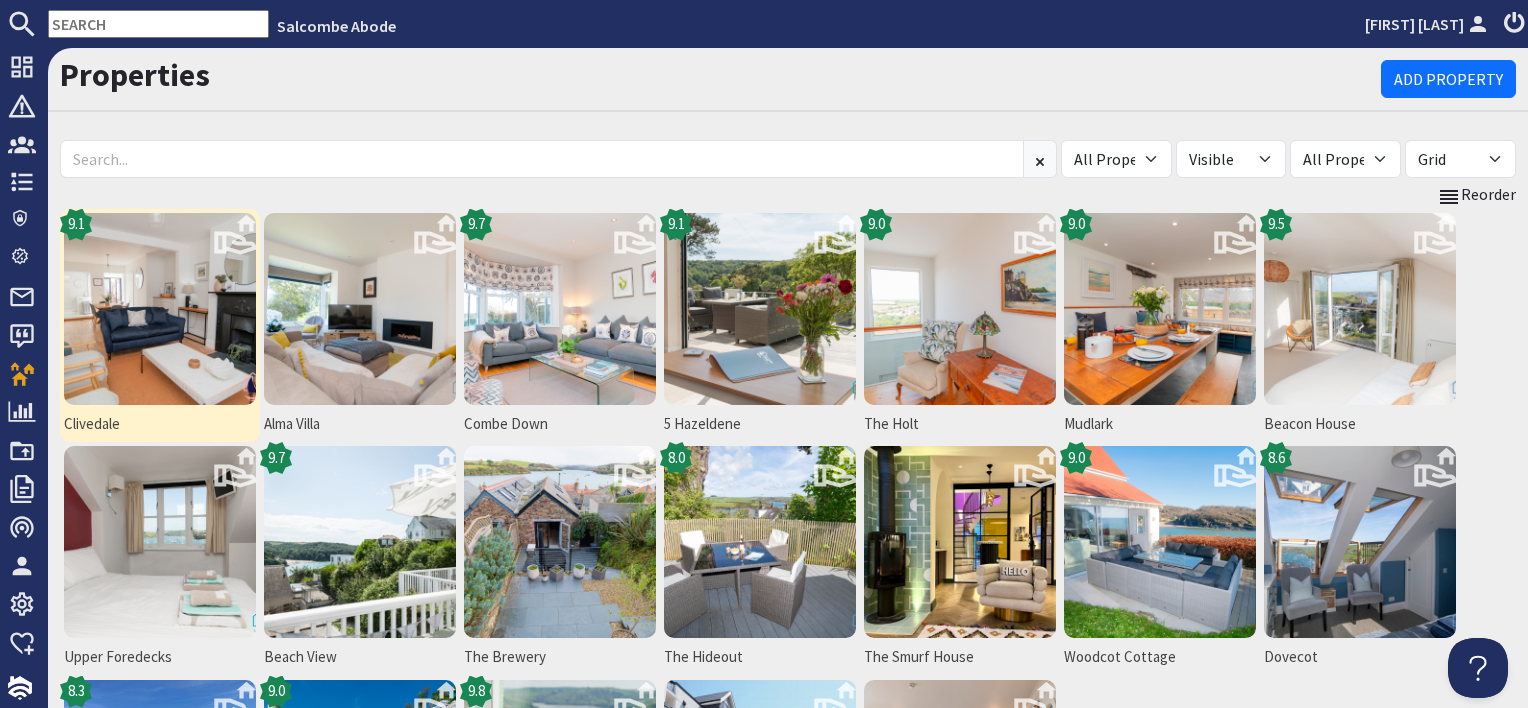 click at bounding box center [160, 309] 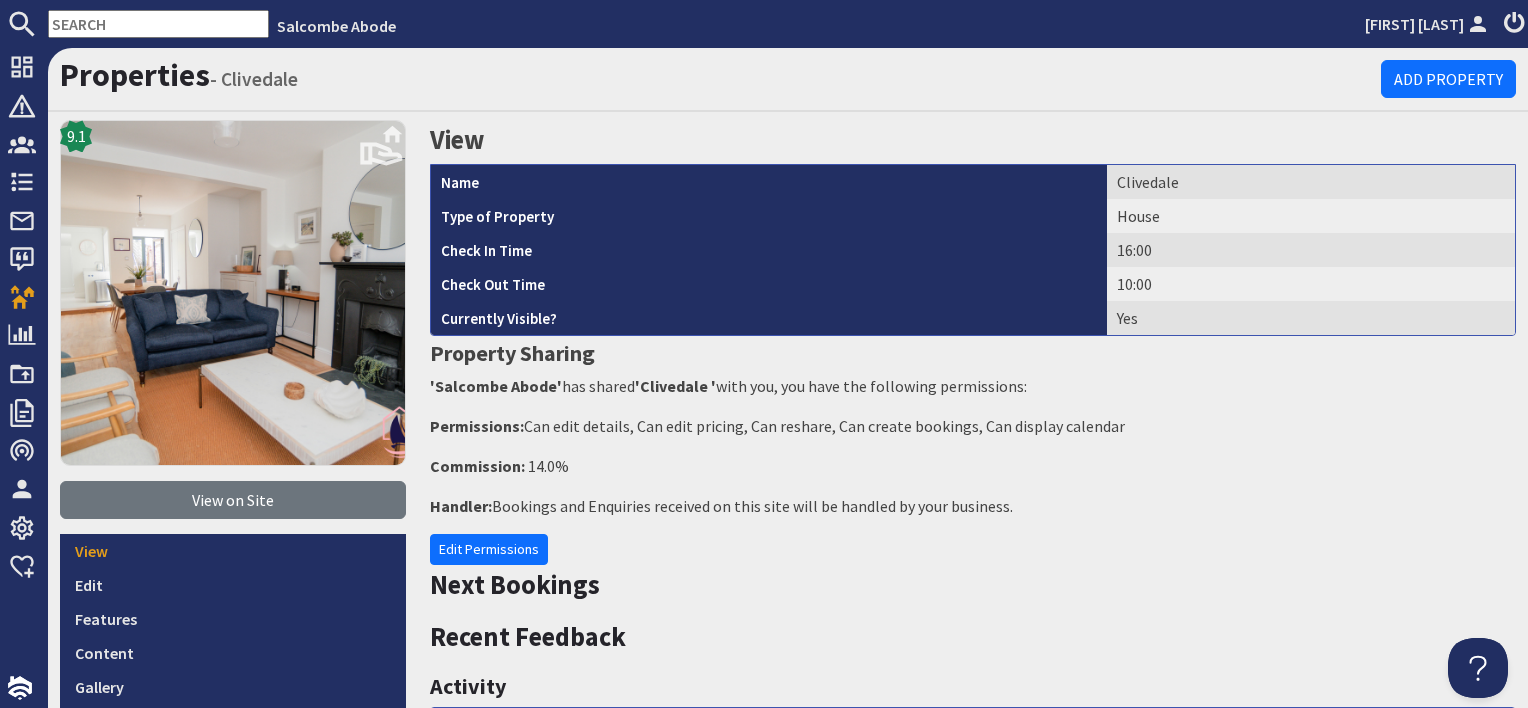 scroll, scrollTop: 0, scrollLeft: 0, axis: both 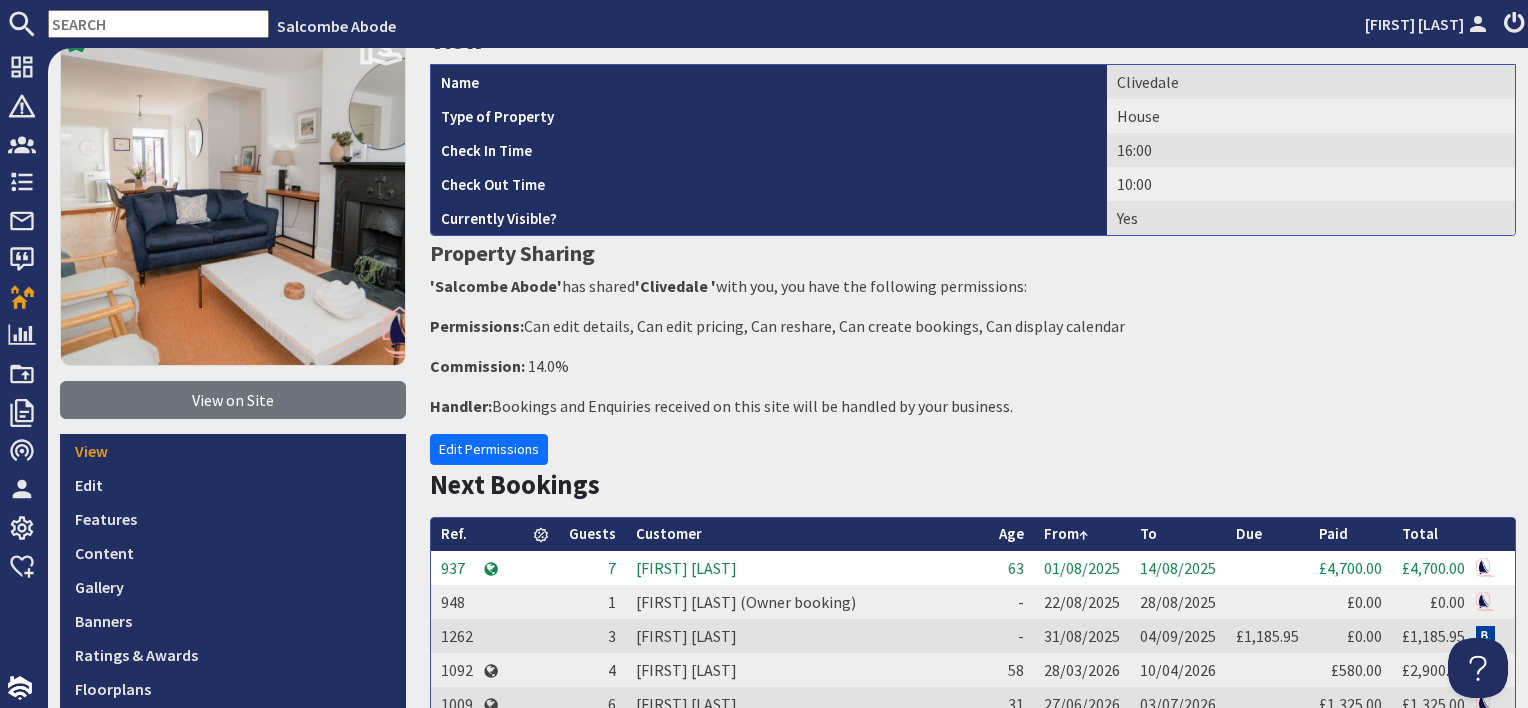 click on "[FIRST] [LAST]" at bounding box center [807, 568] 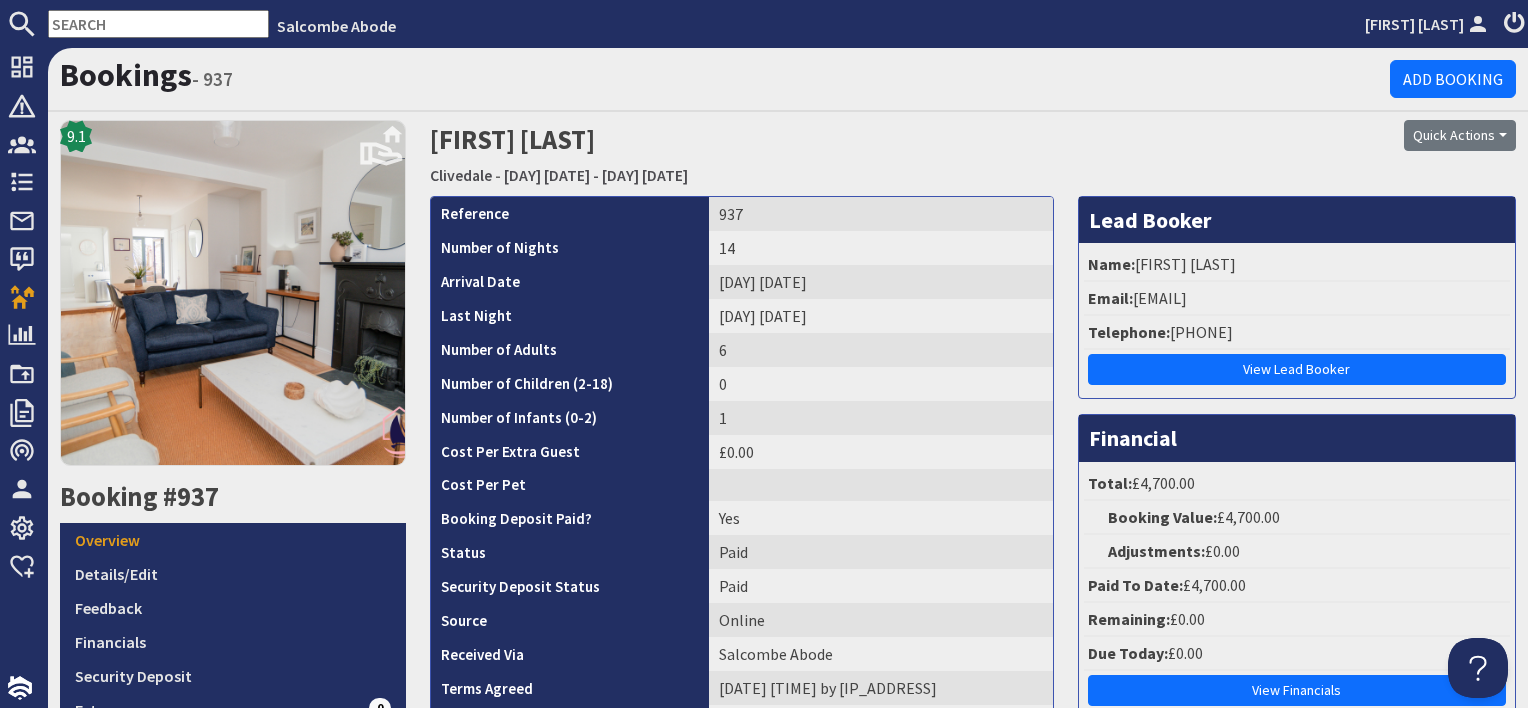 scroll, scrollTop: 0, scrollLeft: 0, axis: both 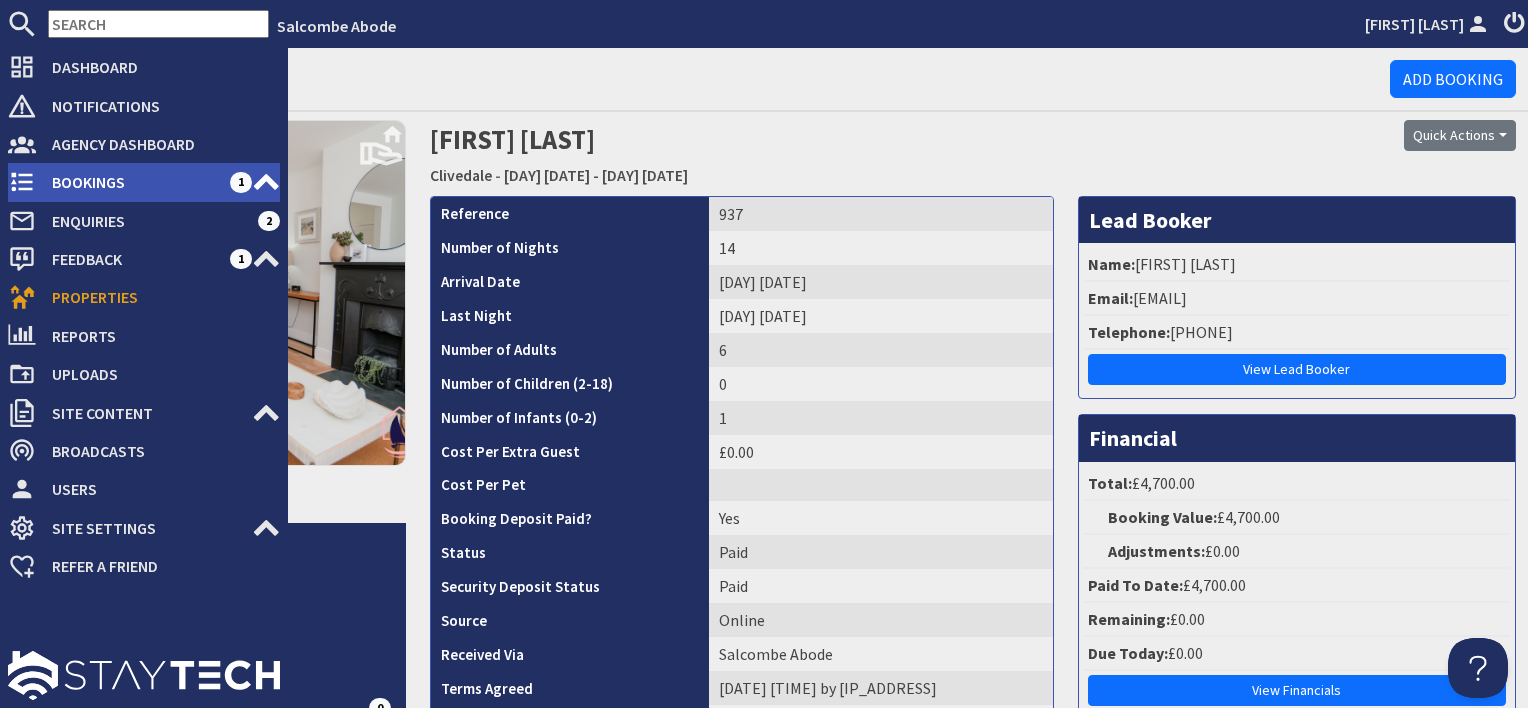 click on "Bookings" at bounding box center (133, 182) 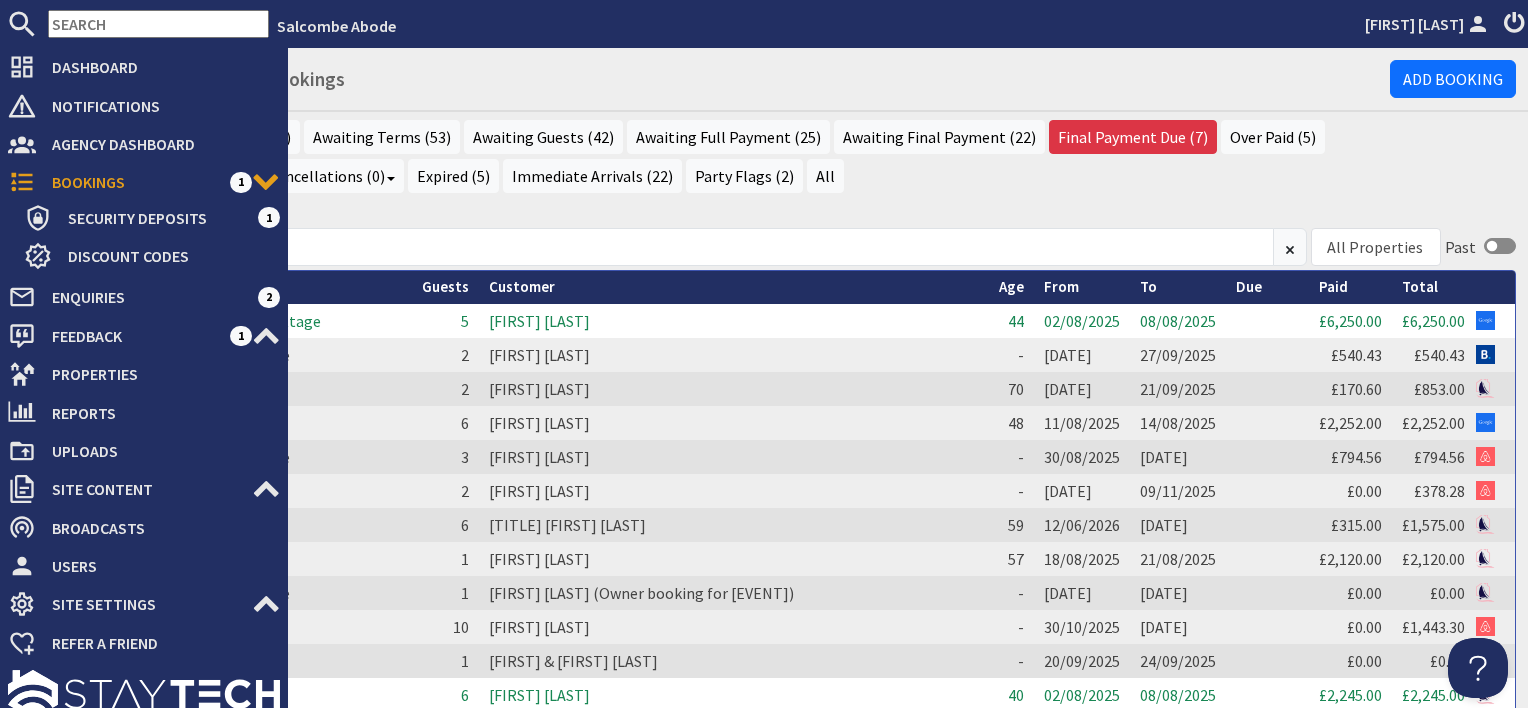 scroll, scrollTop: 0, scrollLeft: 0, axis: both 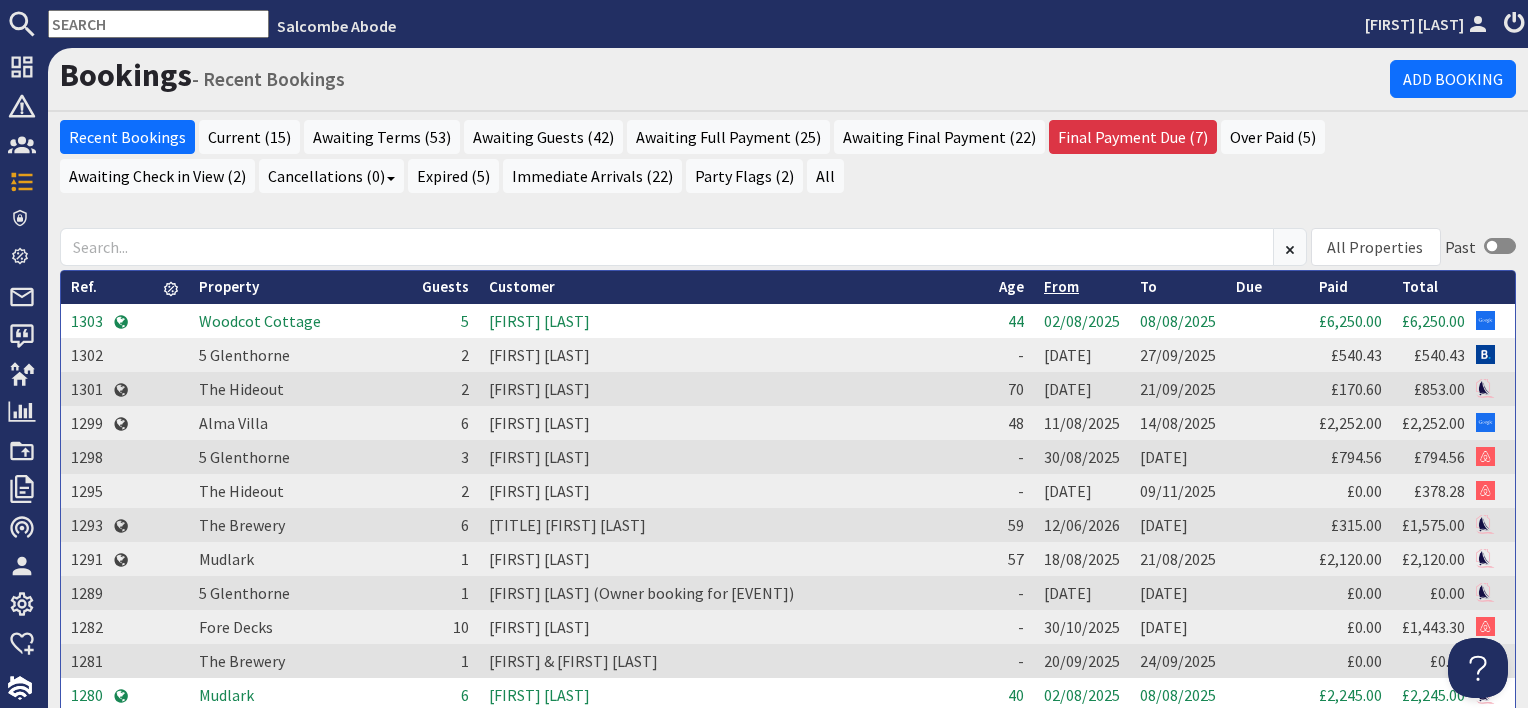 click on "From" at bounding box center [1082, 287] 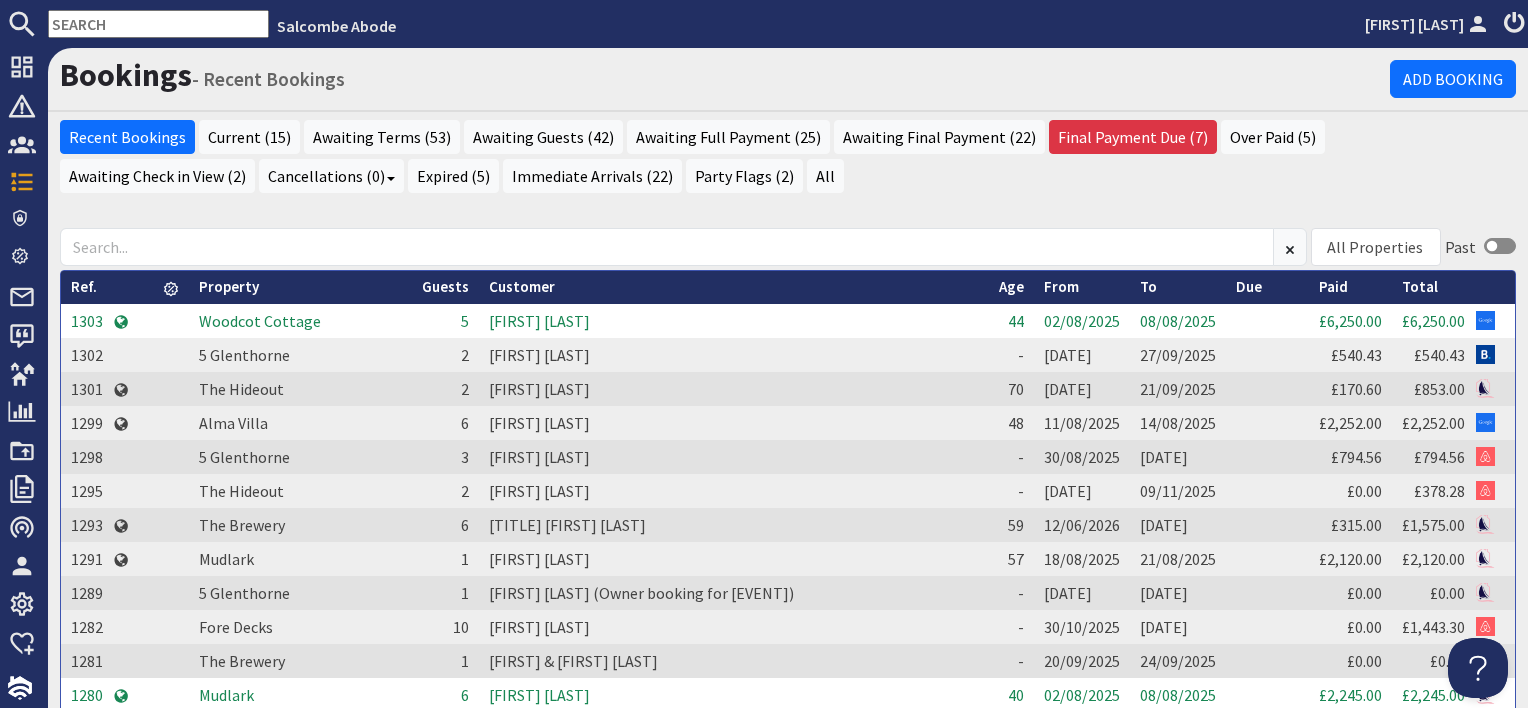 click on "From" at bounding box center (1061, 286) 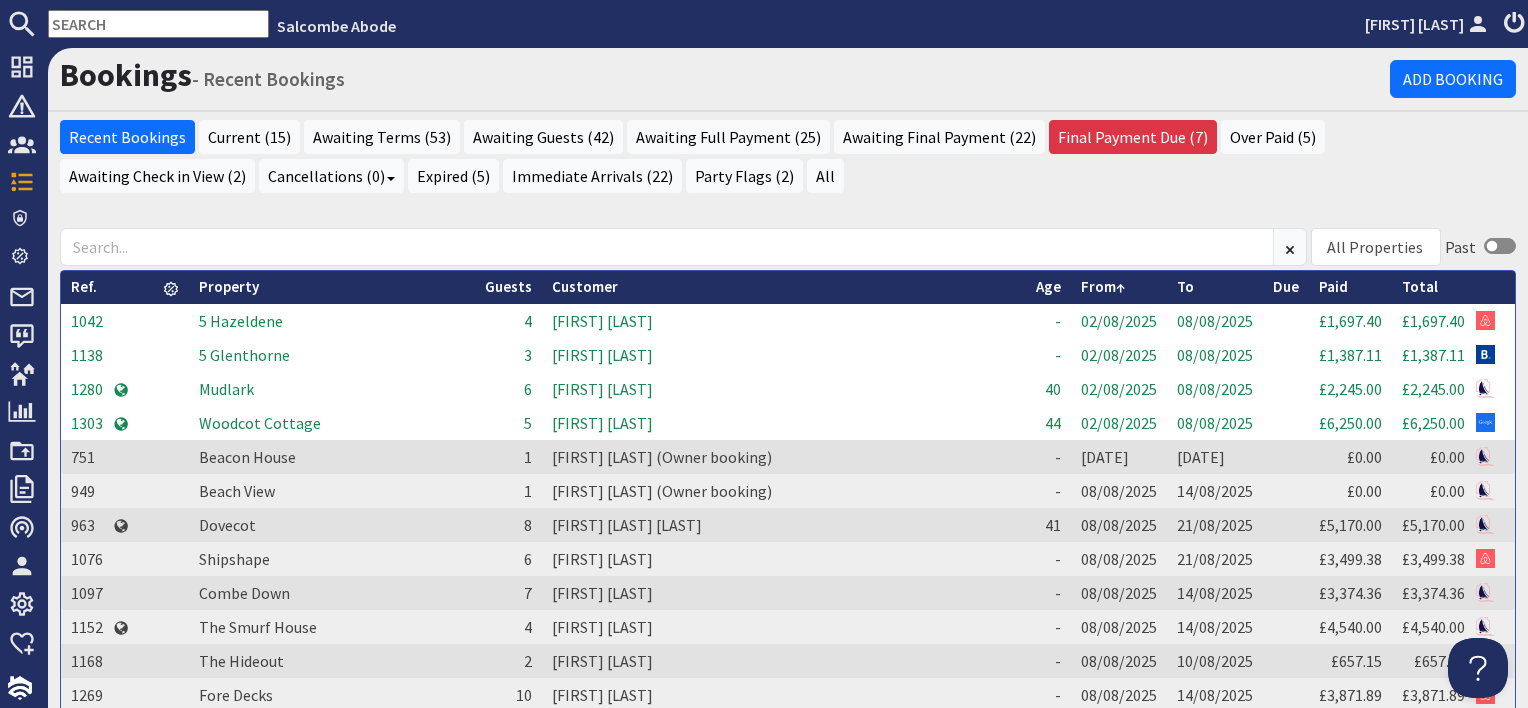 click on "Philip  Horbury" at bounding box center (784, 355) 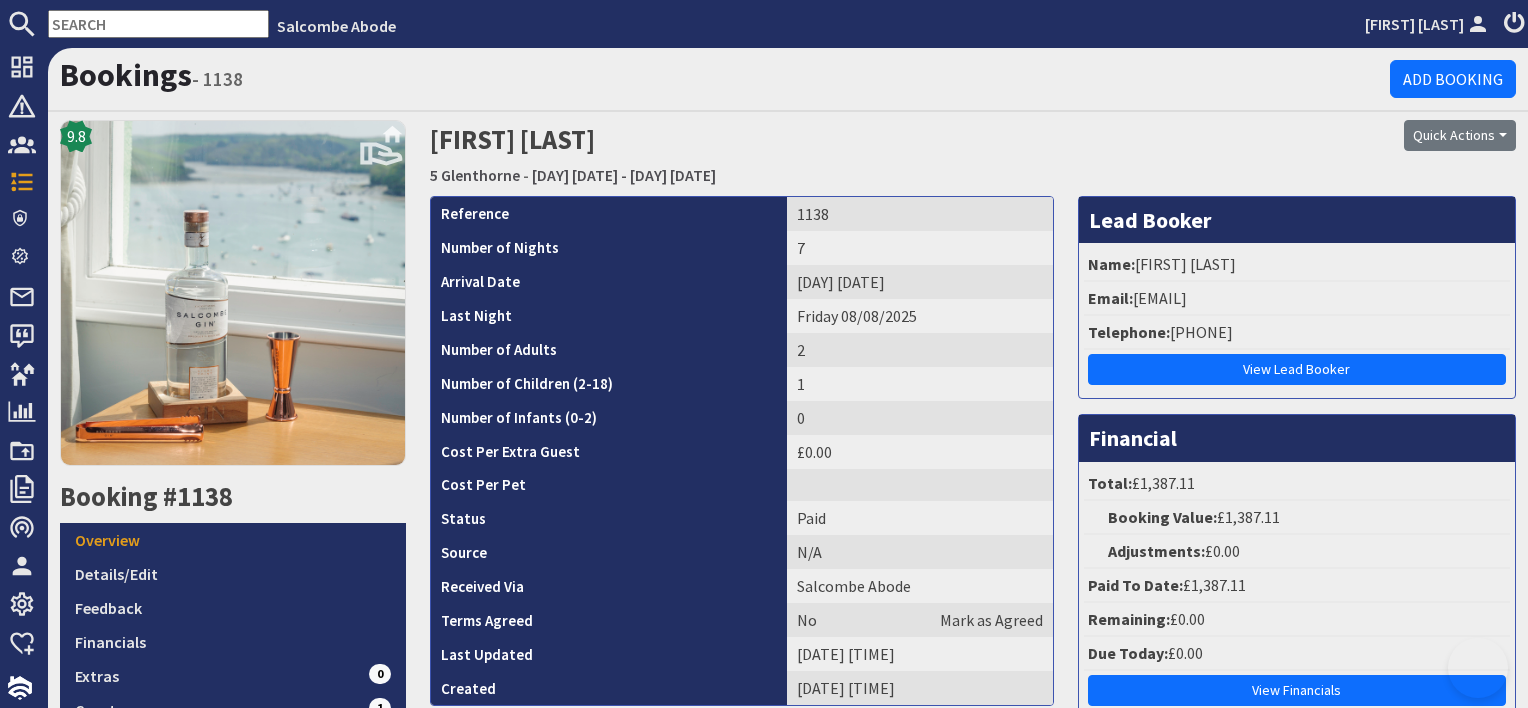 scroll, scrollTop: 100, scrollLeft: 0, axis: vertical 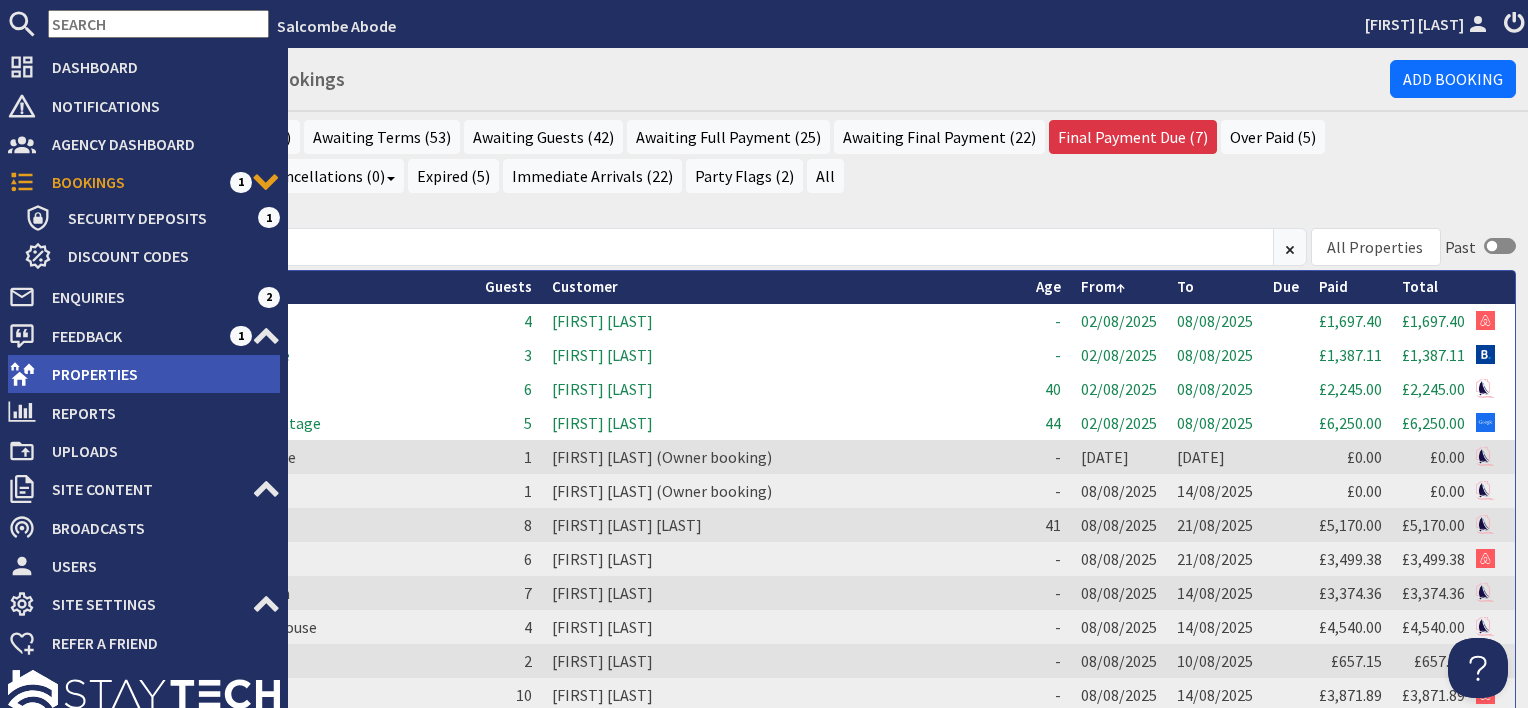 click on "Properties" at bounding box center [158, 374] 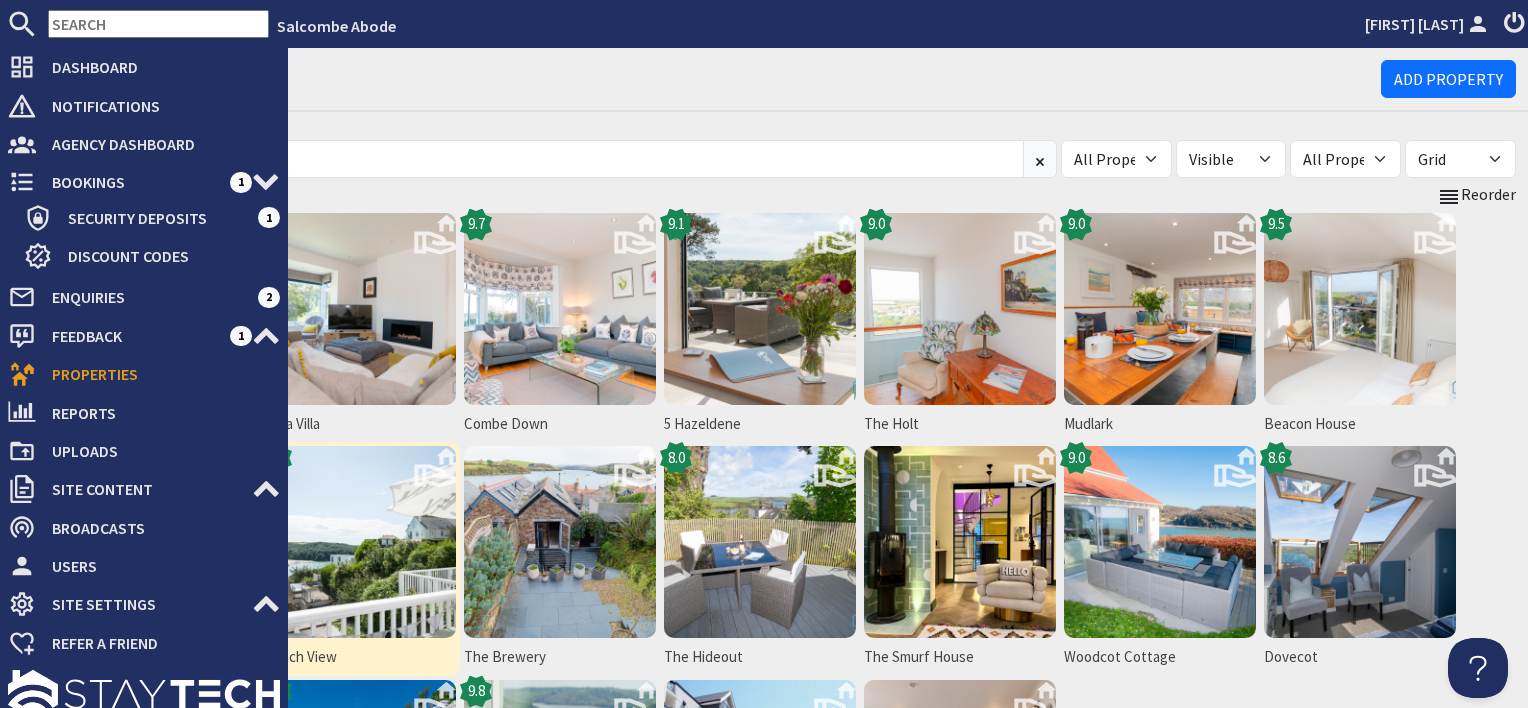 scroll, scrollTop: 0, scrollLeft: 0, axis: both 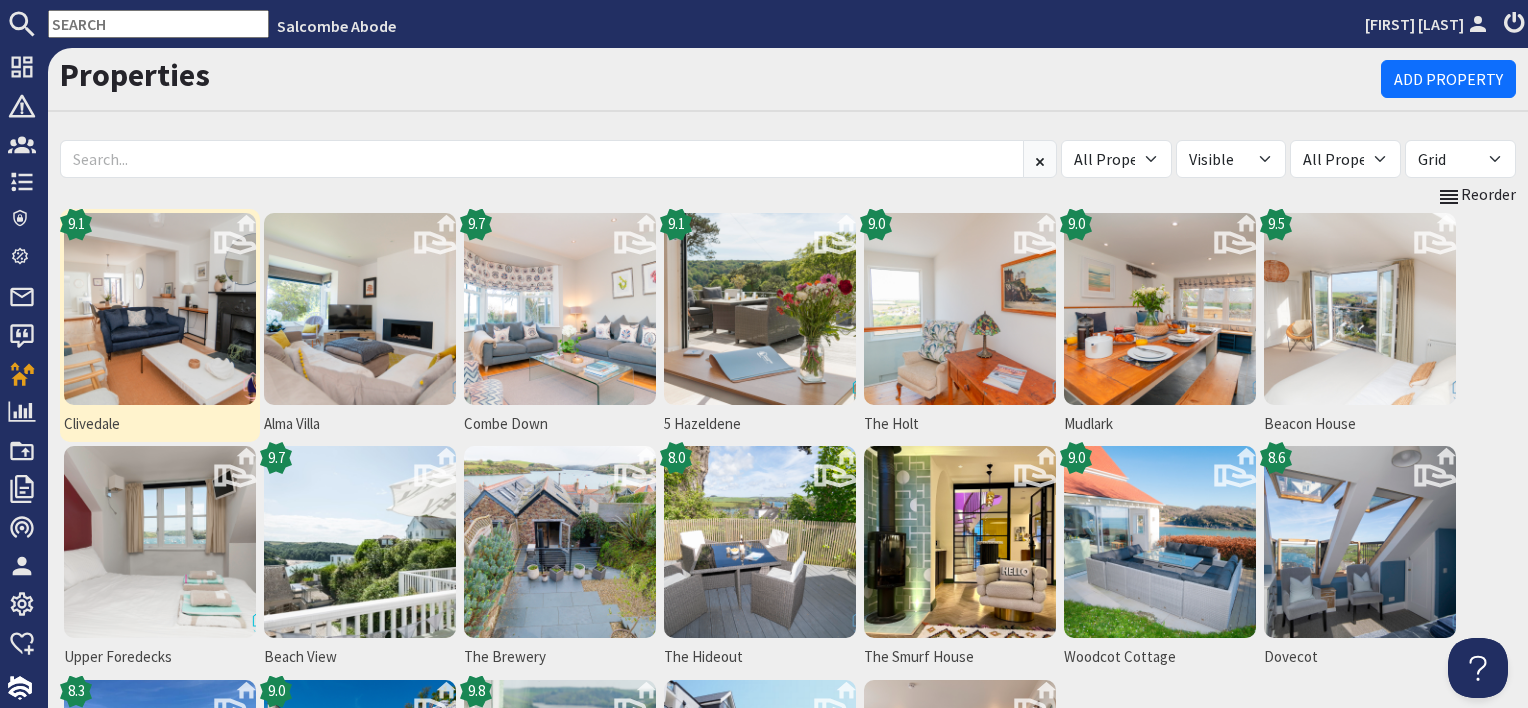 click at bounding box center (160, 309) 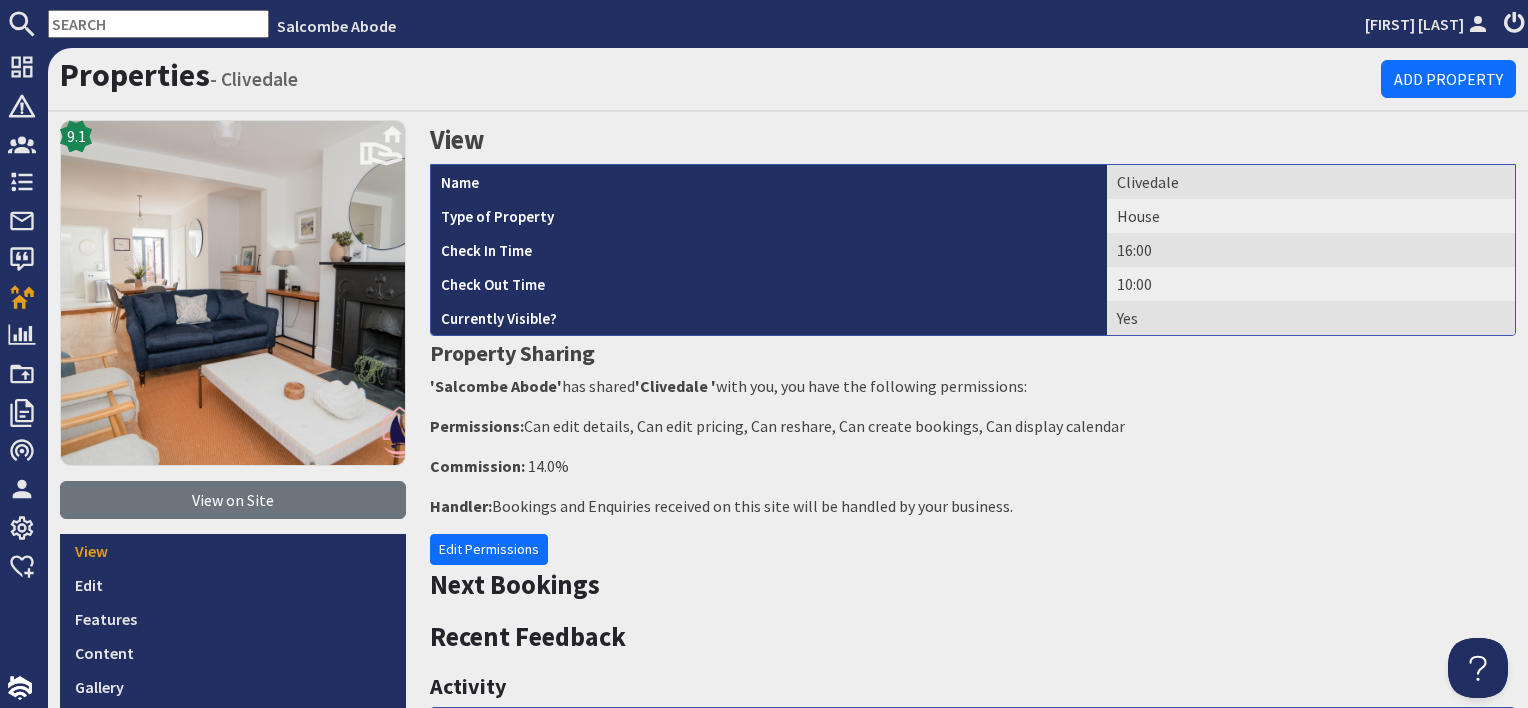 scroll, scrollTop: 0, scrollLeft: 0, axis: both 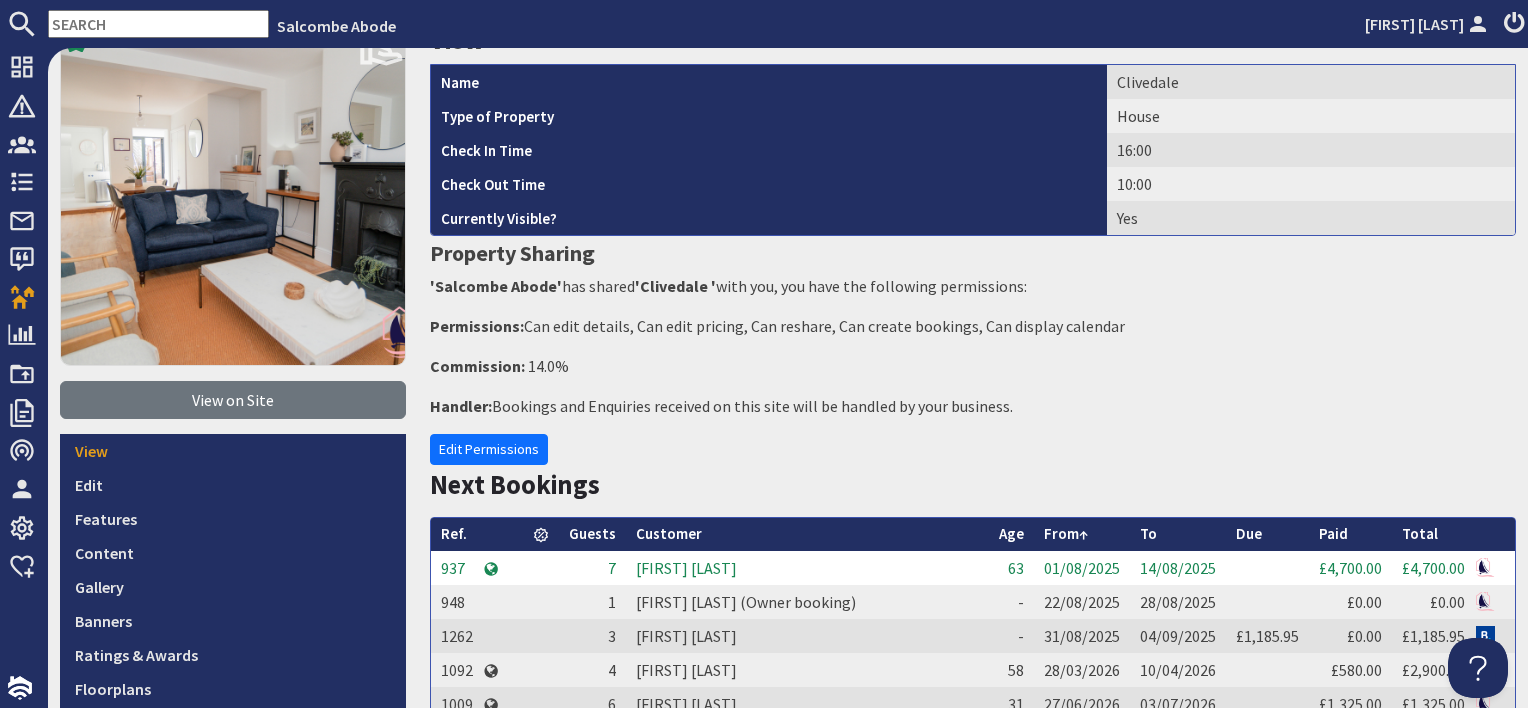 click on "[FIRST] [LAST]" at bounding box center [807, 568] 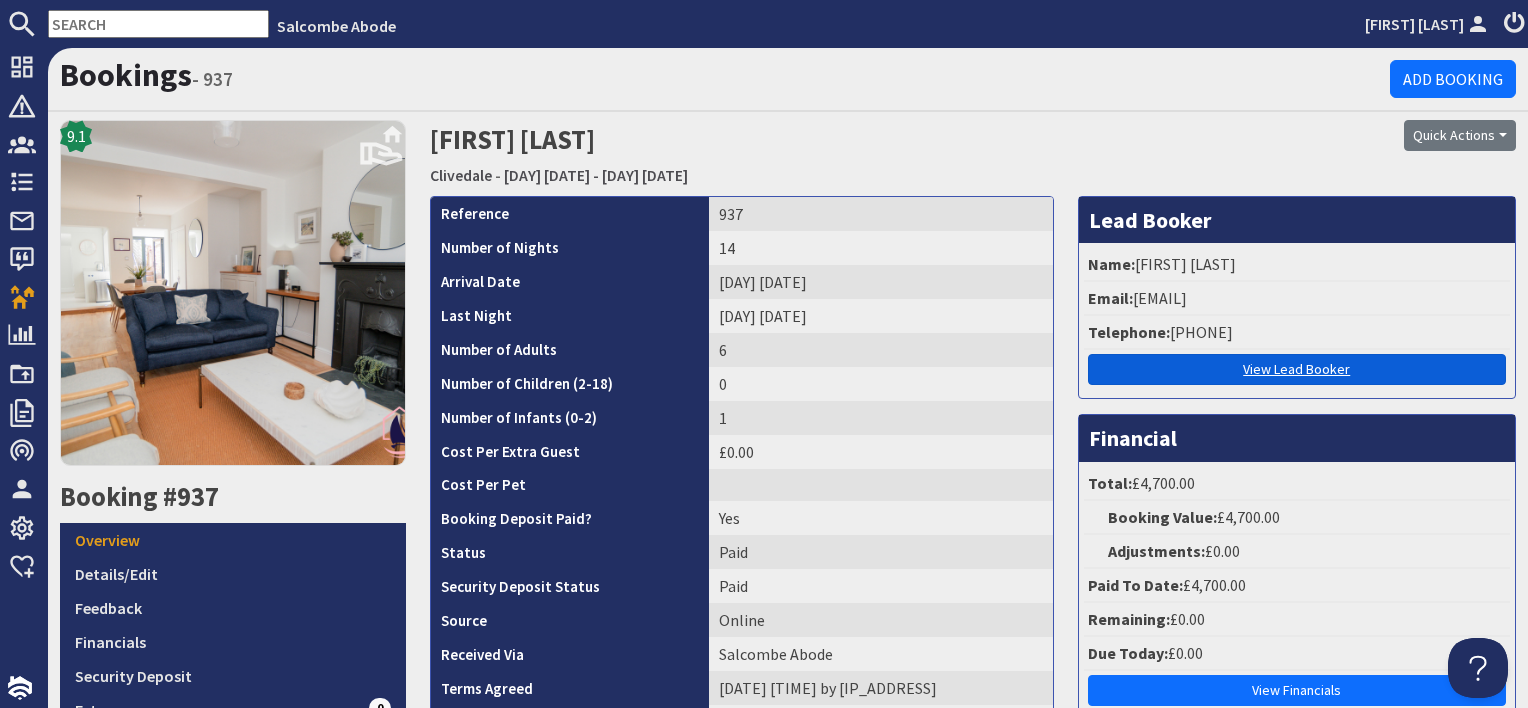 scroll, scrollTop: 0, scrollLeft: 0, axis: both 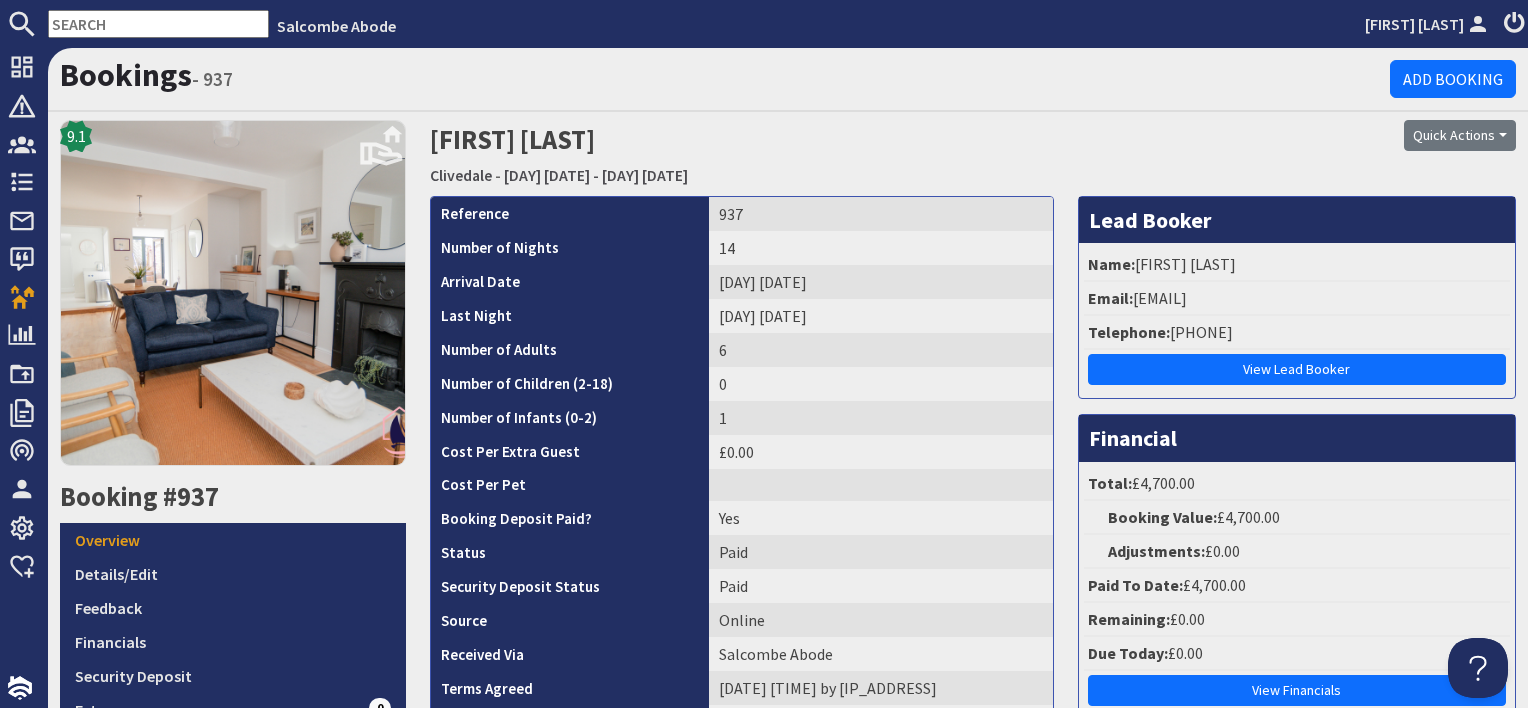 drag, startPoint x: 1274, startPoint y: 294, endPoint x: 1121, endPoint y: 295, distance: 153.00327 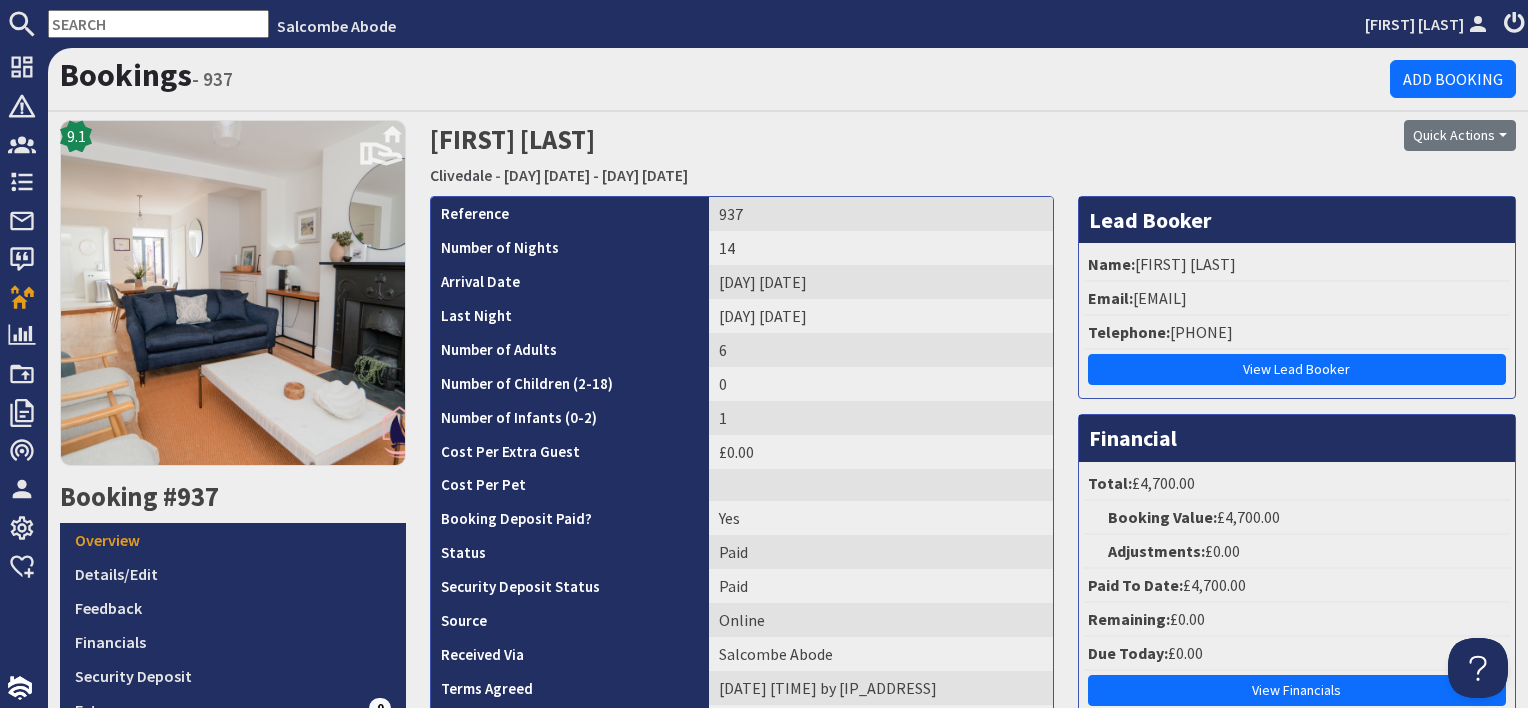 copy on "david@tapply.co.uk" 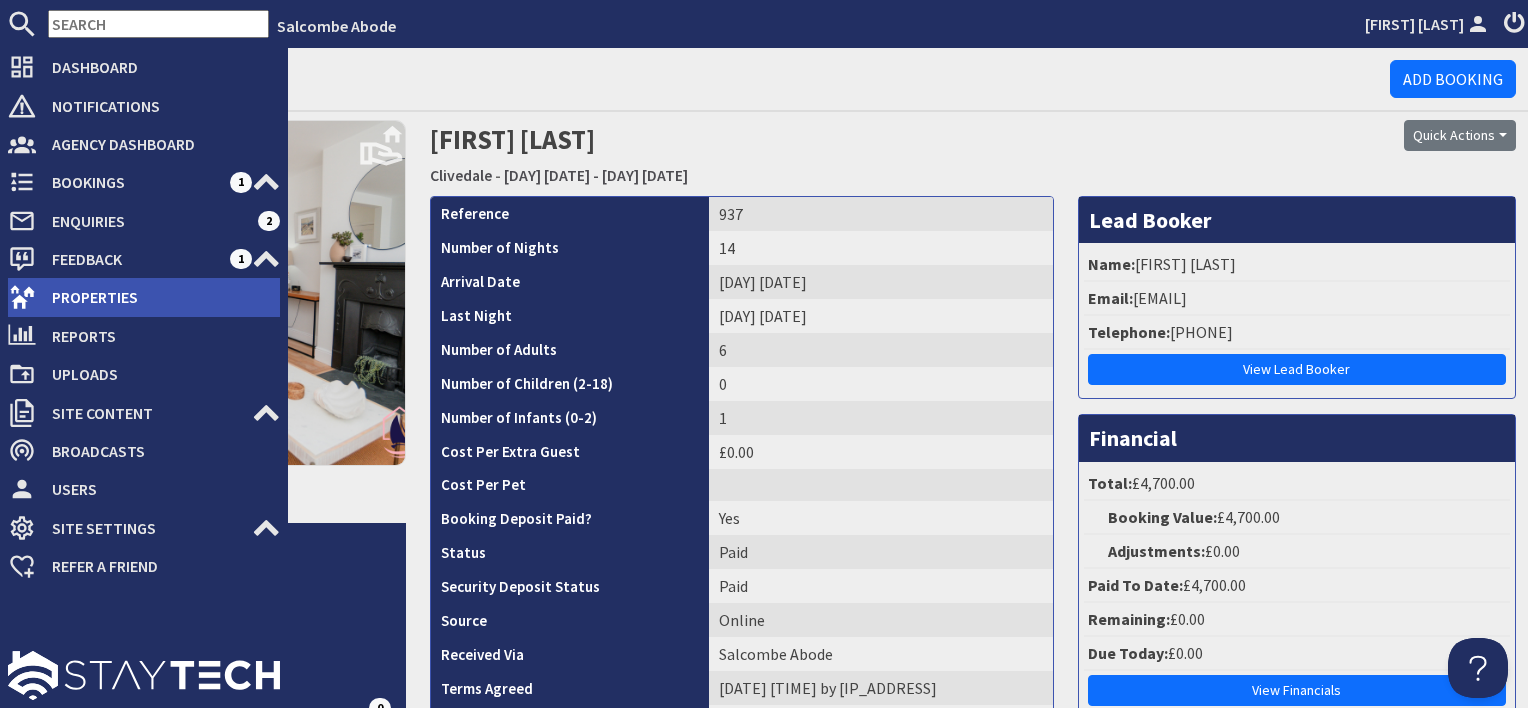 click on "Properties" at bounding box center (158, 297) 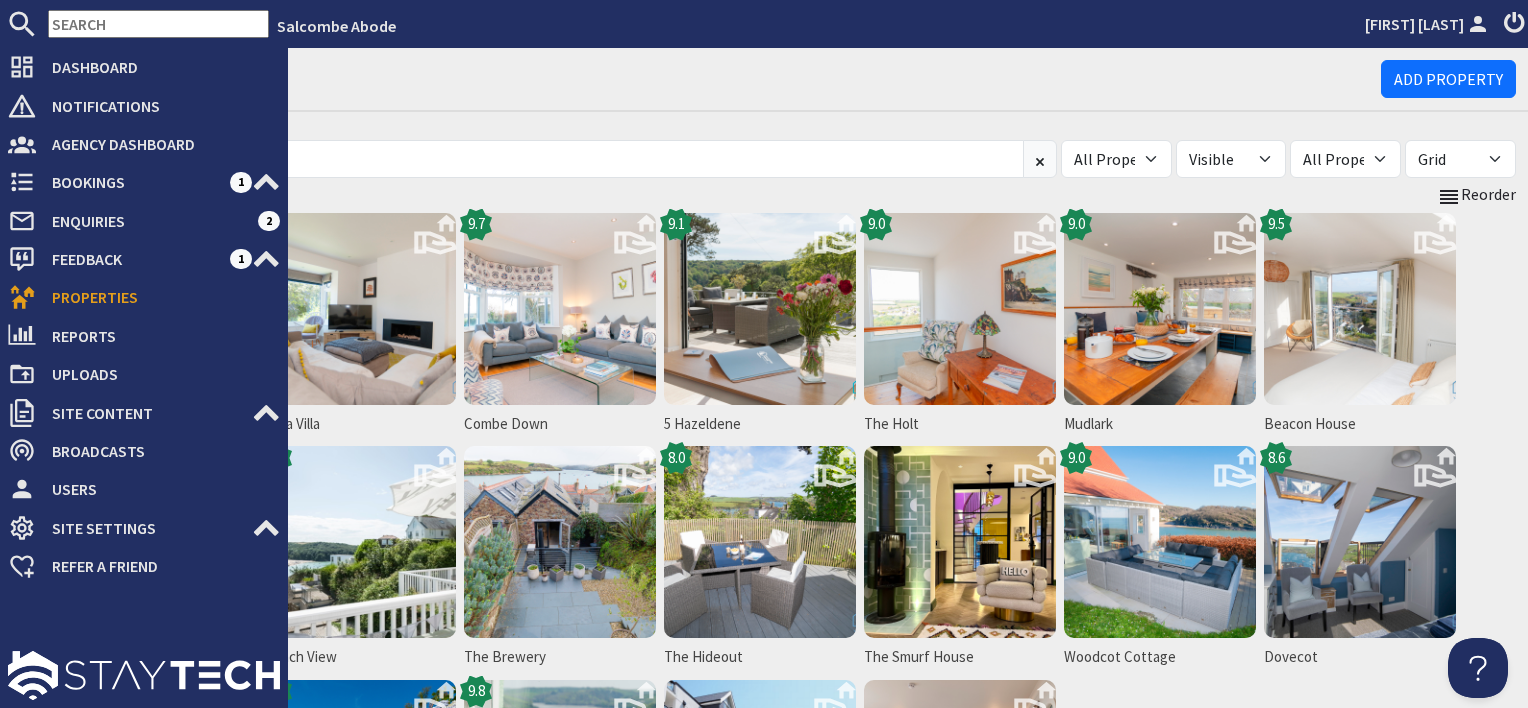 scroll, scrollTop: 0, scrollLeft: 0, axis: both 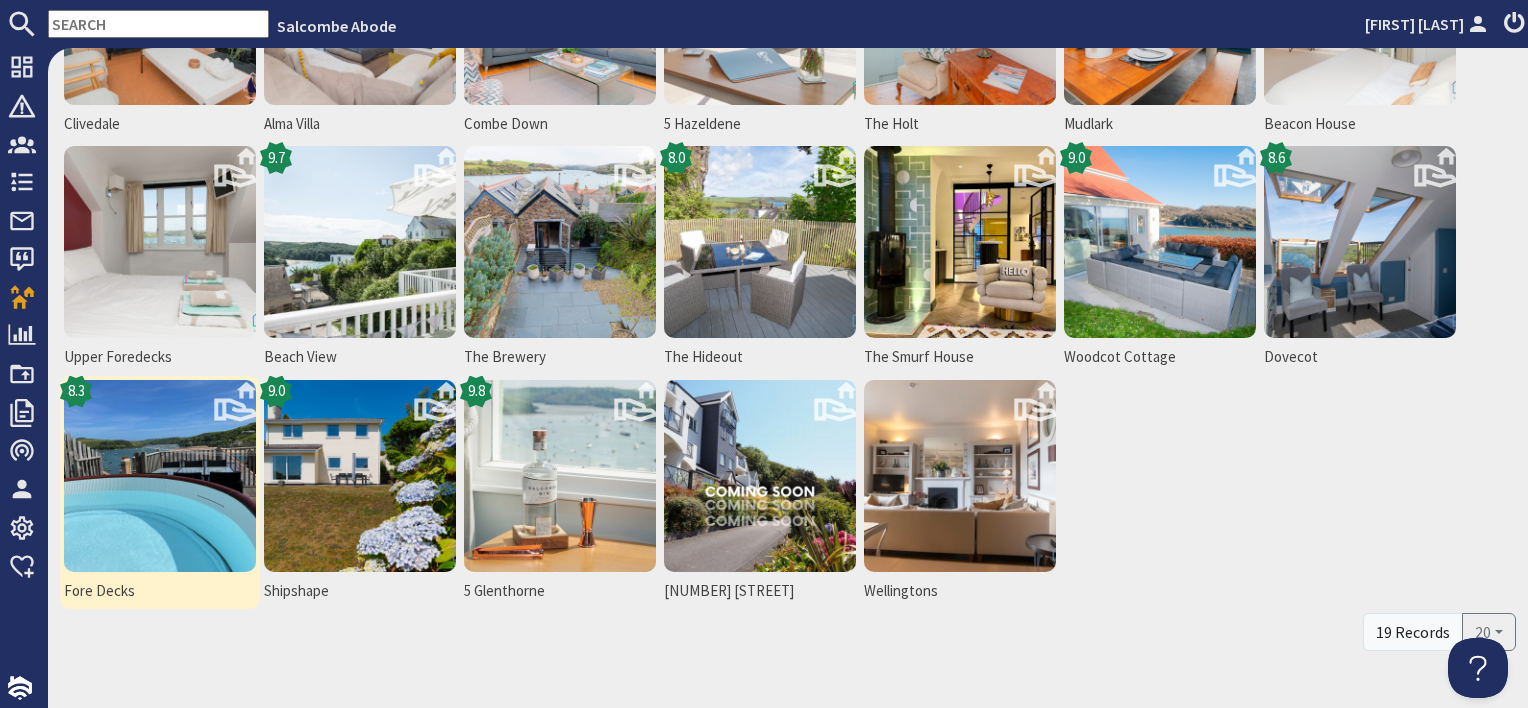 click at bounding box center (160, 476) 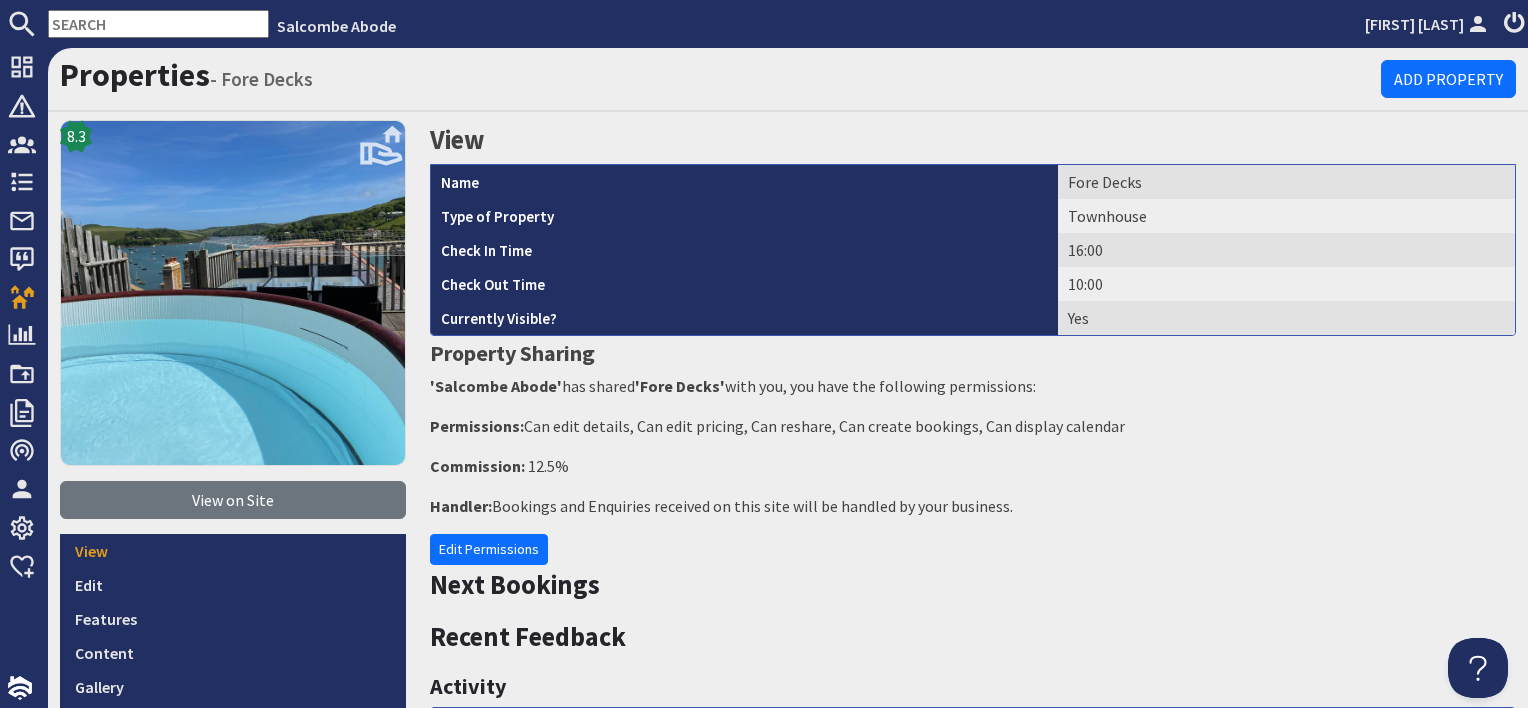 scroll, scrollTop: 0, scrollLeft: 0, axis: both 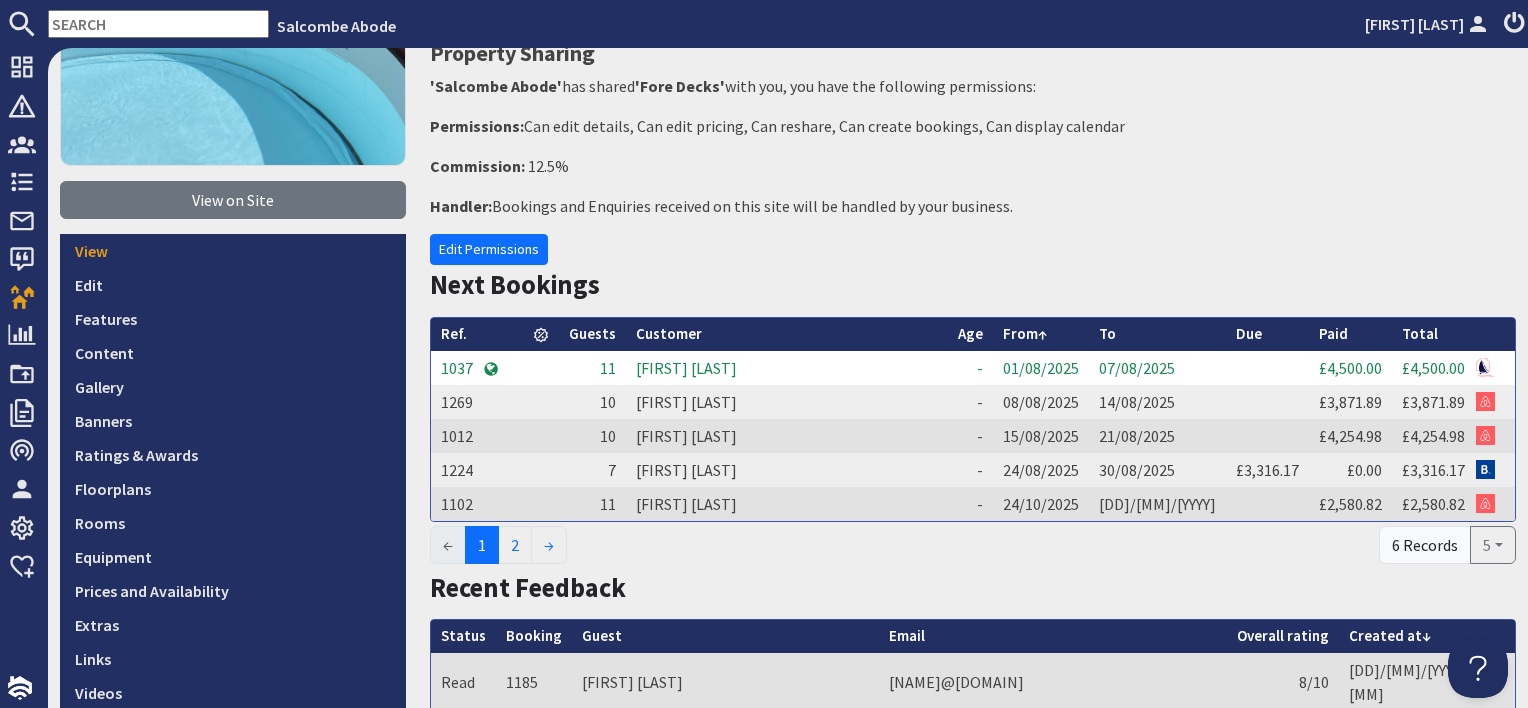 click on "[FIRST]  [LAST]" at bounding box center (787, 368) 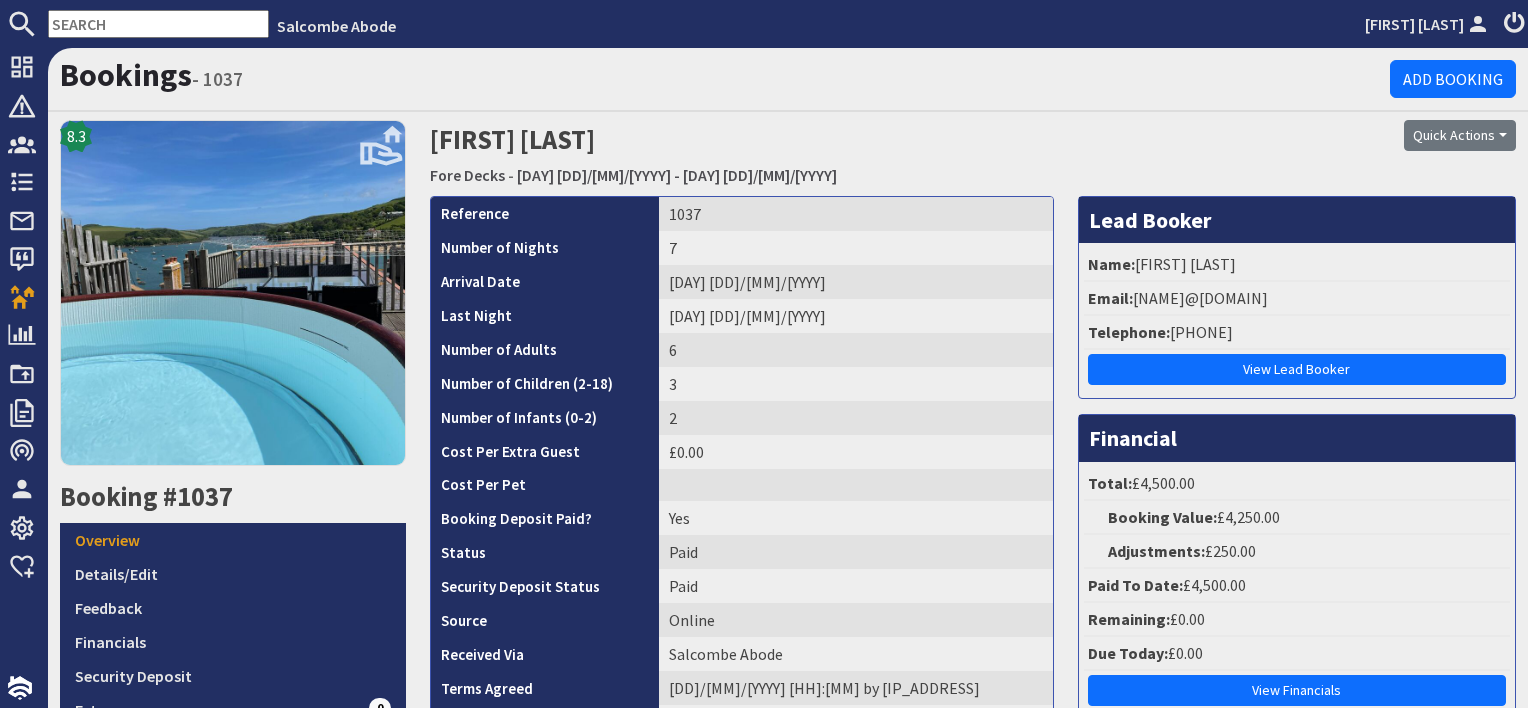 scroll, scrollTop: 0, scrollLeft: 0, axis: both 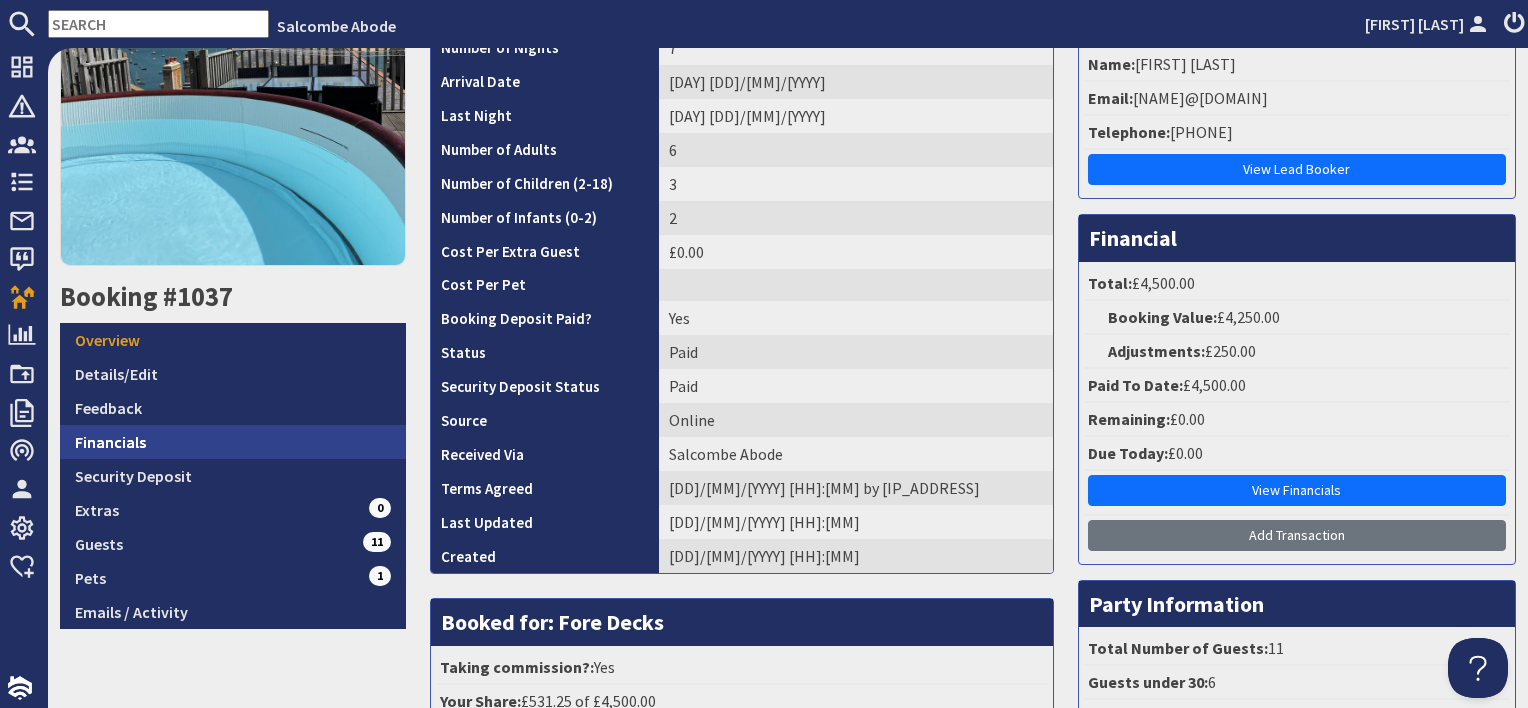 click on "Financials" at bounding box center [233, 442] 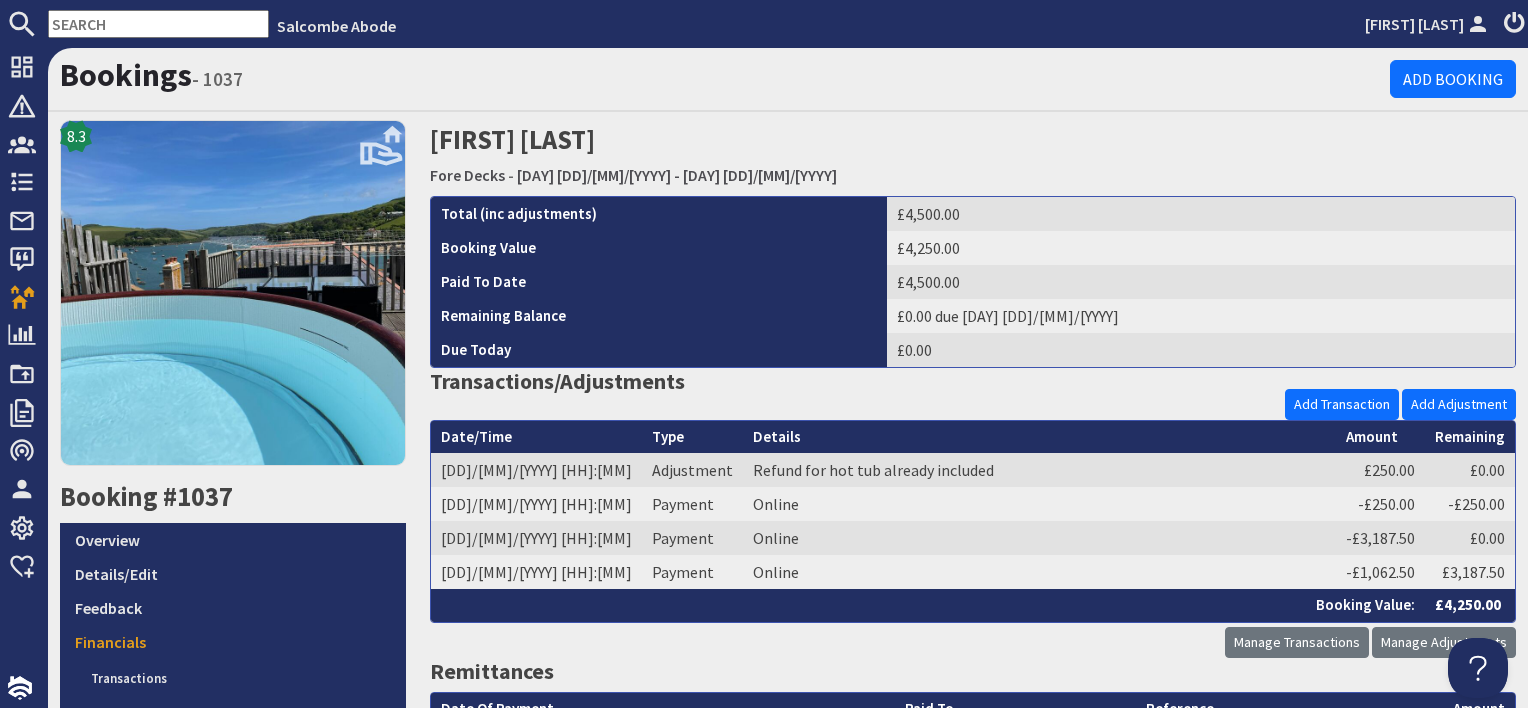 scroll, scrollTop: 0, scrollLeft: 0, axis: both 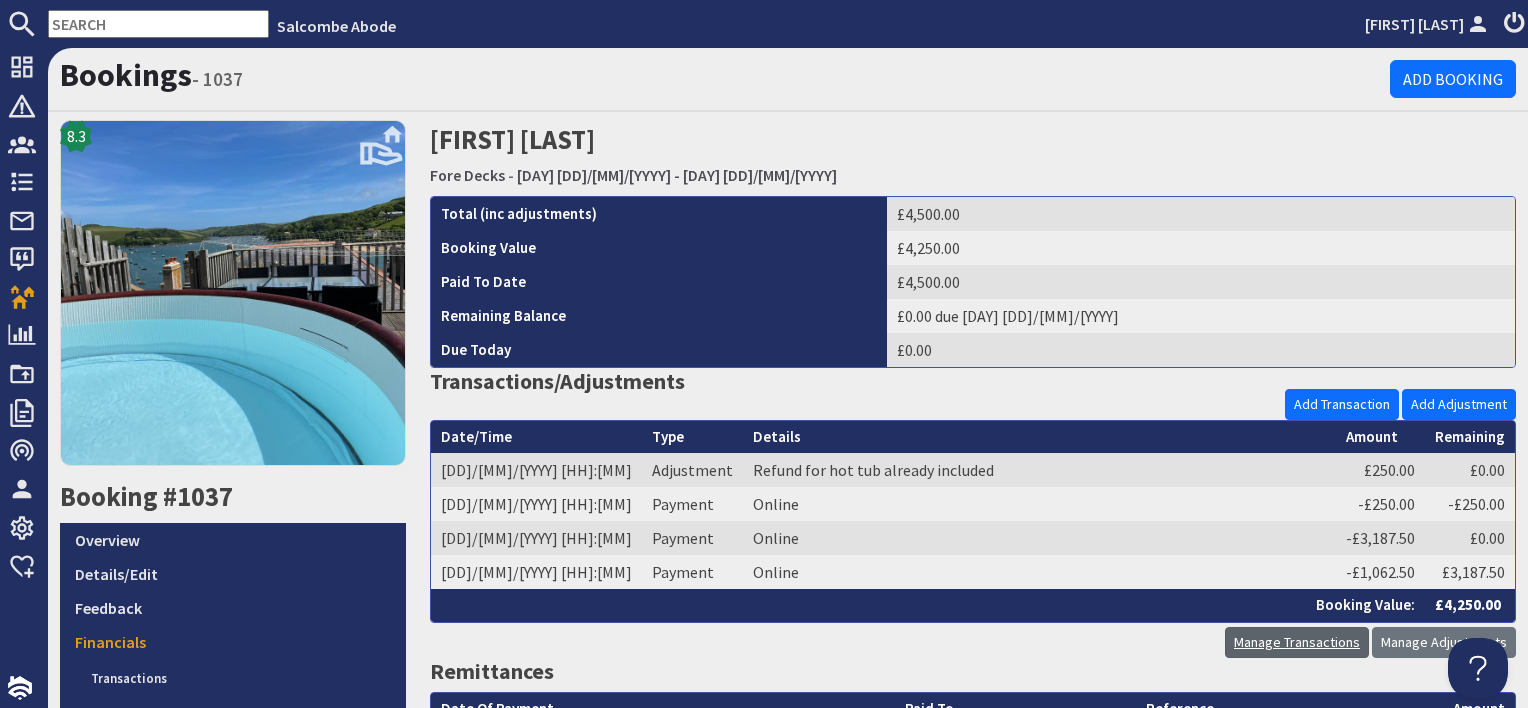 click on "Manage Transactions" at bounding box center (1297, 642) 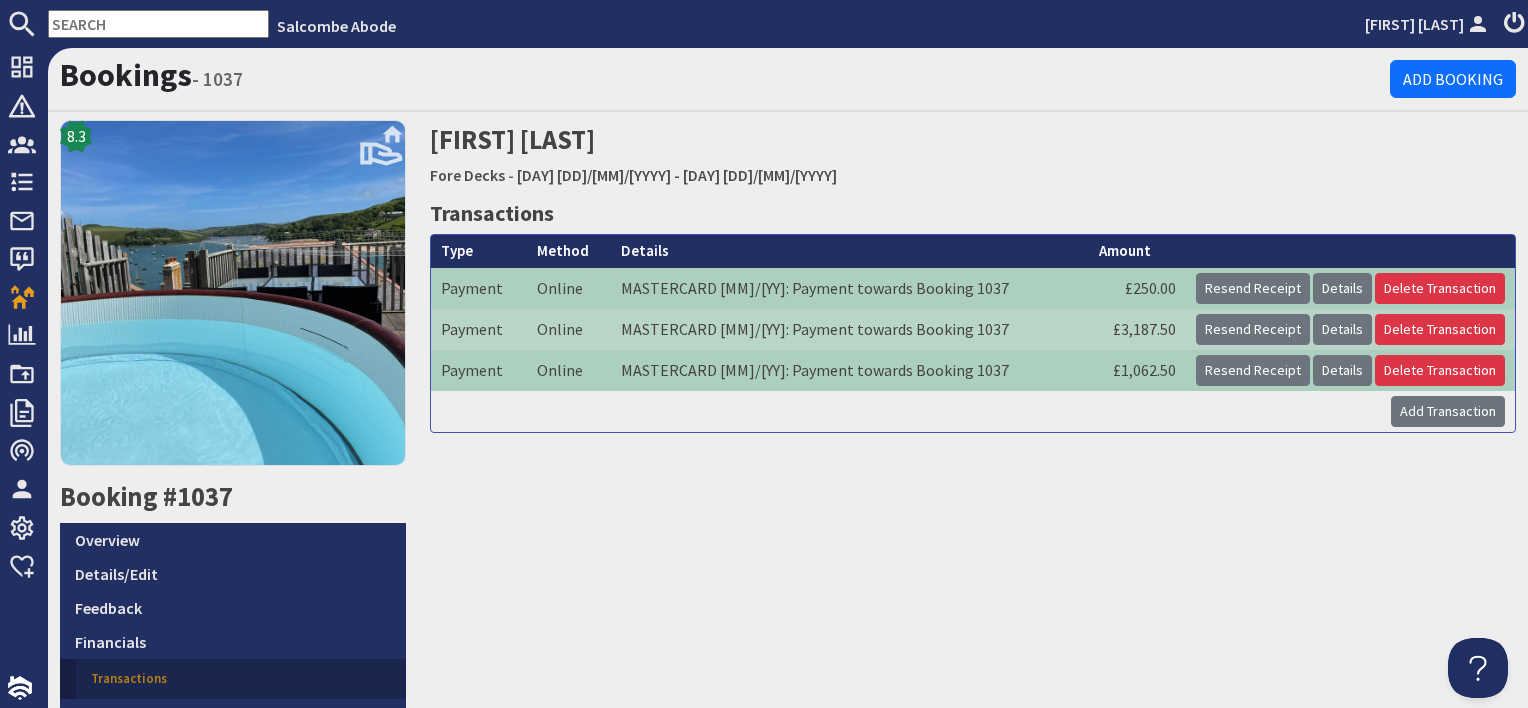 scroll, scrollTop: 0, scrollLeft: 0, axis: both 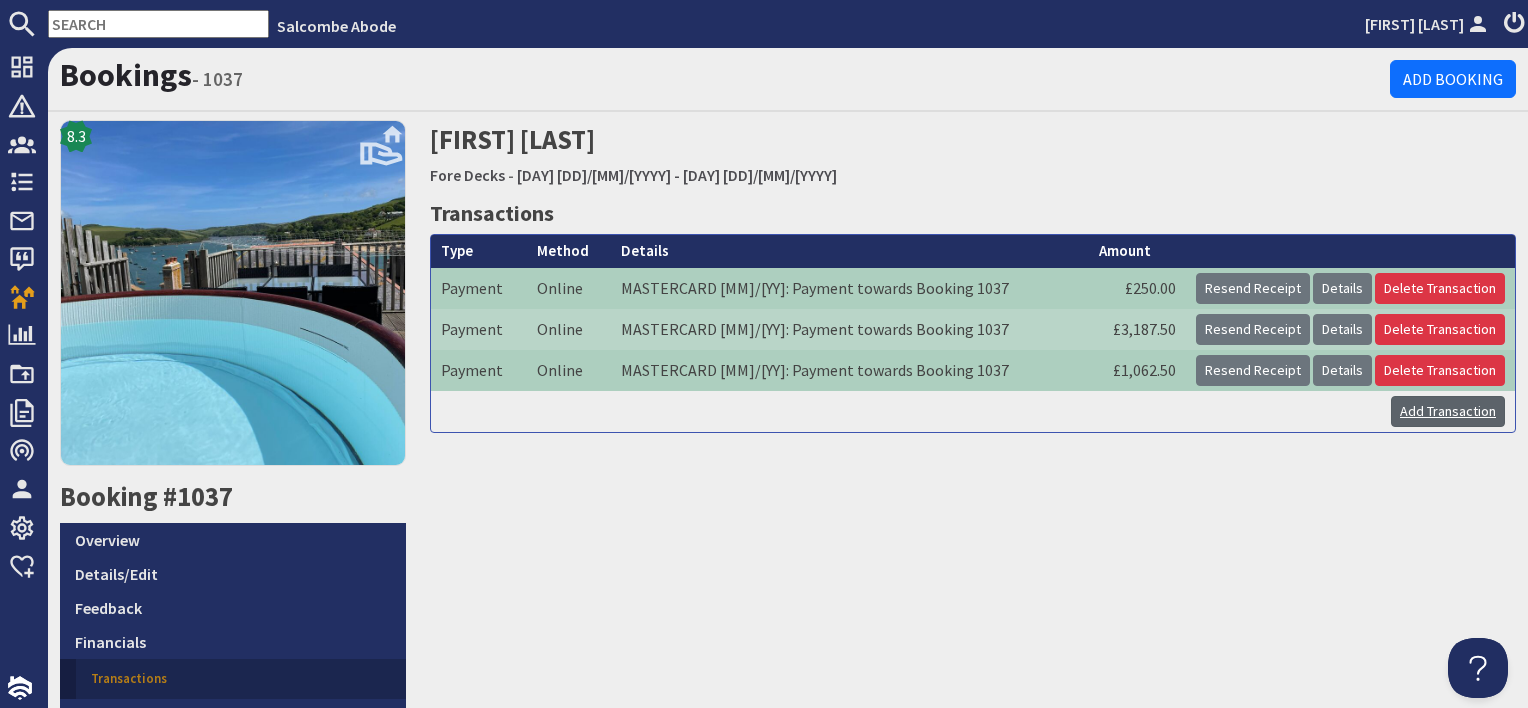 click on "Add Transaction" at bounding box center (1448, 411) 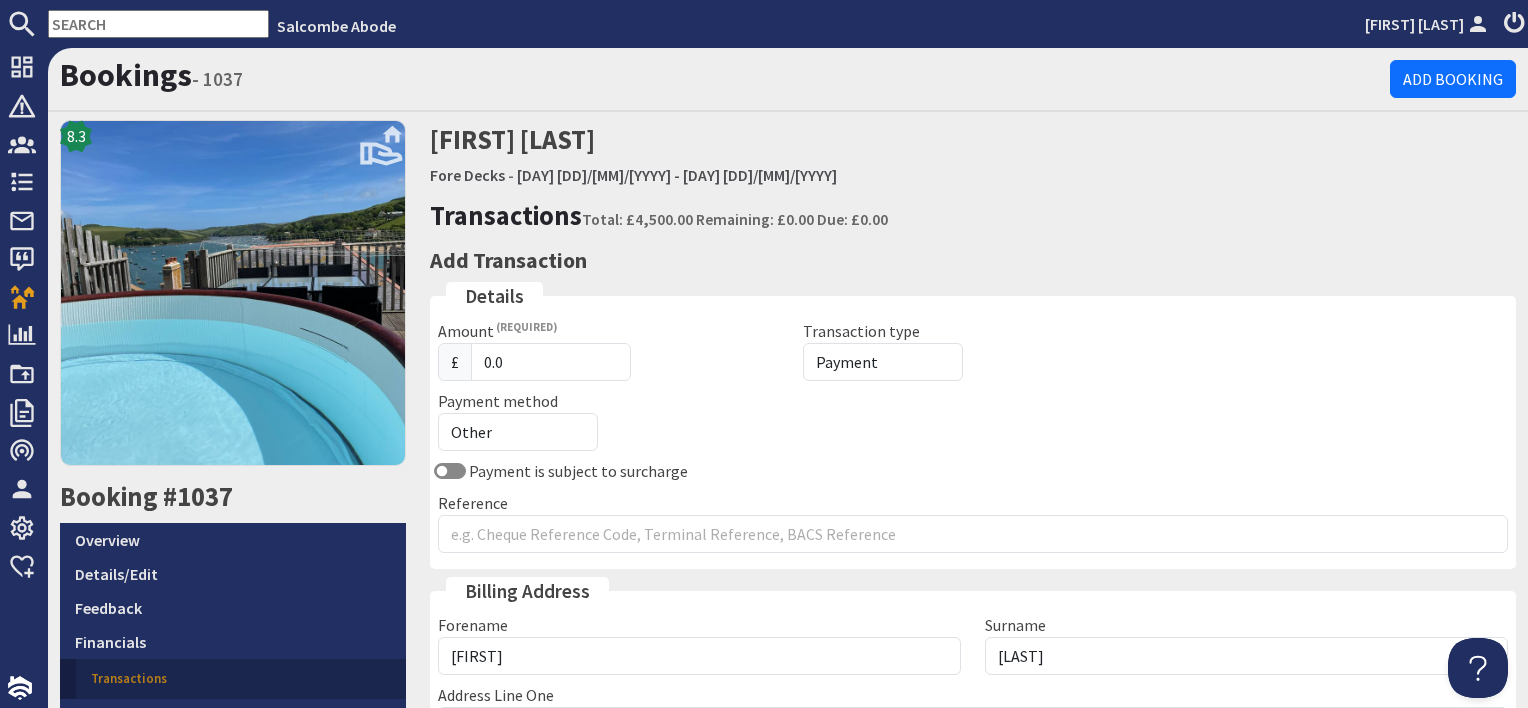 scroll, scrollTop: 0, scrollLeft: 0, axis: both 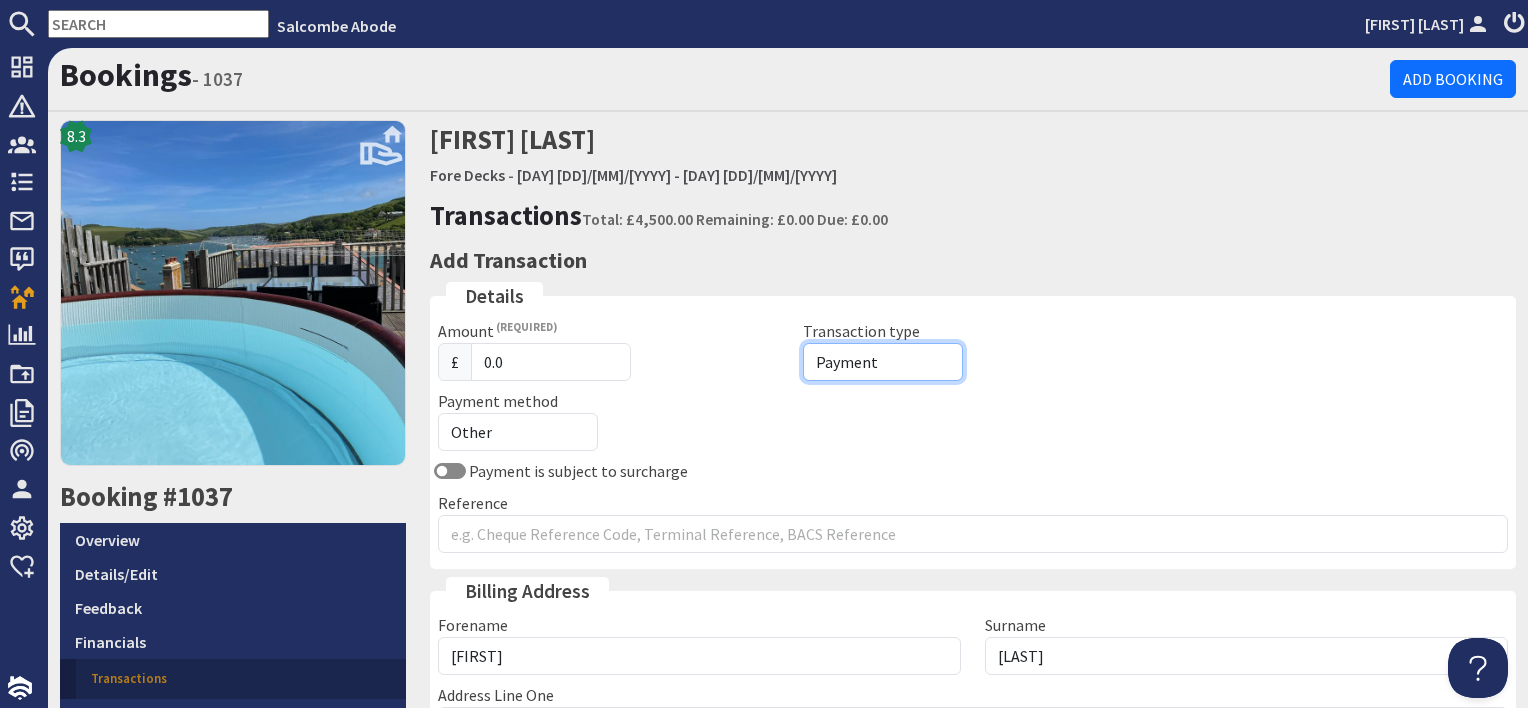 click on "Payment
Refund" at bounding box center [883, 362] 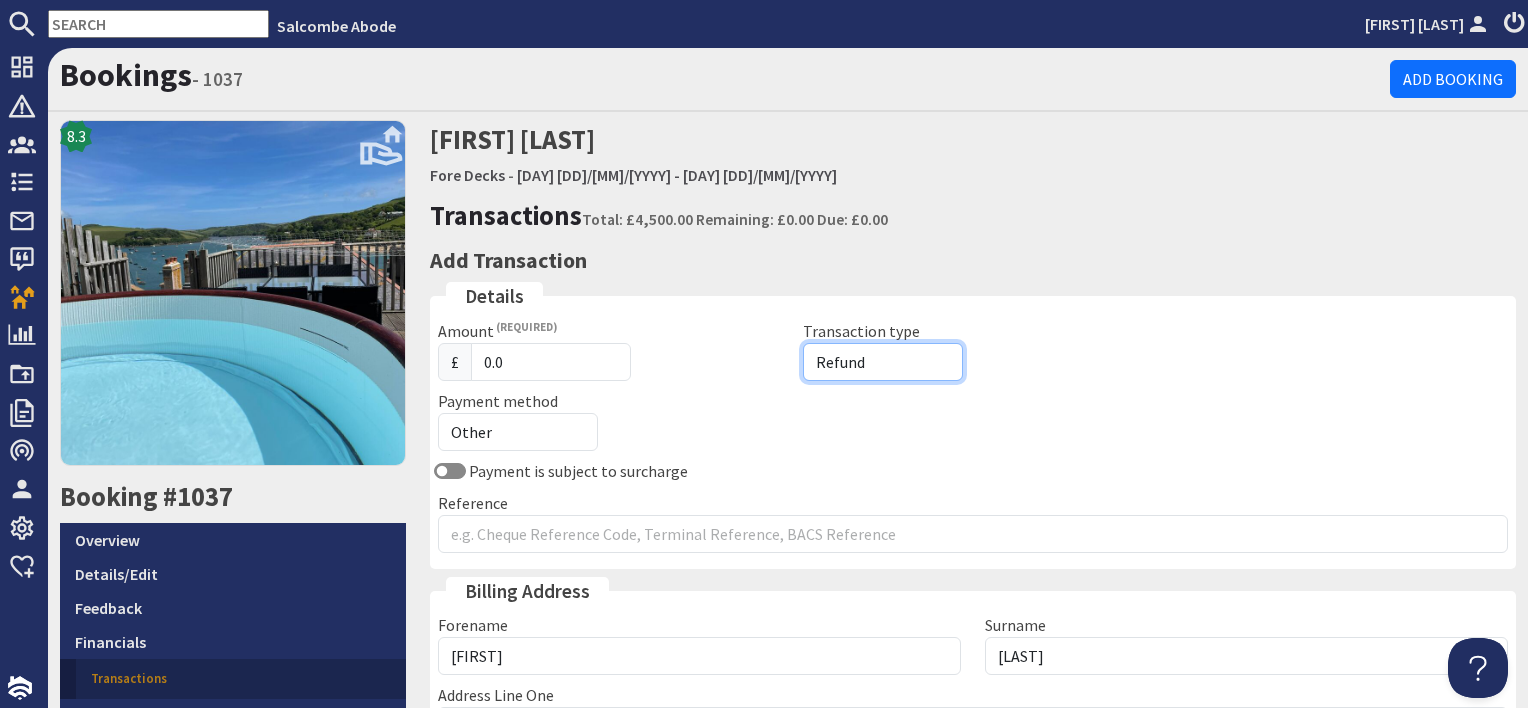 click on "Payment
Refund" at bounding box center (883, 362) 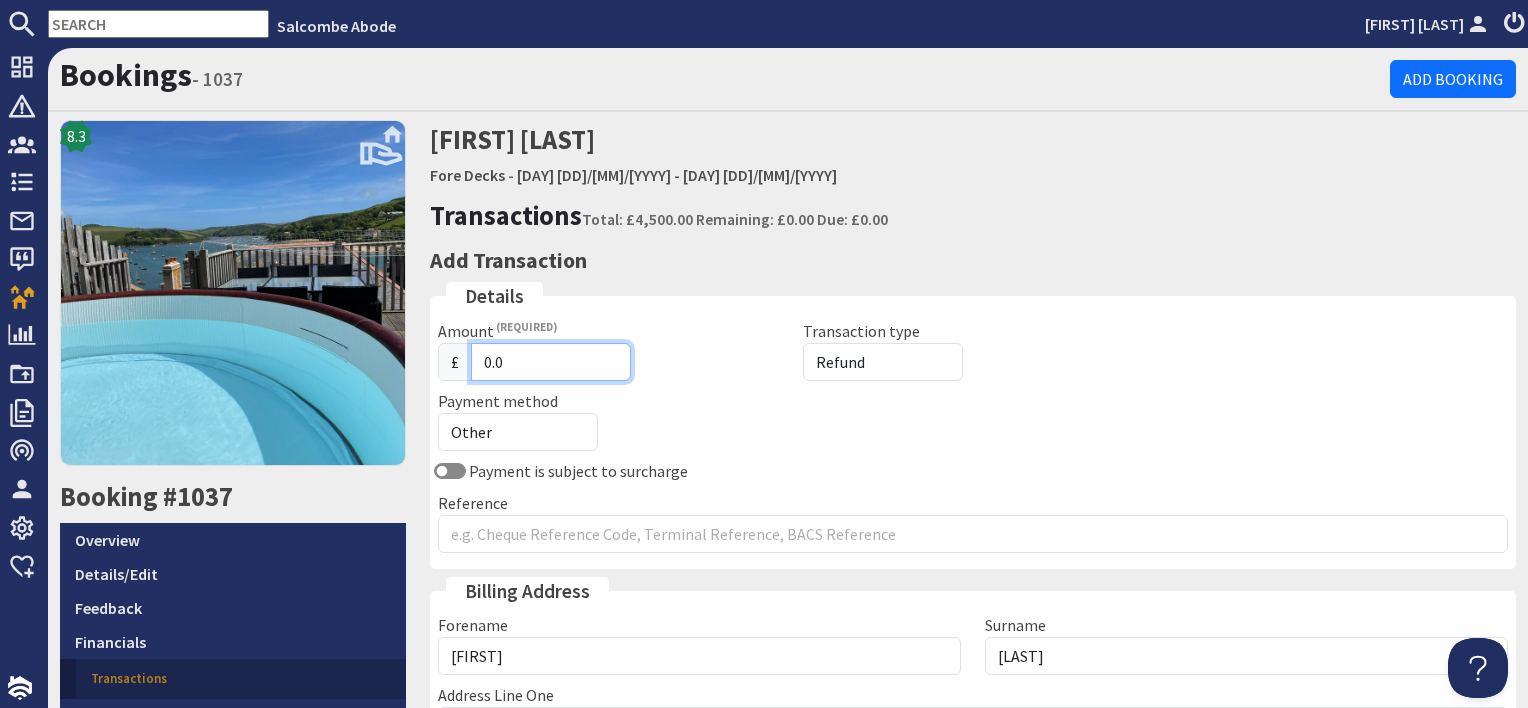 drag, startPoint x: 515, startPoint y: 360, endPoint x: 441, endPoint y: 357, distance: 74.06078 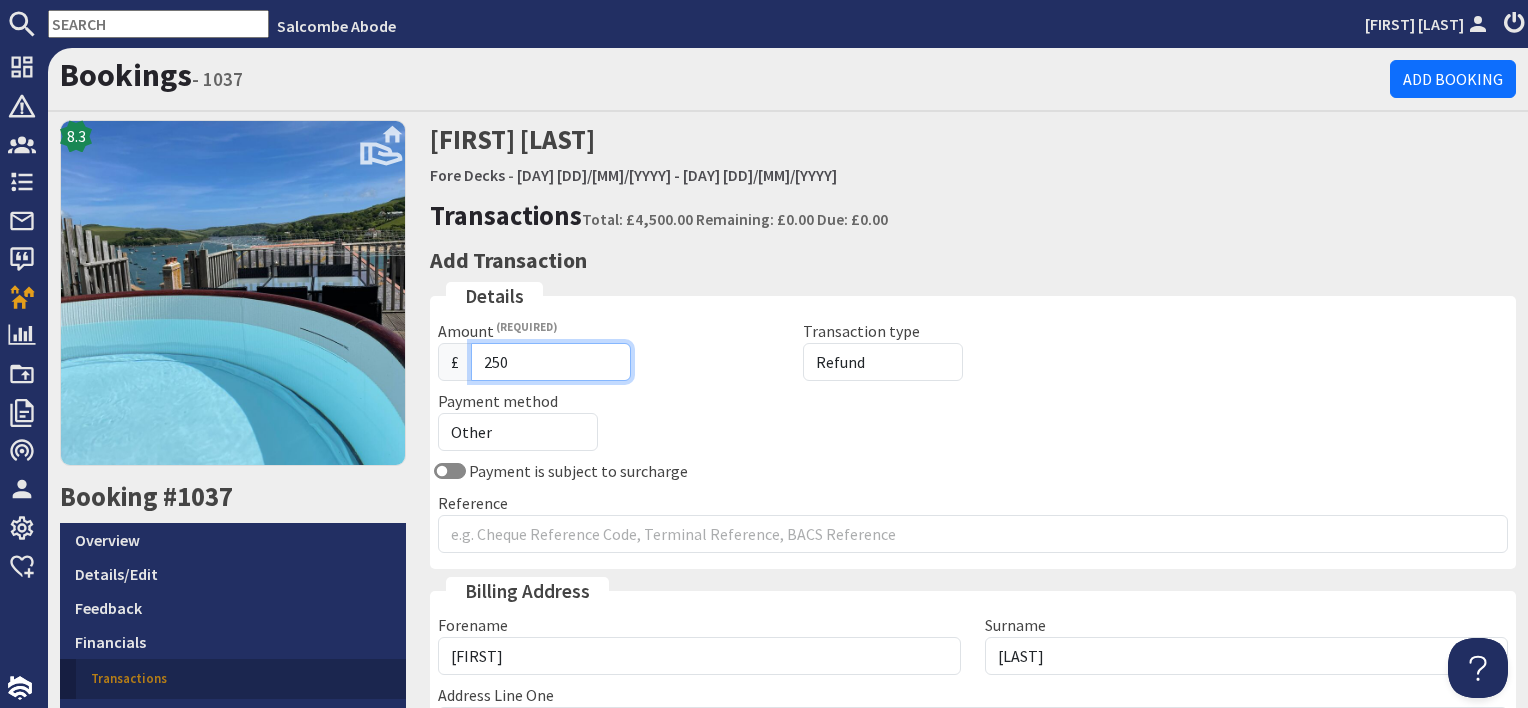 type on "250" 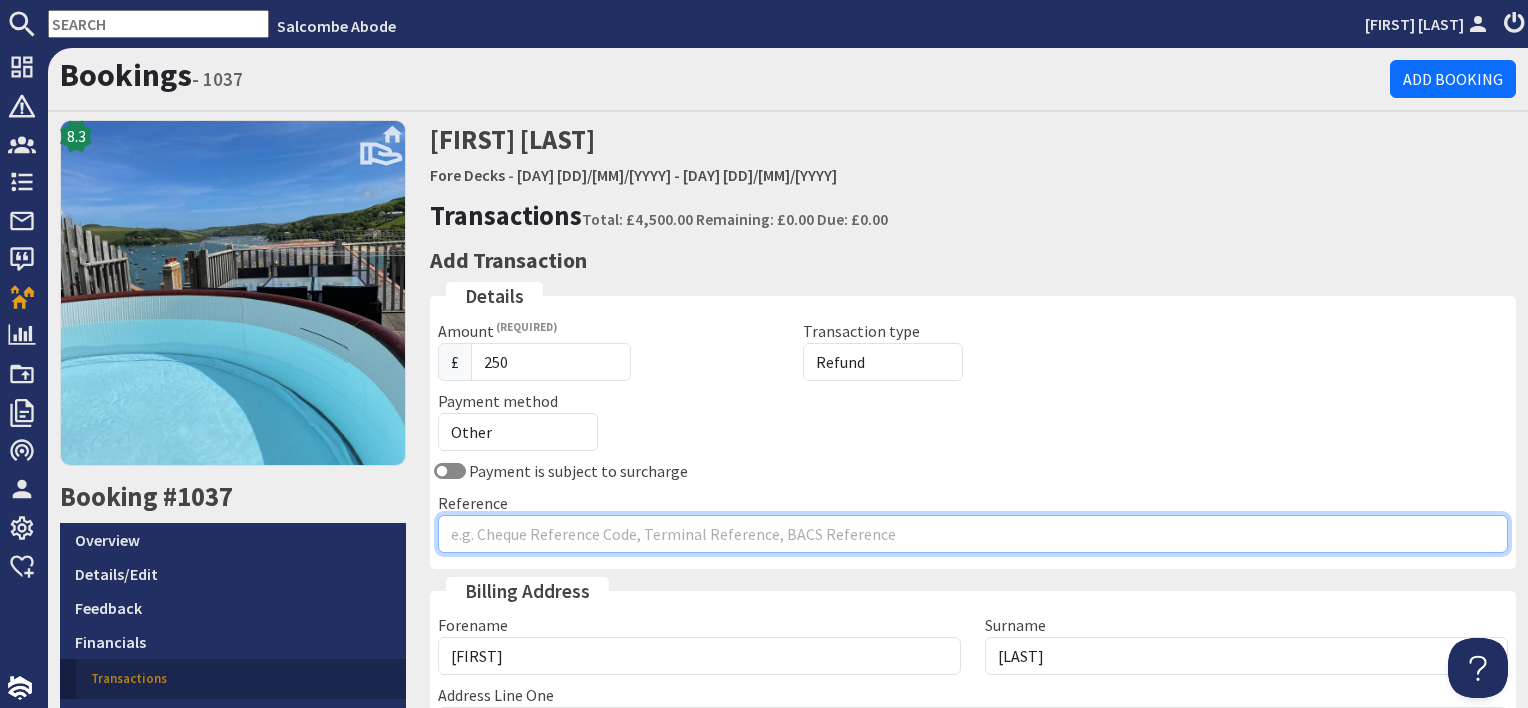 click on "Reference" at bounding box center [973, 534] 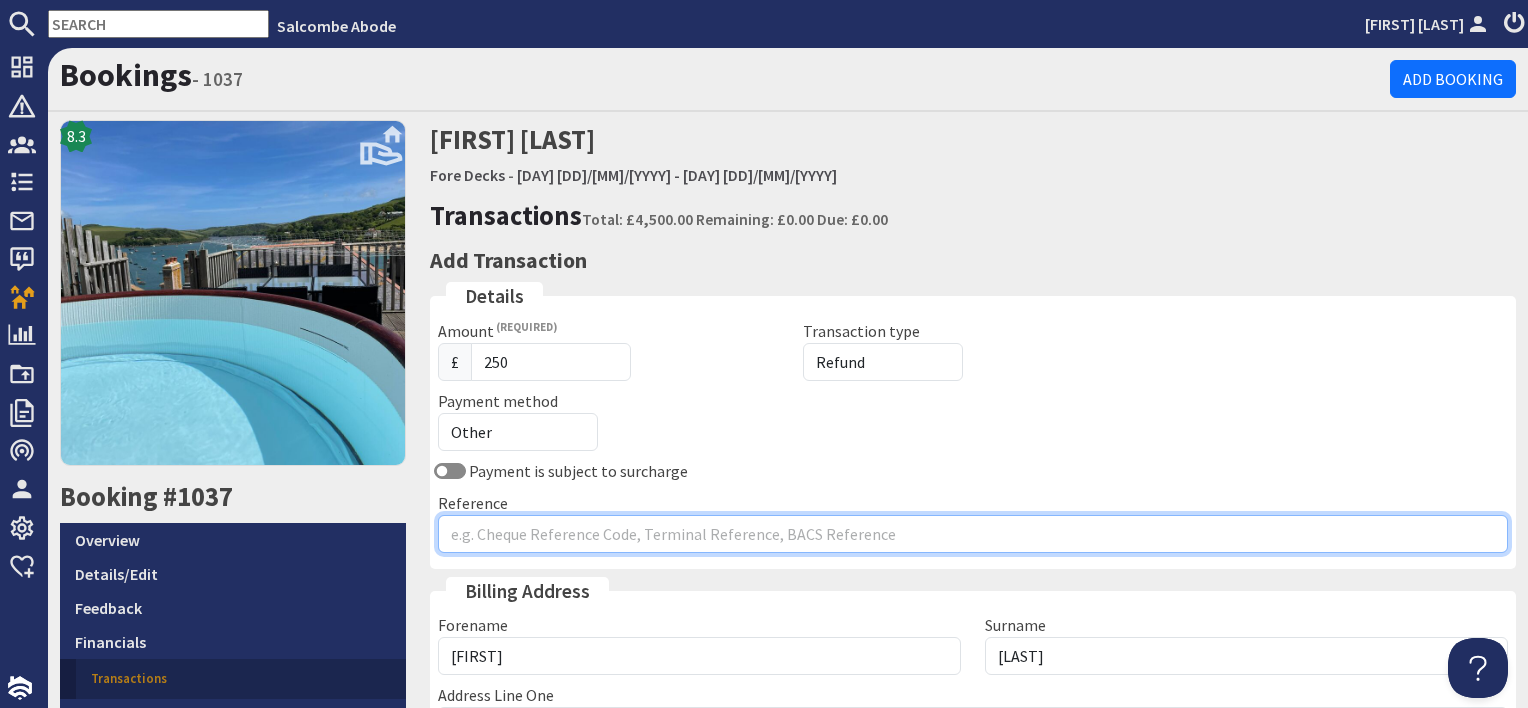 type on "O" 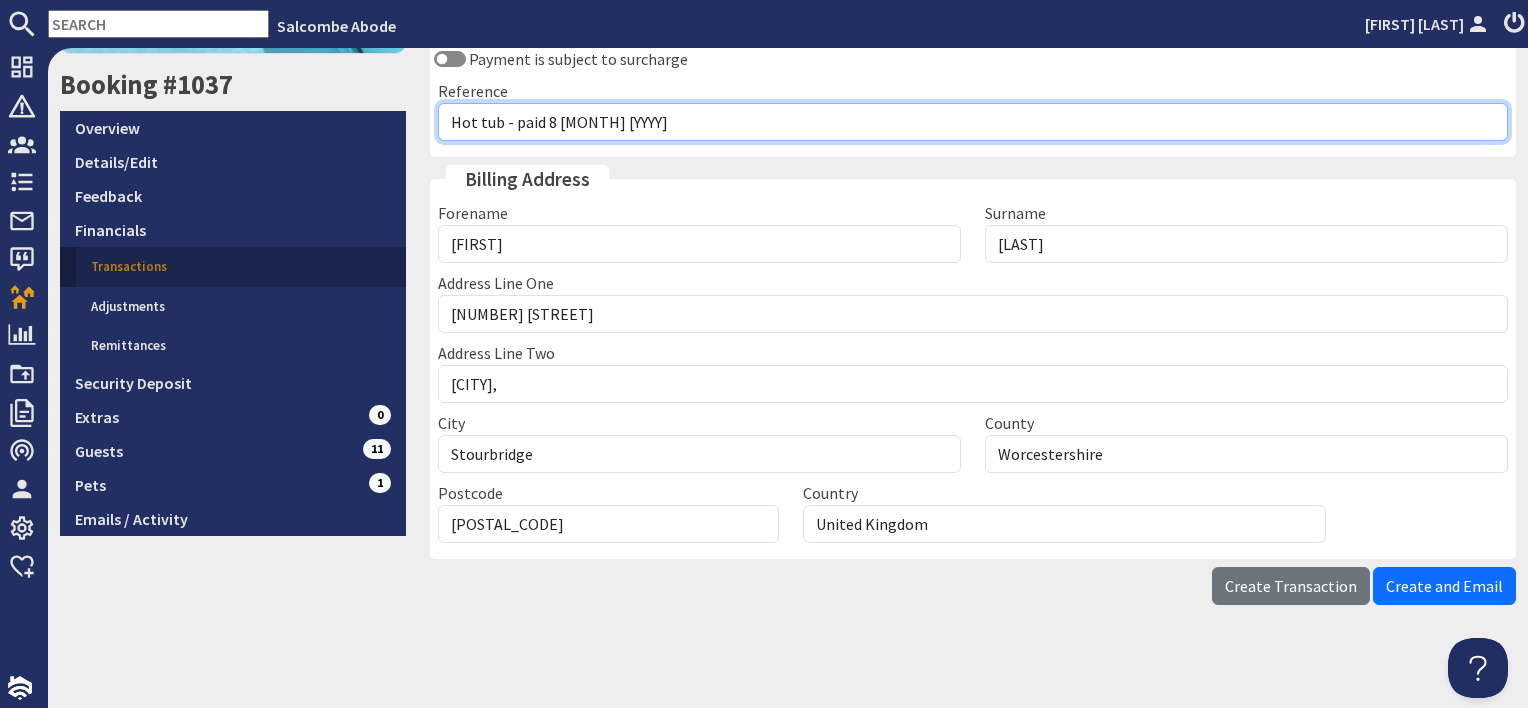 scroll, scrollTop: 415, scrollLeft: 0, axis: vertical 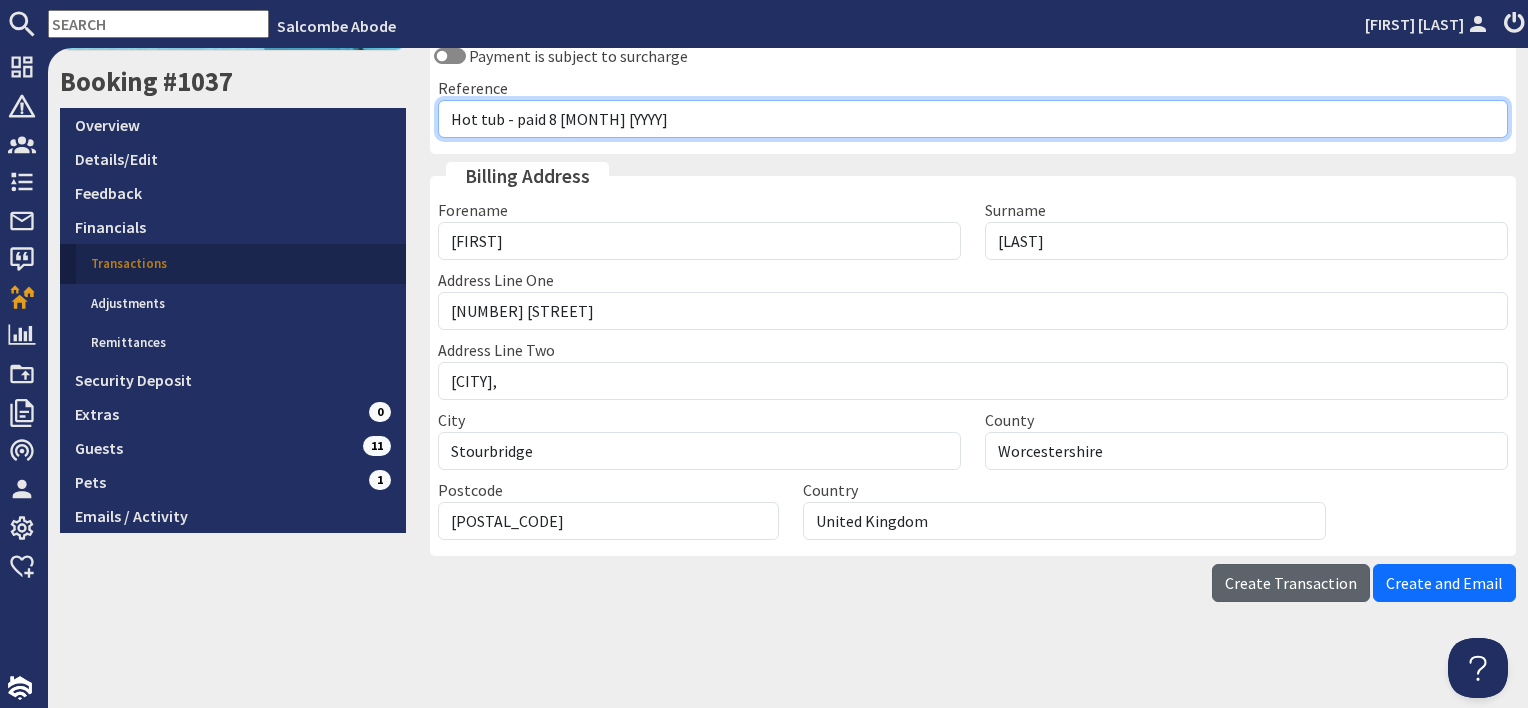 type on "Hot tub - paid 8 July 2025" 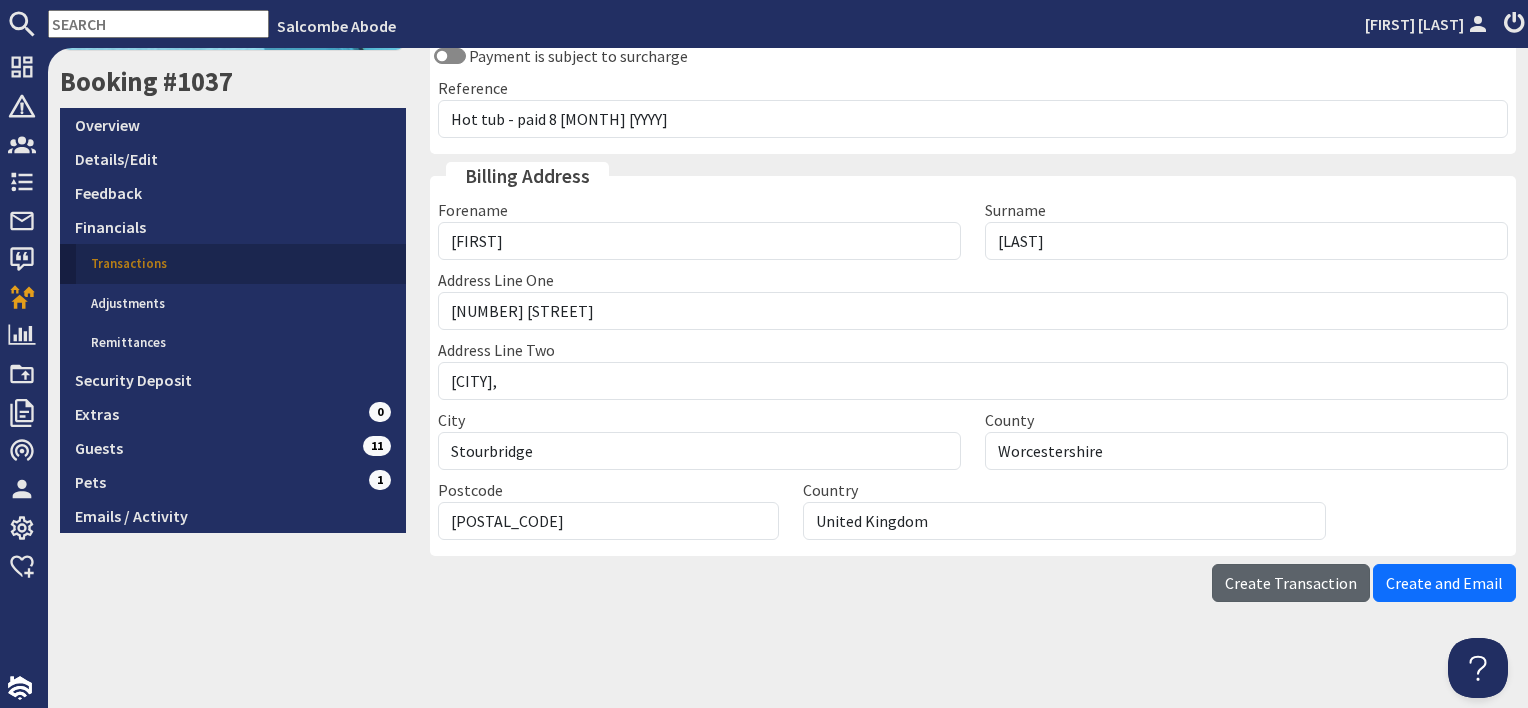 click on "Create Transaction" at bounding box center [1291, 583] 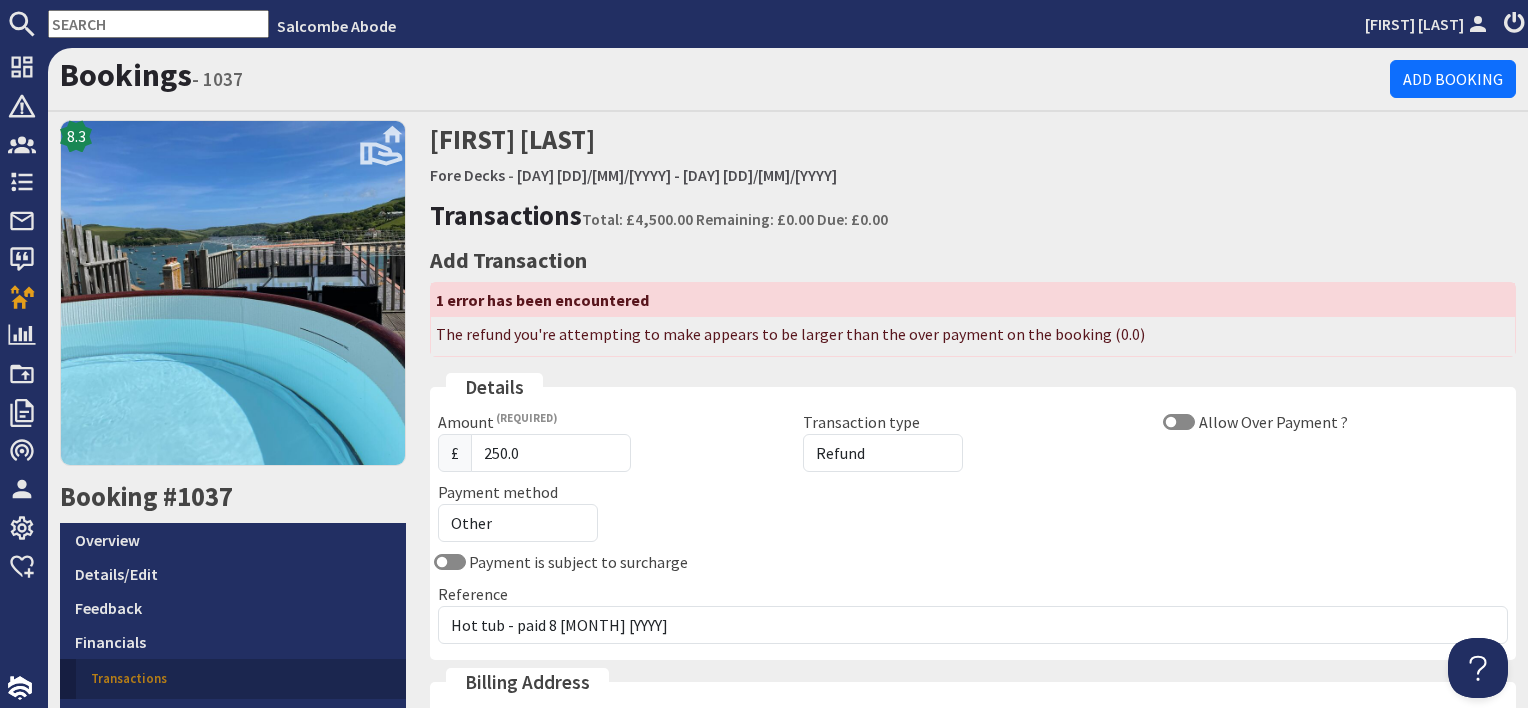 scroll, scrollTop: 0, scrollLeft: 0, axis: both 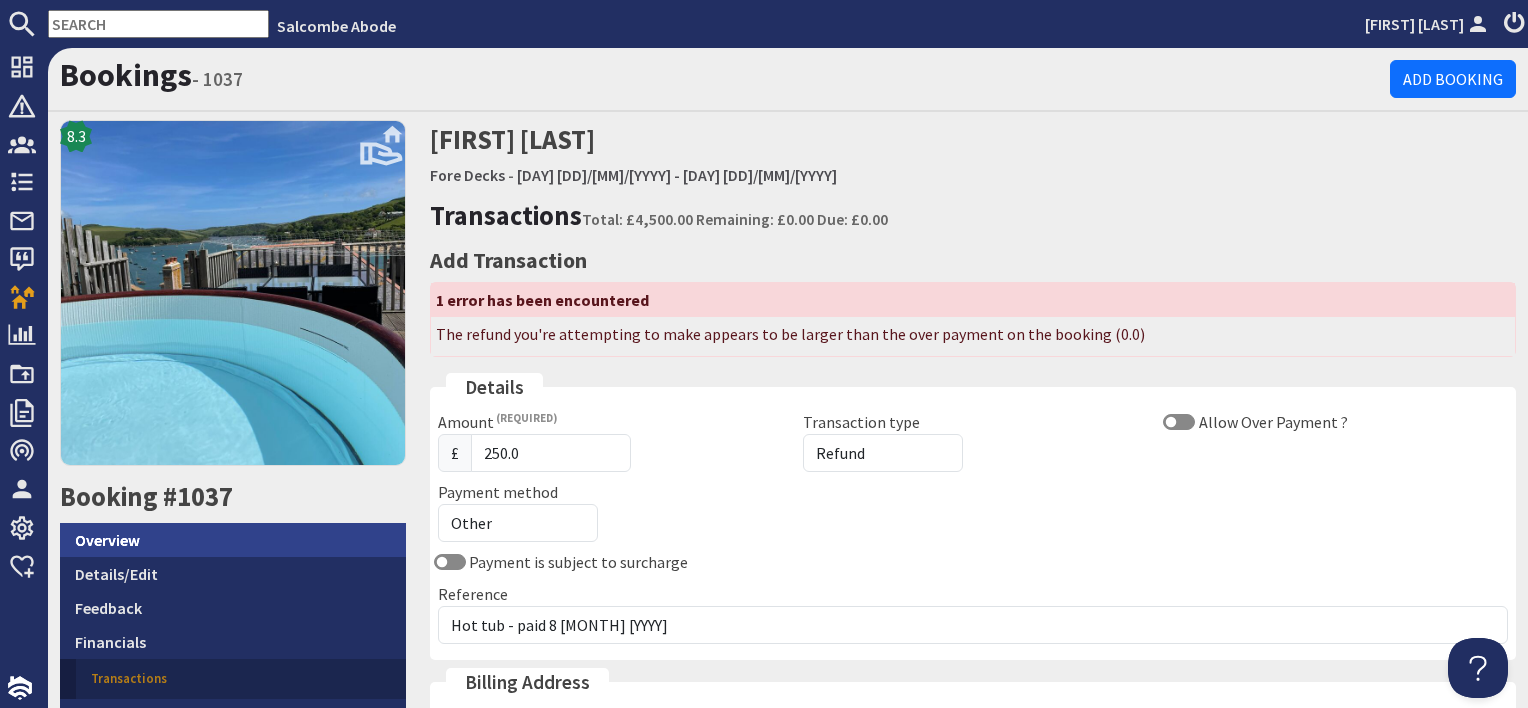 click on "Overview" at bounding box center [233, 540] 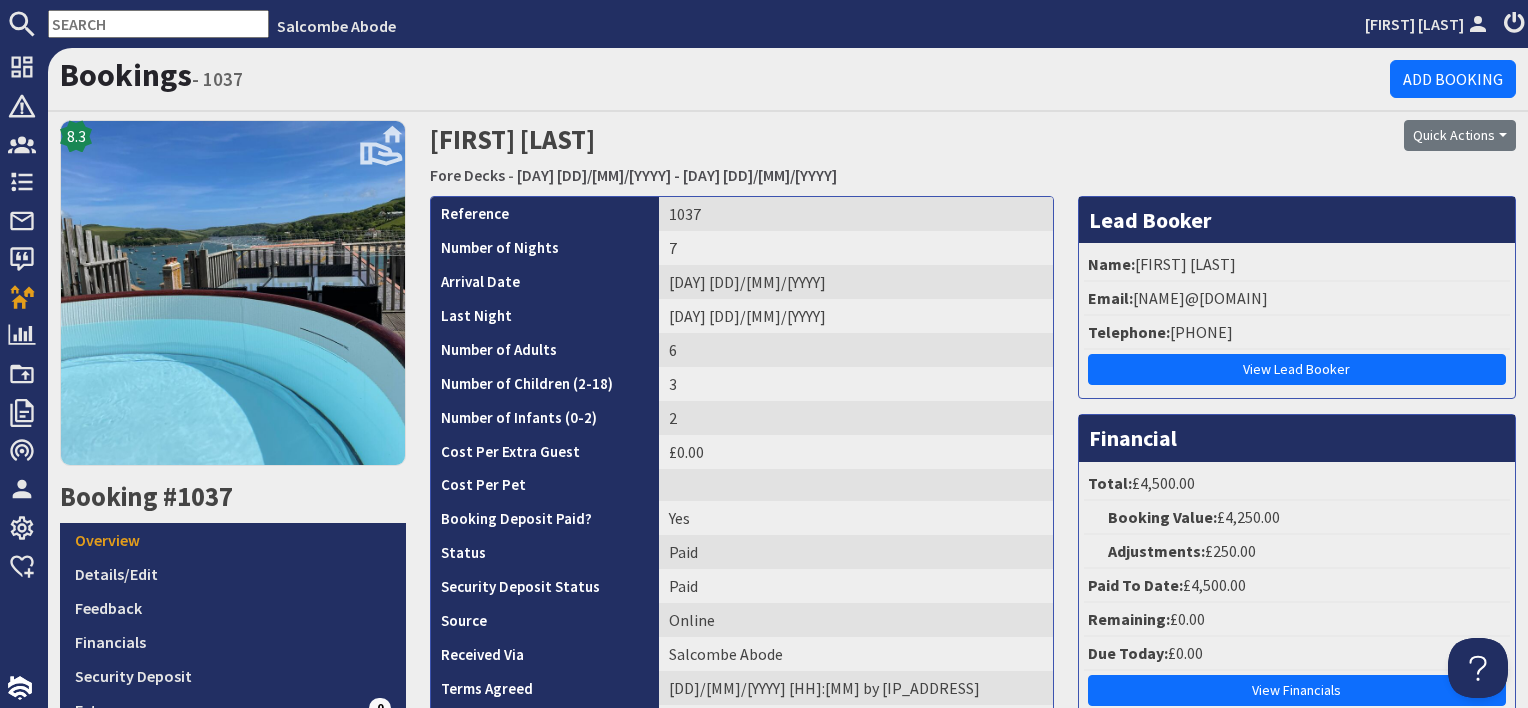 scroll, scrollTop: 0, scrollLeft: 0, axis: both 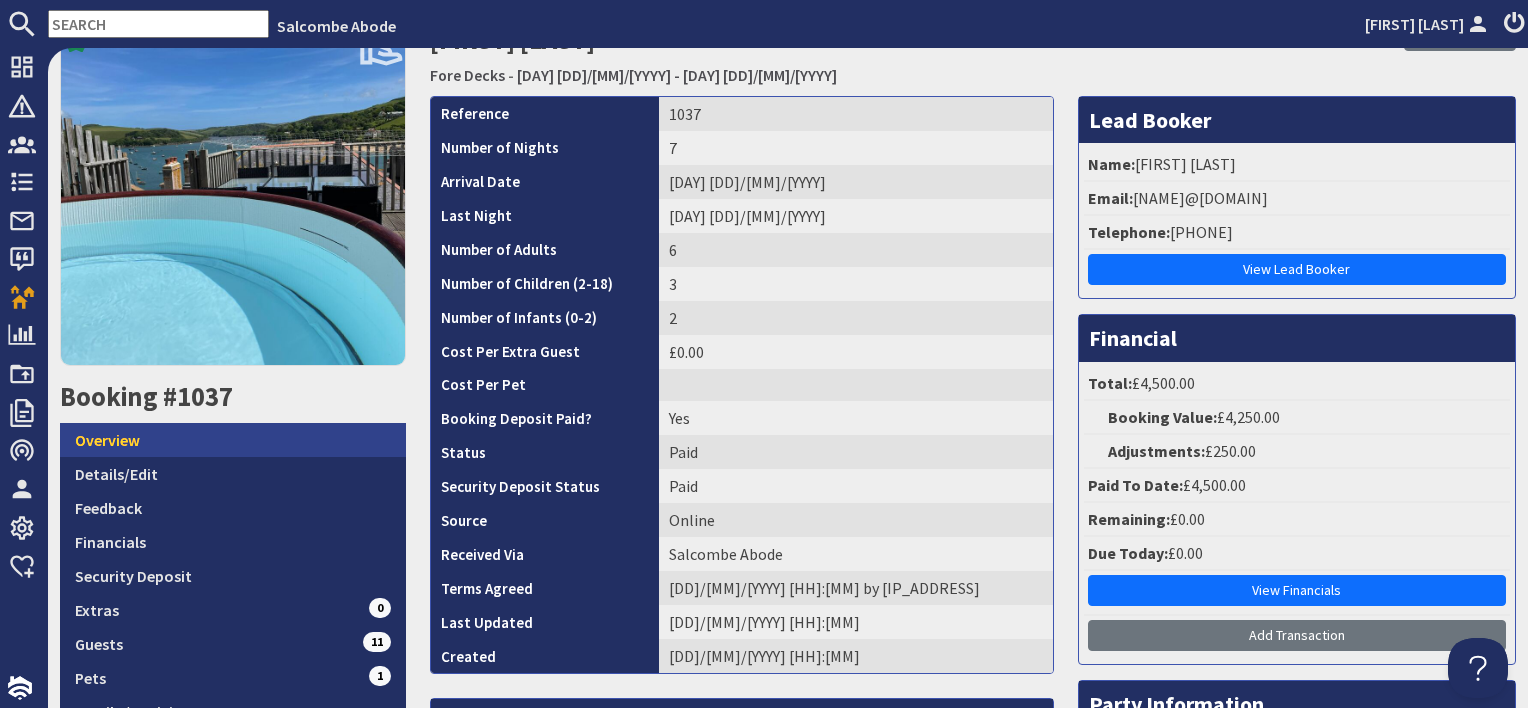 click on "Overview" at bounding box center (233, 440) 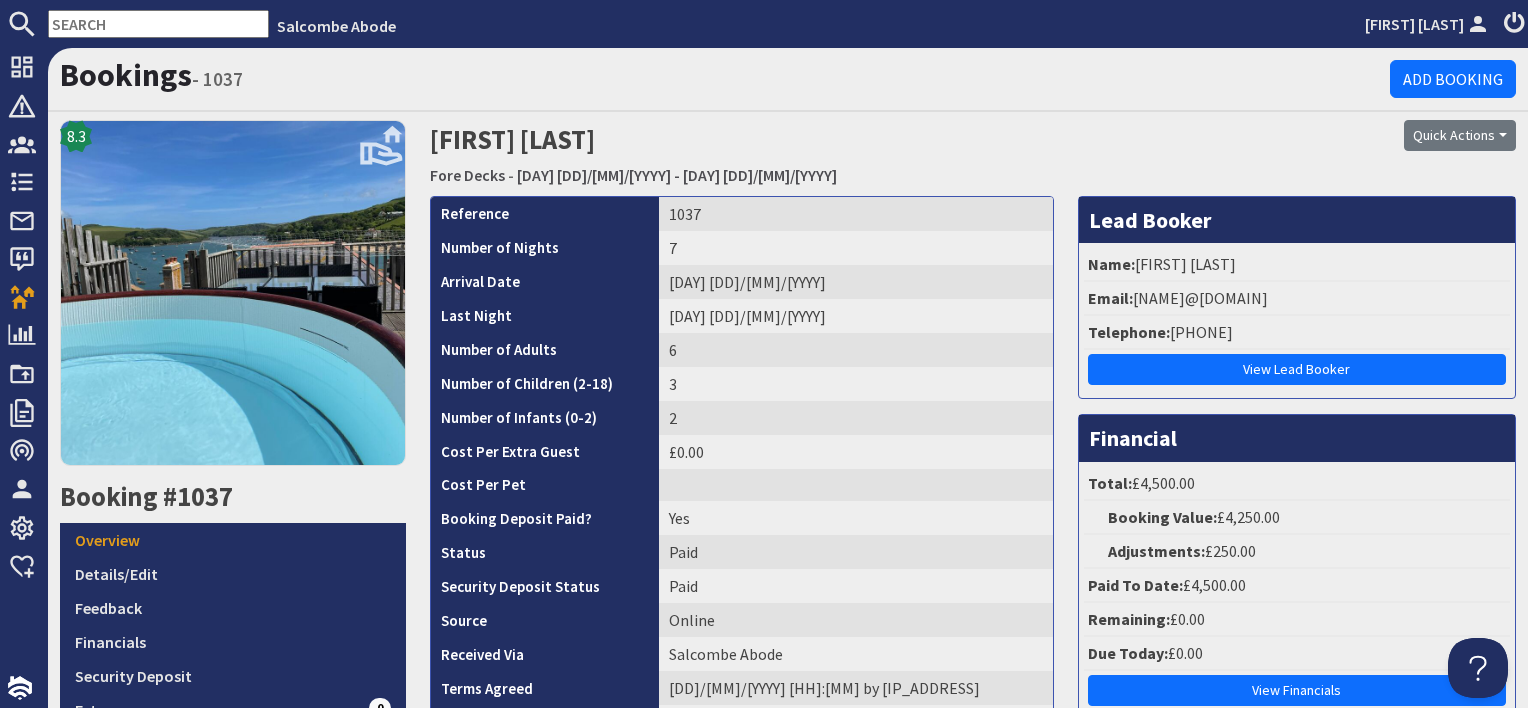 scroll, scrollTop: 0, scrollLeft: 0, axis: both 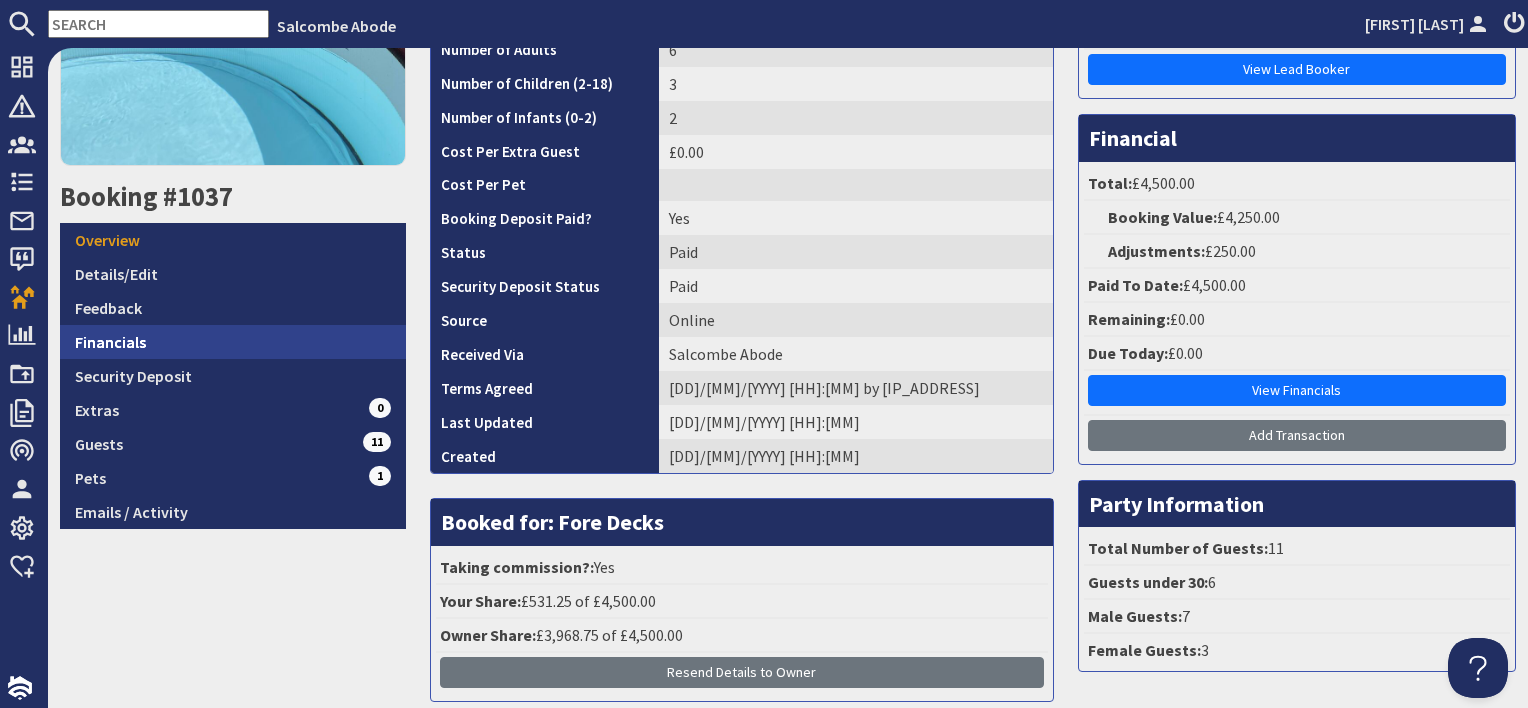 click on "Financials" at bounding box center [233, 342] 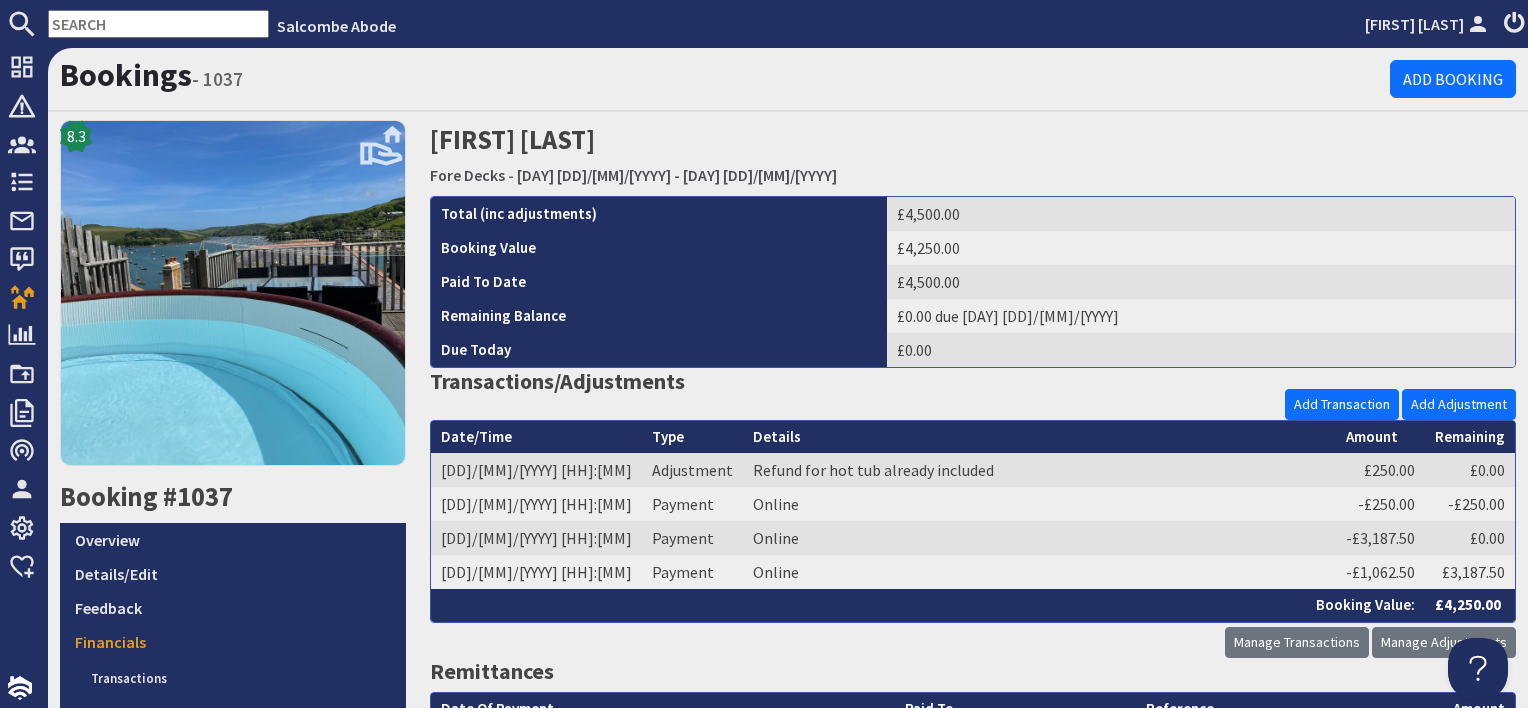 scroll, scrollTop: 0, scrollLeft: 0, axis: both 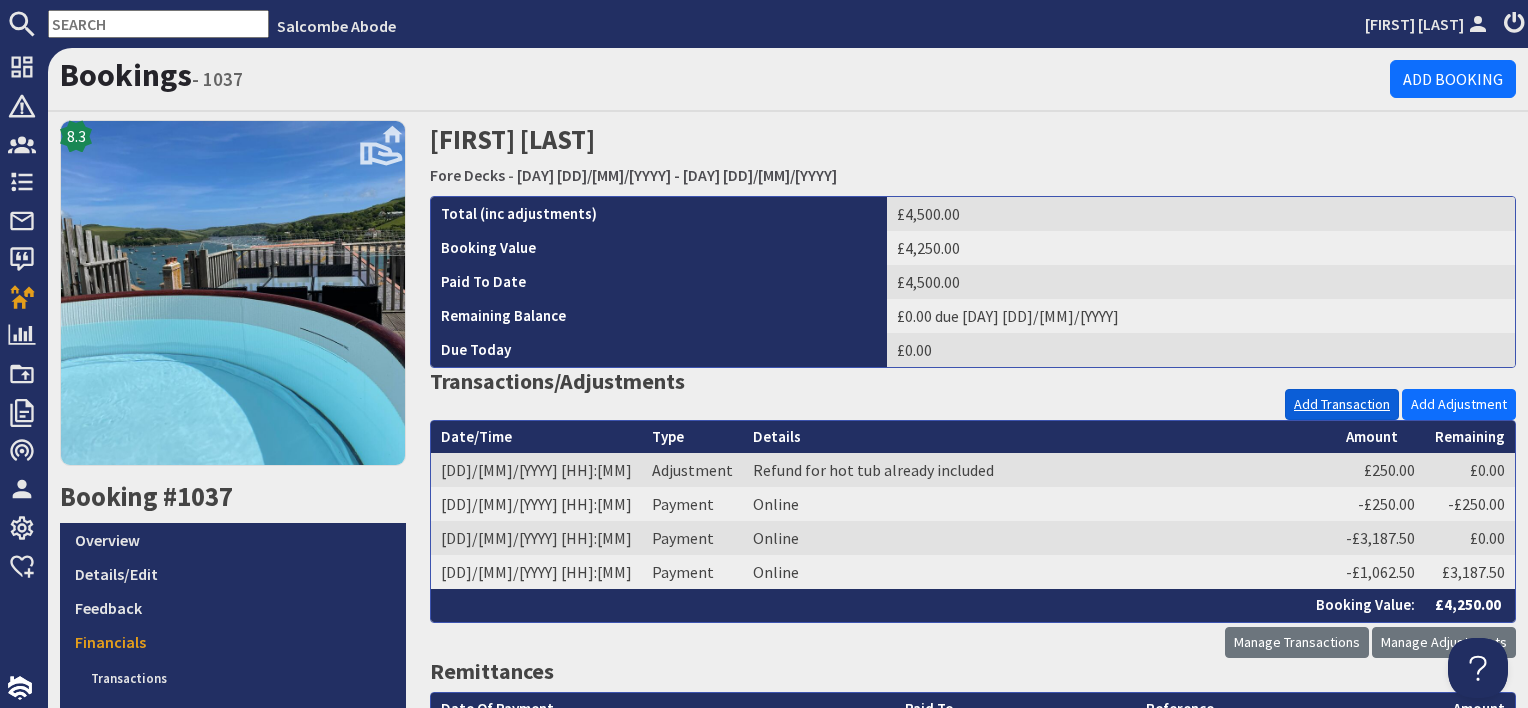 click on "Add Transaction" at bounding box center [1342, 404] 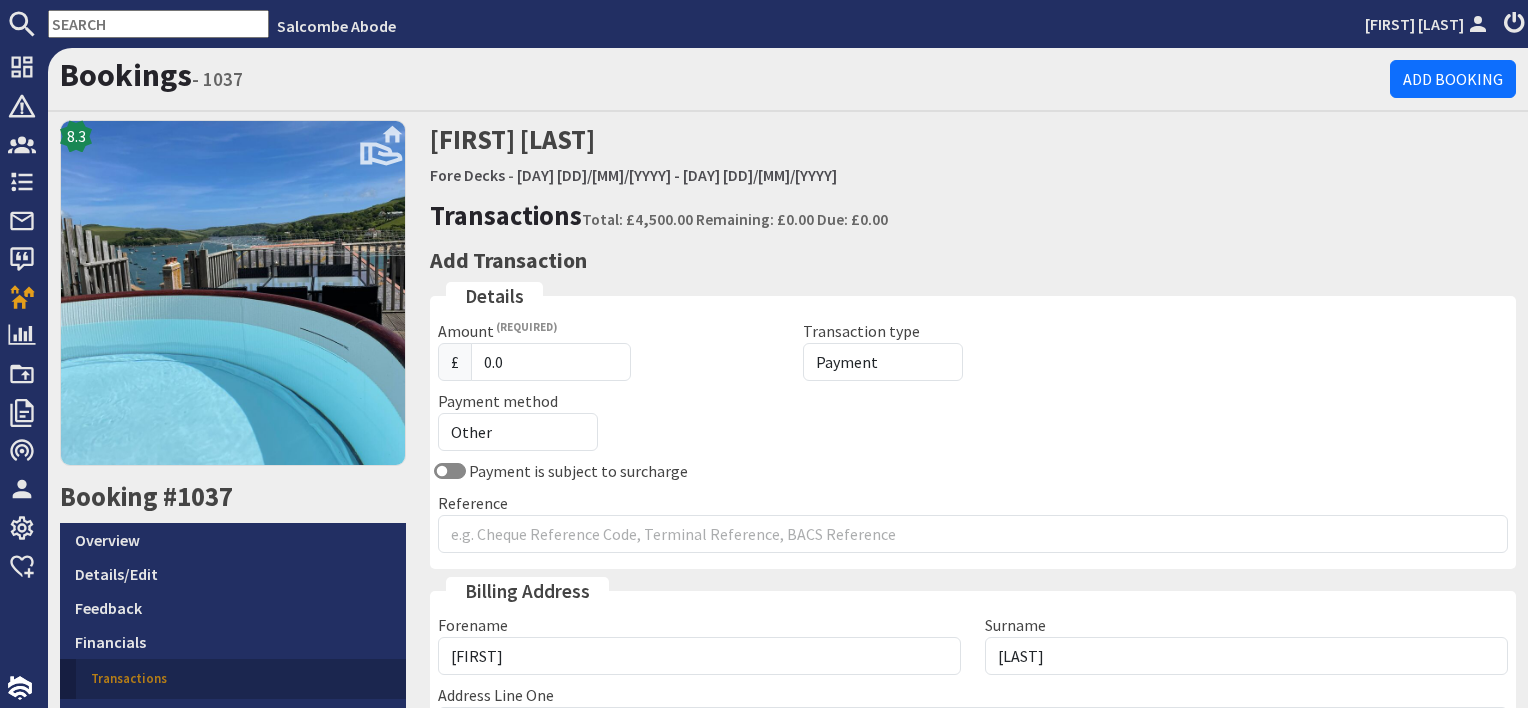 scroll, scrollTop: 0, scrollLeft: 0, axis: both 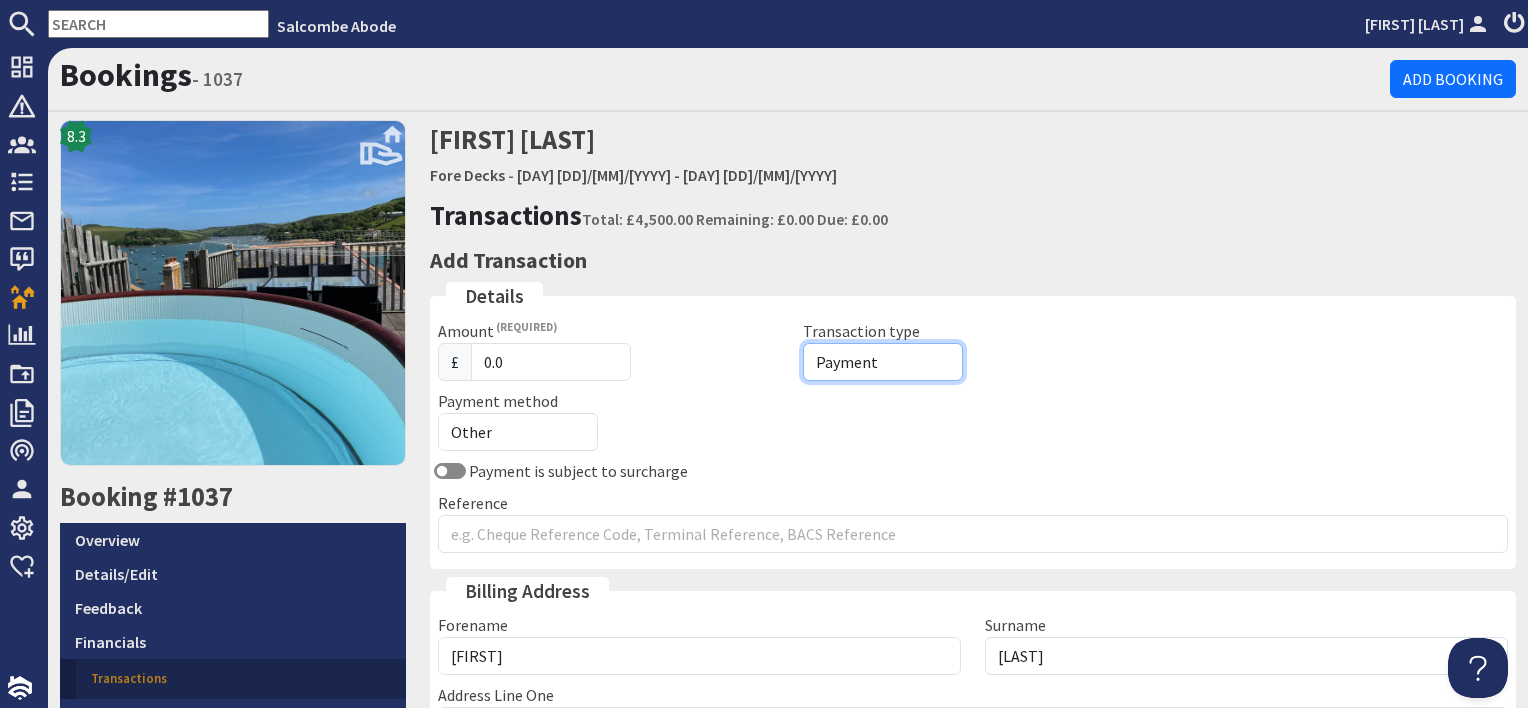 click on "Payment
Refund" at bounding box center [883, 362] 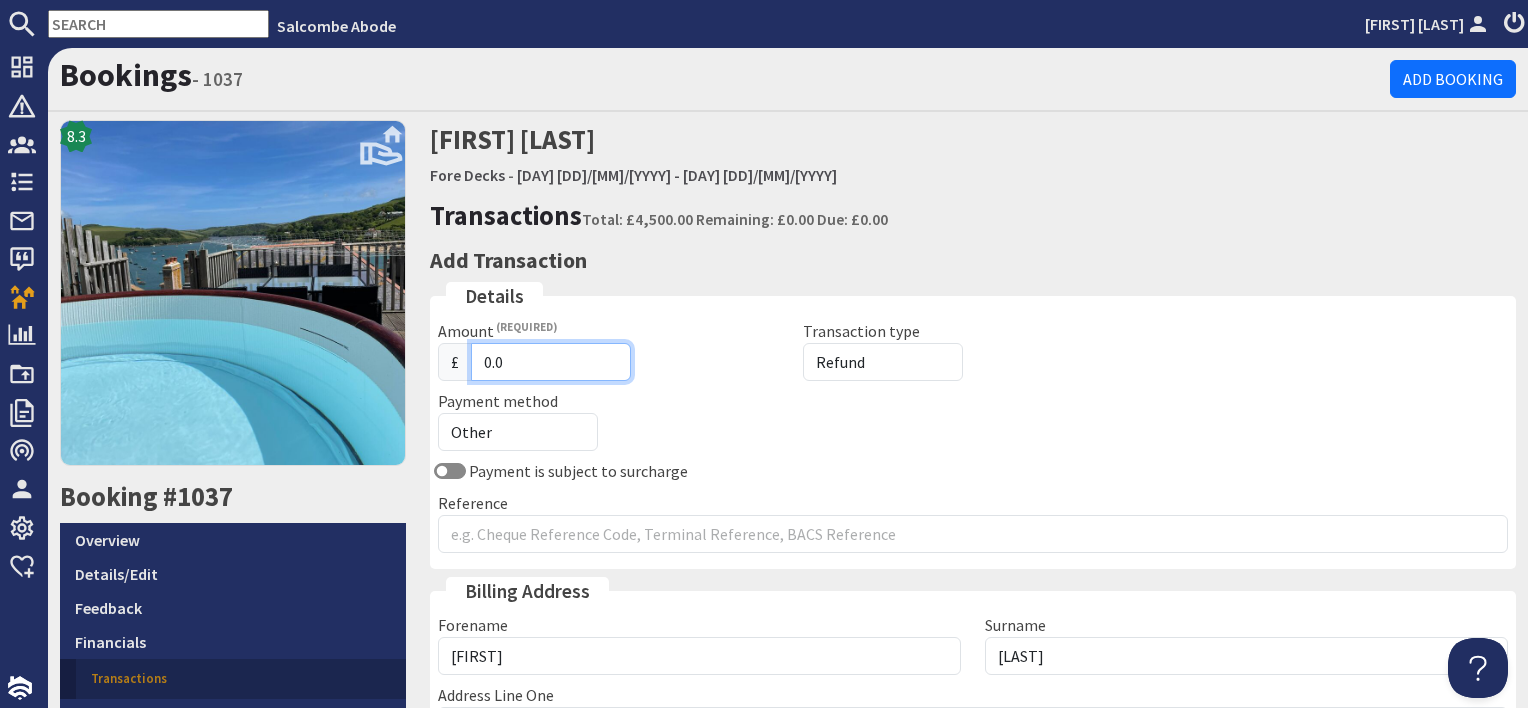 drag, startPoint x: 417, startPoint y: 359, endPoint x: 336, endPoint y: 359, distance: 81 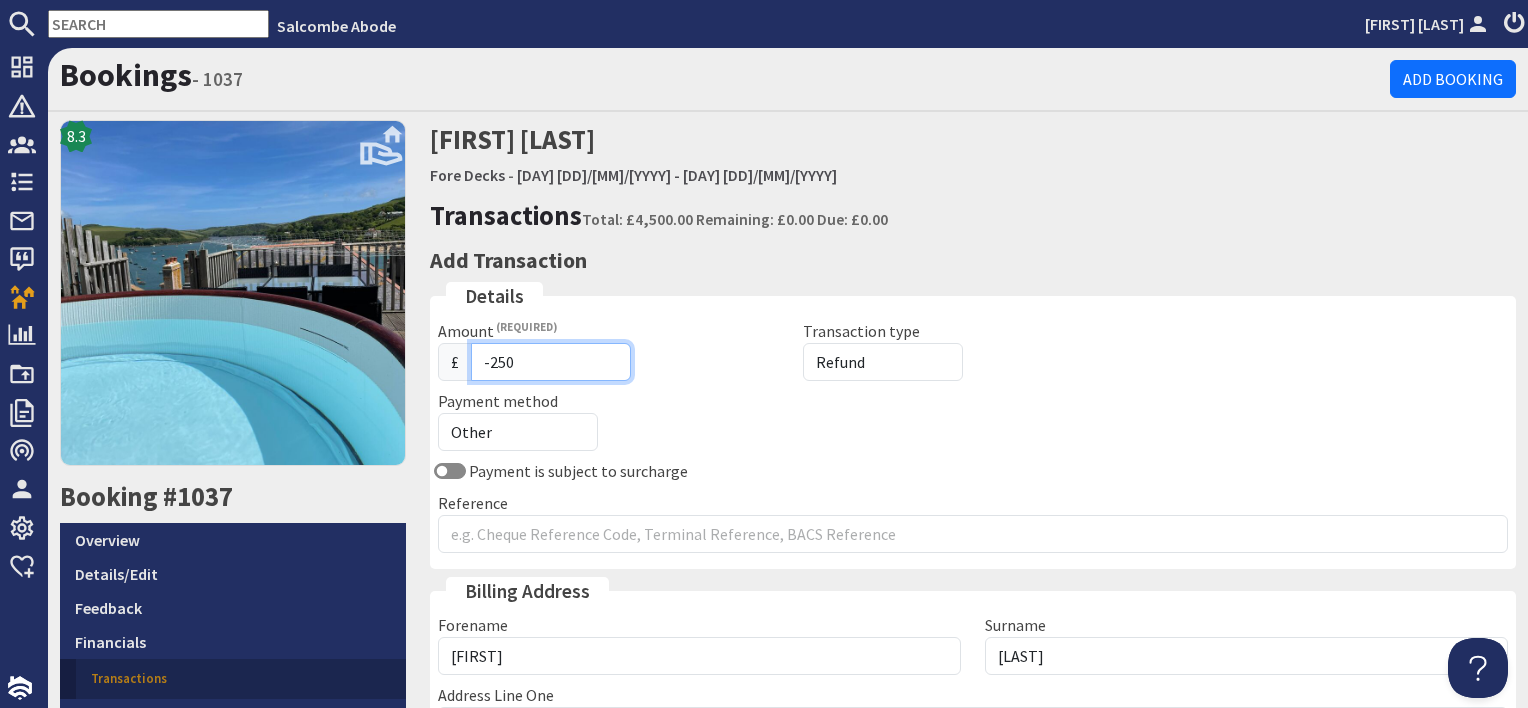 type on "-250" 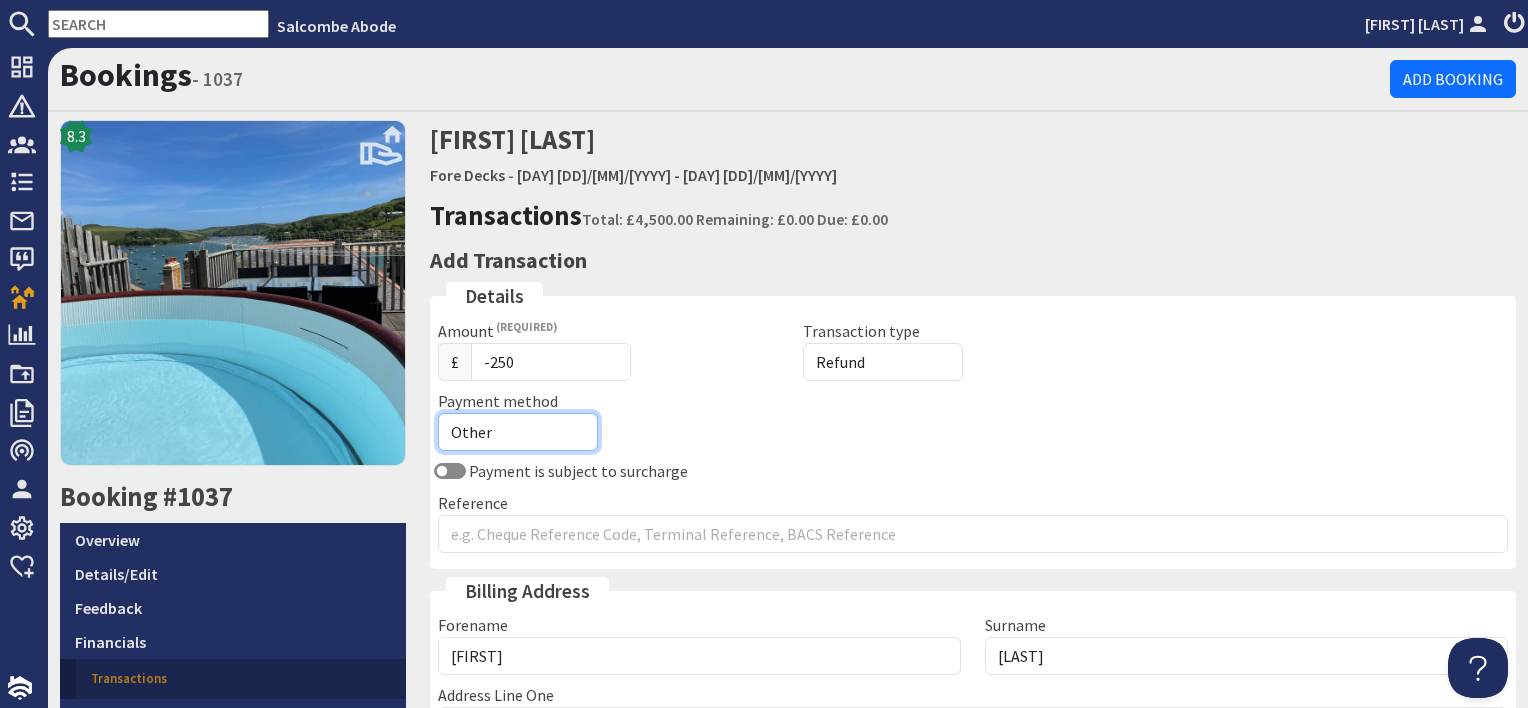 click on "Other
Cash
Bank Transfer
Offline Card
Cheque
Online External" at bounding box center (518, 432) 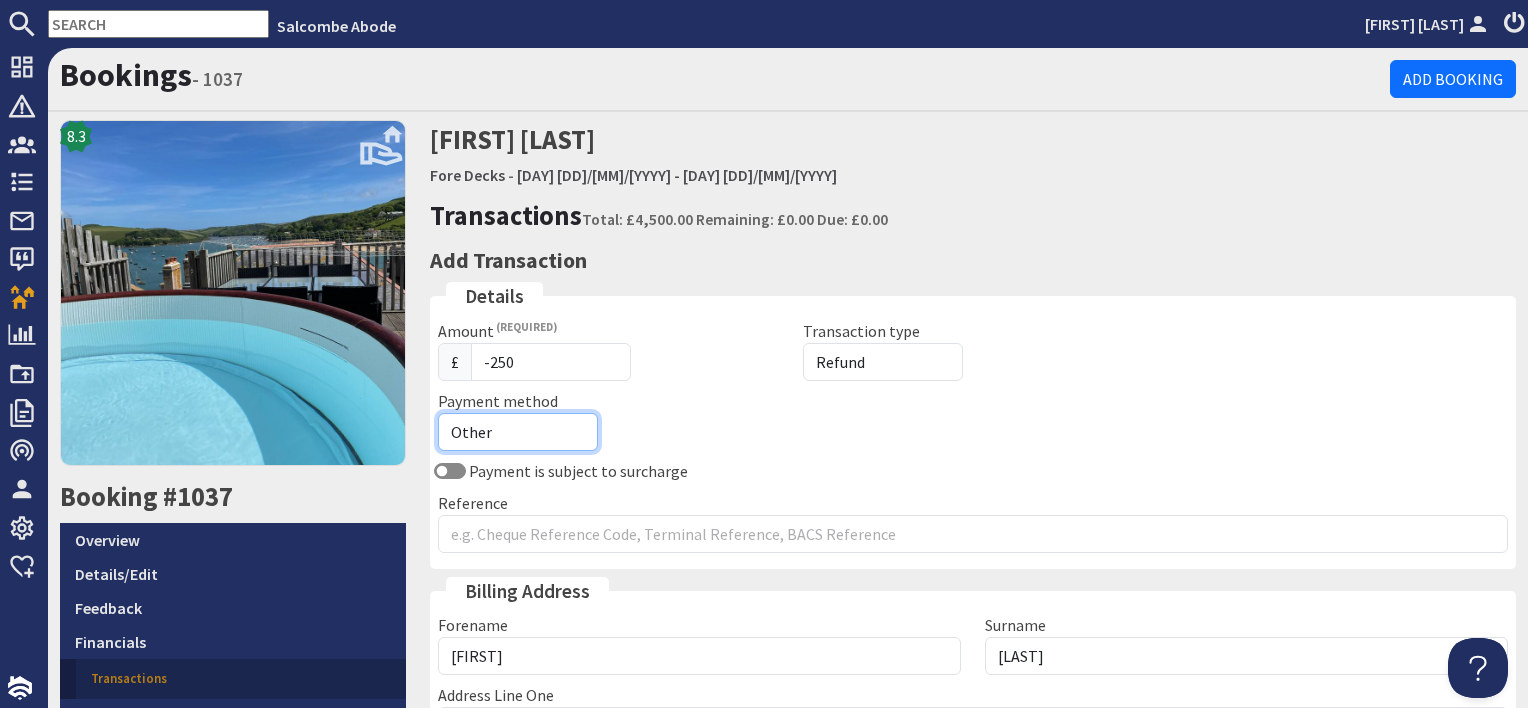 select on "offline_bank_transfer_payment" 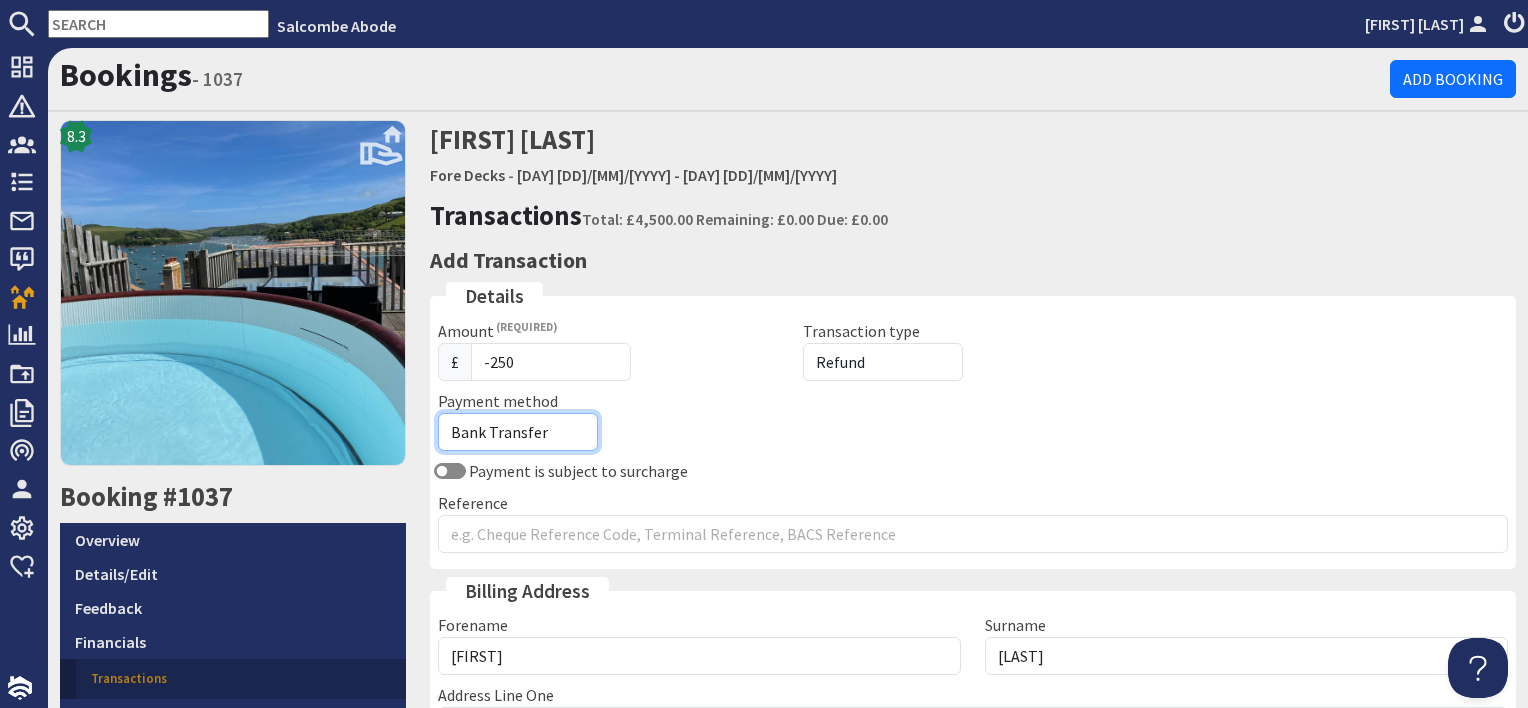 click on "Other
Cash
Bank Transfer
Offline Card
Cheque
Online External" at bounding box center (518, 432) 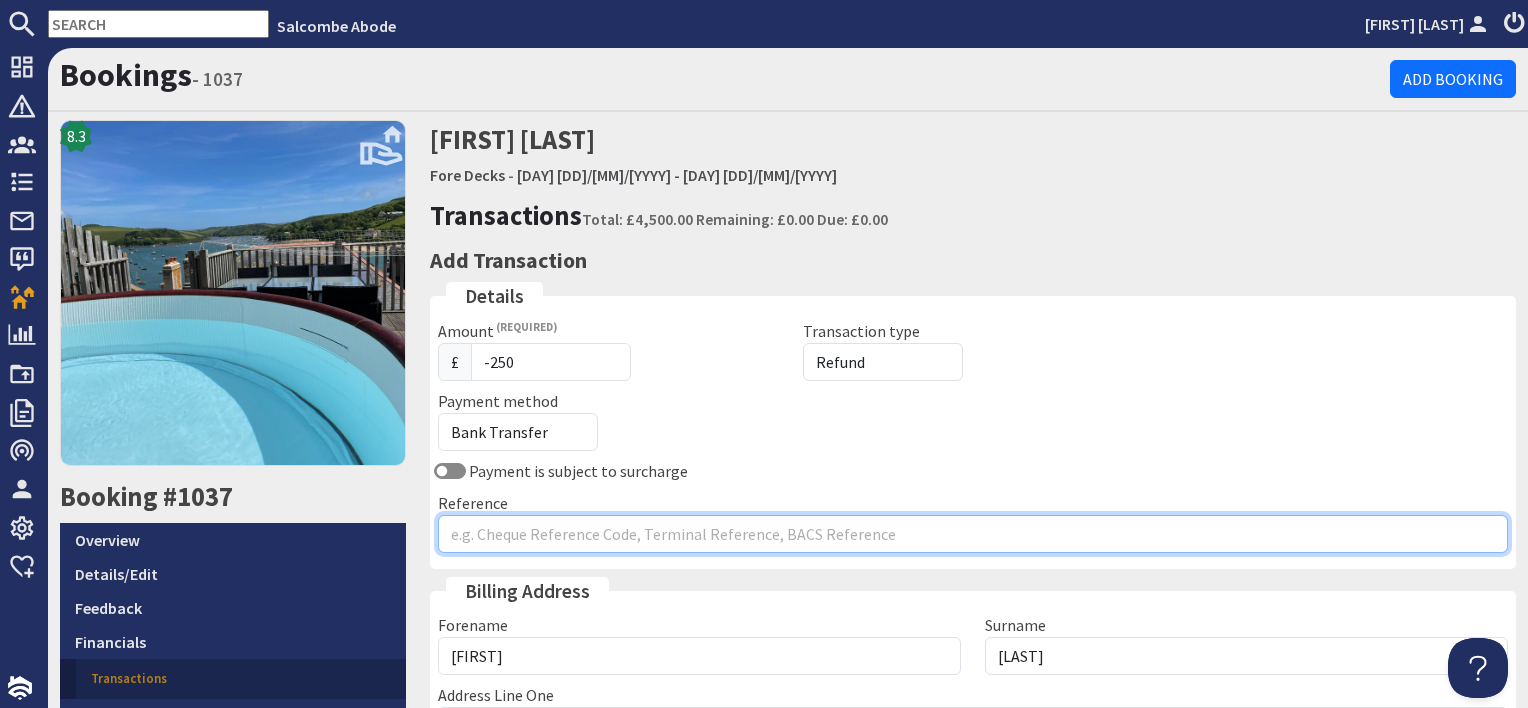 click on "Reference" at bounding box center [973, 534] 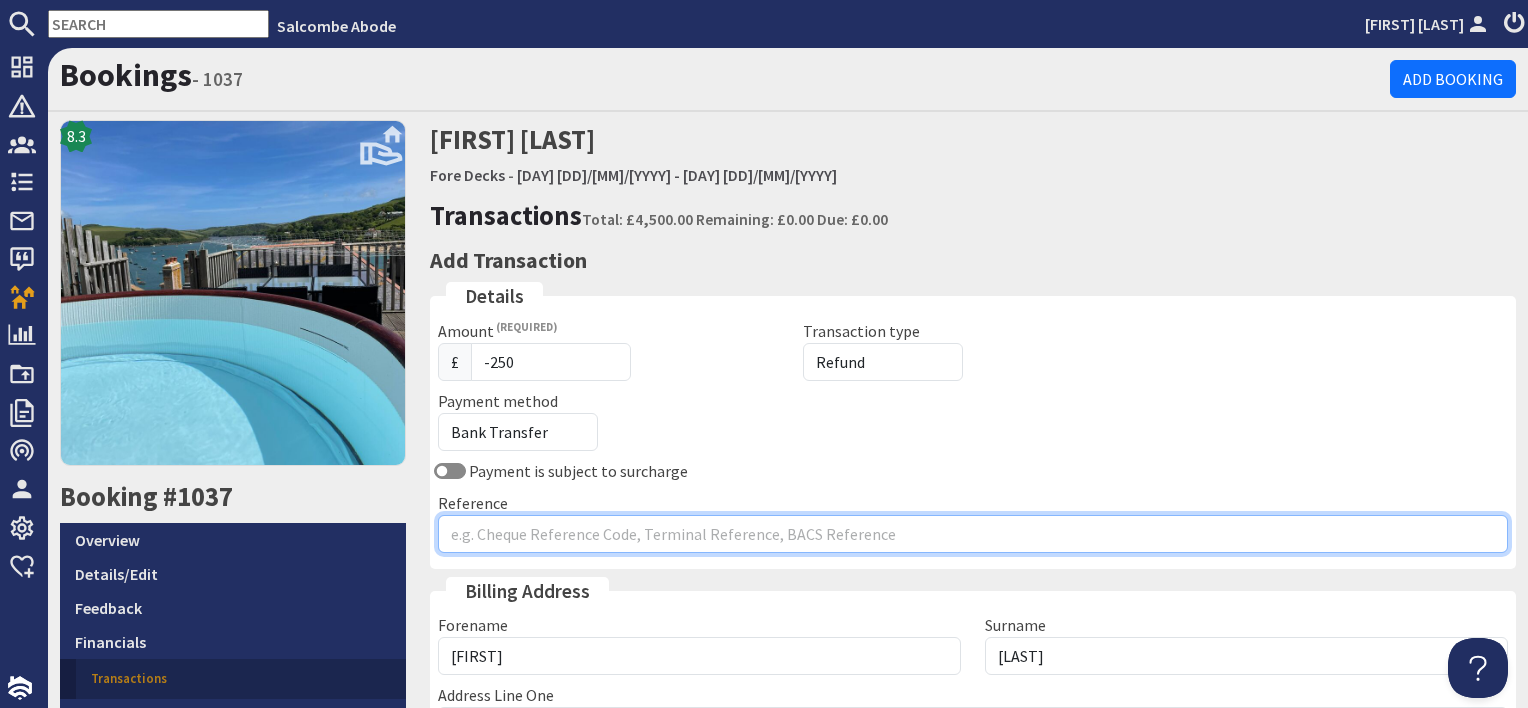 type on "Hot tub - paid 8 July 2025" 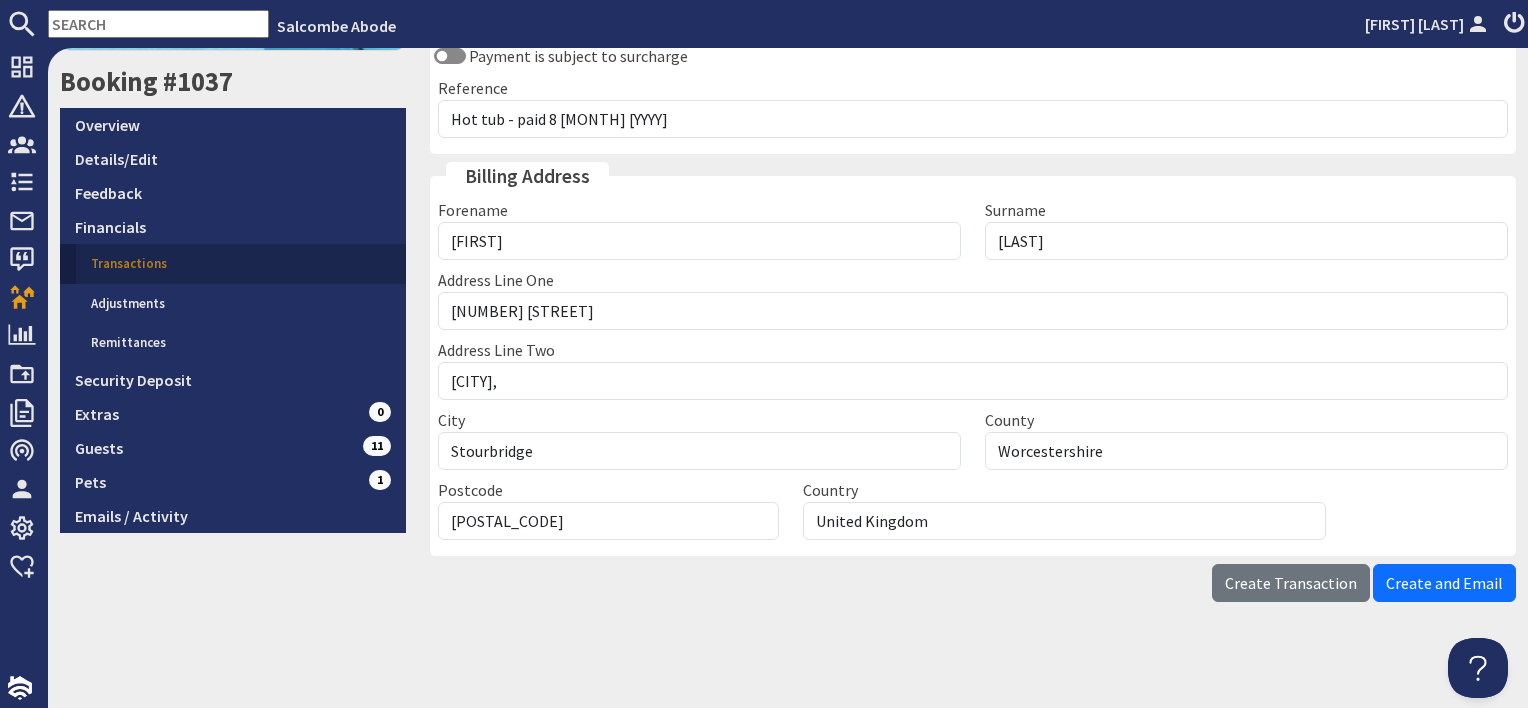 click on "Create Transaction" at bounding box center [1291, 583] 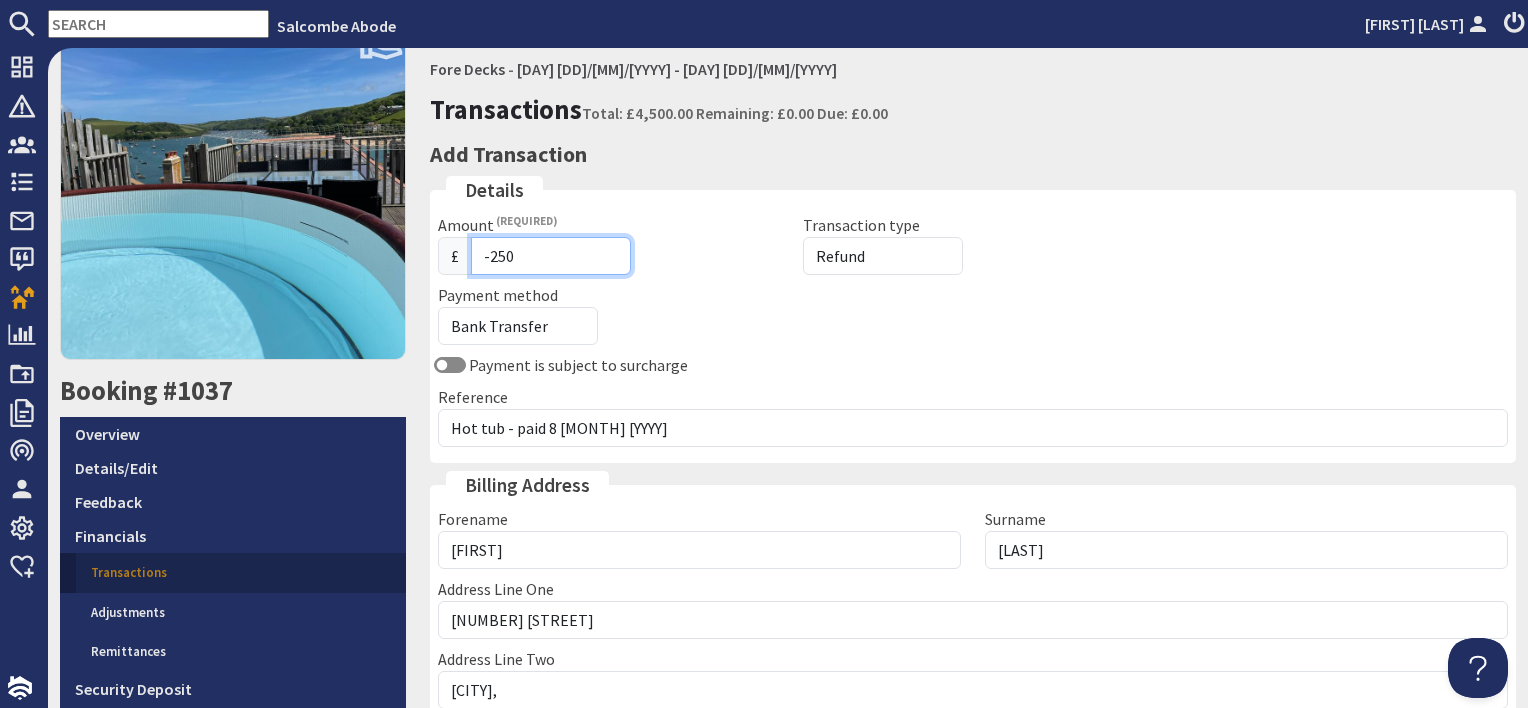 scroll, scrollTop: 94, scrollLeft: 0, axis: vertical 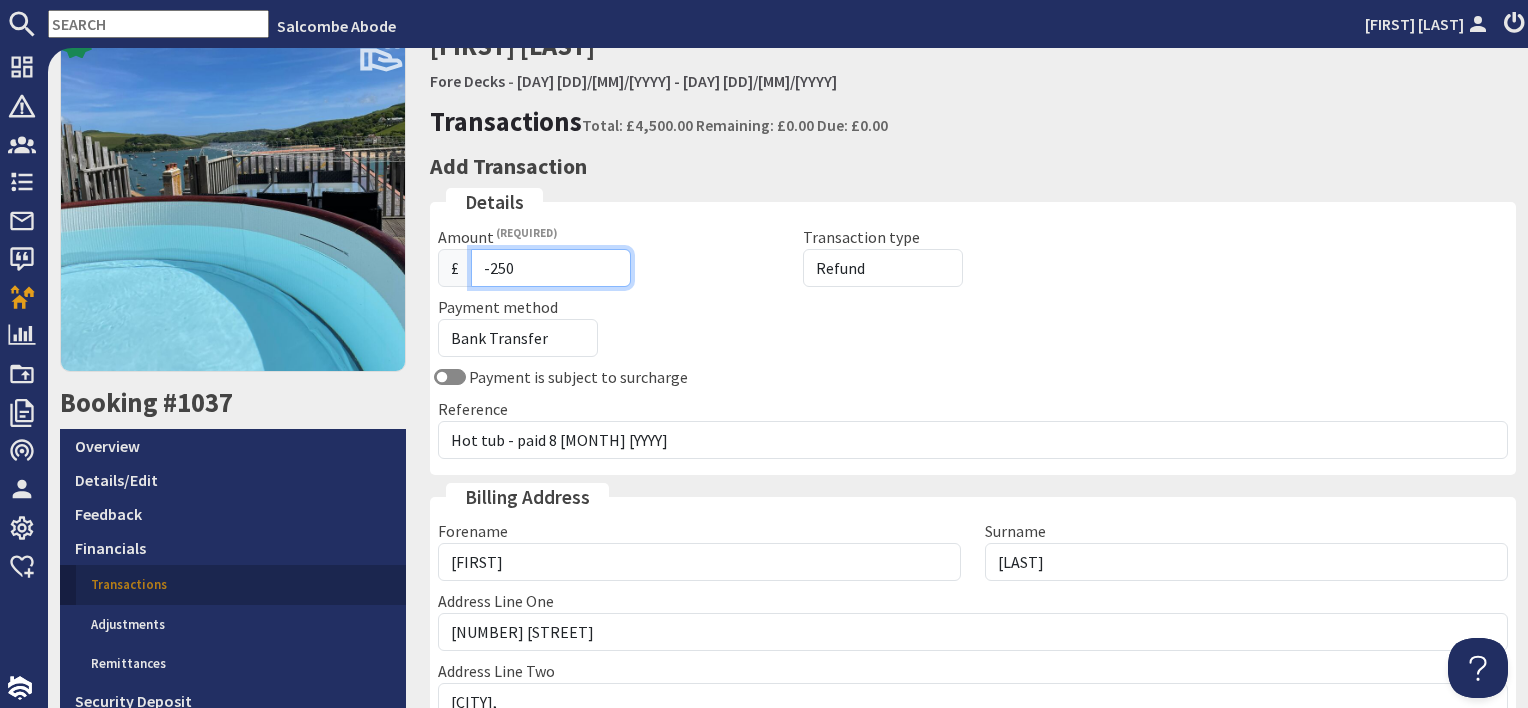 drag, startPoint x: 512, startPoint y: 260, endPoint x: 461, endPoint y: 263, distance: 51.088158 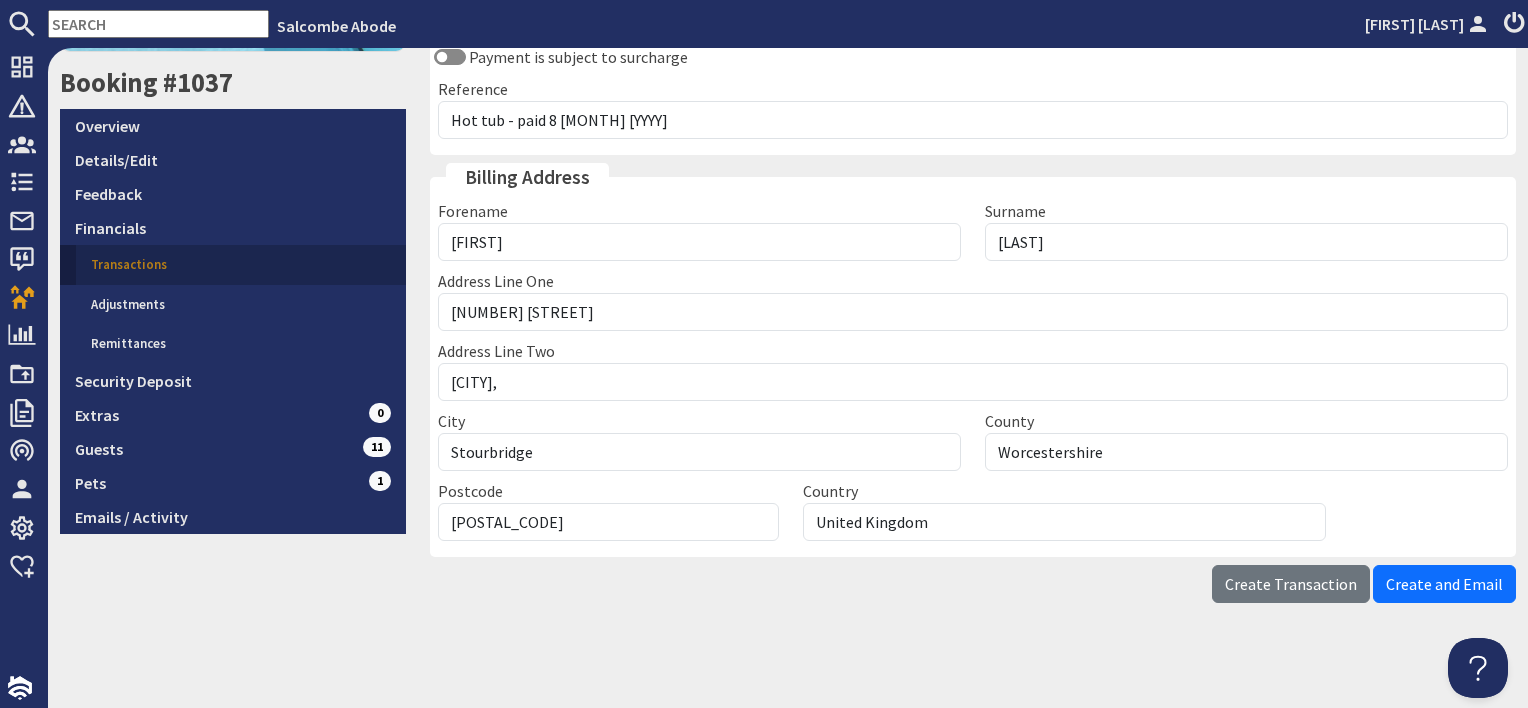 scroll, scrollTop: 415, scrollLeft: 0, axis: vertical 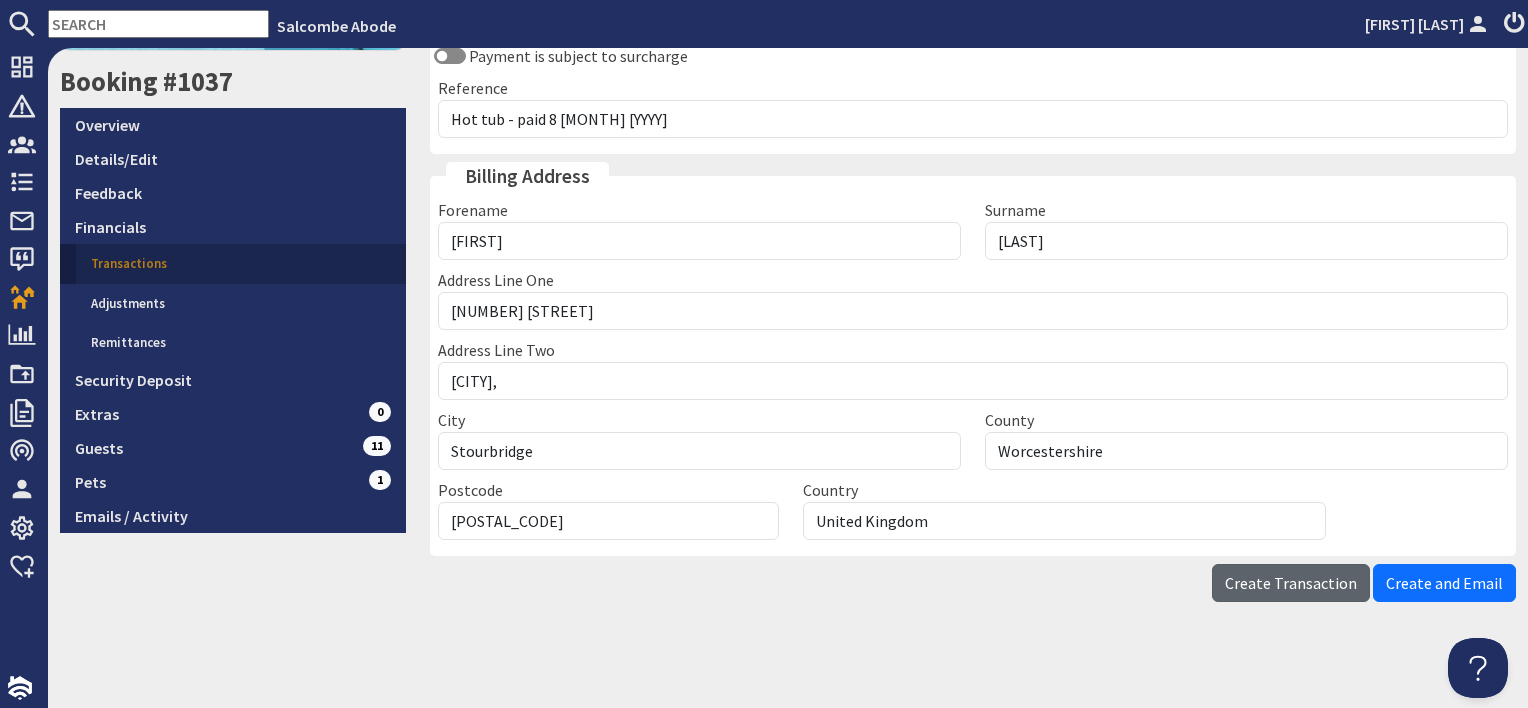 type on "250" 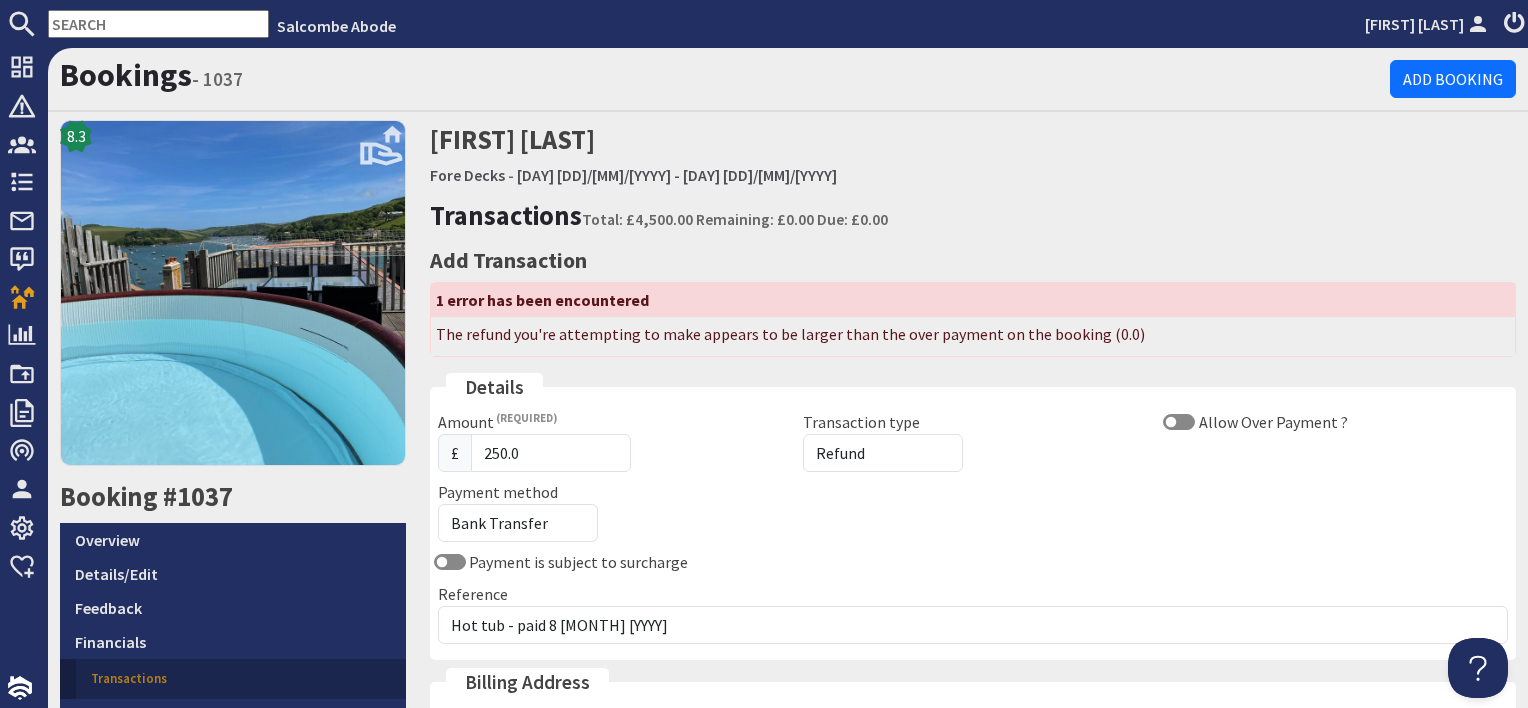 scroll, scrollTop: 0, scrollLeft: 0, axis: both 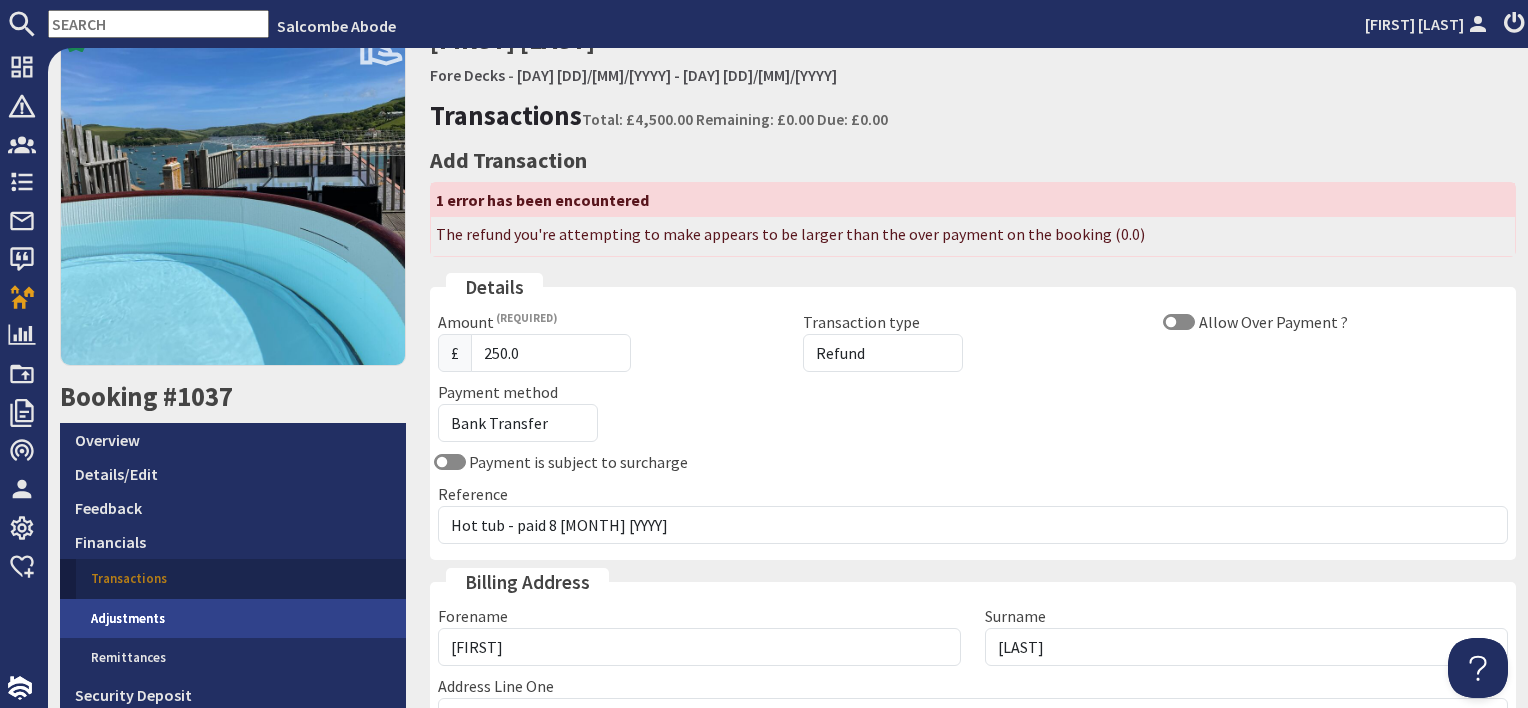 click on "Adjustments" at bounding box center [241, 619] 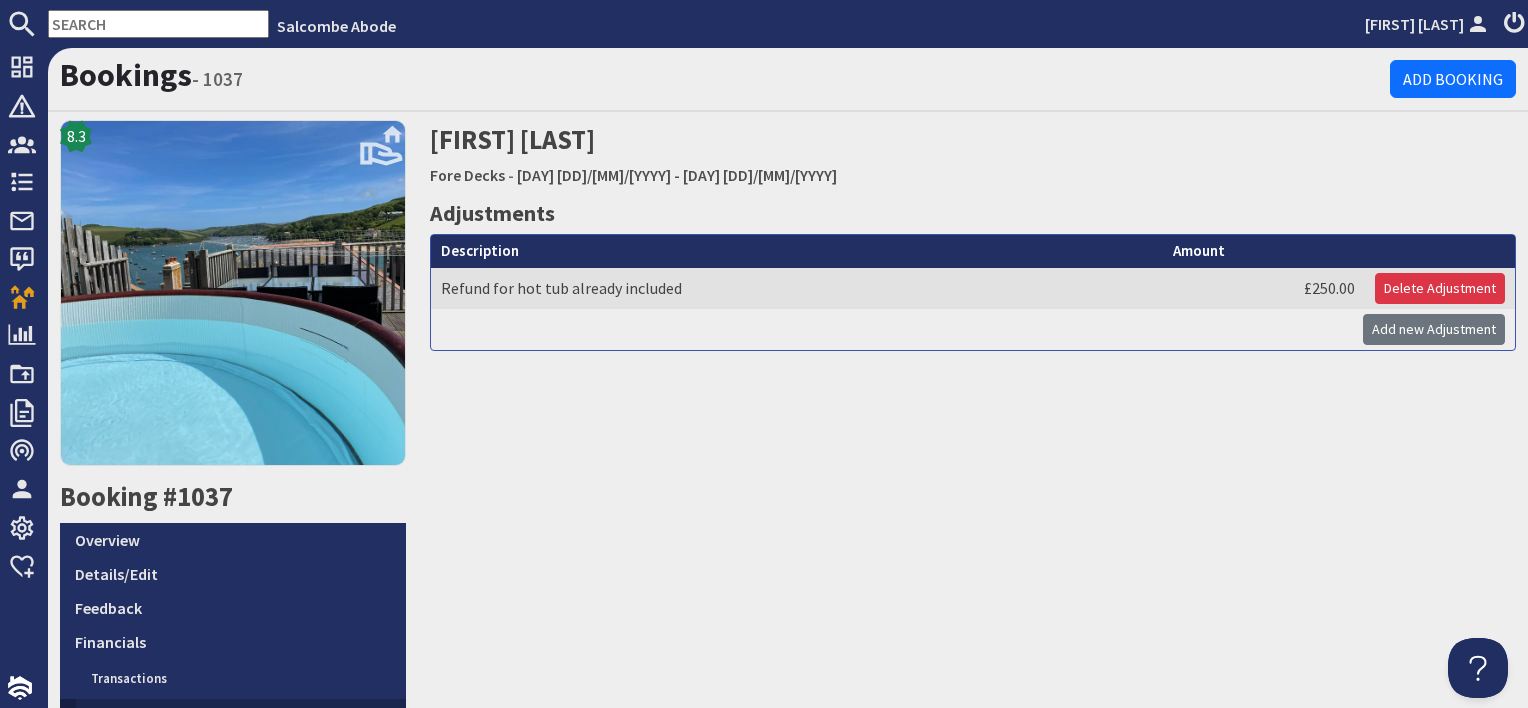 scroll, scrollTop: 0, scrollLeft: 0, axis: both 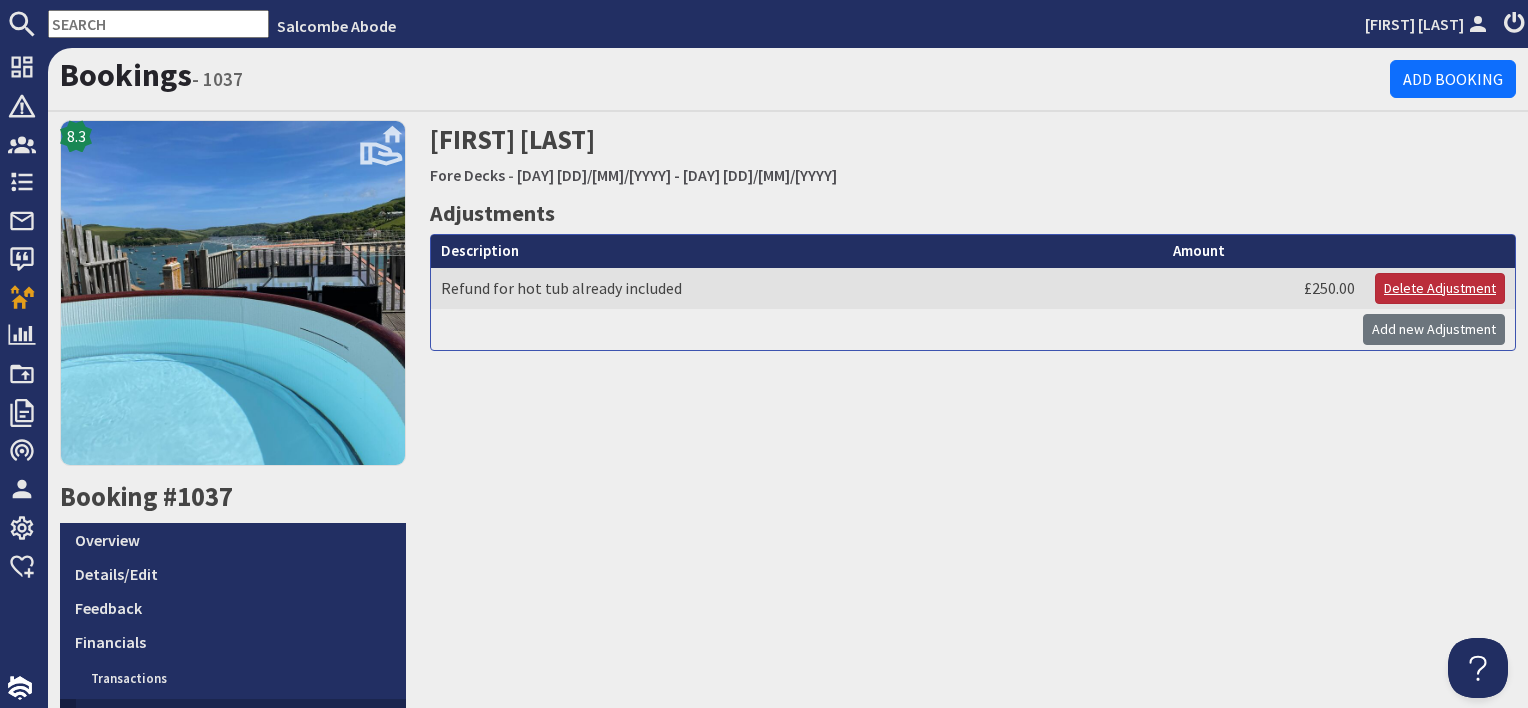 click on "Delete Adjustment" at bounding box center (1440, 288) 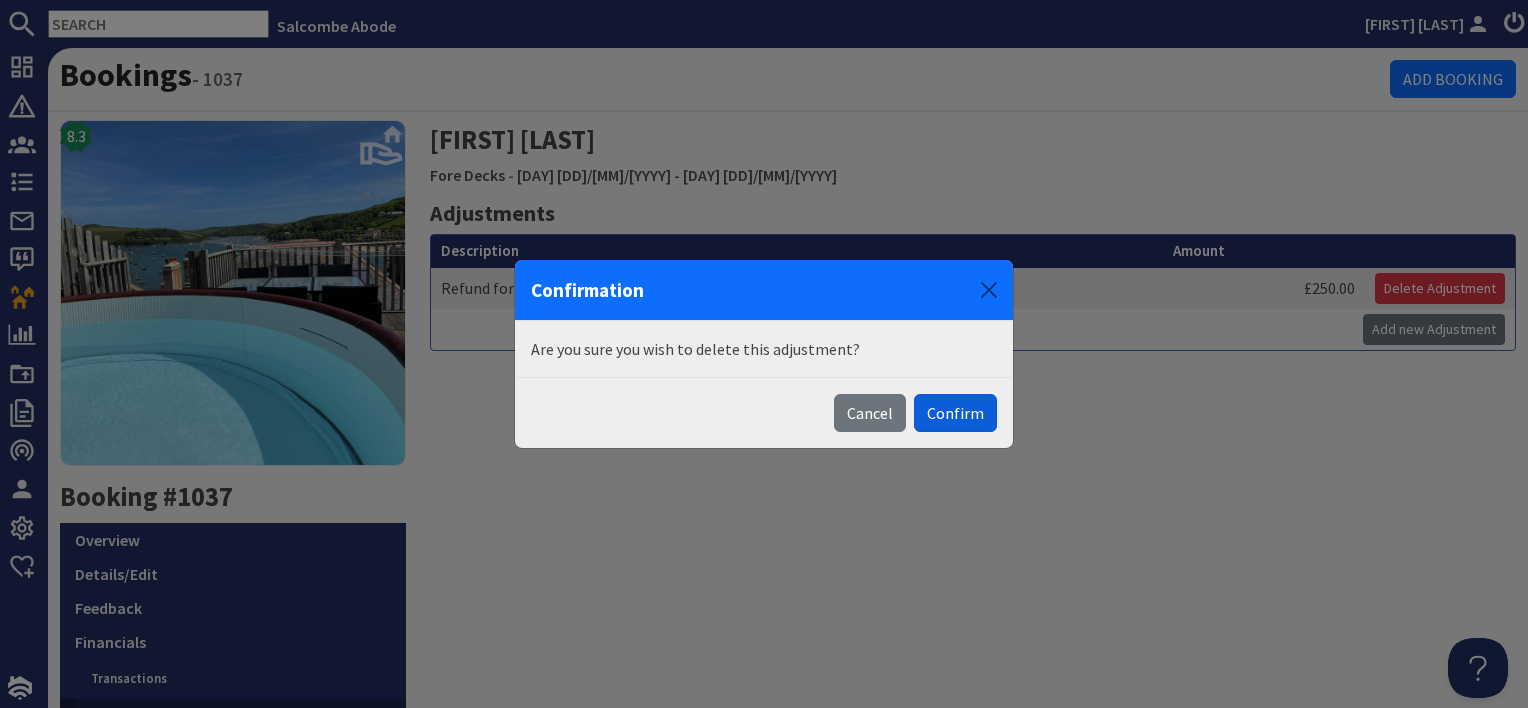 click on "Confirm" at bounding box center (955, 413) 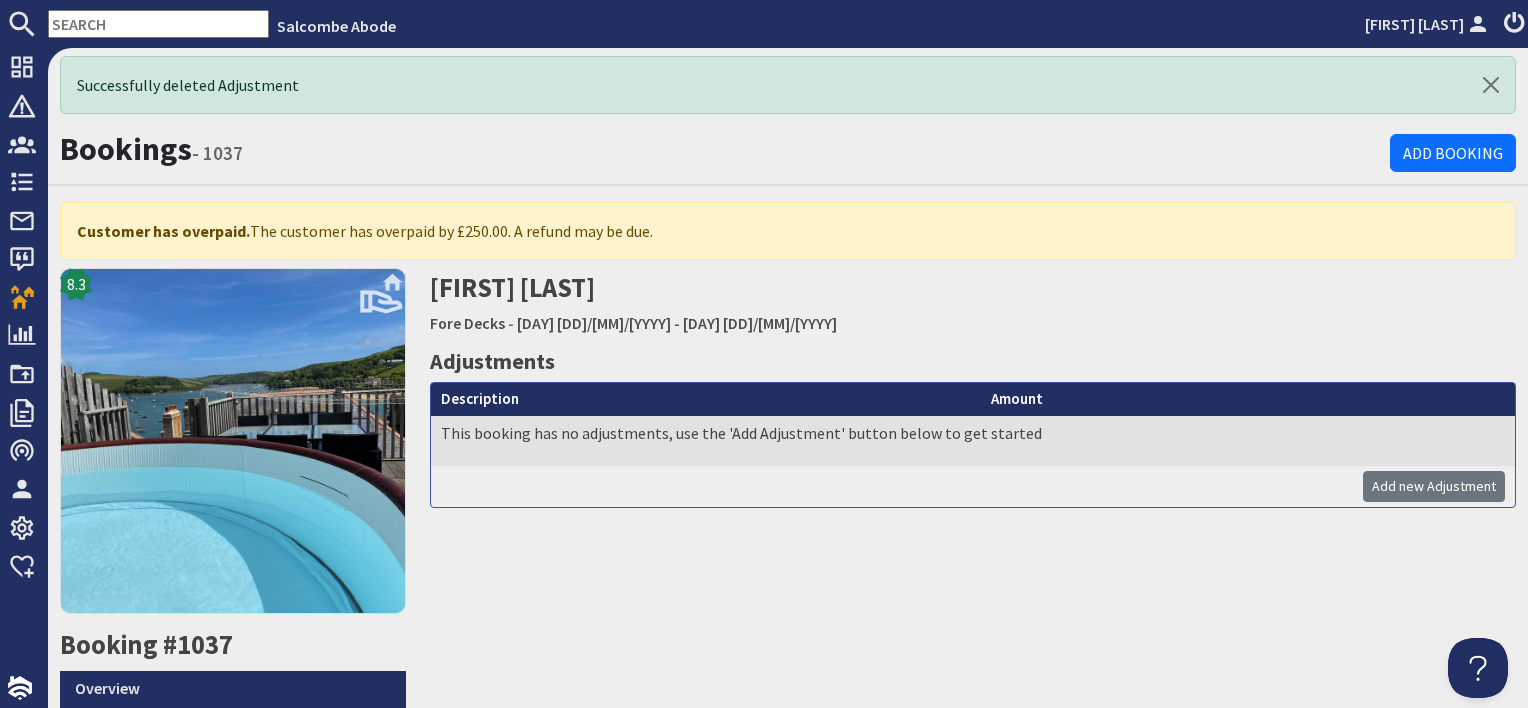 scroll, scrollTop: 0, scrollLeft: 0, axis: both 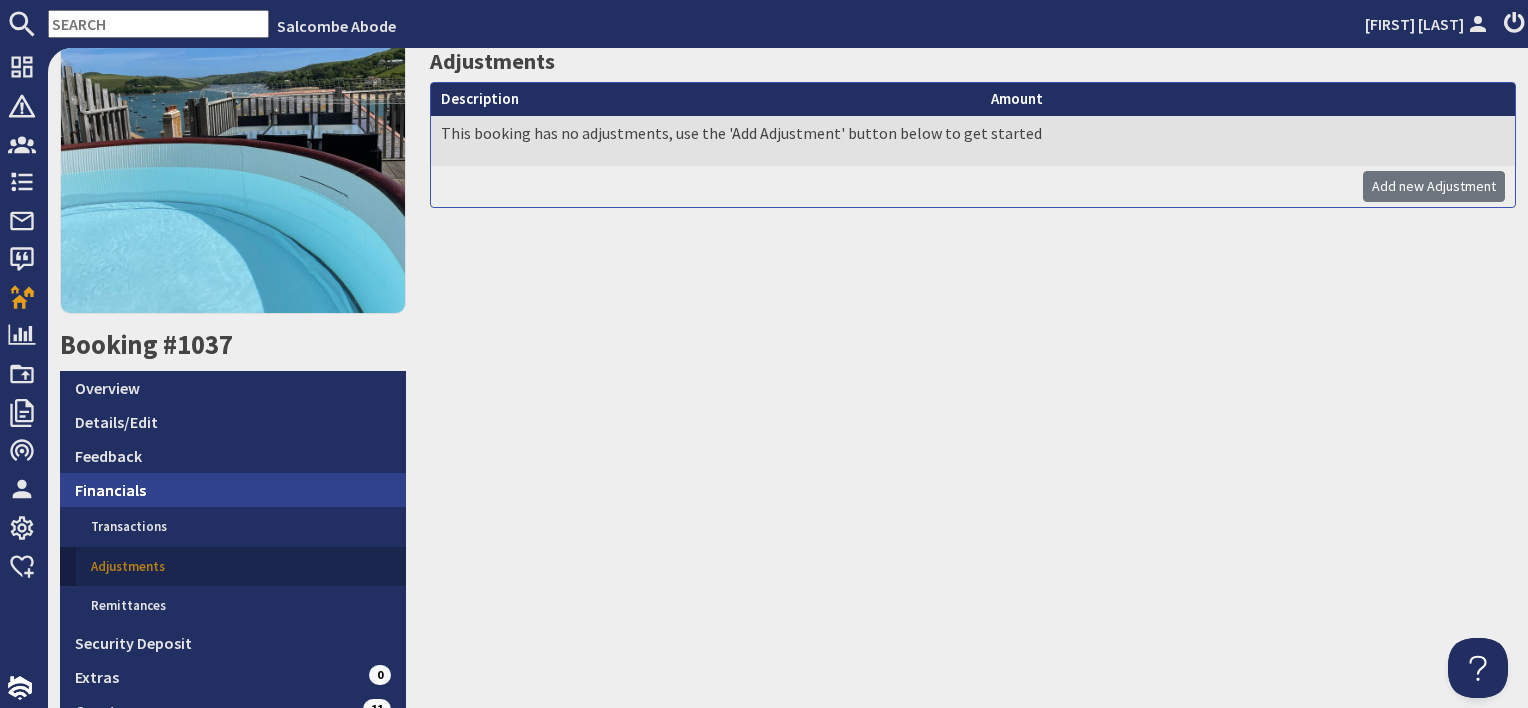 click on "Financials" at bounding box center (233, 490) 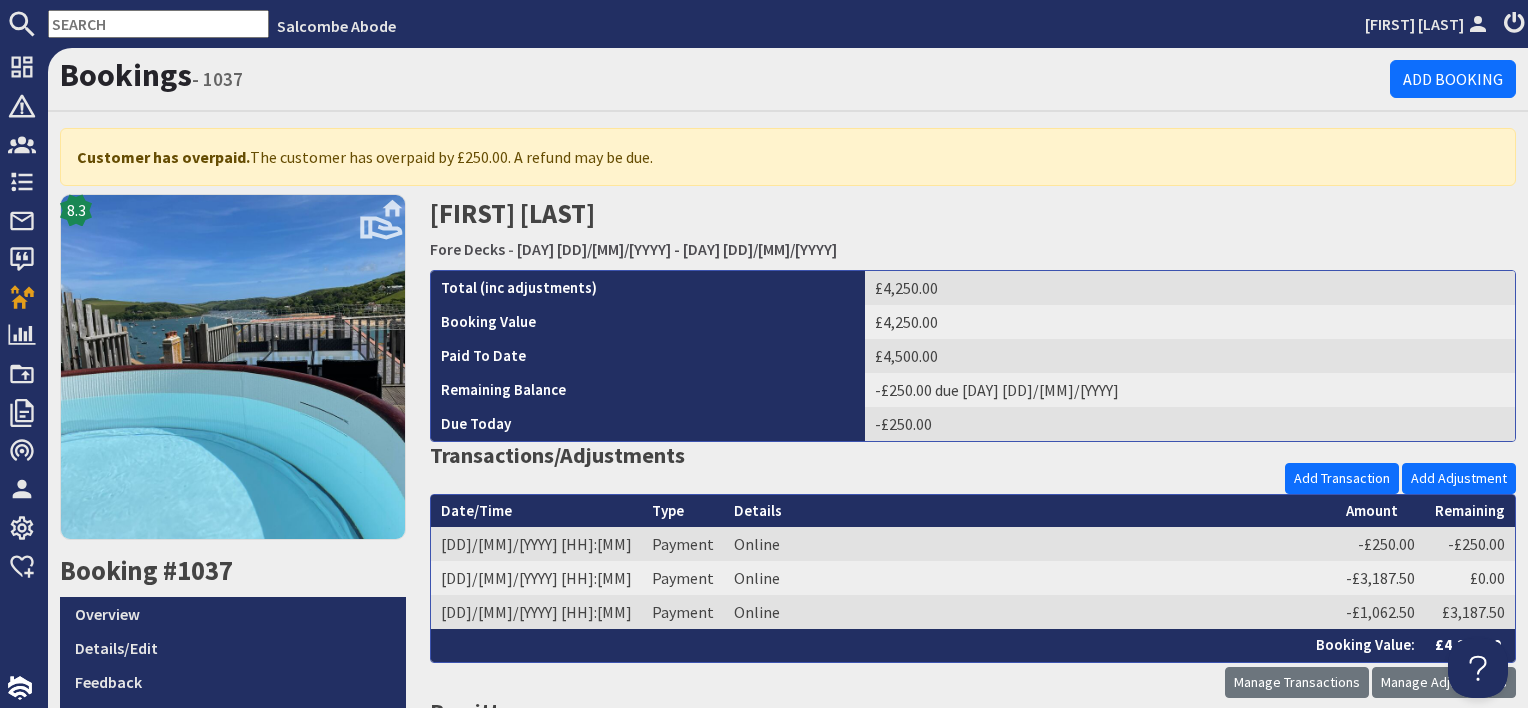 scroll, scrollTop: 0, scrollLeft: 0, axis: both 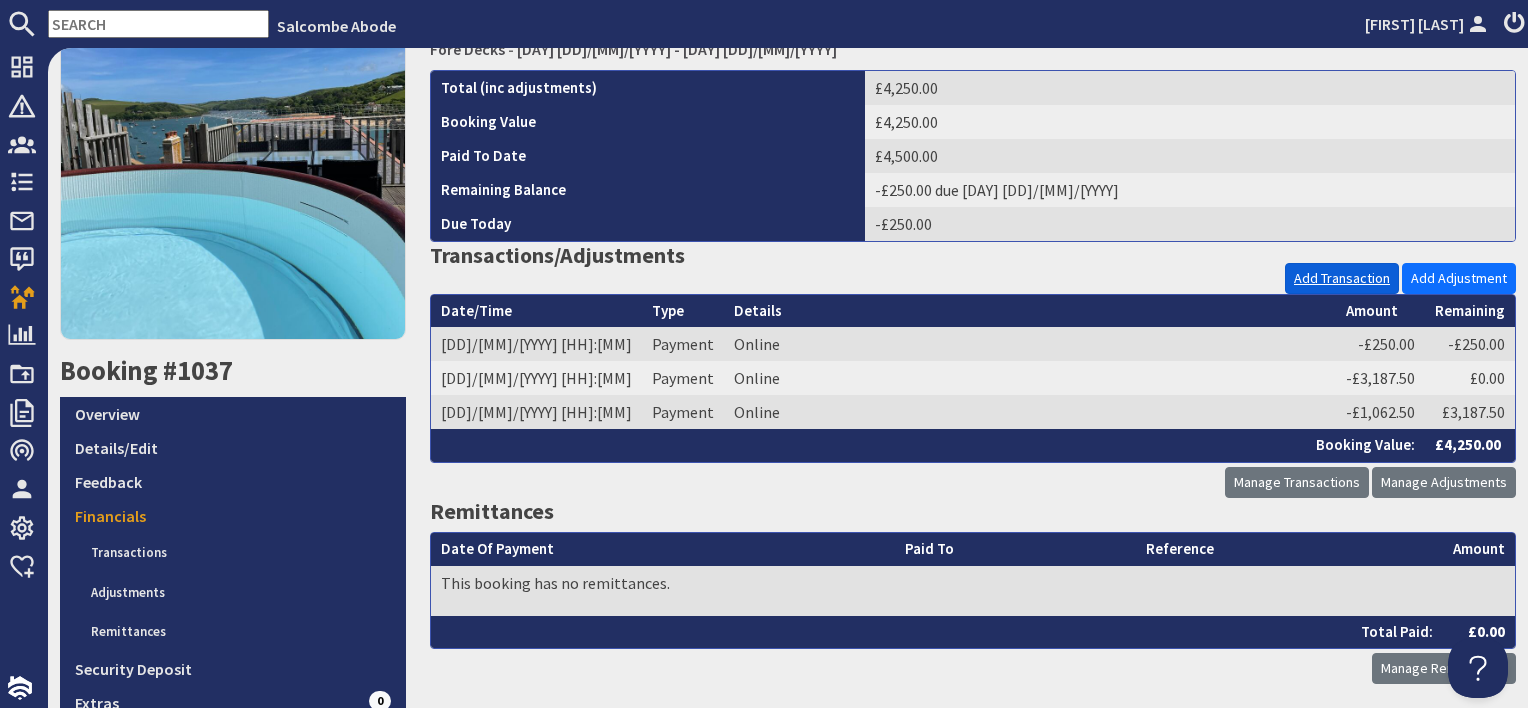 click on "Add Transaction" at bounding box center (1342, 278) 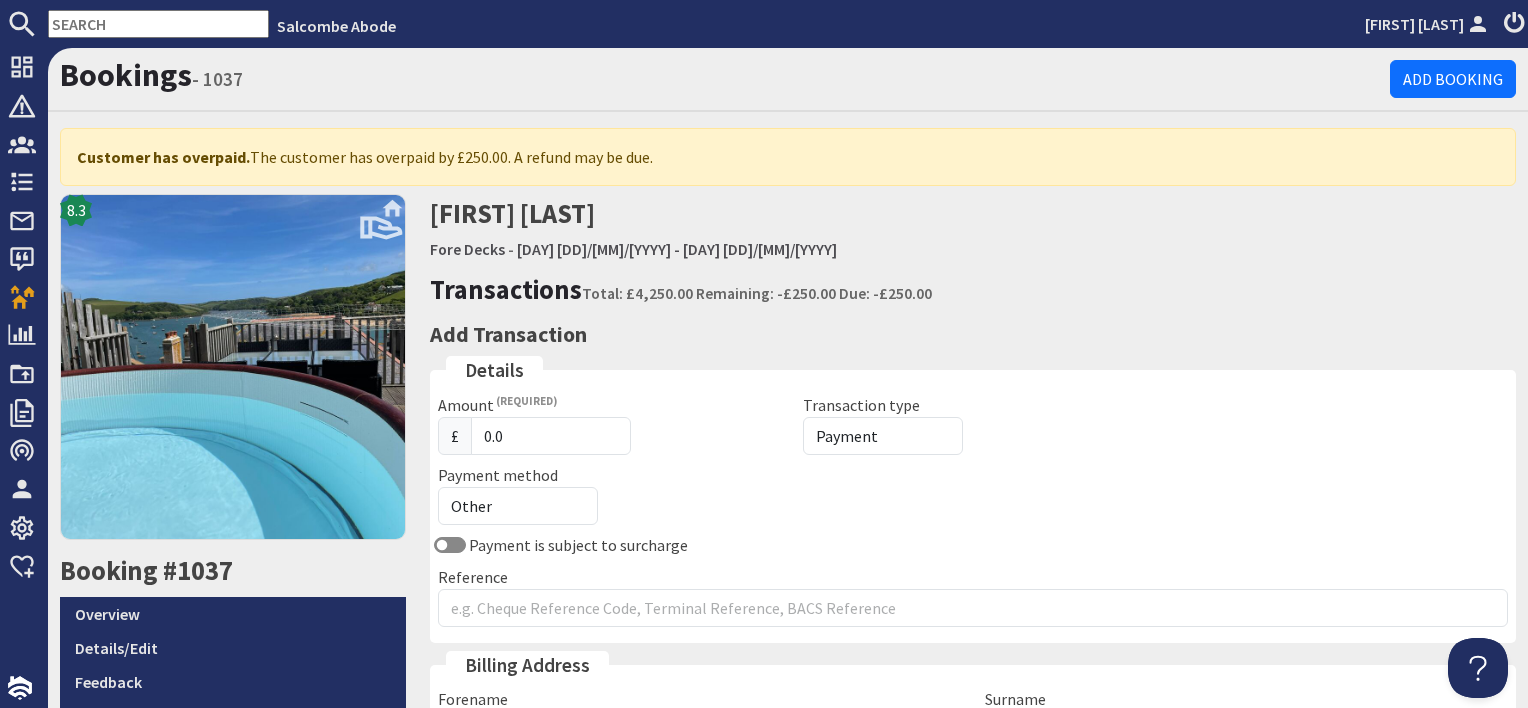 scroll, scrollTop: 0, scrollLeft: 0, axis: both 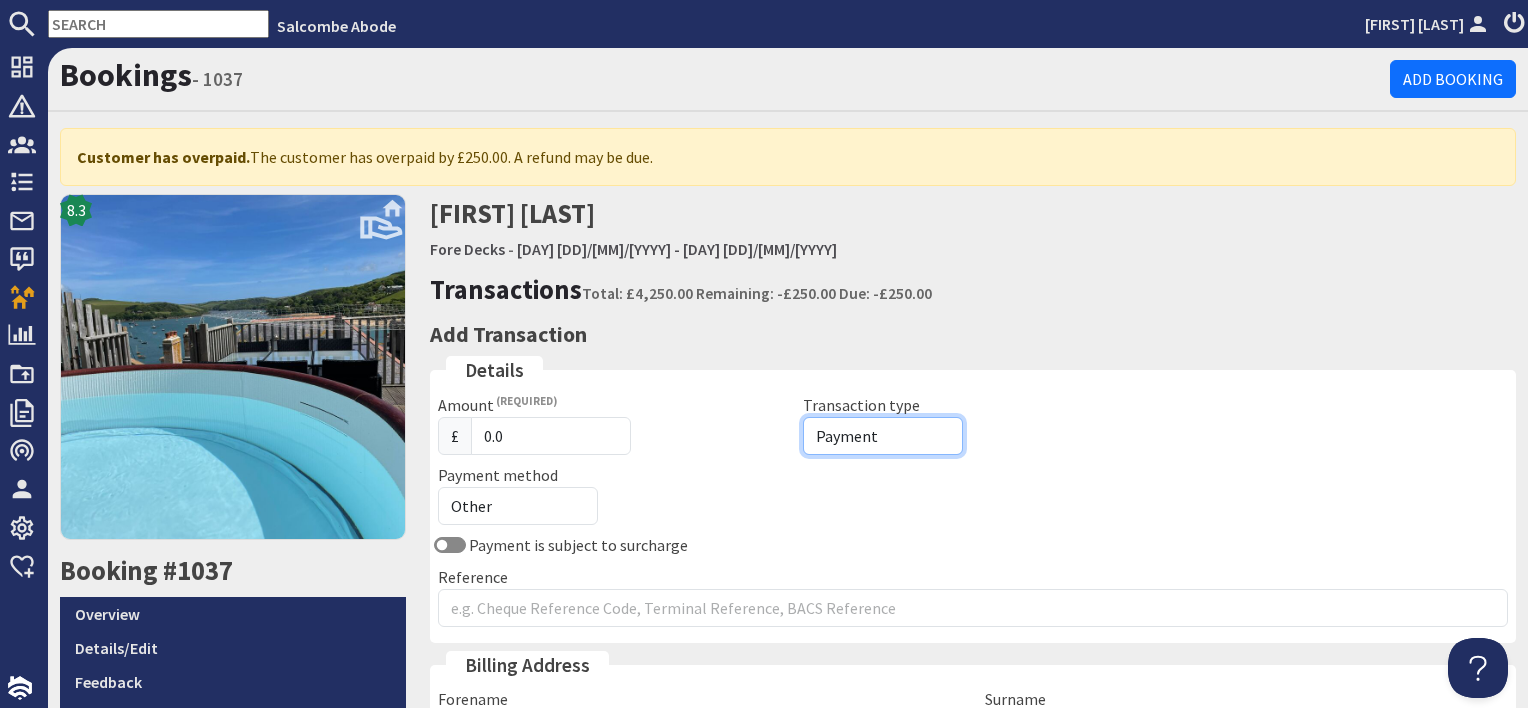 click on "Payment
Refund" at bounding box center (883, 436) 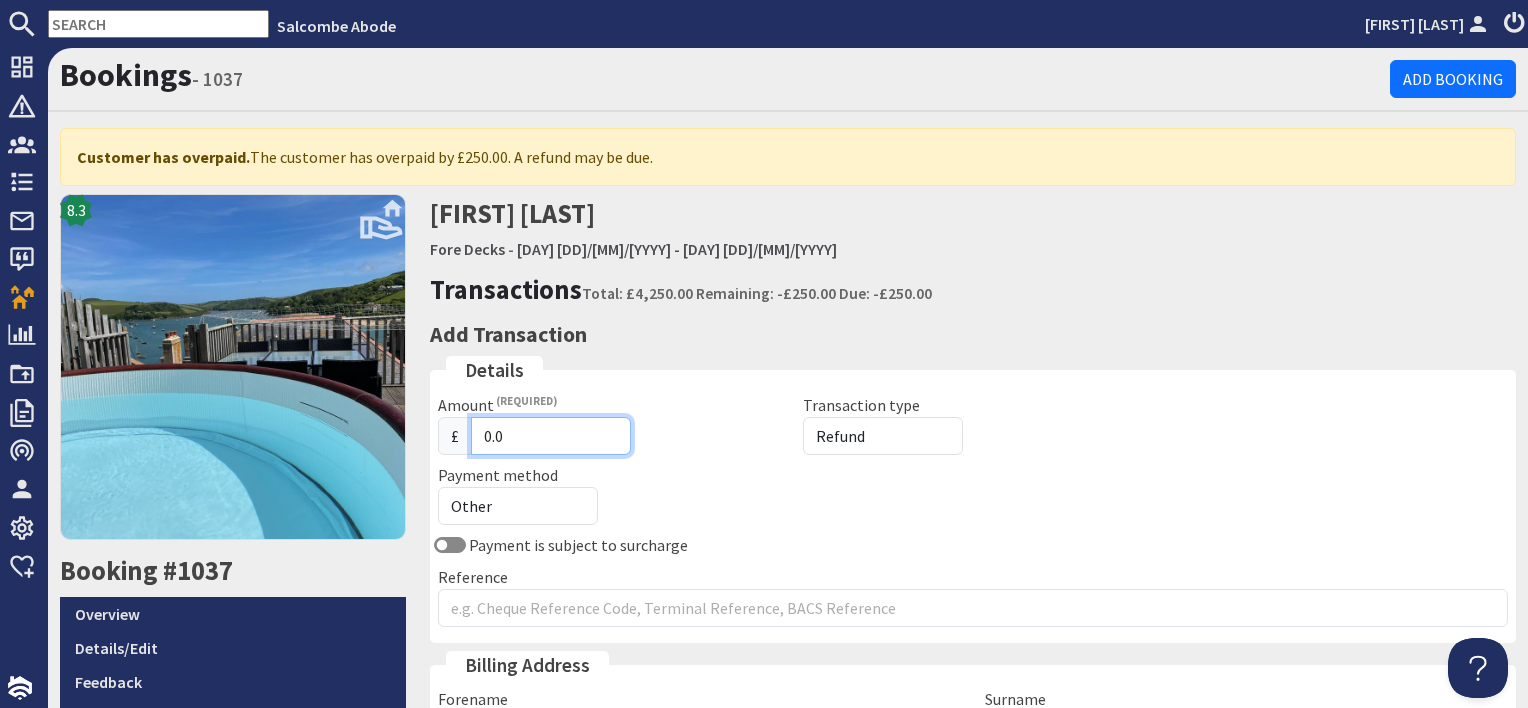 drag, startPoint x: 553, startPoint y: 448, endPoint x: 446, endPoint y: 441, distance: 107.22873 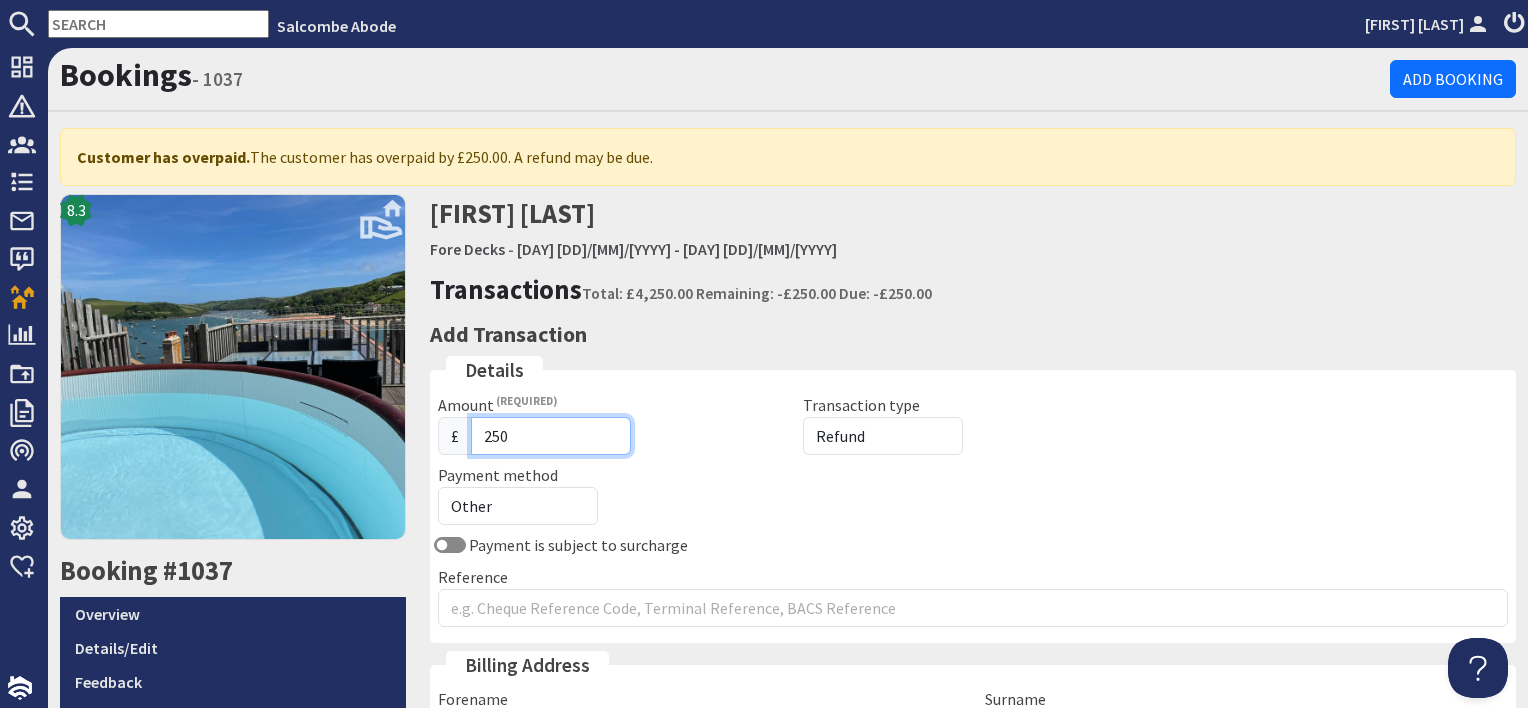 type on "250" 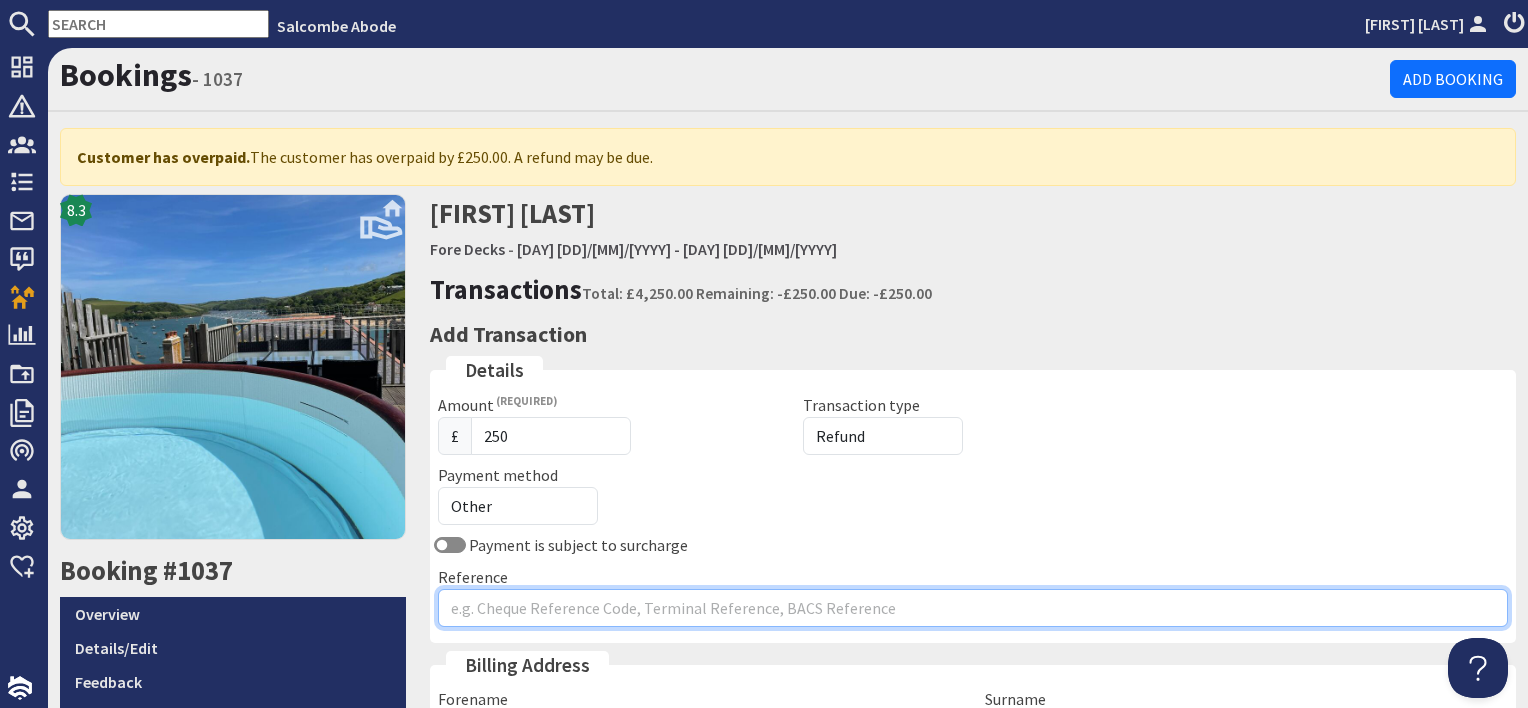 click on "Reference" at bounding box center [973, 608] 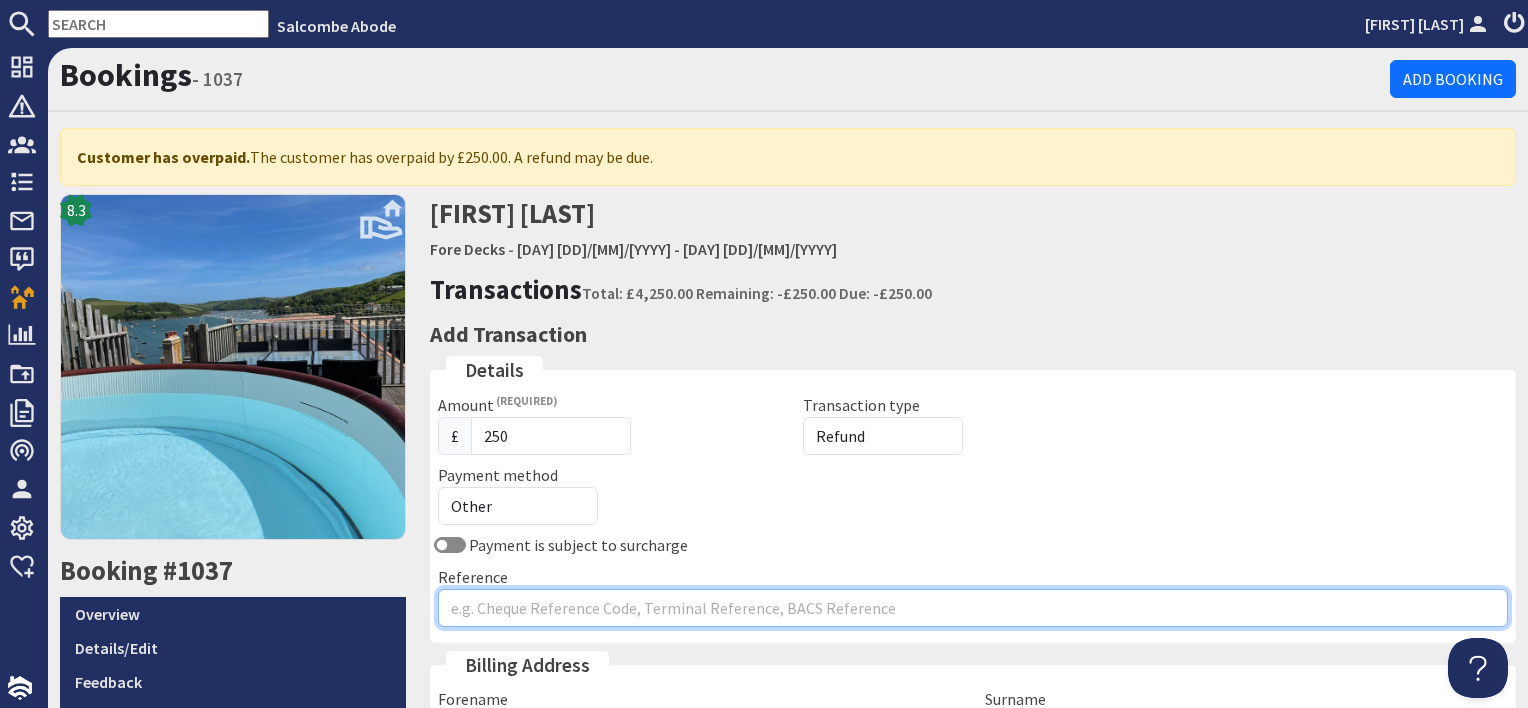 type on "Hot tub - paid 8 July 2025" 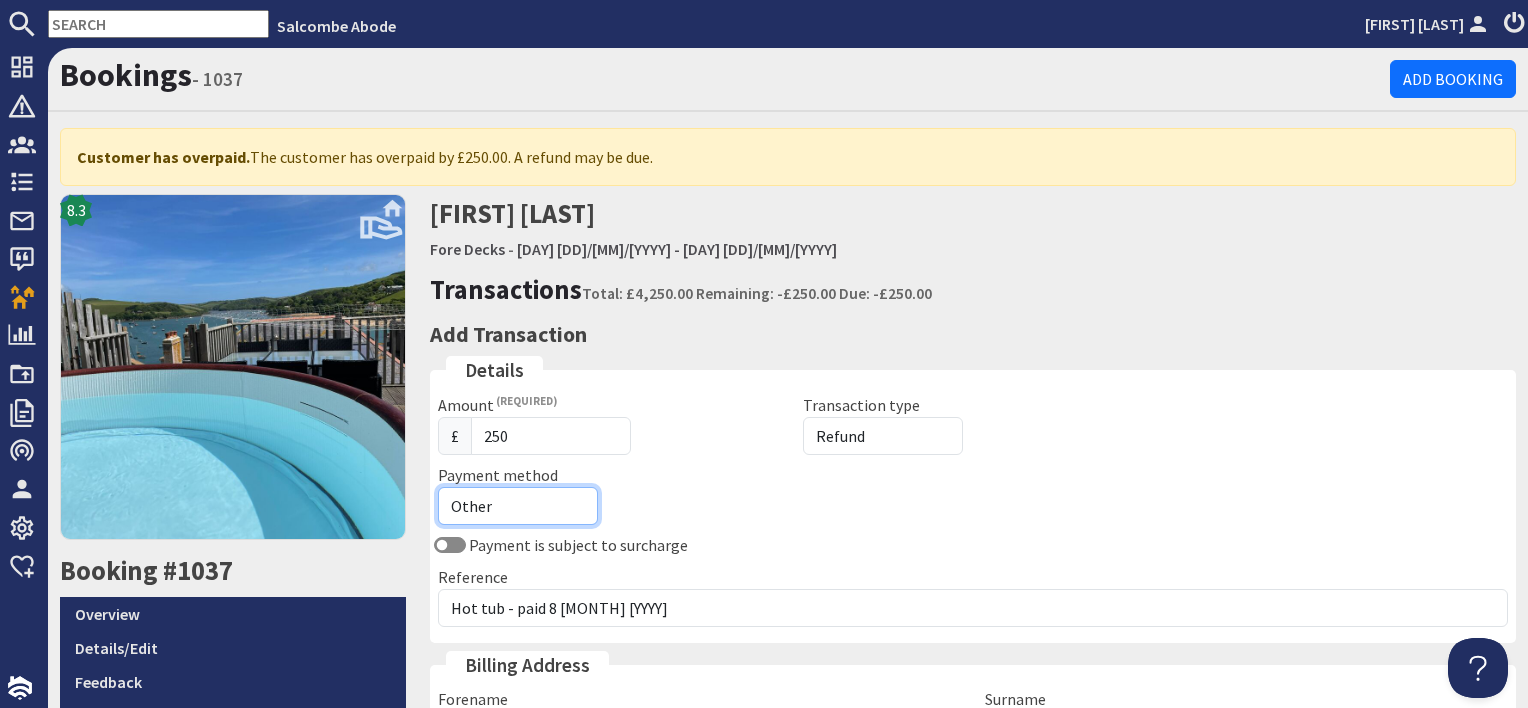 click on "Other
Cash
Bank Transfer
Offline Card
Cheque
Online External" at bounding box center [518, 506] 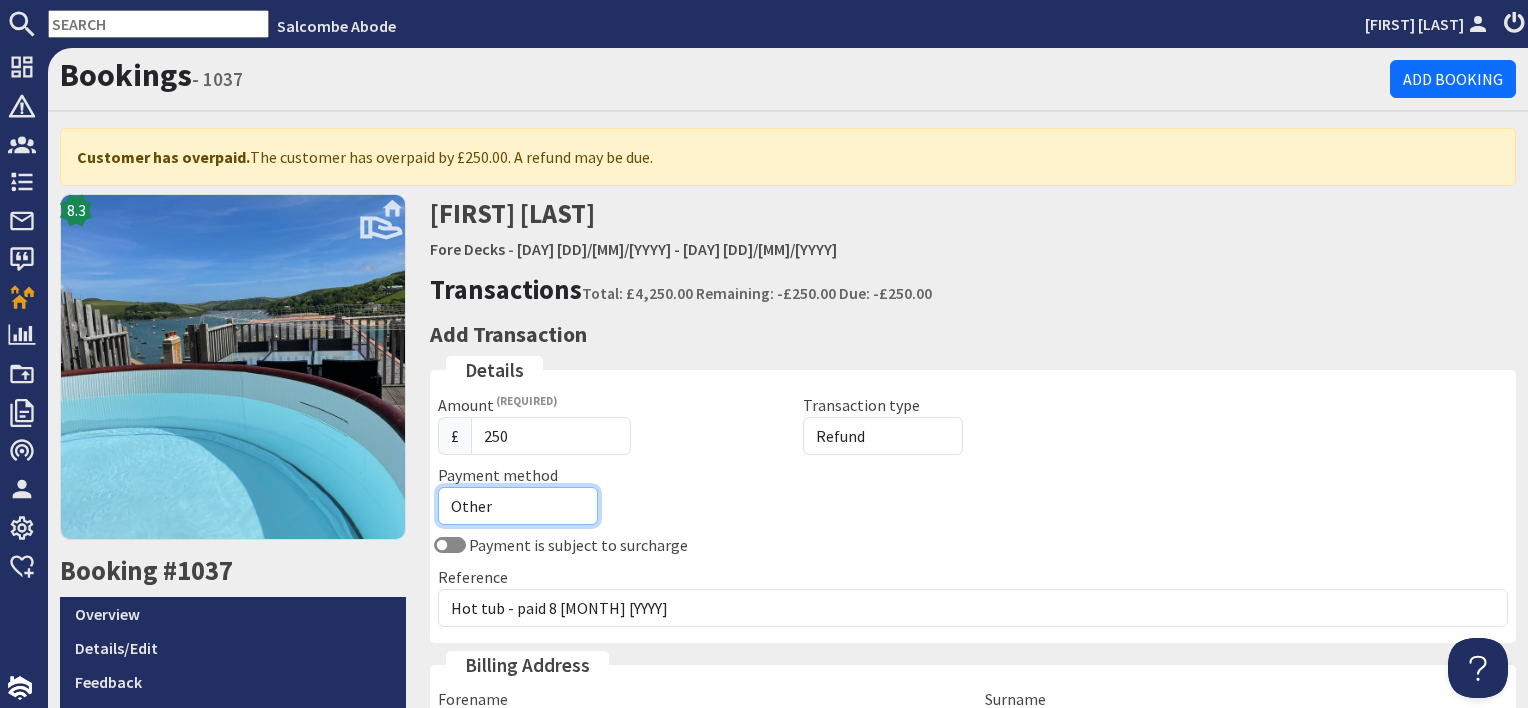 select on "offline_bank_transfer_payment" 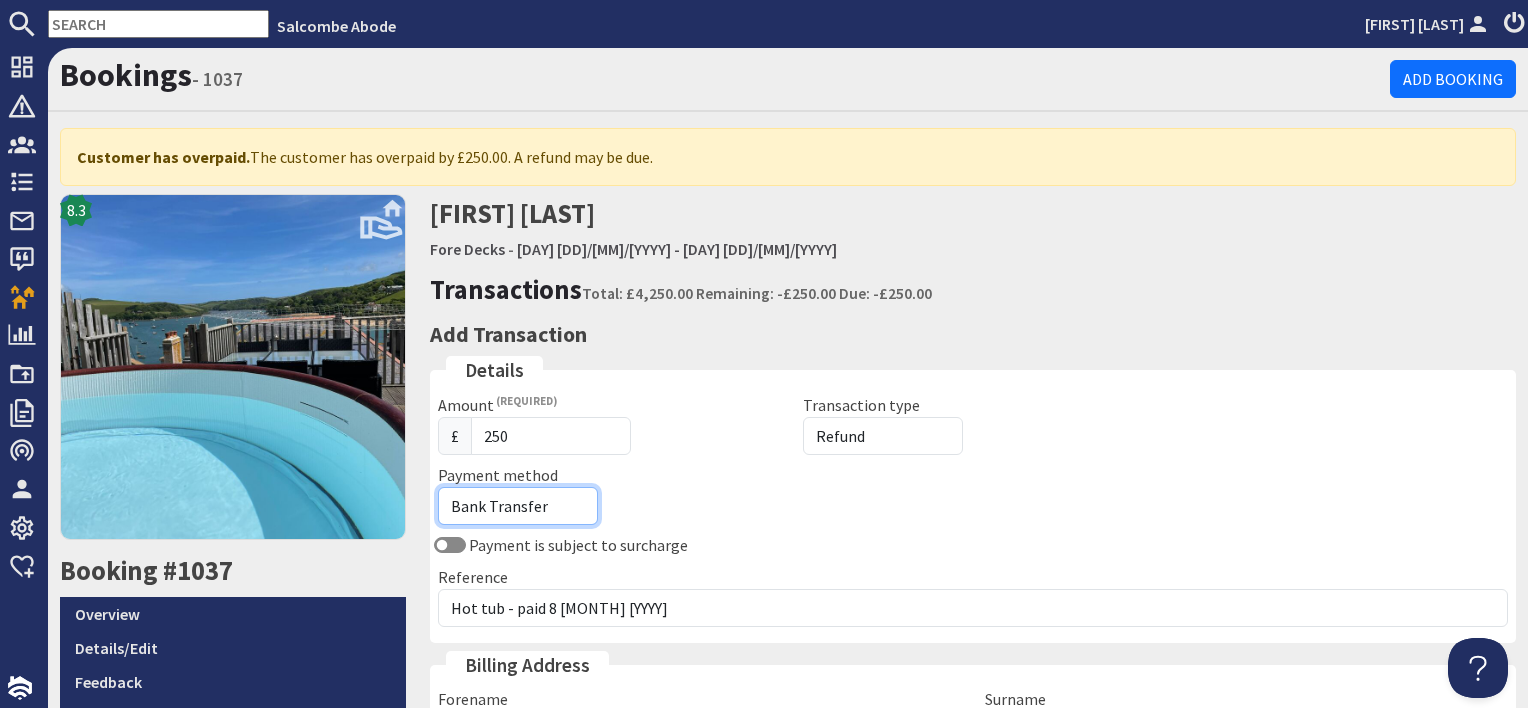click on "Other
Cash
Bank Transfer
Offline Card
Cheque
Online External" at bounding box center (518, 506) 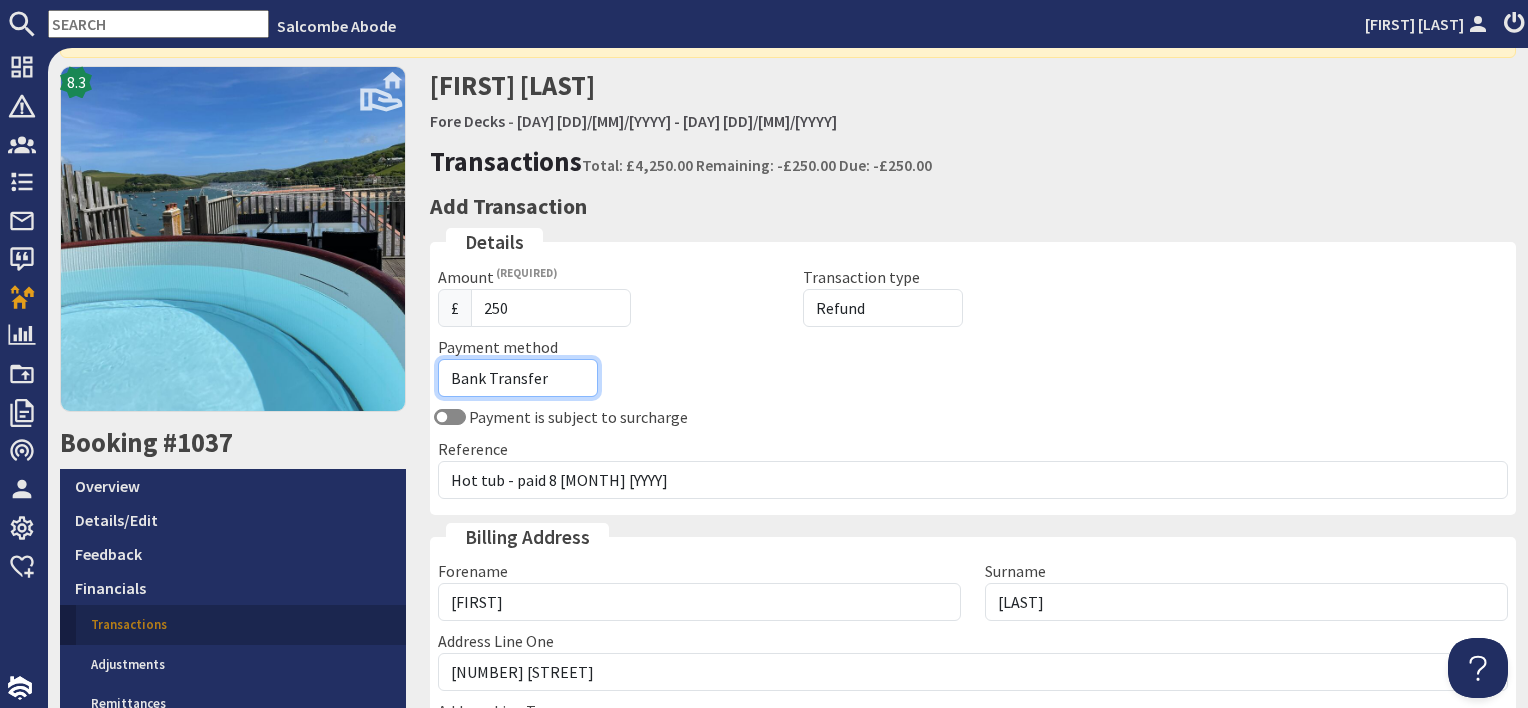 scroll, scrollTop: 400, scrollLeft: 0, axis: vertical 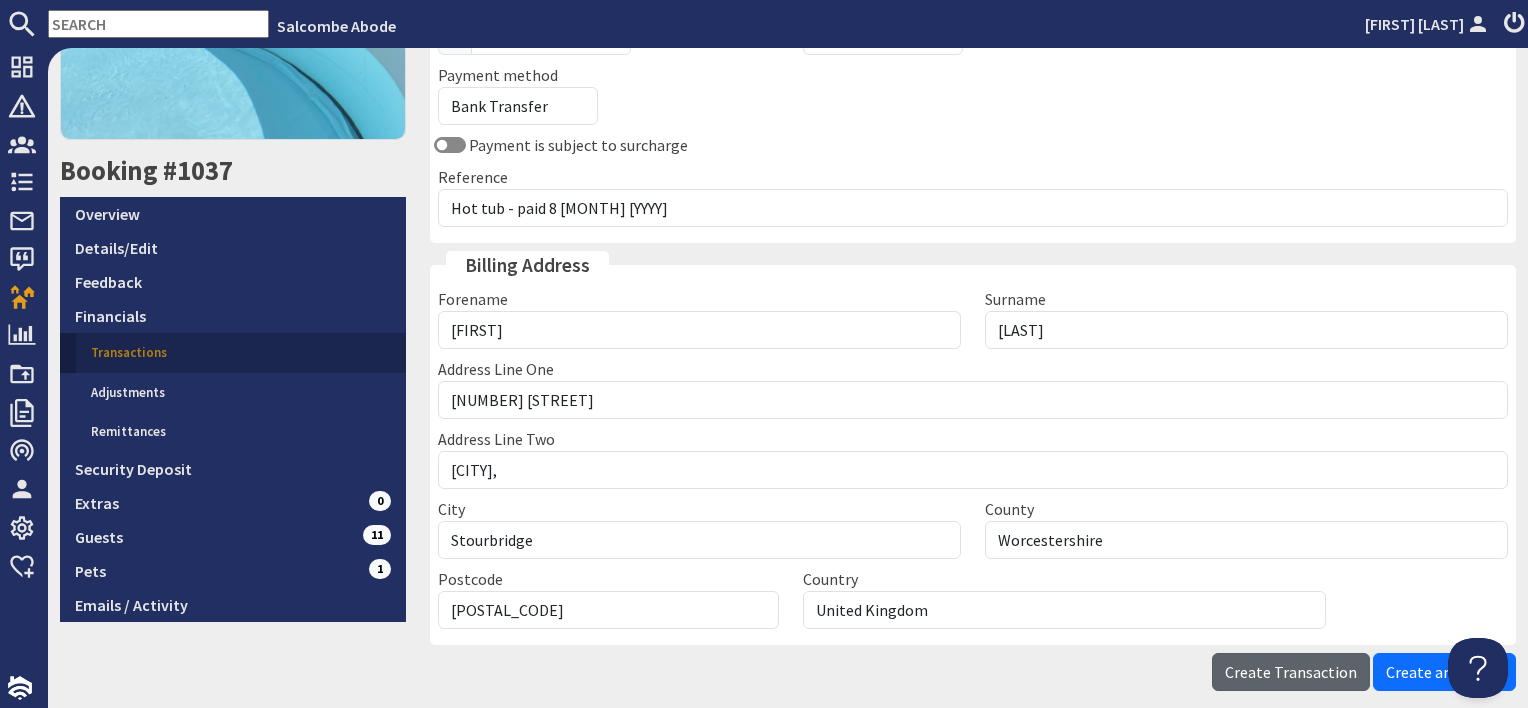 click on "Create Transaction" at bounding box center (1291, 672) 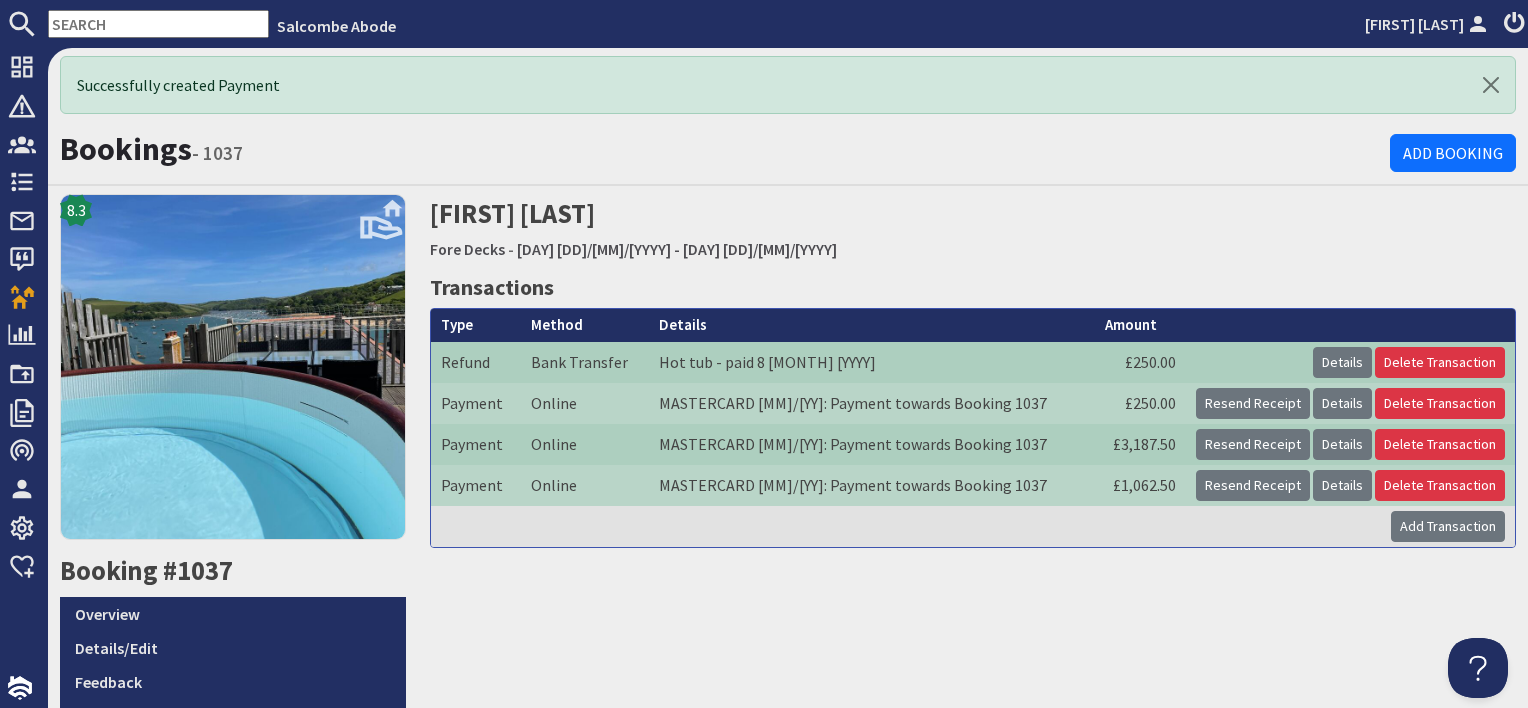 scroll, scrollTop: 0, scrollLeft: 0, axis: both 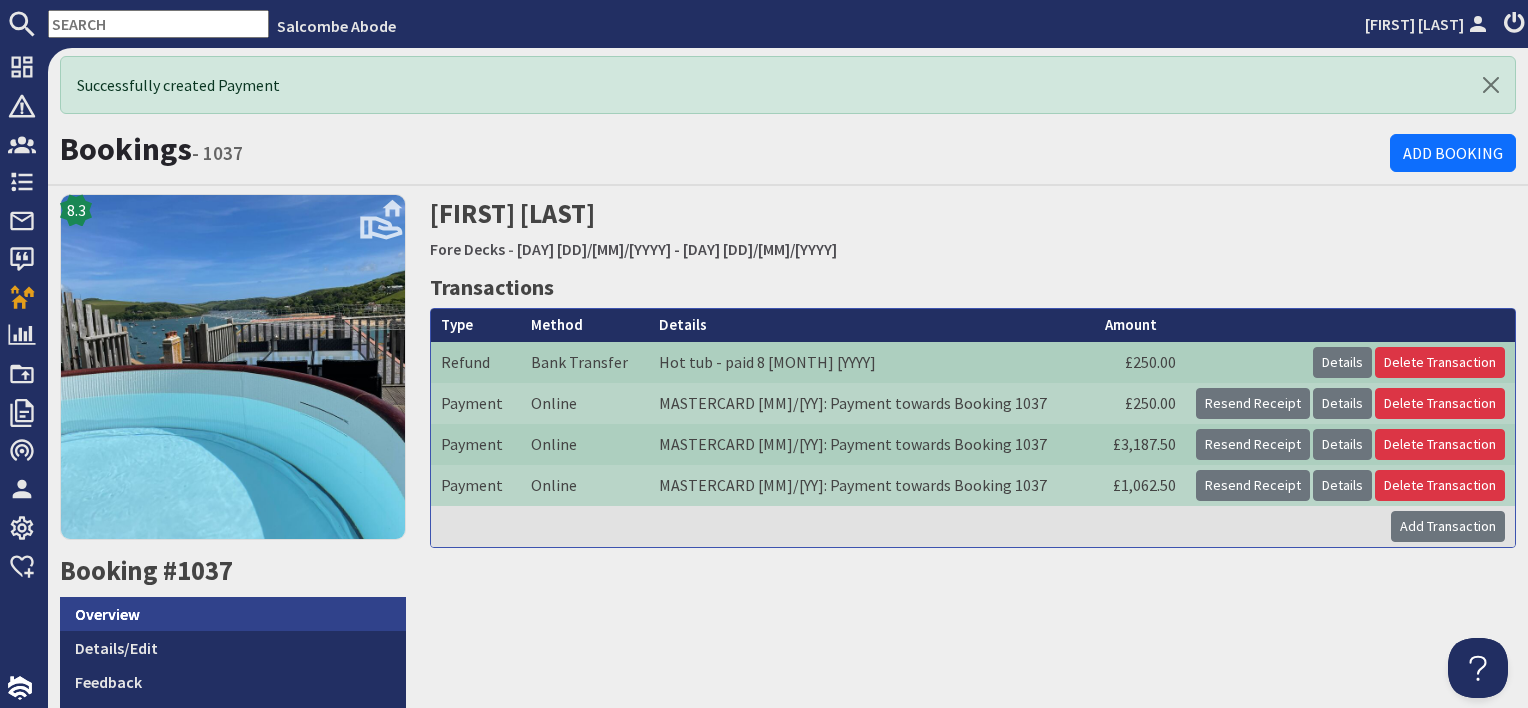 click on "Overview" at bounding box center [233, 614] 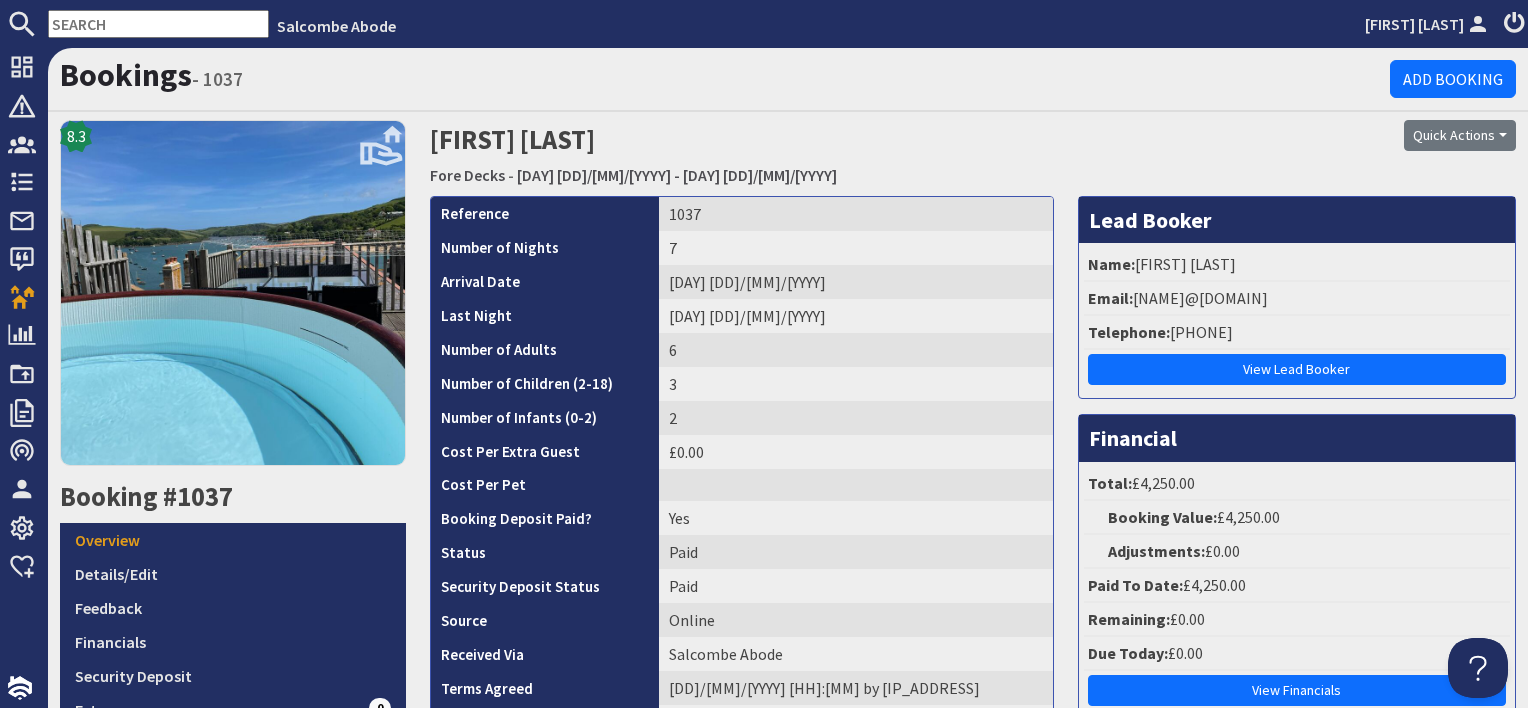 scroll, scrollTop: 0, scrollLeft: 0, axis: both 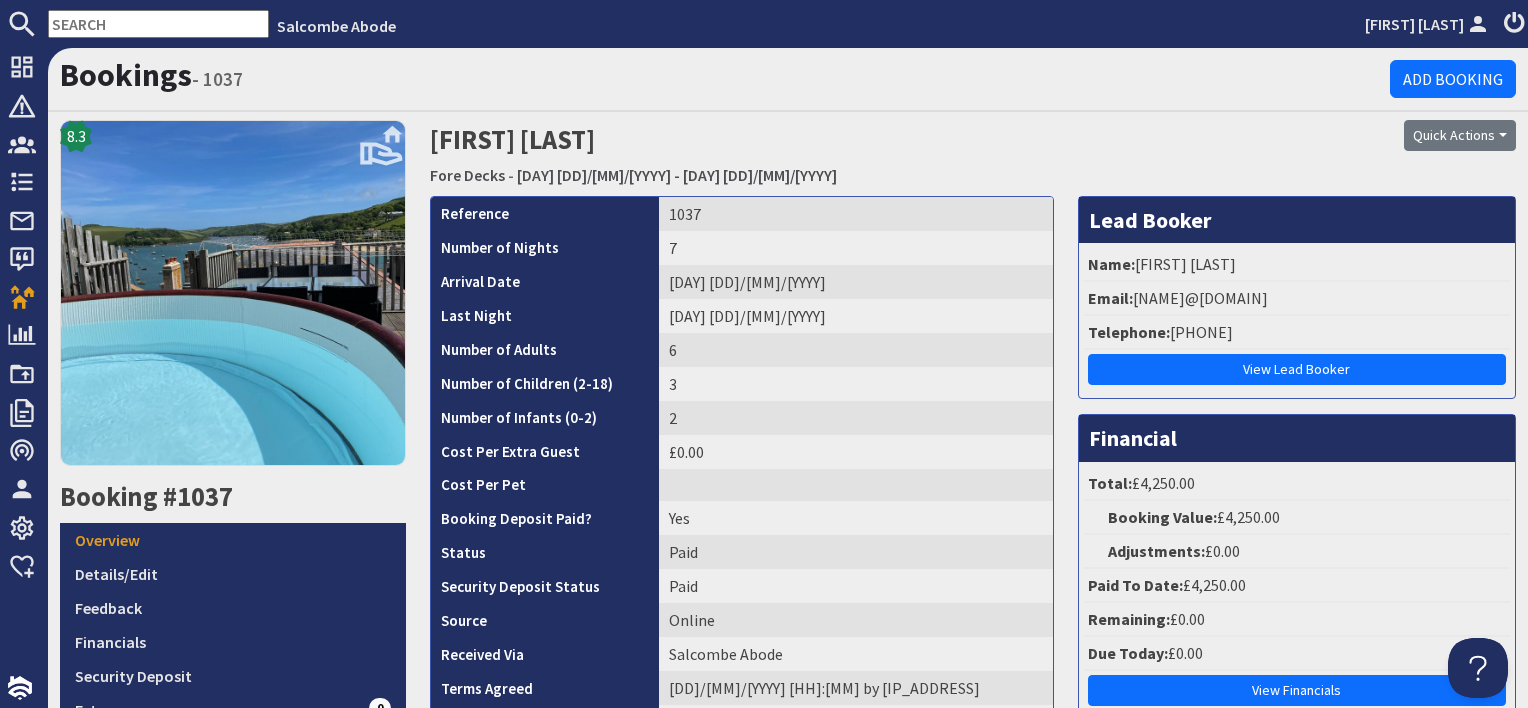 drag, startPoint x: 1272, startPoint y: 295, endPoint x: 1124, endPoint y: 297, distance: 148.01352 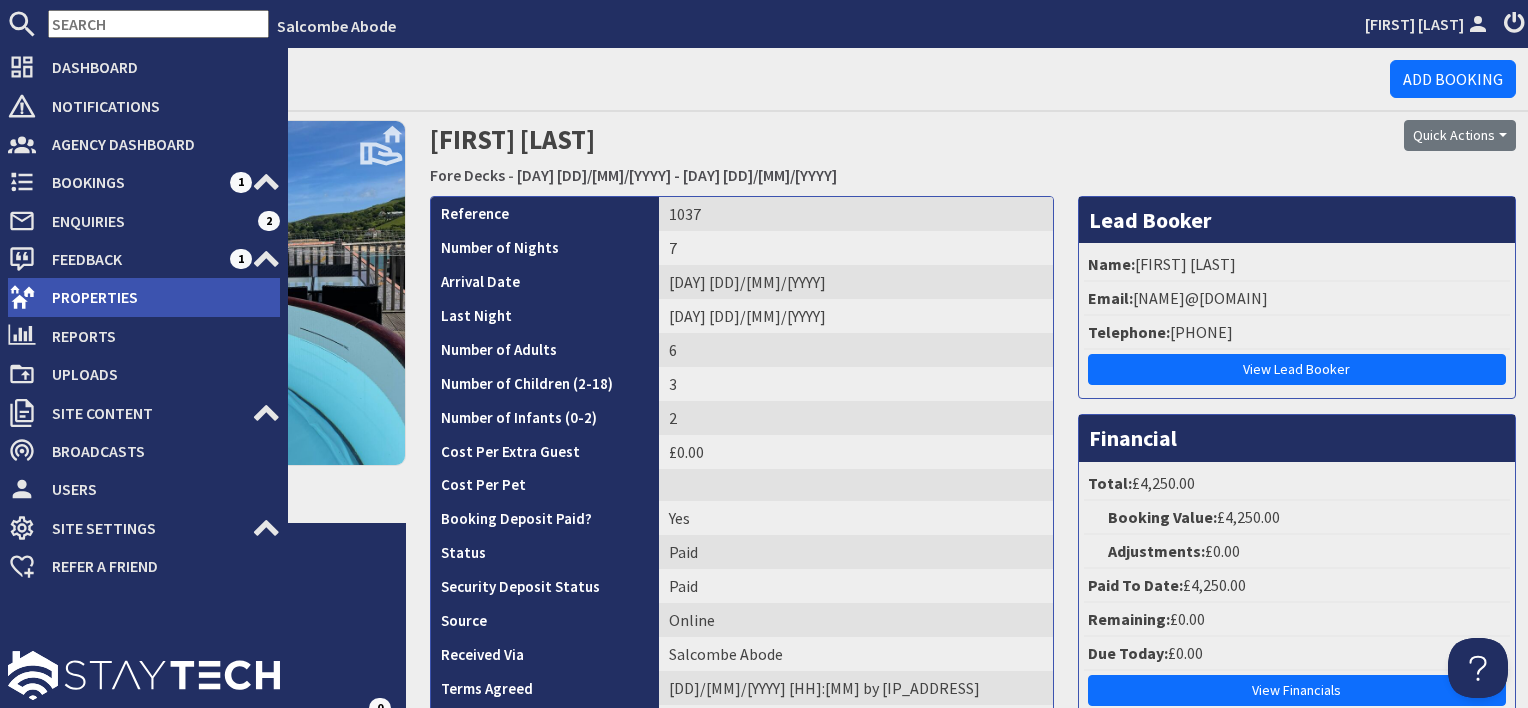 click on "Properties" at bounding box center (158, 297) 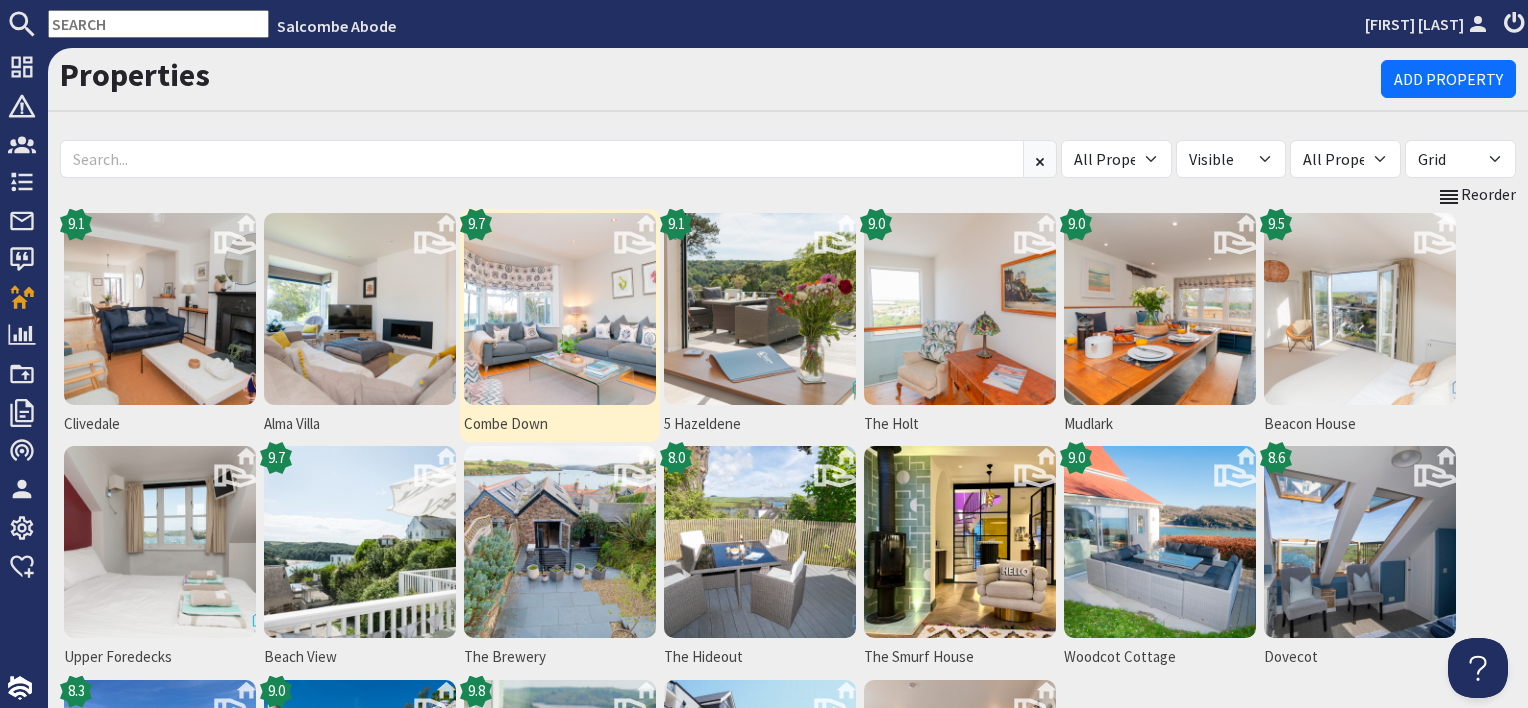 scroll, scrollTop: 0, scrollLeft: 0, axis: both 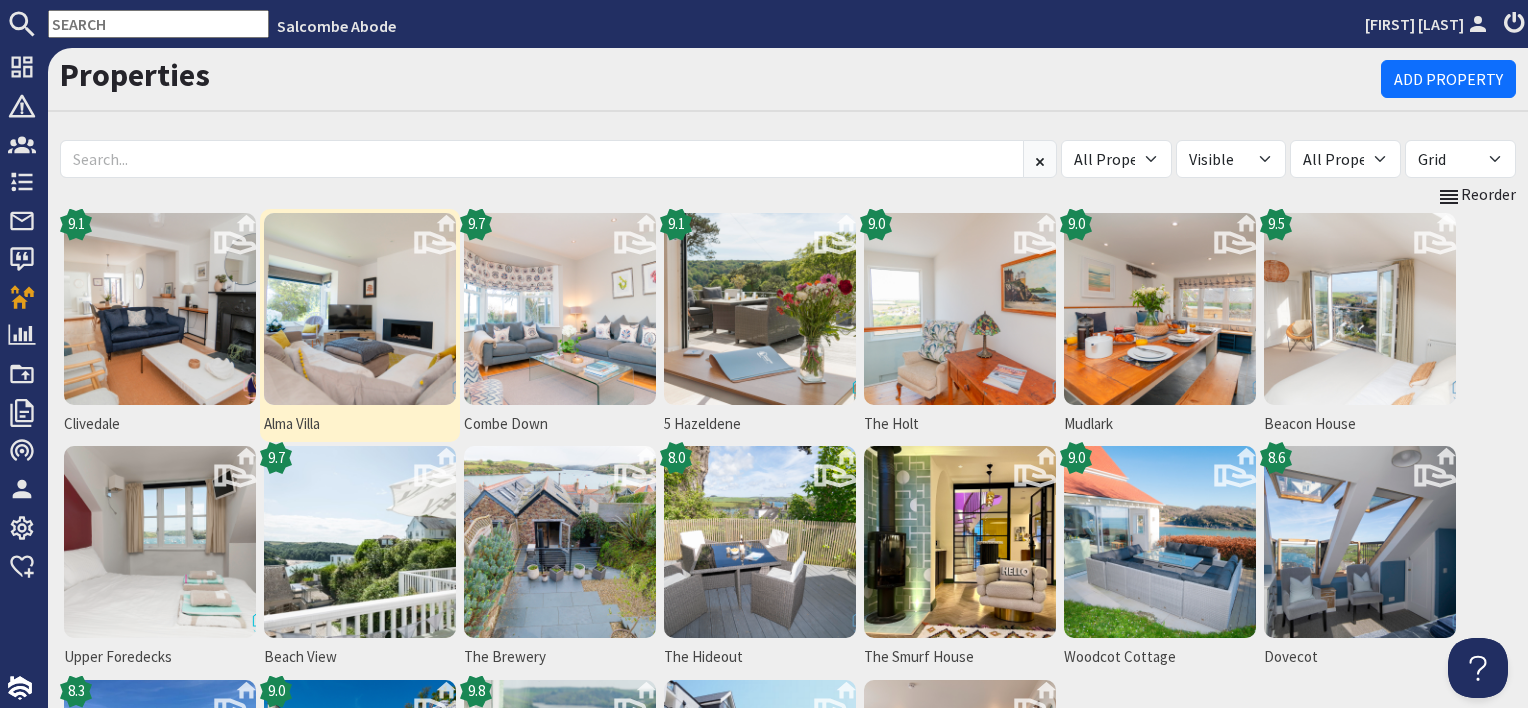 click at bounding box center (360, 309) 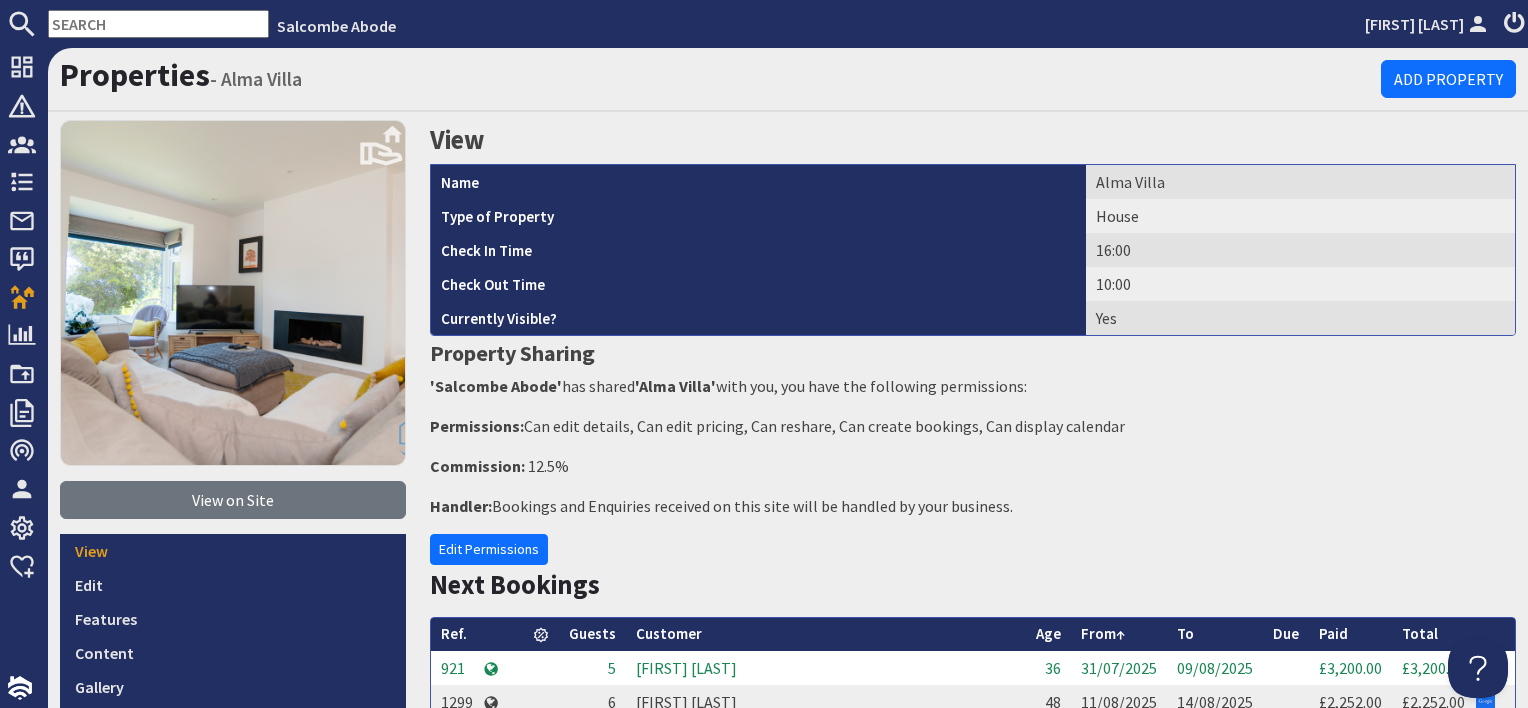 scroll, scrollTop: 0, scrollLeft: 0, axis: both 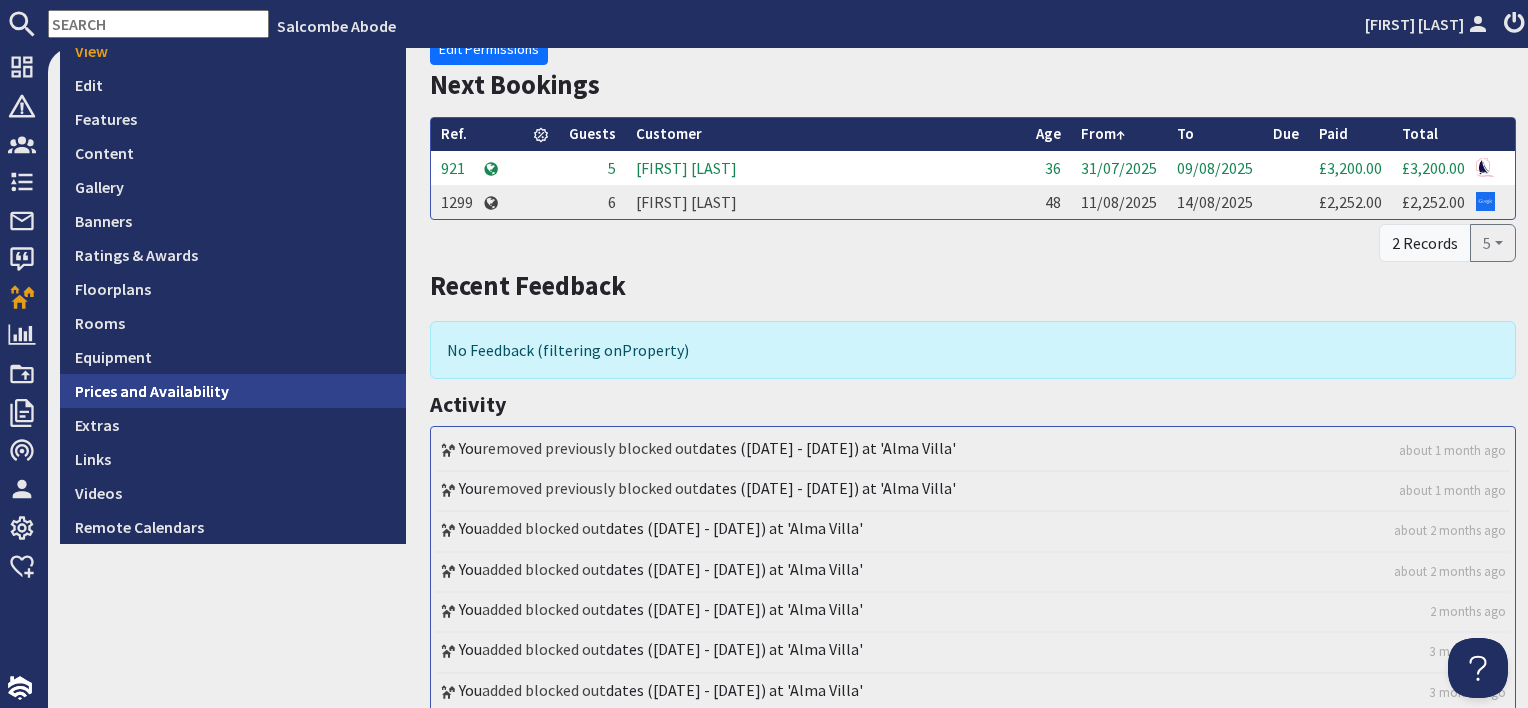 click on "Prices and Availability" at bounding box center [233, 391] 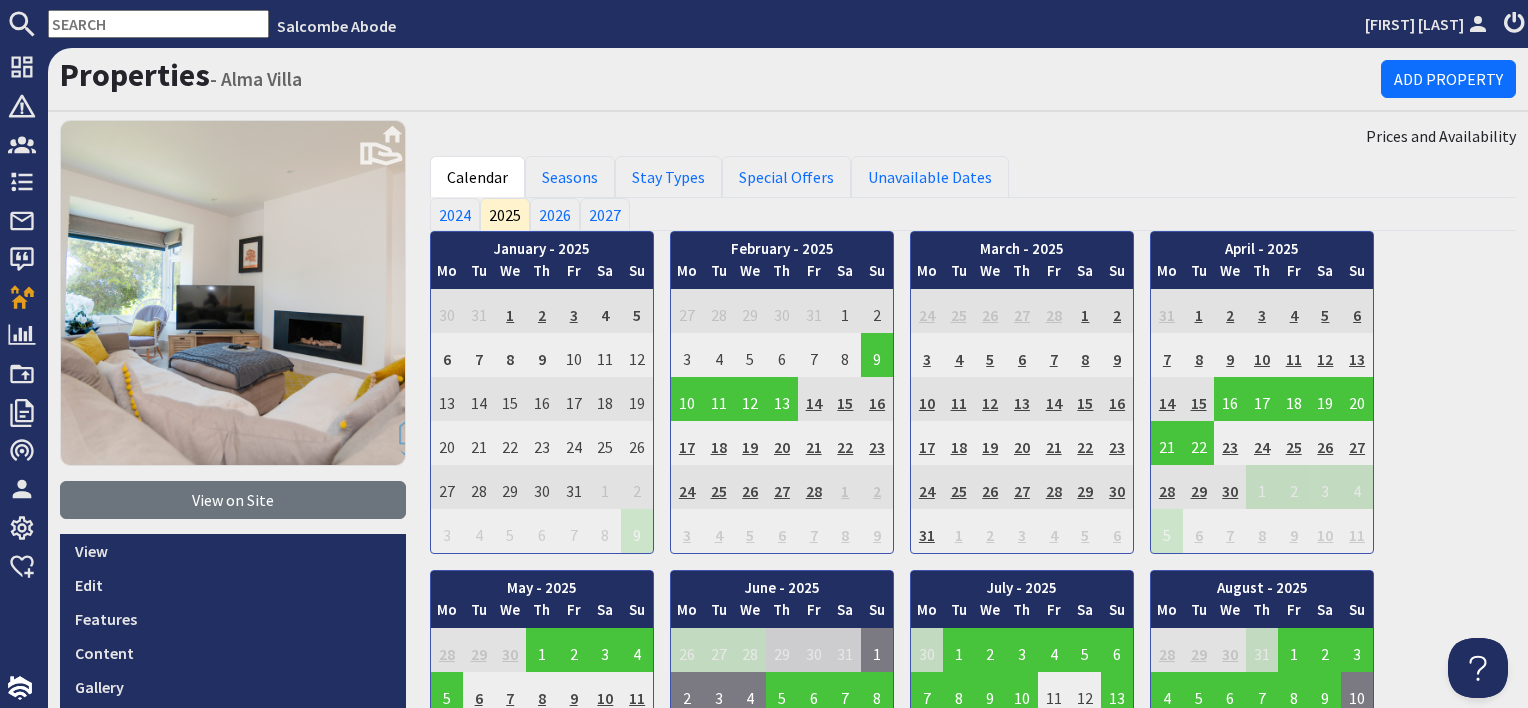 scroll, scrollTop: 0, scrollLeft: 0, axis: both 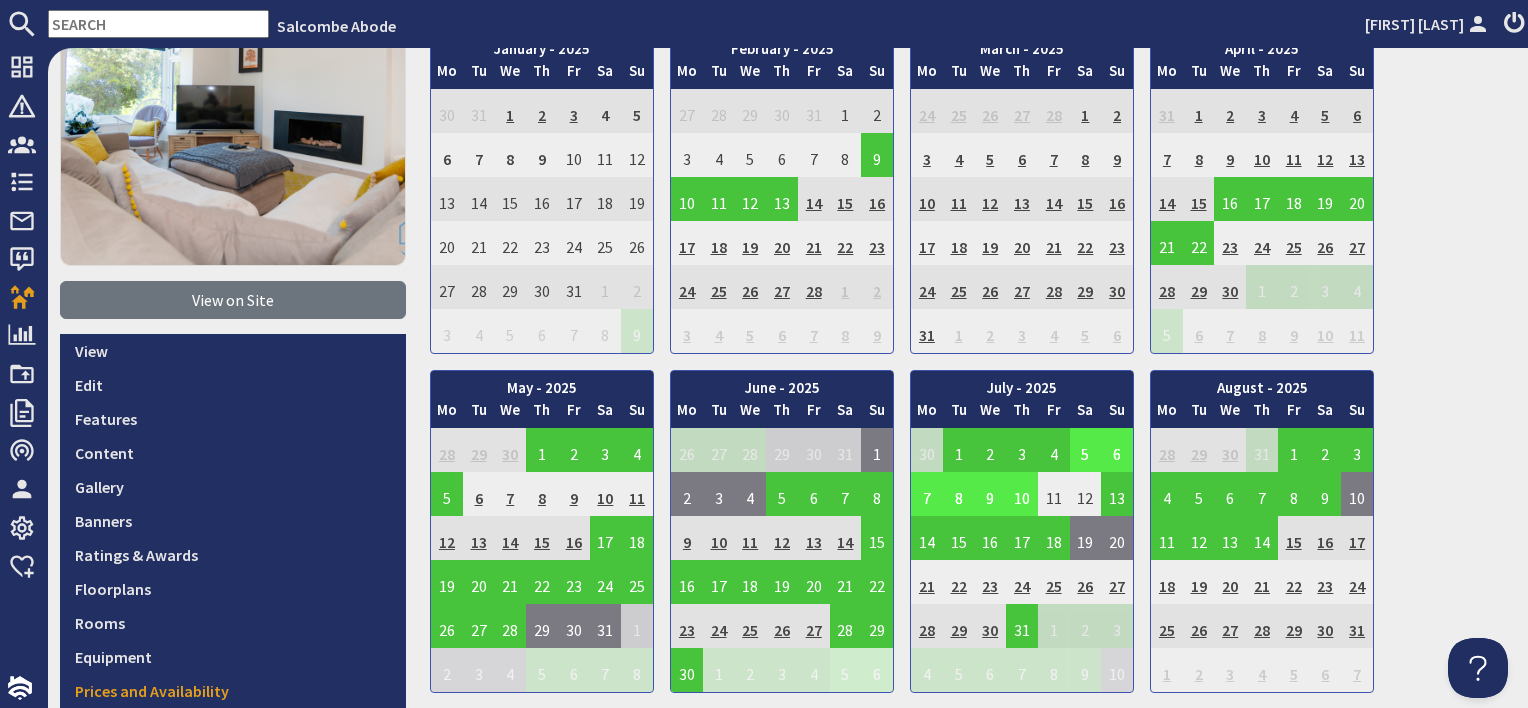 click on "5" at bounding box center [1086, 450] 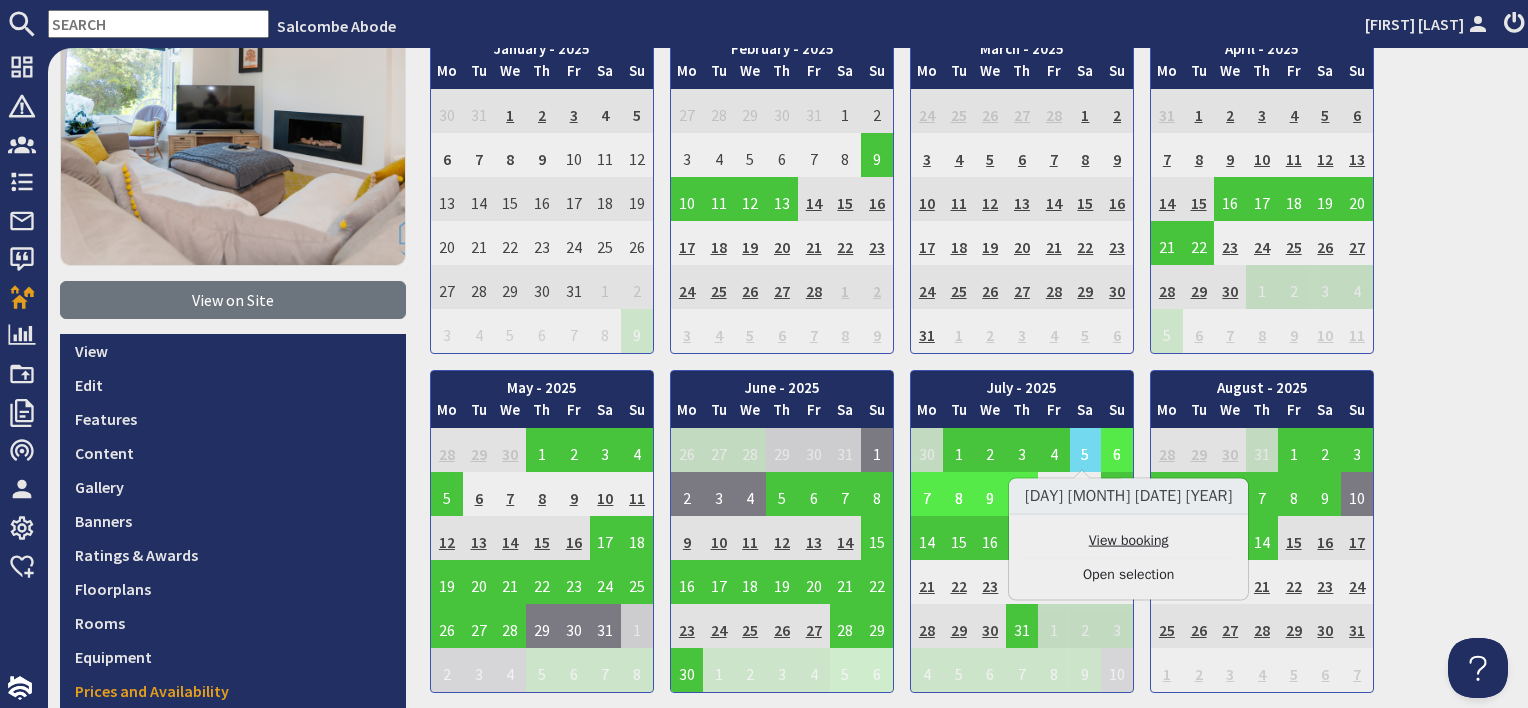 click on "View booking" at bounding box center (1128, 540) 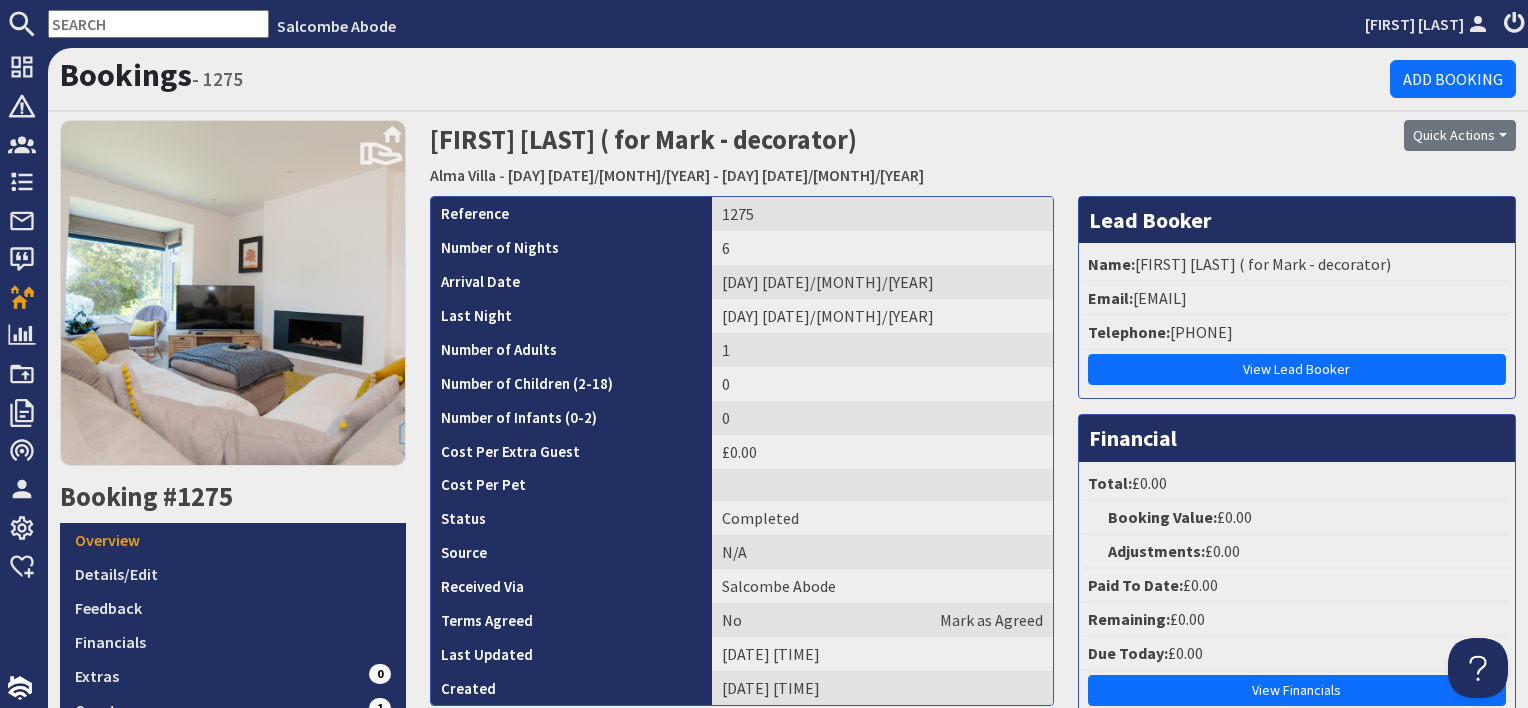 scroll, scrollTop: 0, scrollLeft: 0, axis: both 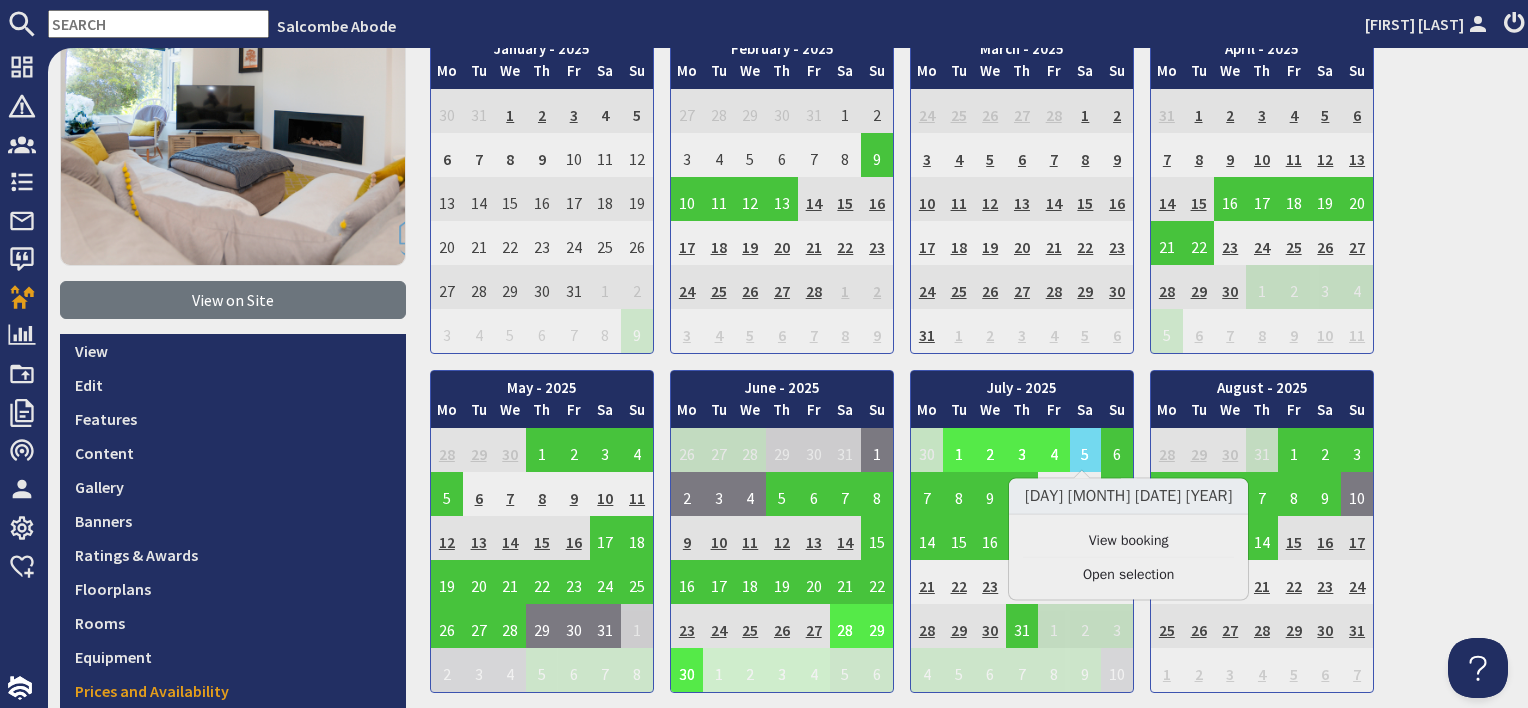 click on "28" at bounding box center (846, 626) 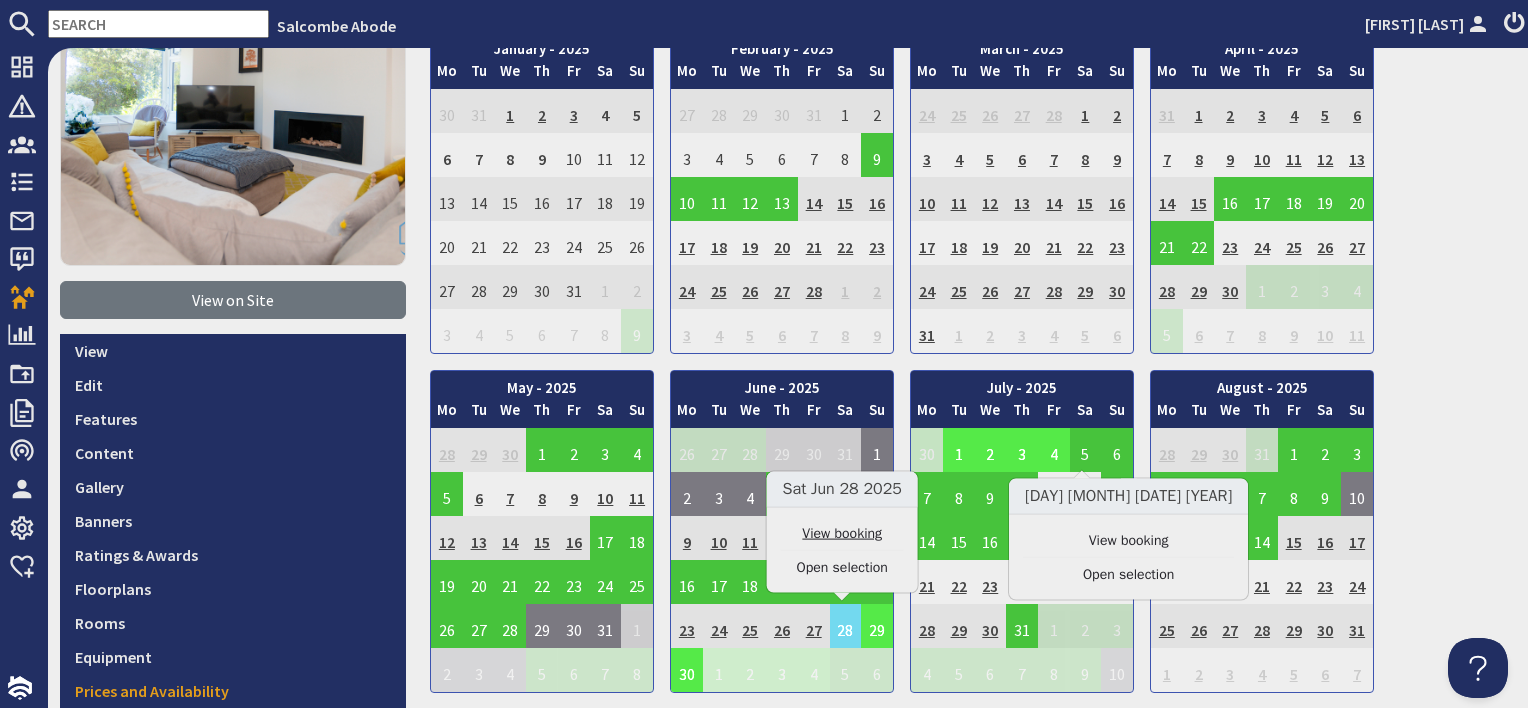 click on "View booking" at bounding box center [842, 533] 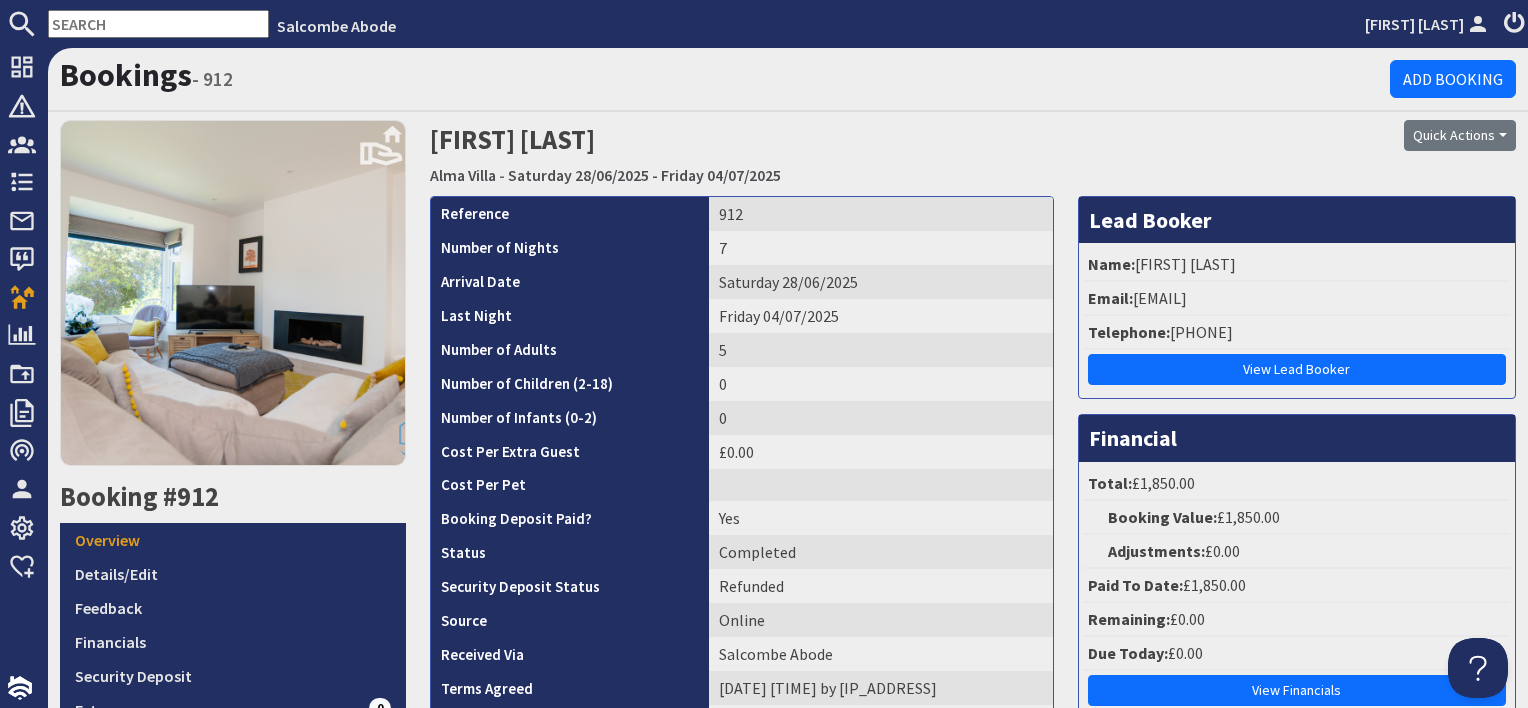 scroll, scrollTop: 0, scrollLeft: 0, axis: both 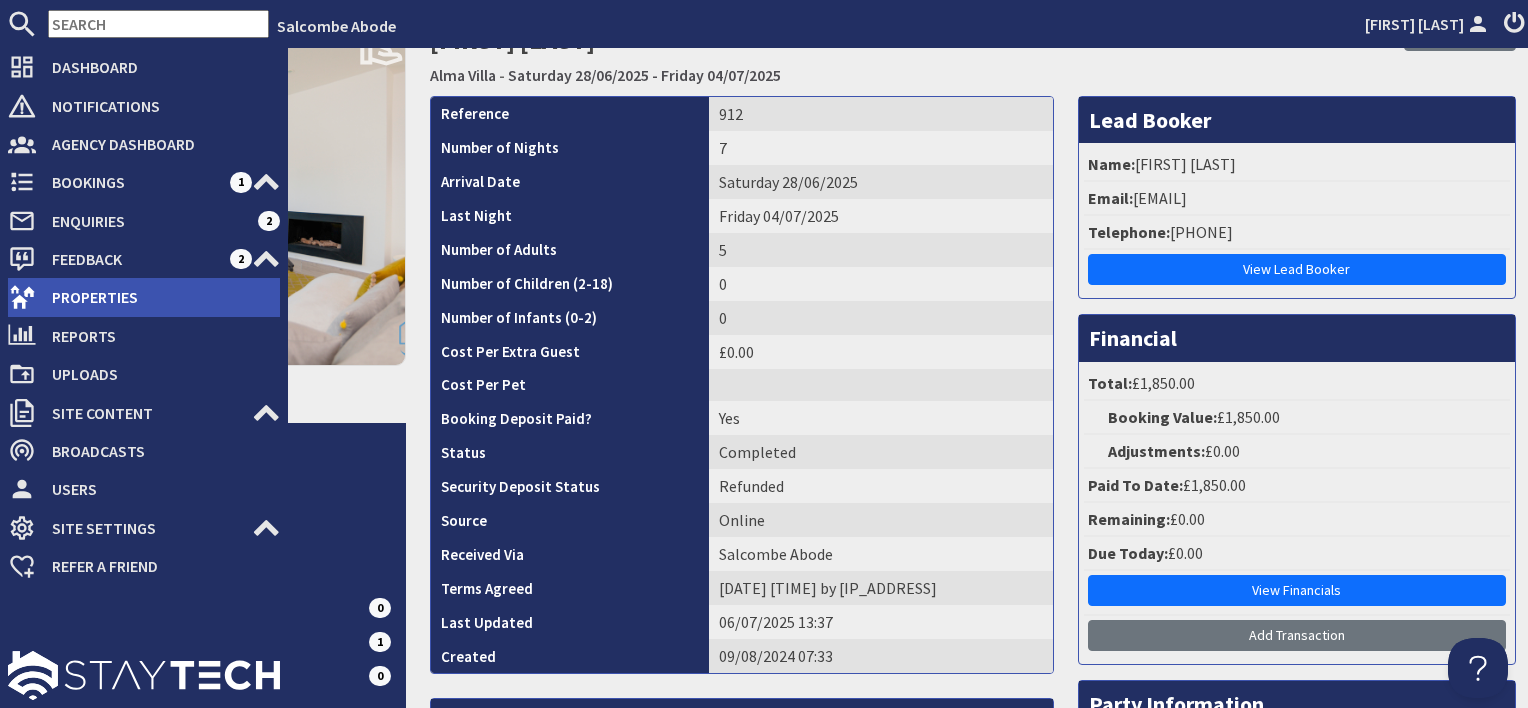 click on "Properties" at bounding box center (158, 297) 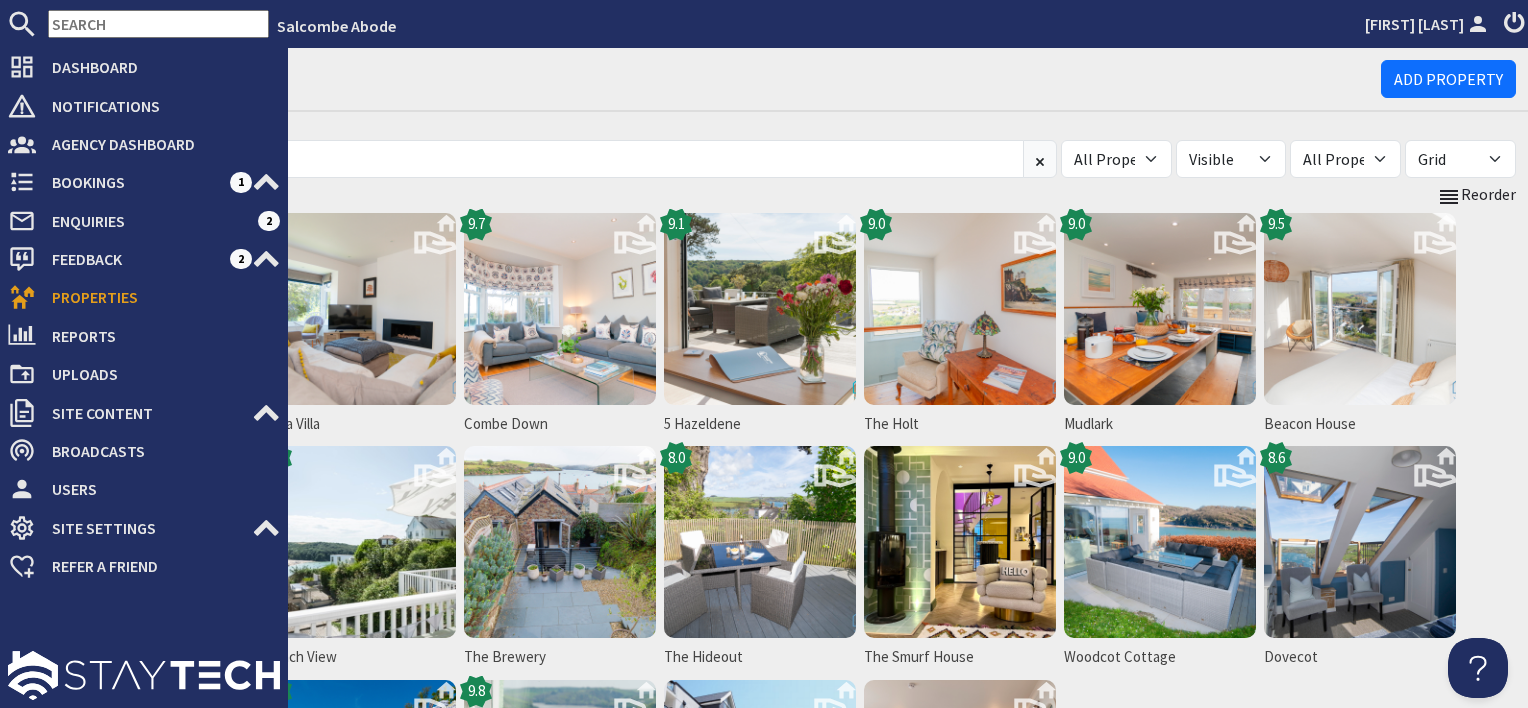 scroll, scrollTop: 0, scrollLeft: 0, axis: both 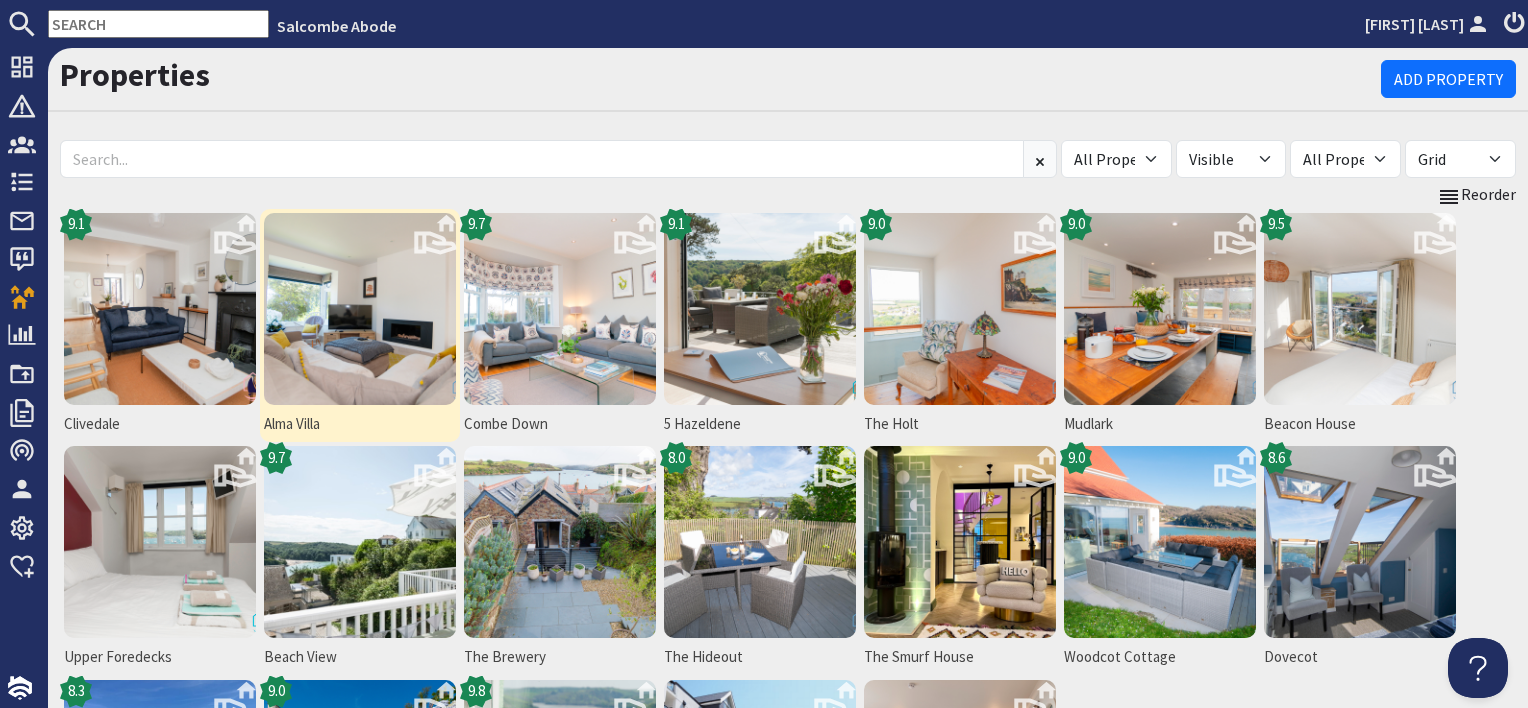 click at bounding box center [360, 309] 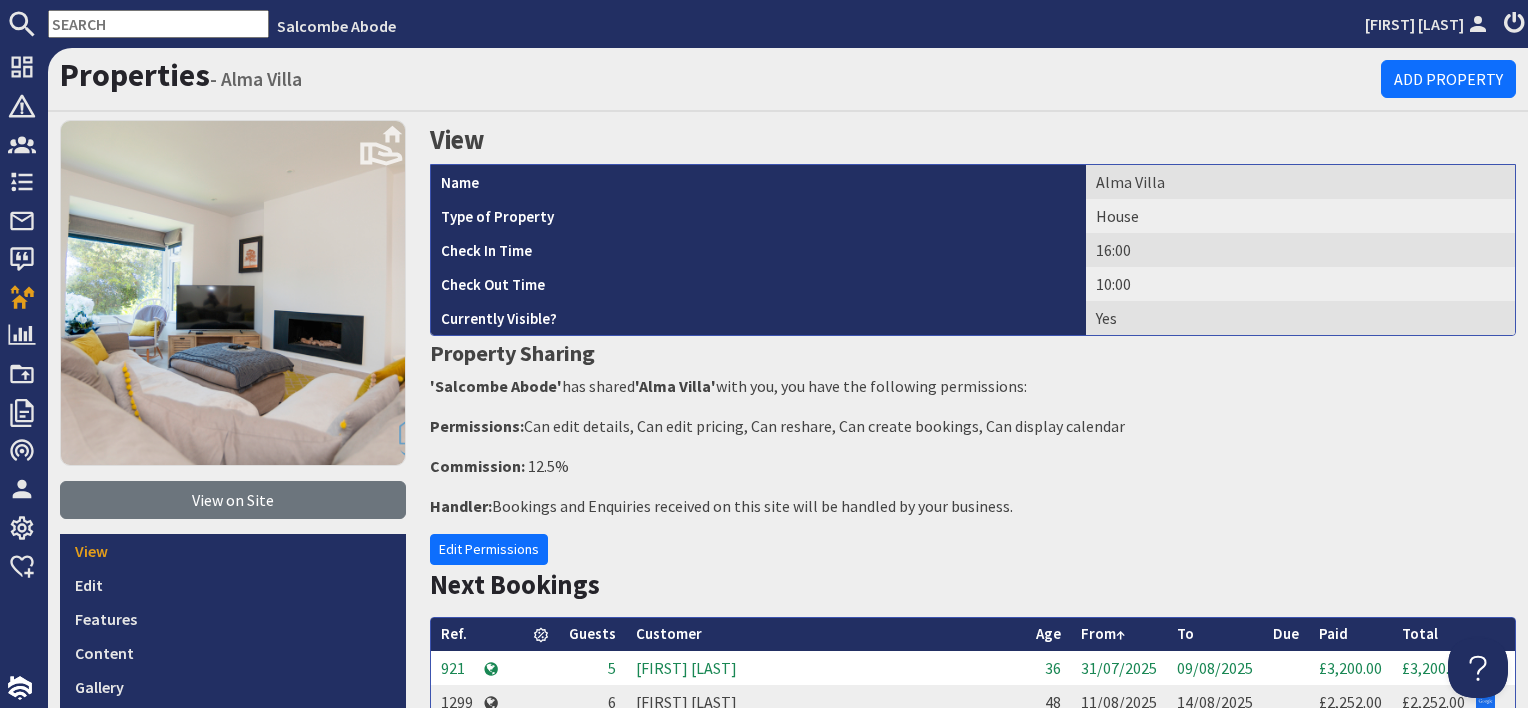scroll, scrollTop: 0, scrollLeft: 0, axis: both 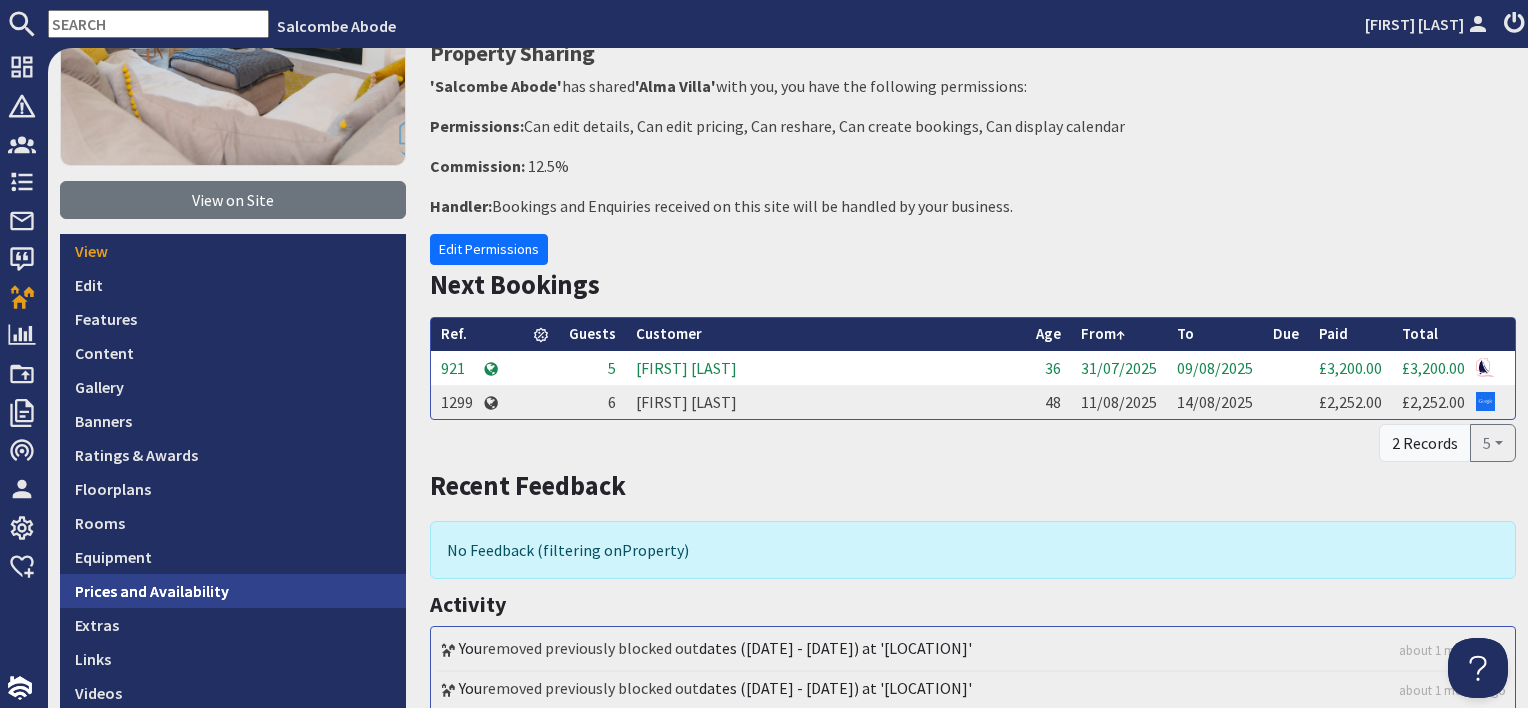click on "Prices and Availability" at bounding box center [233, 591] 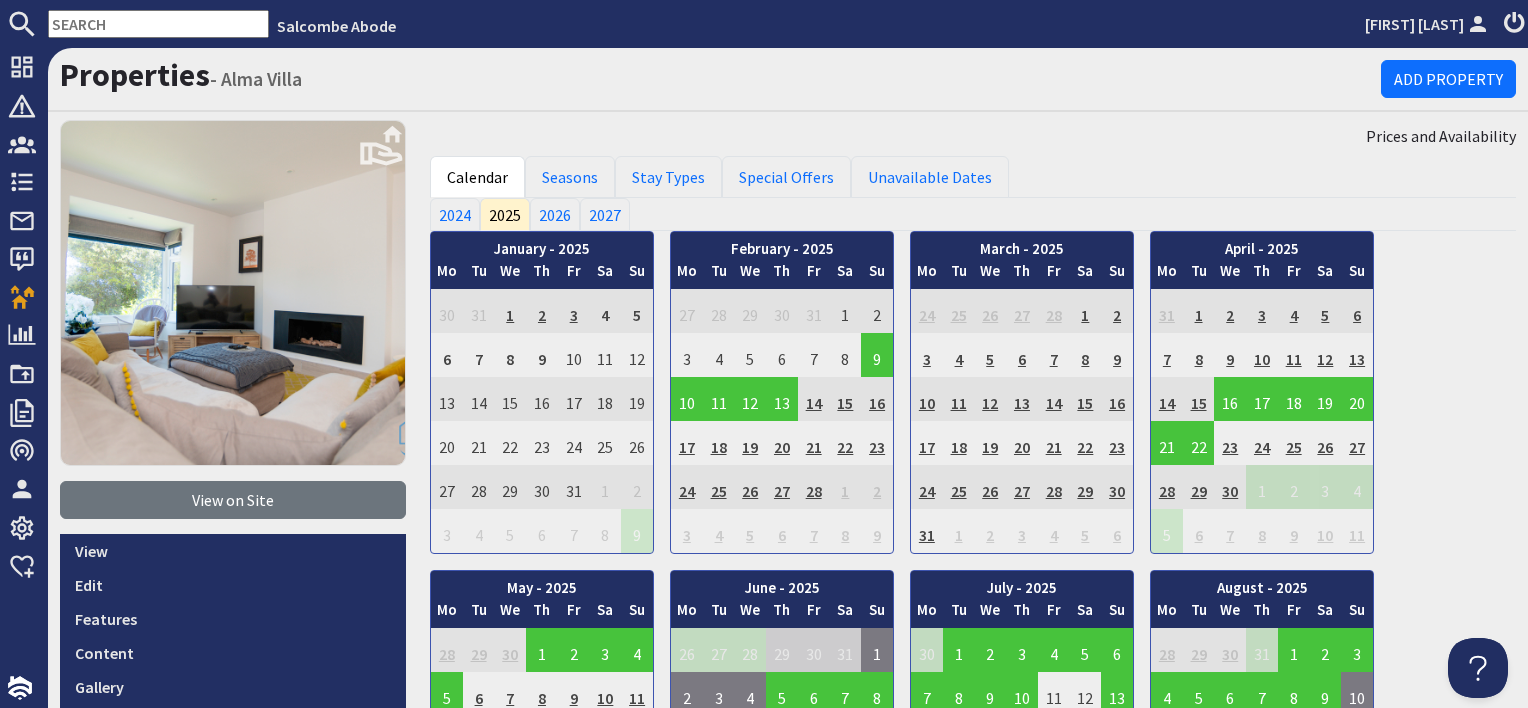 scroll, scrollTop: 0, scrollLeft: 0, axis: both 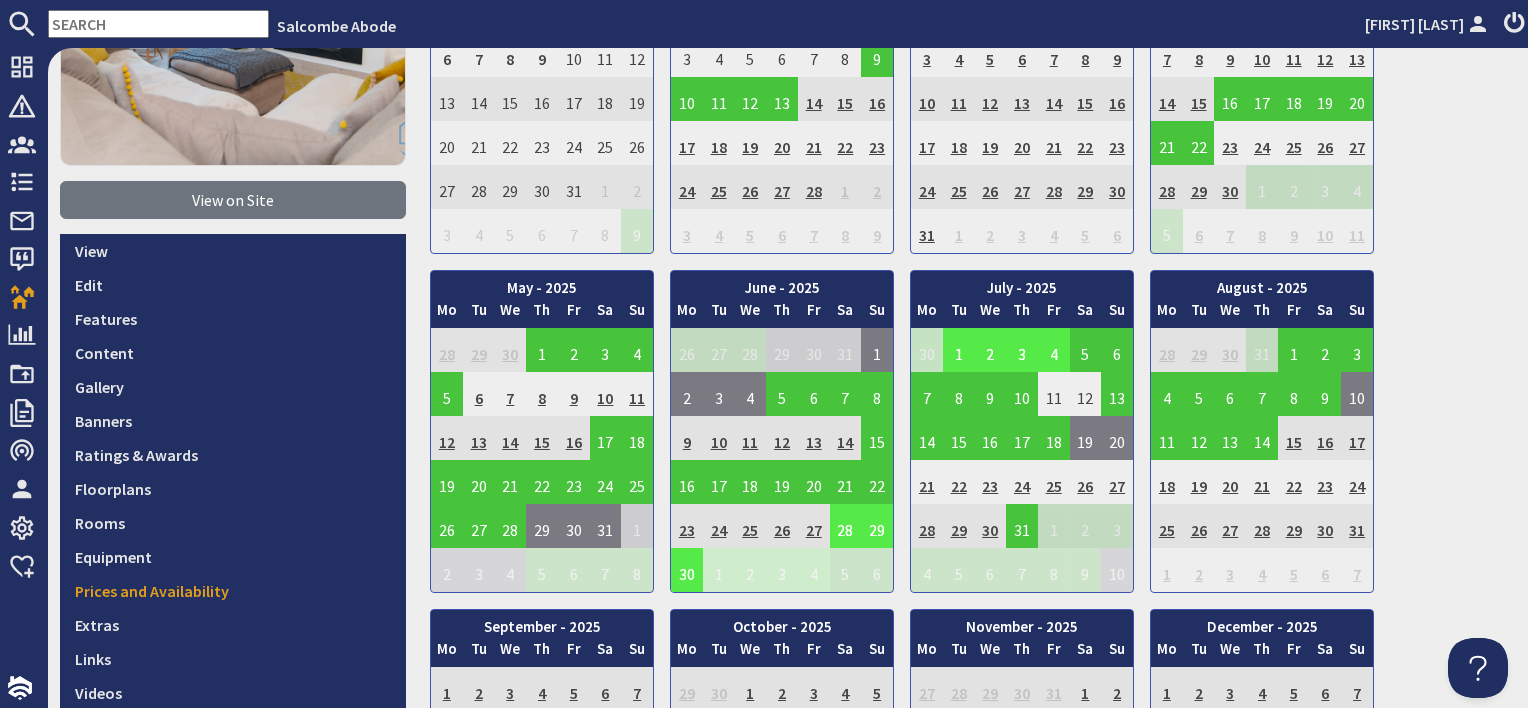 click on "28" at bounding box center (846, 526) 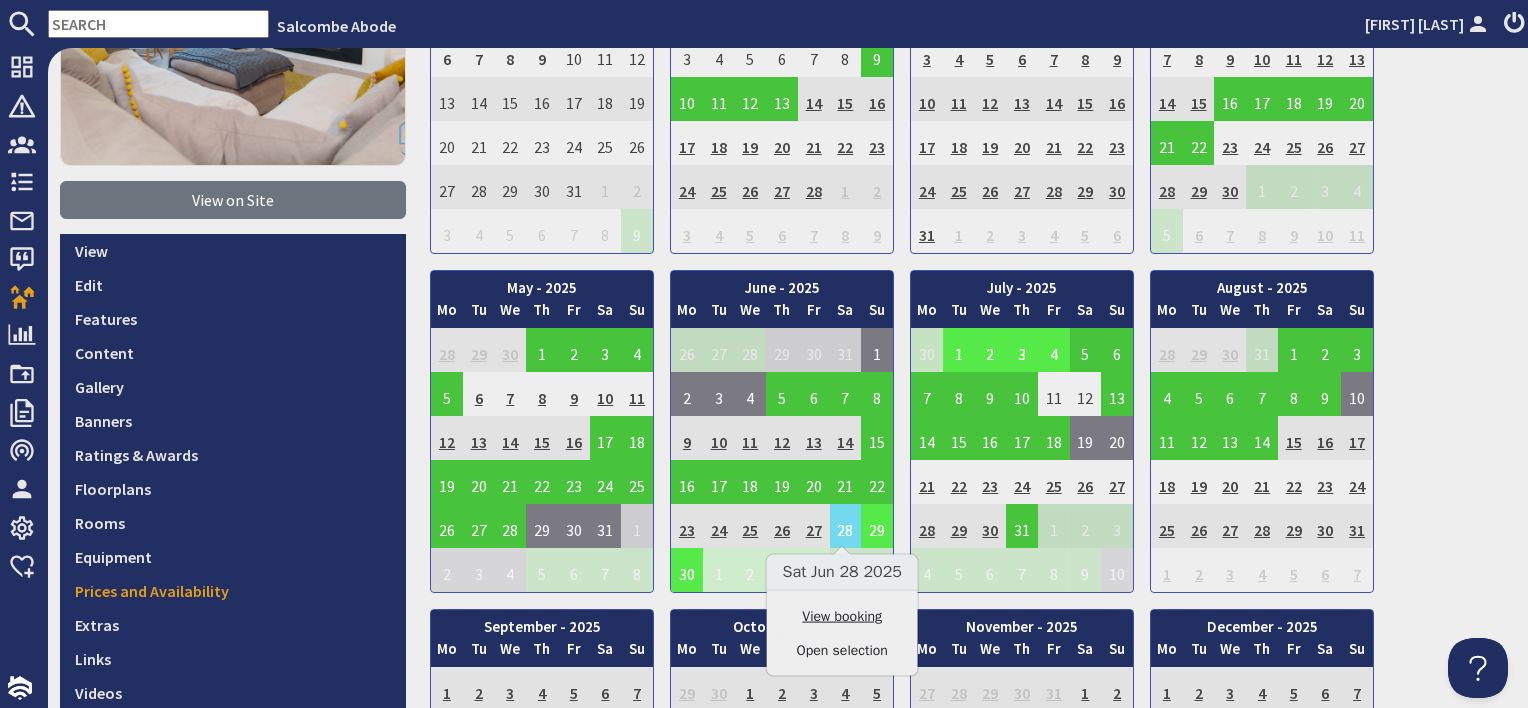 click on "View booking" at bounding box center [842, 616] 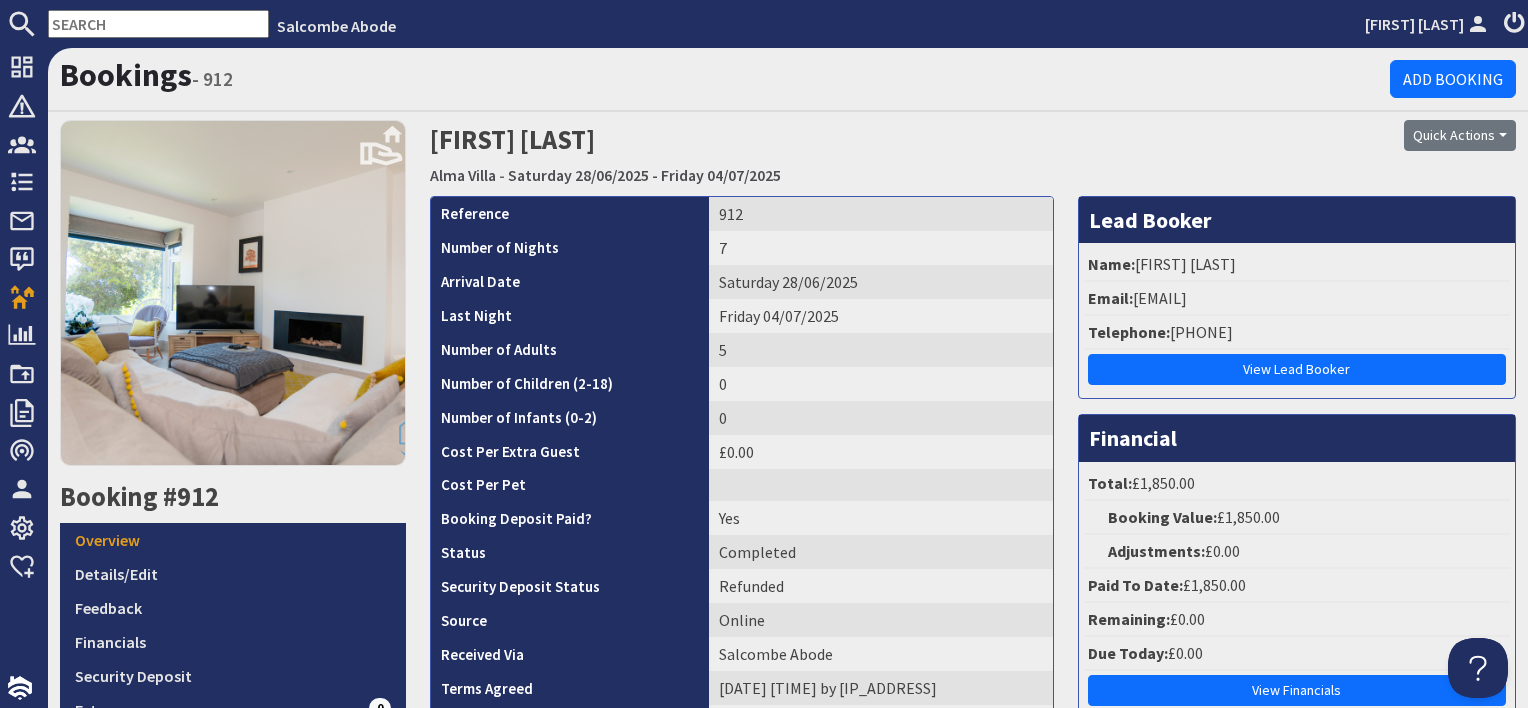 scroll, scrollTop: 0, scrollLeft: 0, axis: both 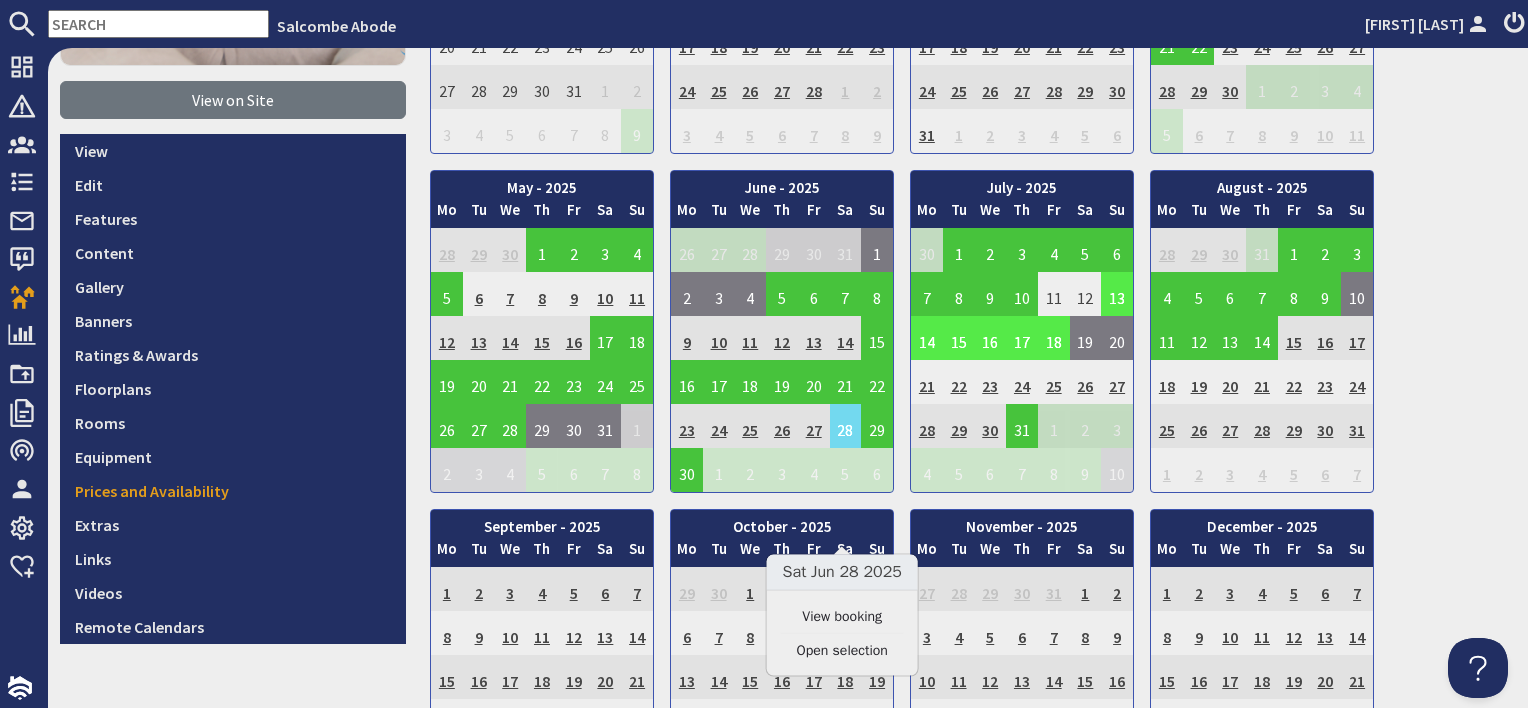 click on "13" at bounding box center [1117, 294] 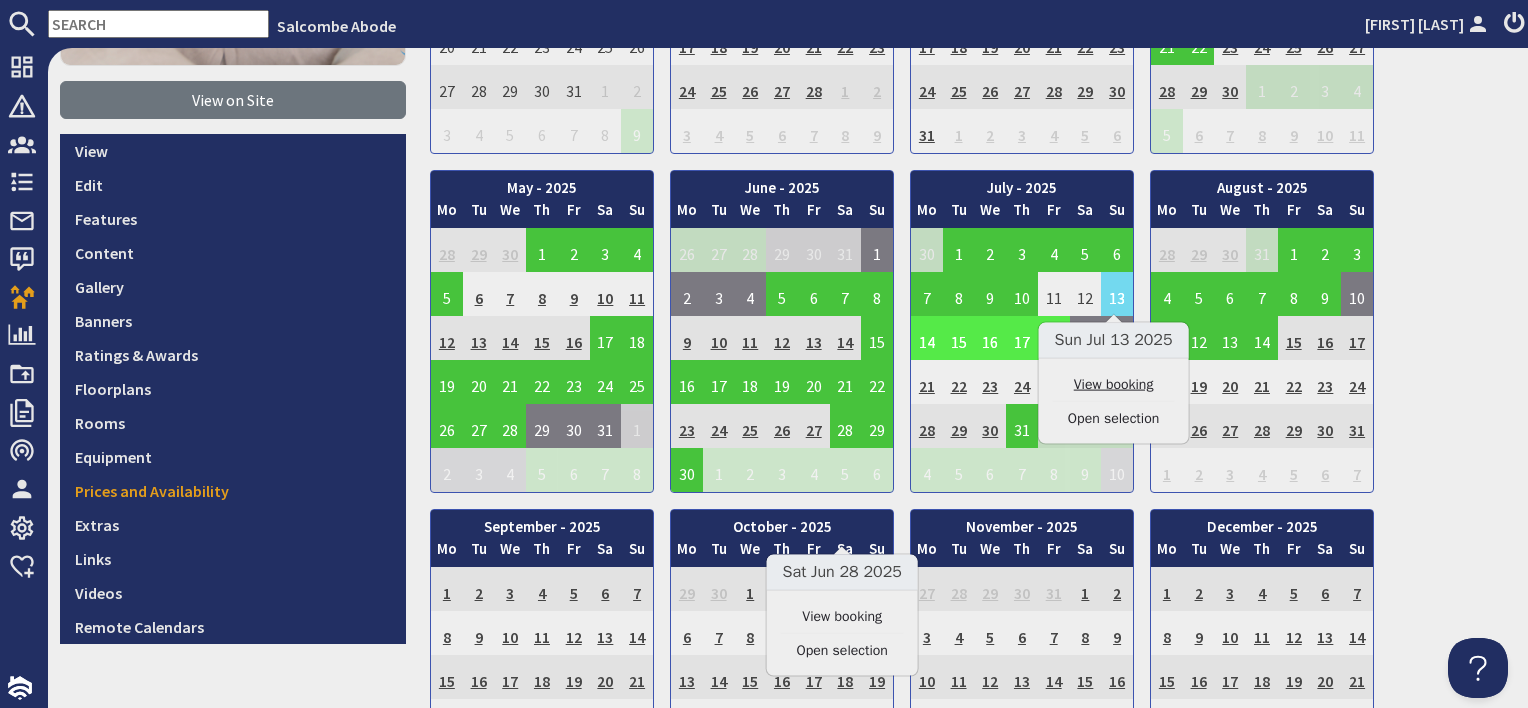 click on "View booking" at bounding box center [1114, 384] 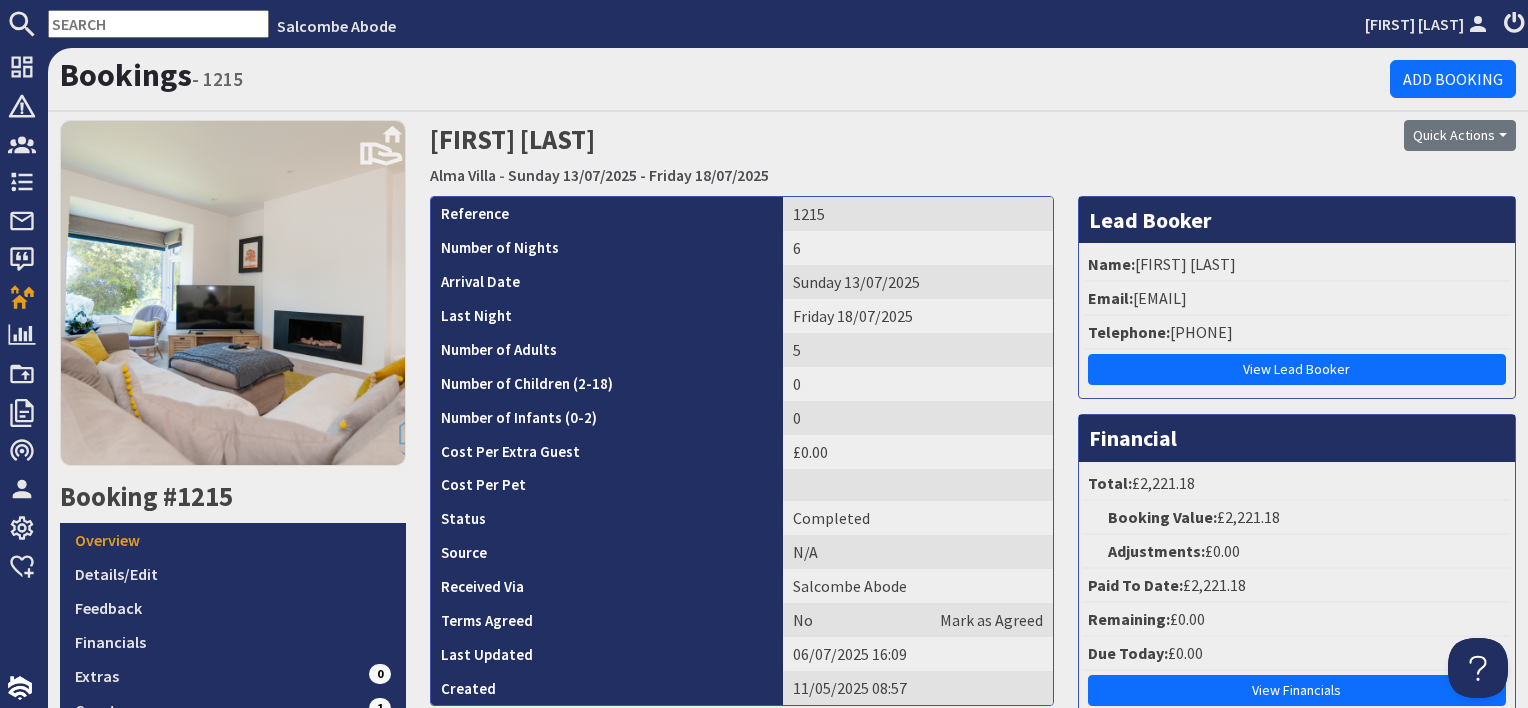 scroll, scrollTop: 0, scrollLeft: 0, axis: both 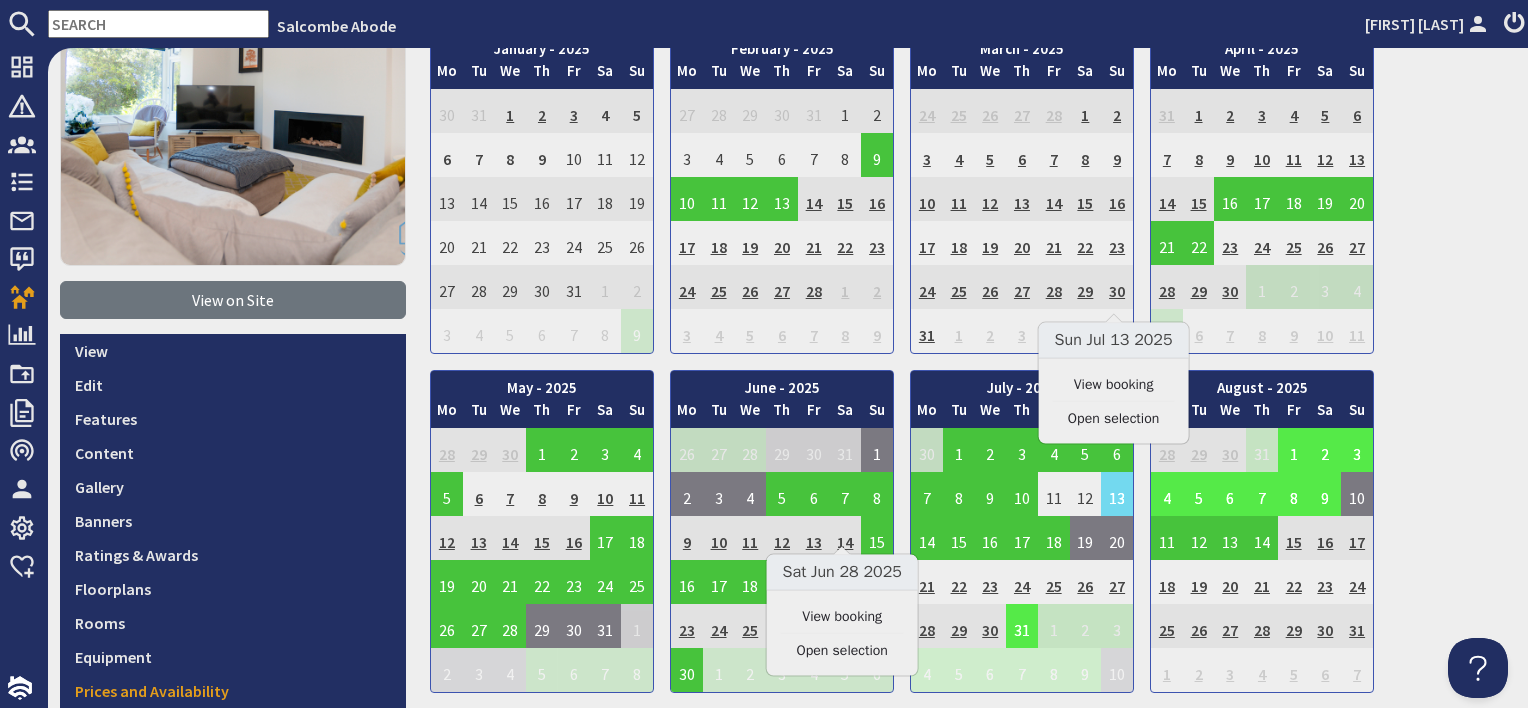 click on "1" at bounding box center (1294, 450) 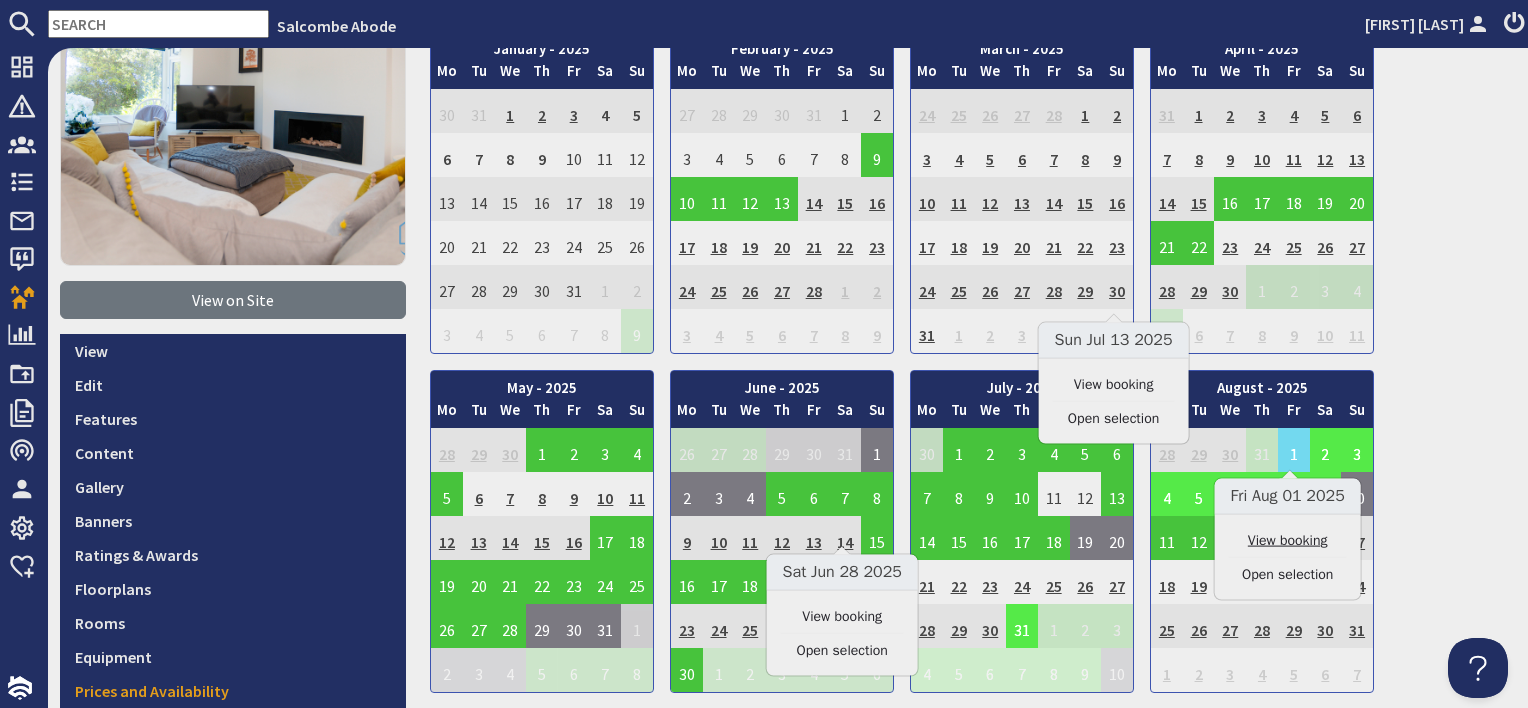 click on "View booking" at bounding box center (1288, 540) 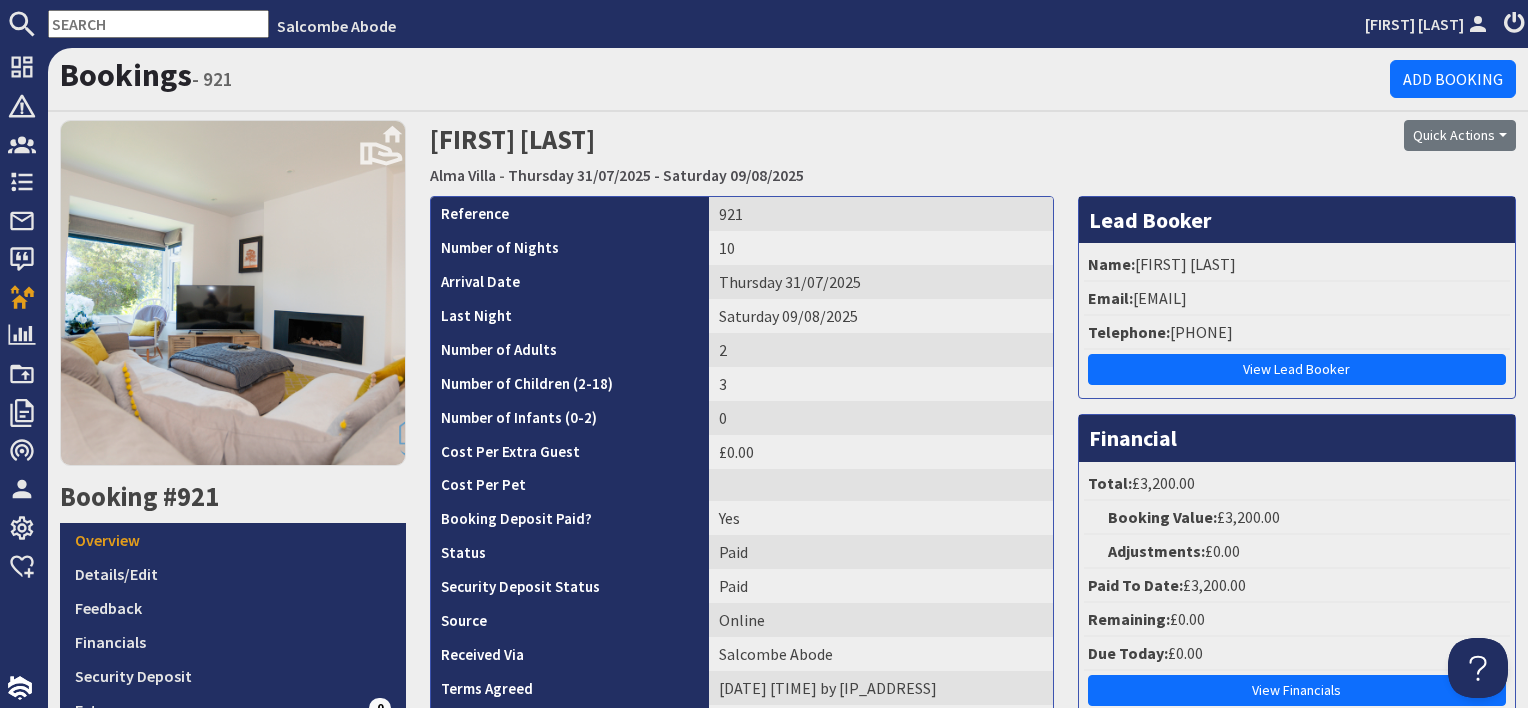 scroll, scrollTop: 0, scrollLeft: 0, axis: both 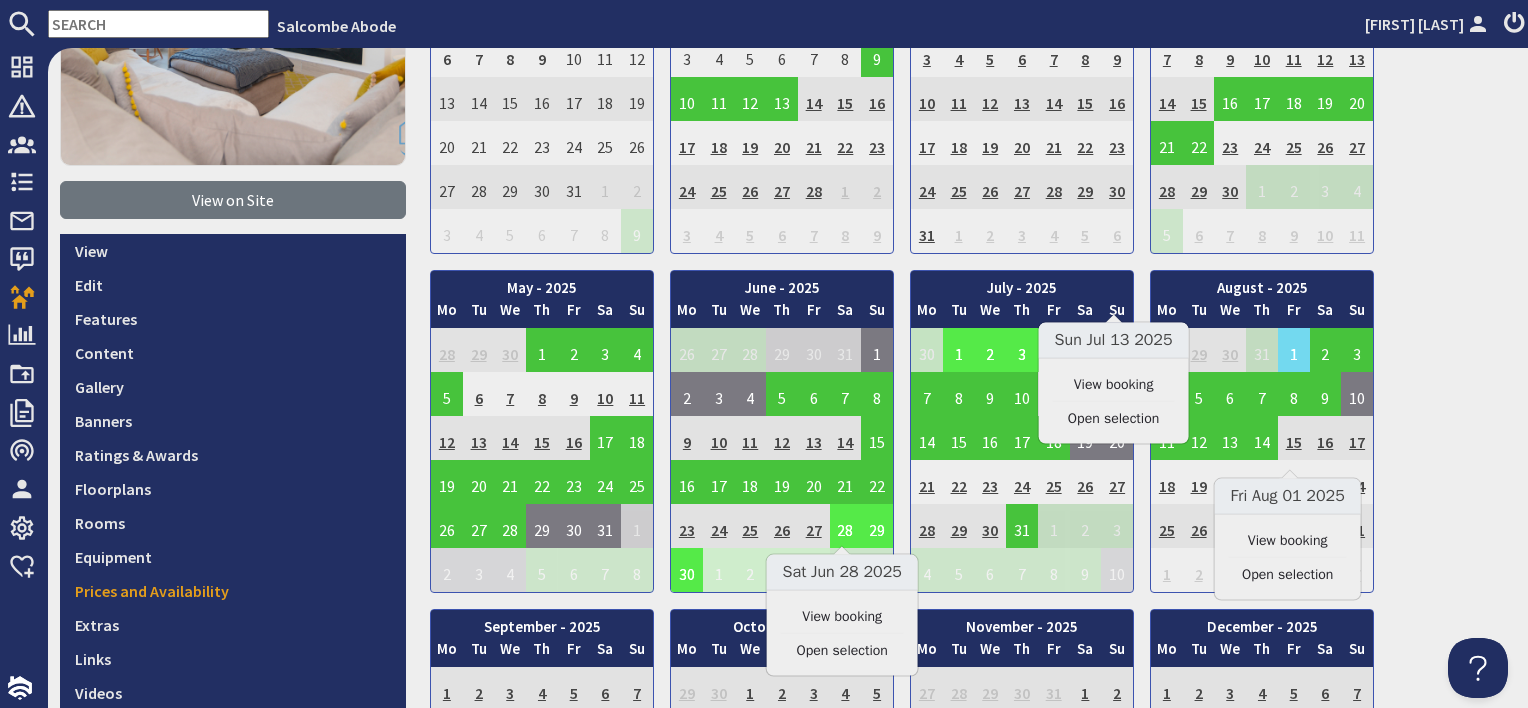 click on "28" at bounding box center (846, 526) 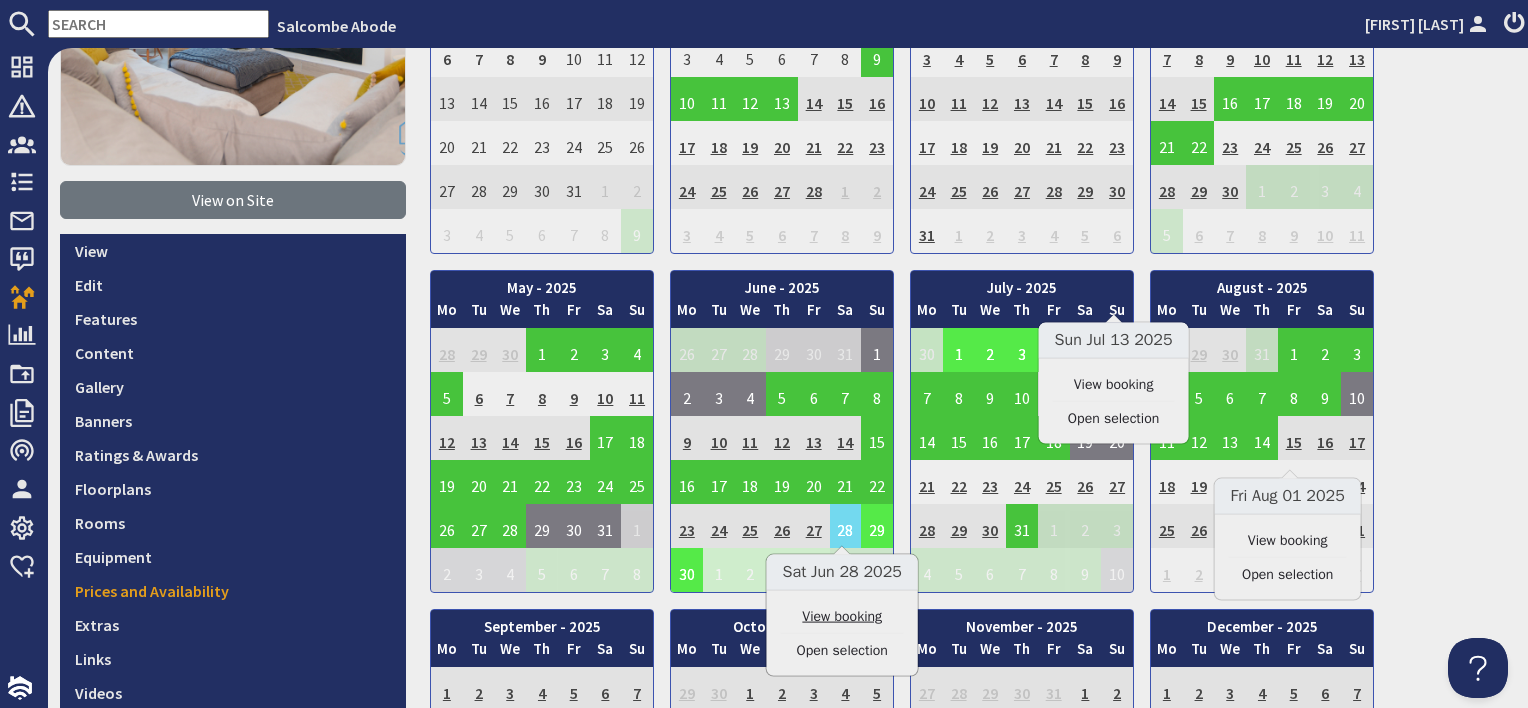 click on "View booking" at bounding box center [842, 616] 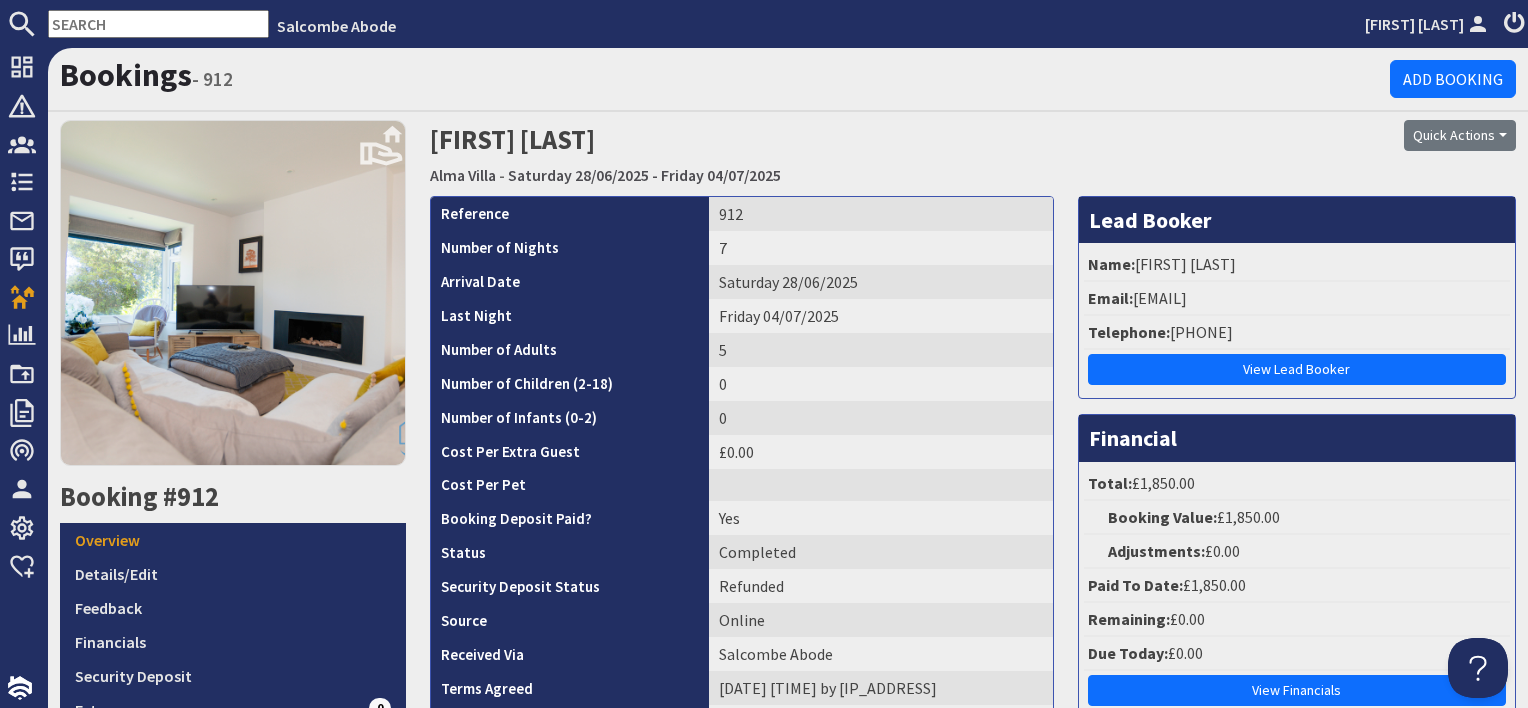 scroll, scrollTop: 0, scrollLeft: 0, axis: both 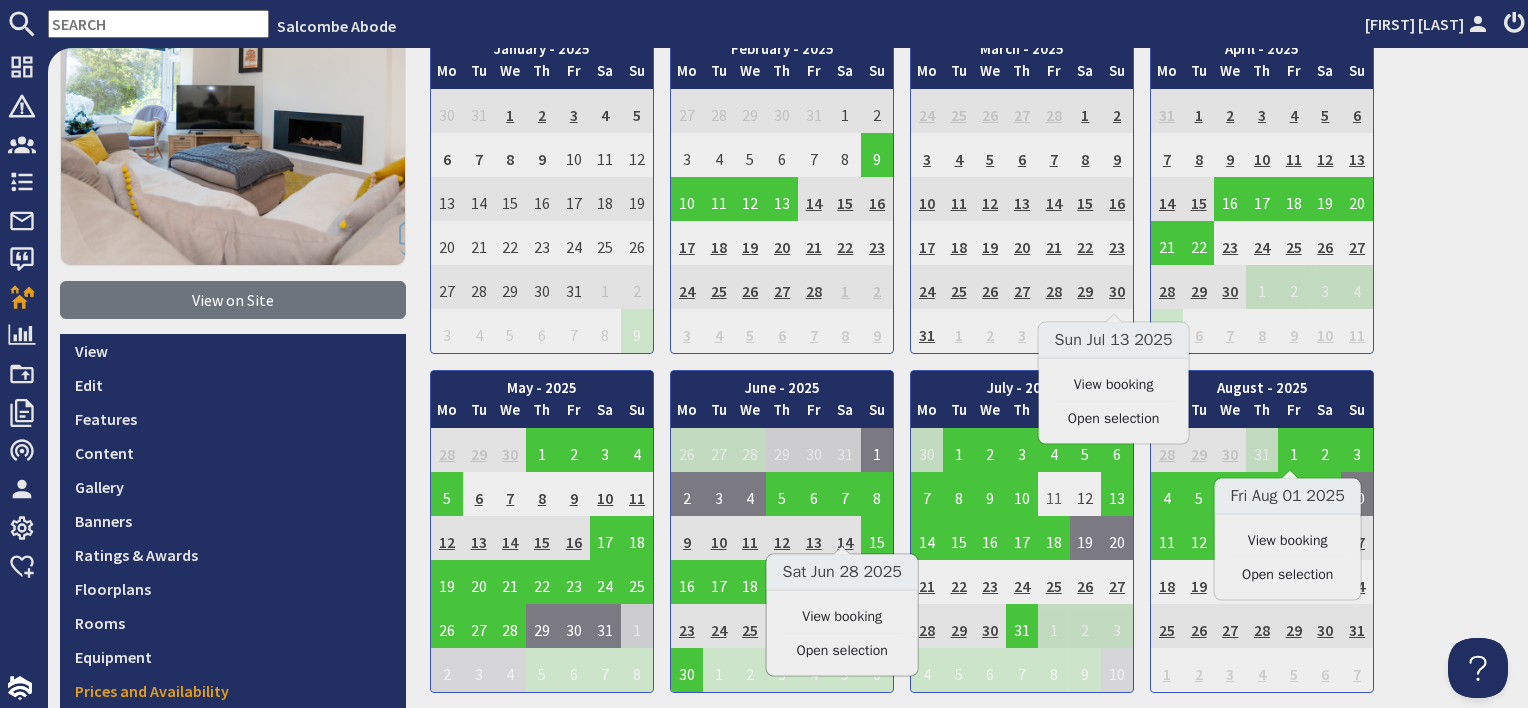 click on "11" at bounding box center (1054, 494) 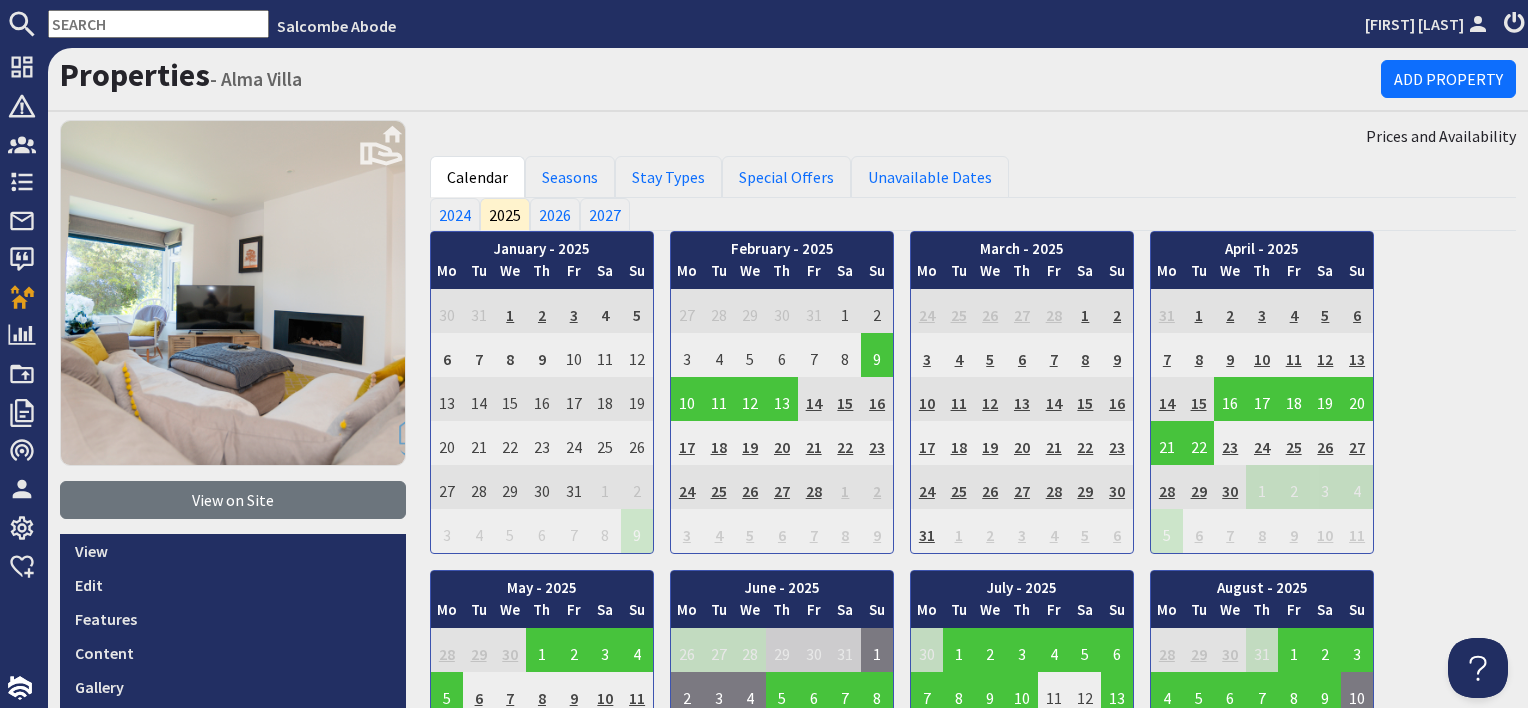 scroll, scrollTop: 0, scrollLeft: 0, axis: both 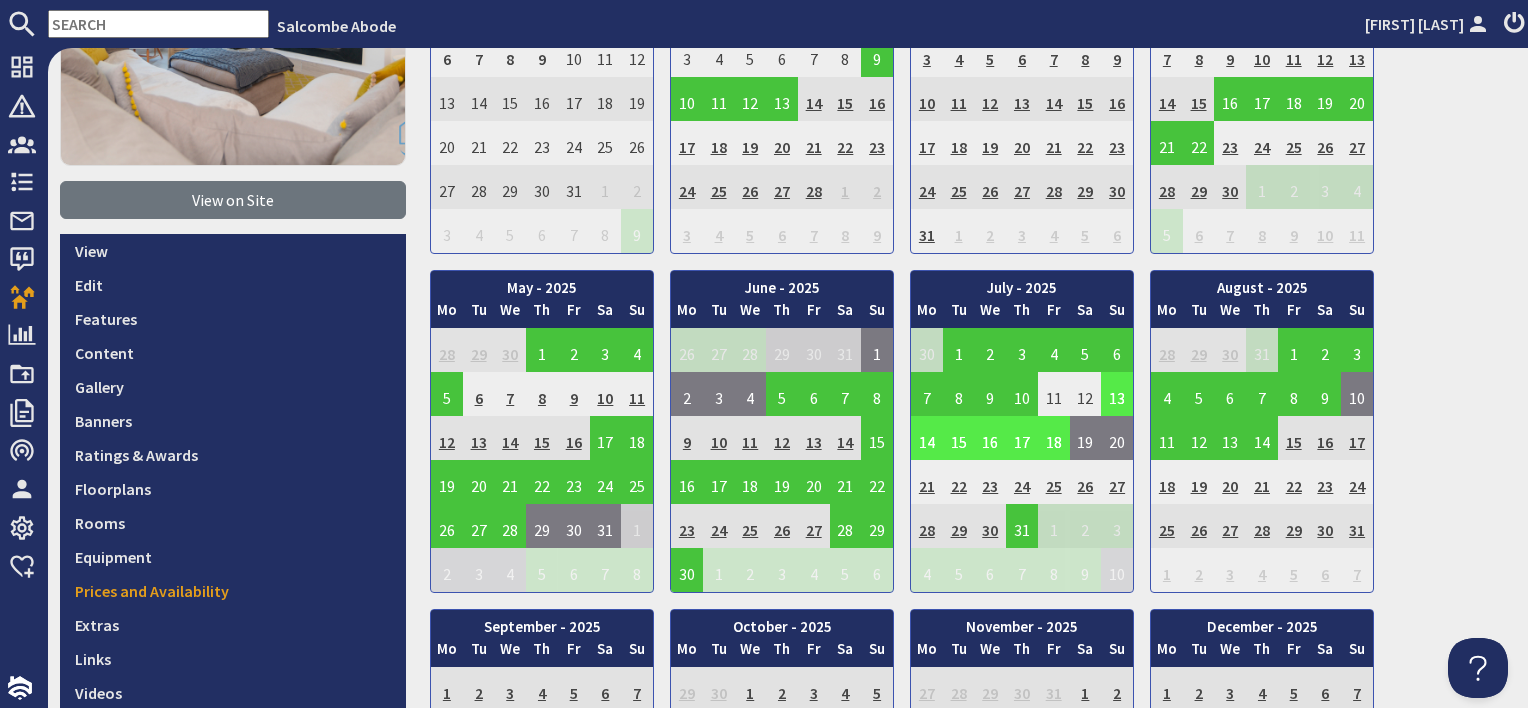 click on "13" at bounding box center (1117, 394) 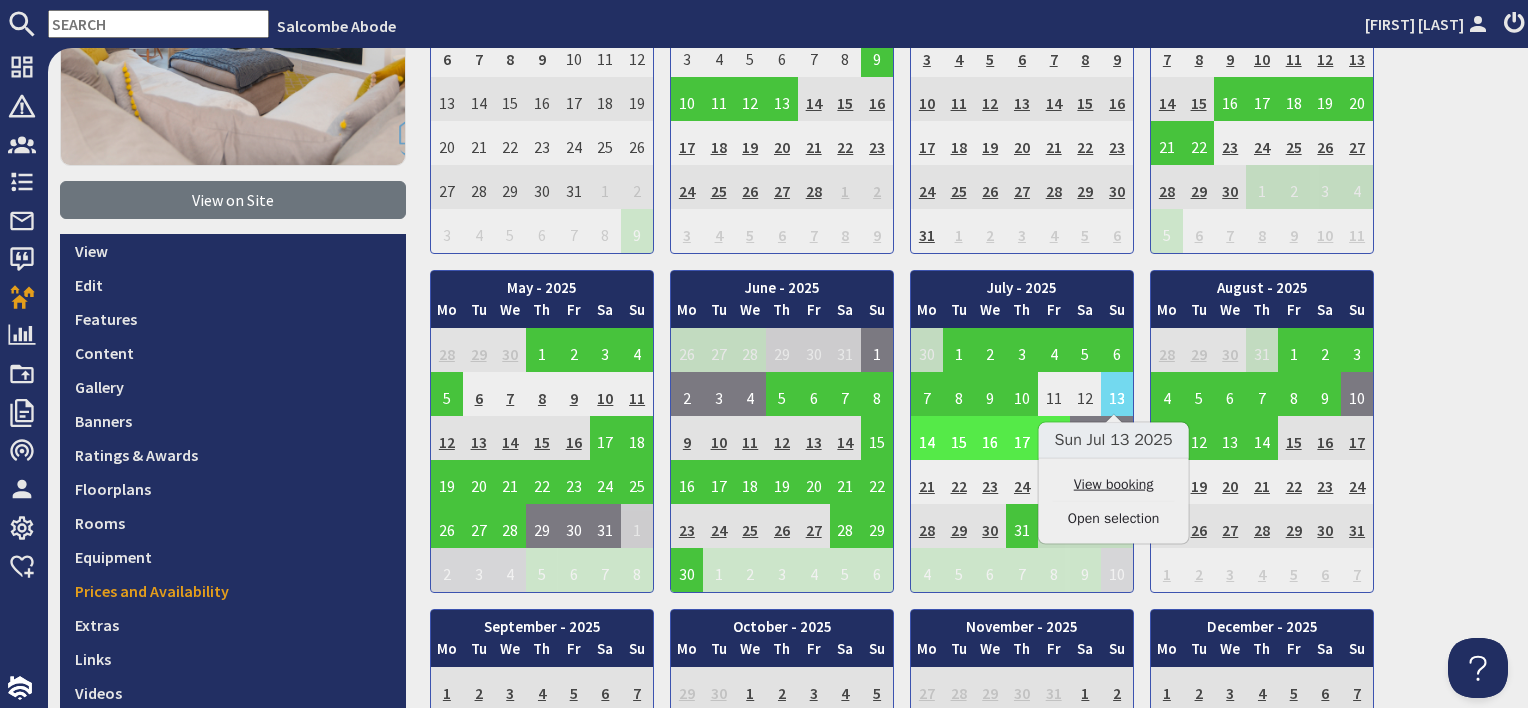 click on "View booking" at bounding box center [1114, 484] 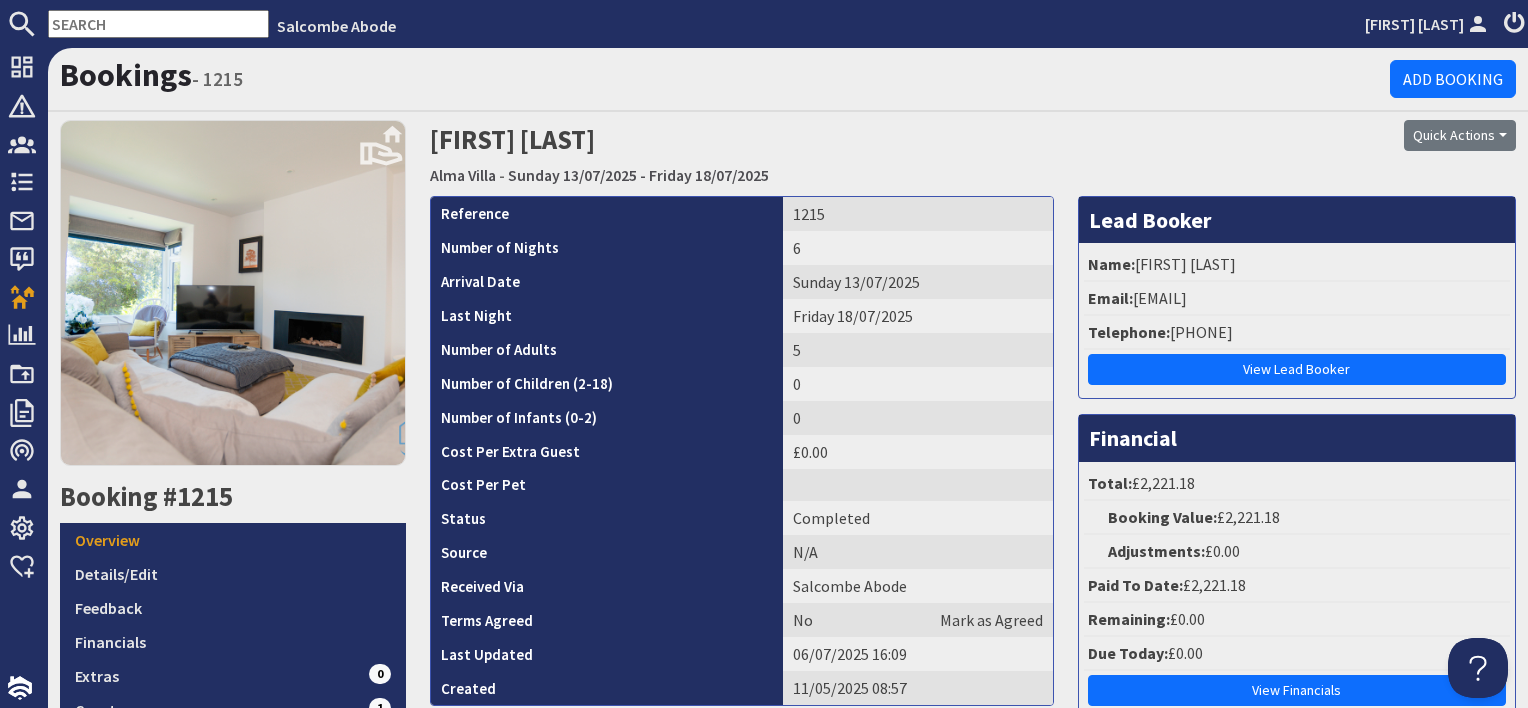 scroll, scrollTop: 0, scrollLeft: 0, axis: both 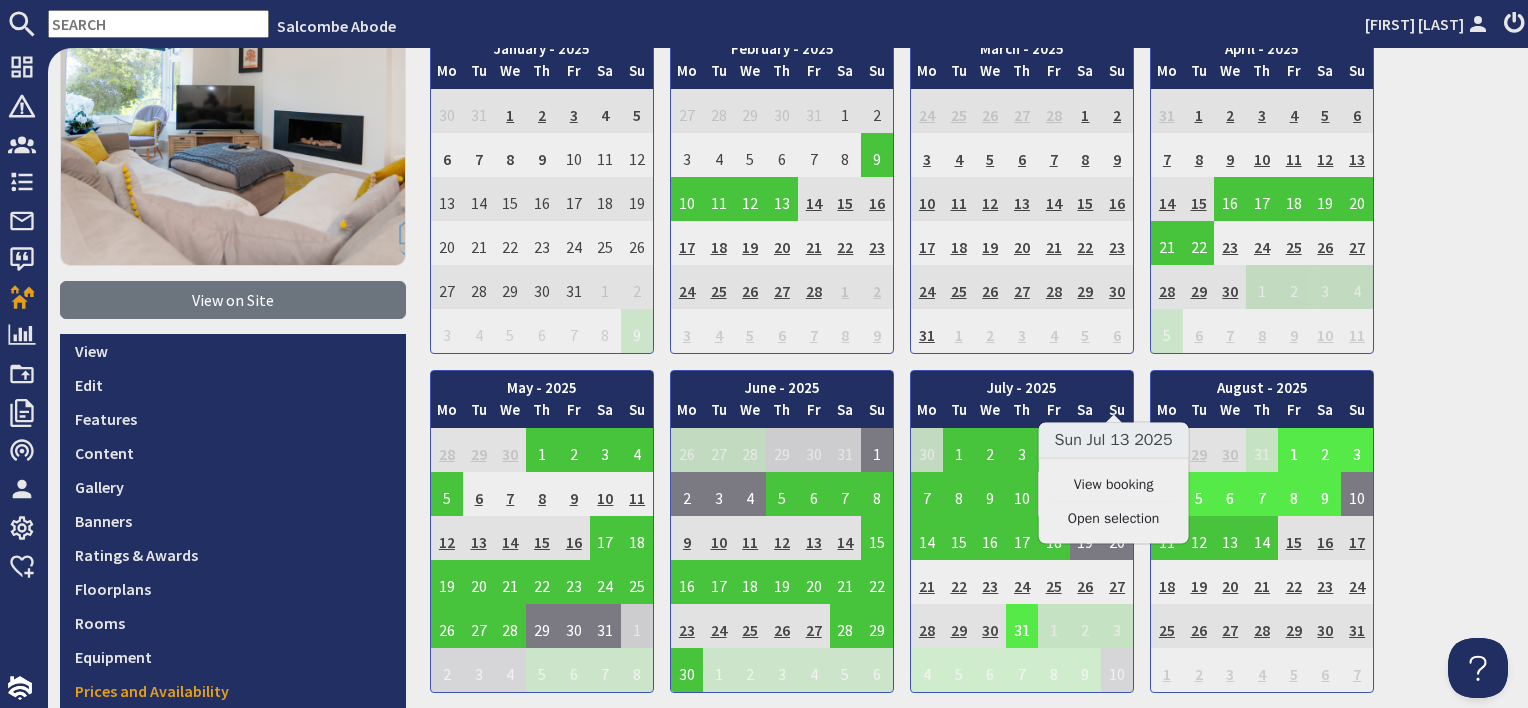 click on "1" at bounding box center [1294, 450] 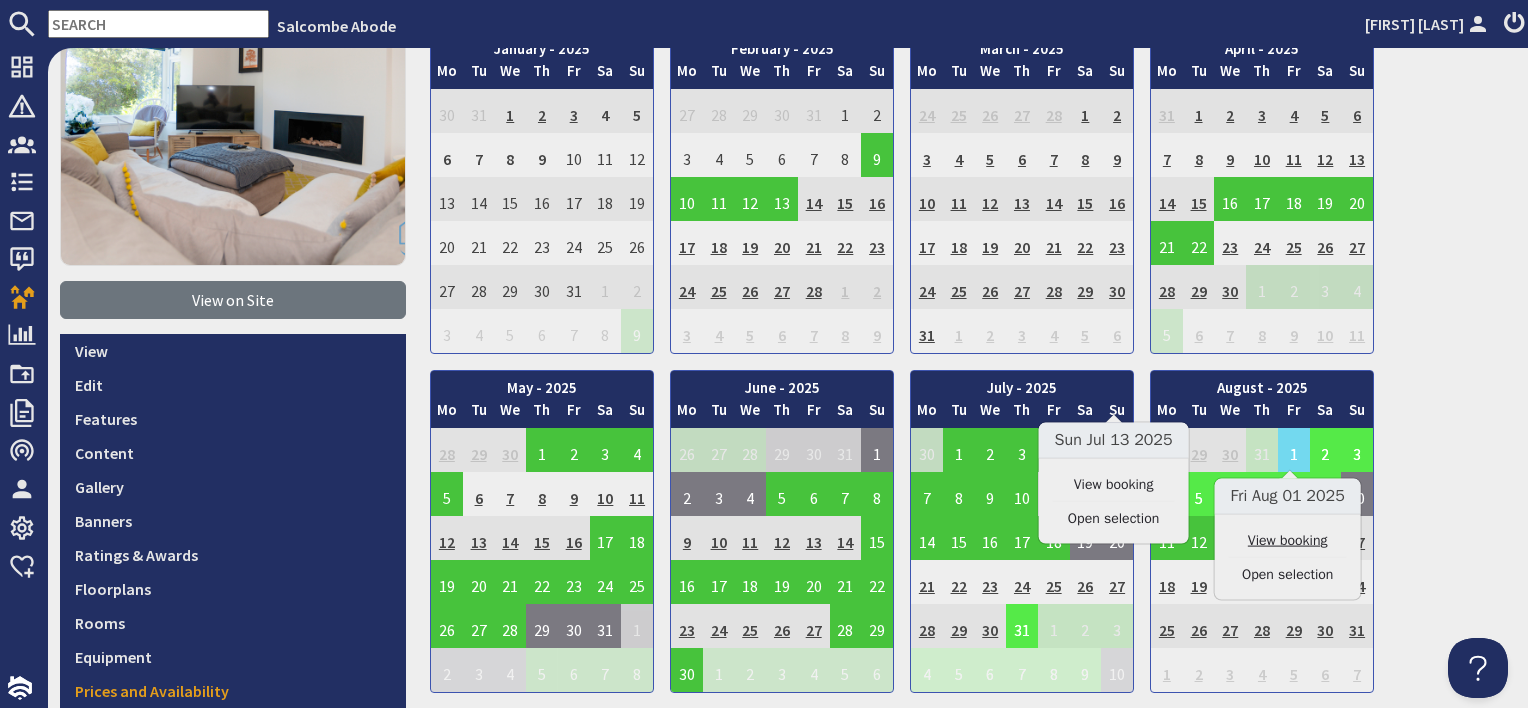 click on "View booking" at bounding box center (1288, 540) 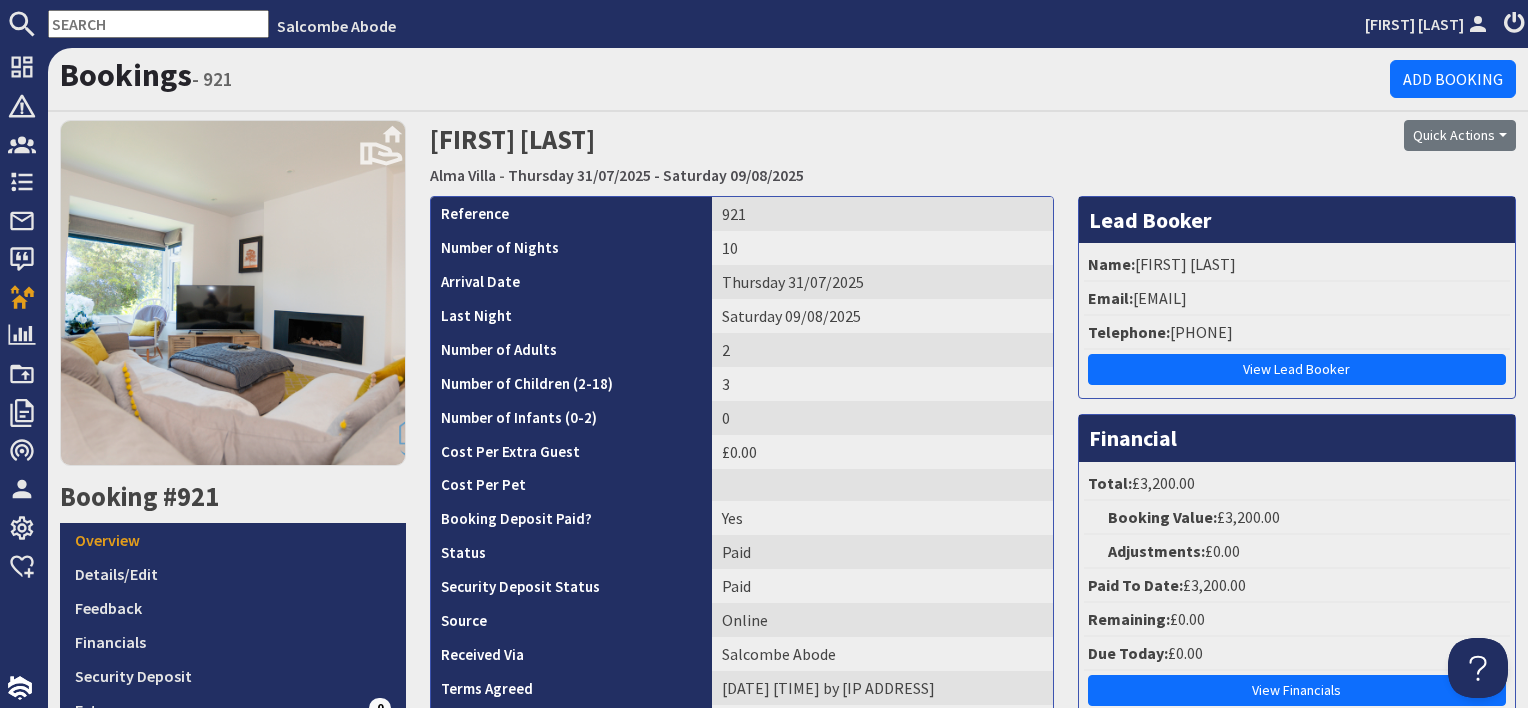 scroll, scrollTop: 0, scrollLeft: 0, axis: both 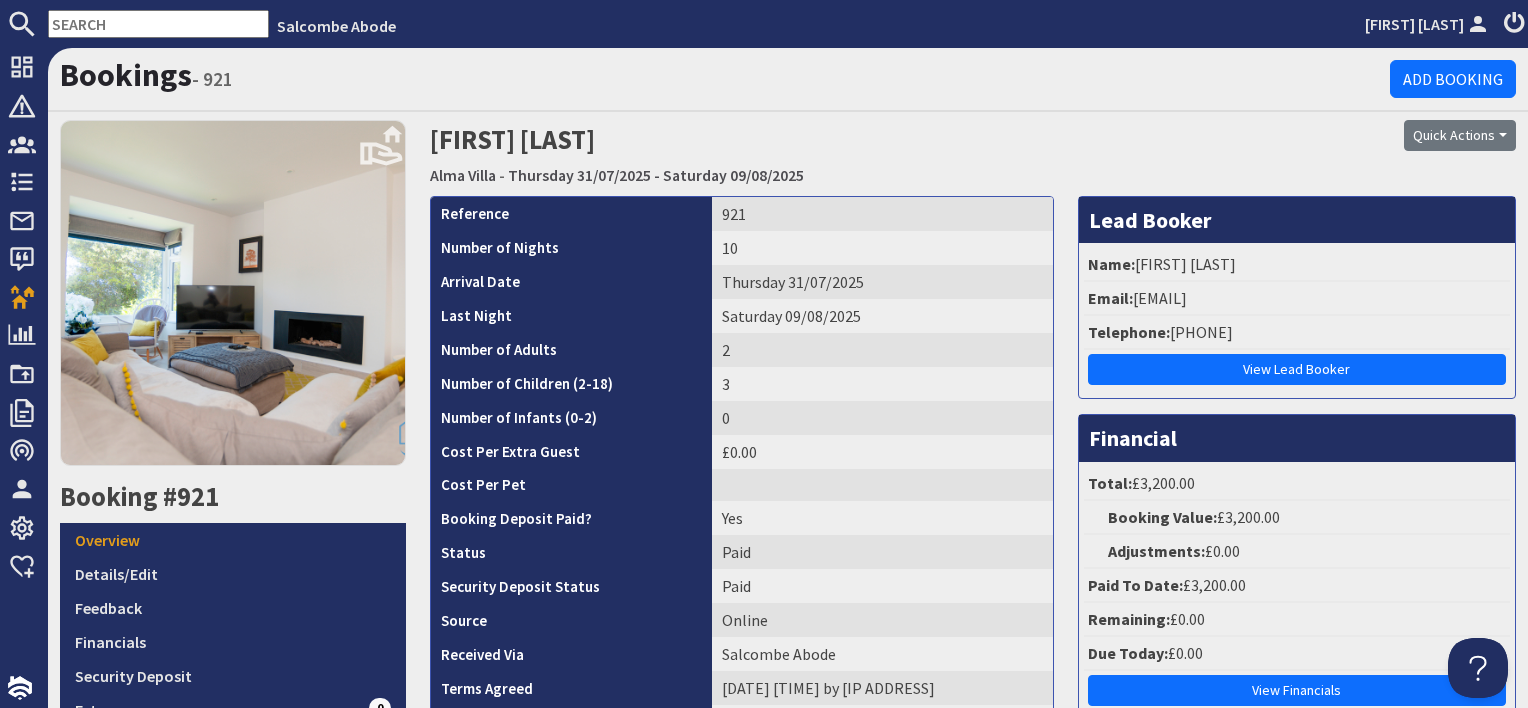 drag, startPoint x: 1365, startPoint y: 285, endPoint x: 1125, endPoint y: 292, distance: 240.10207 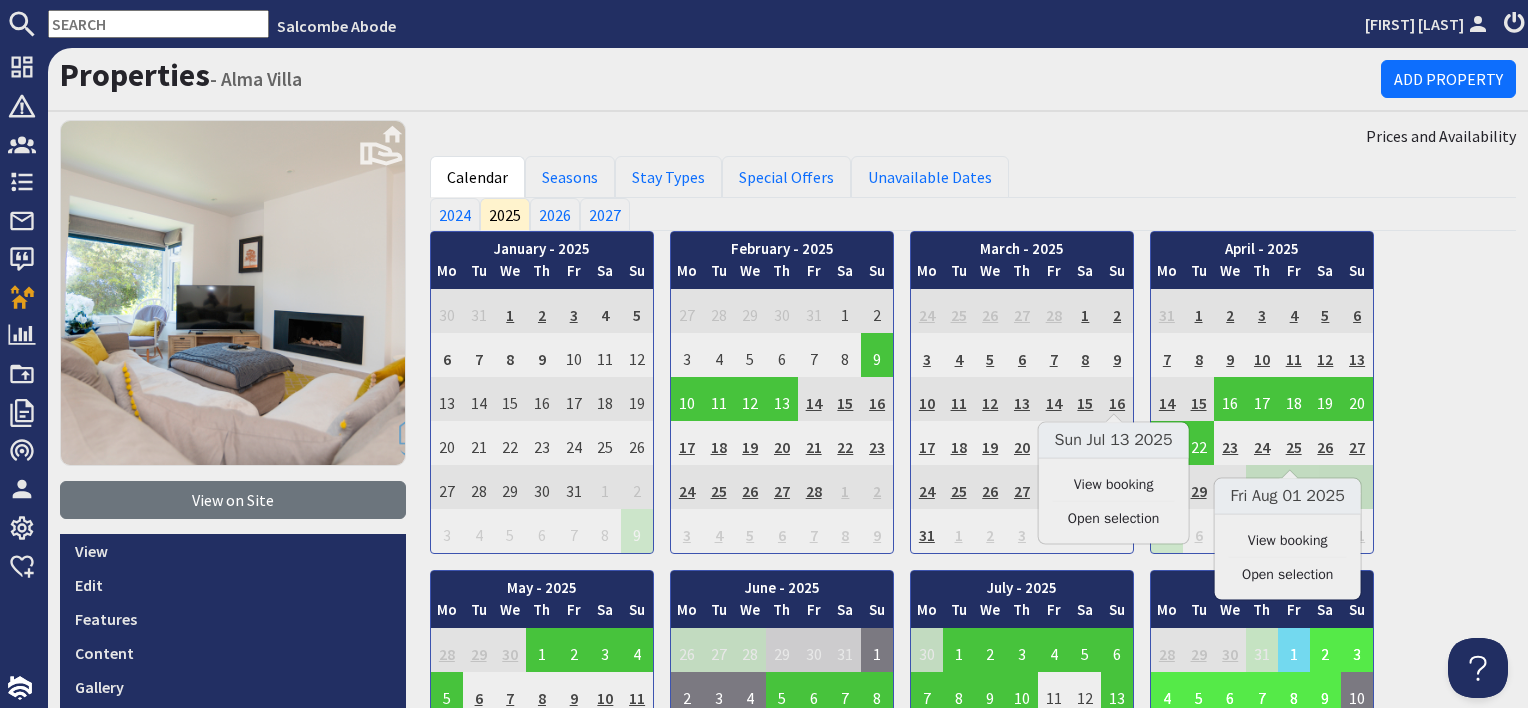 scroll, scrollTop: 0, scrollLeft: 0, axis: both 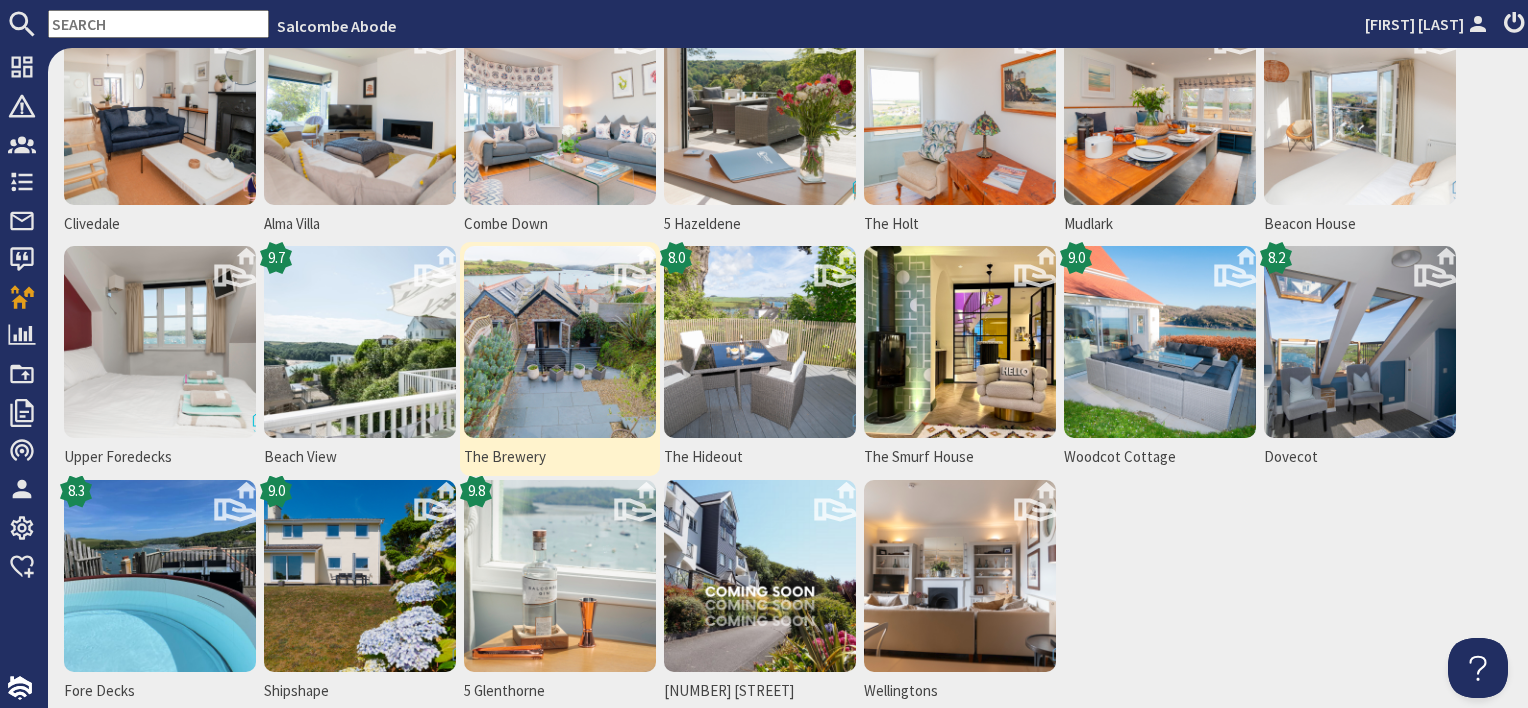 click at bounding box center [560, 342] 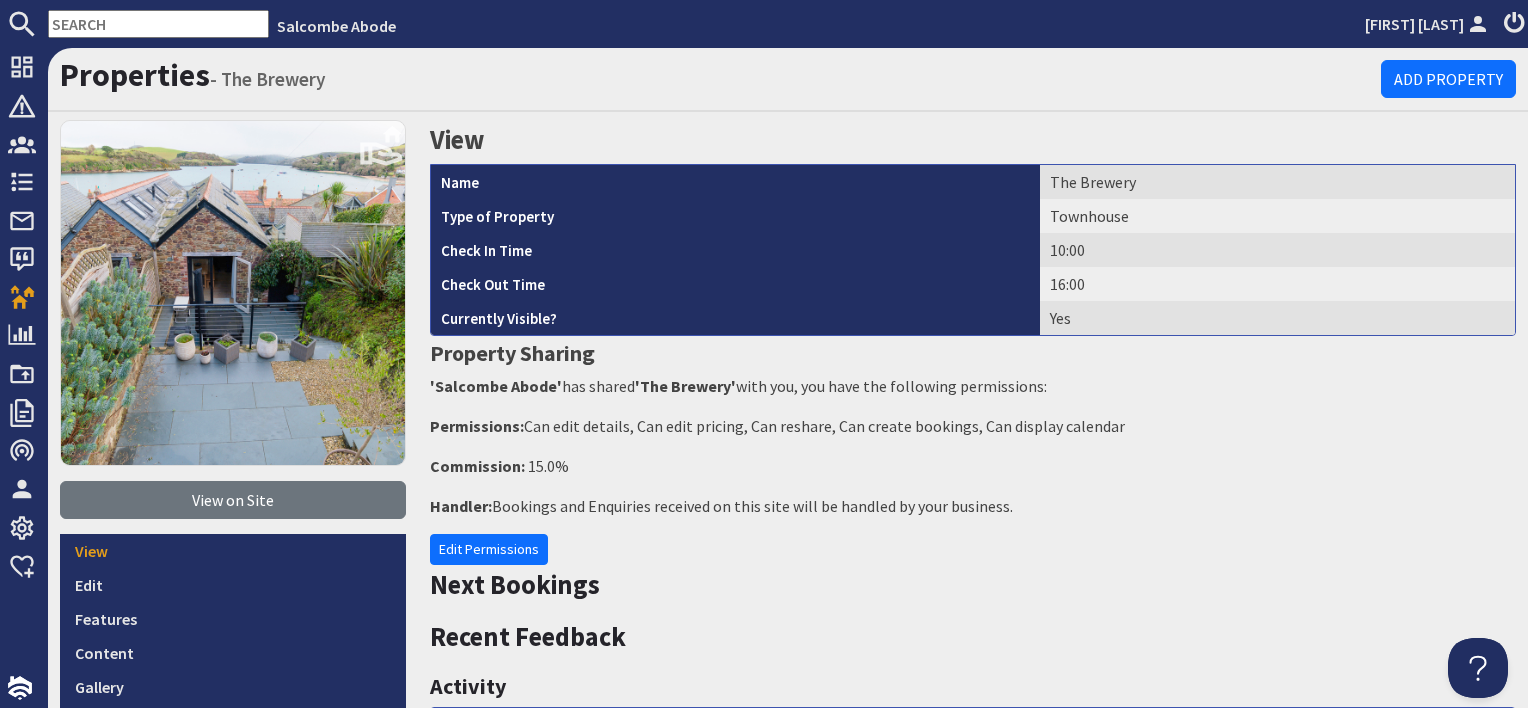 scroll, scrollTop: 0, scrollLeft: 0, axis: both 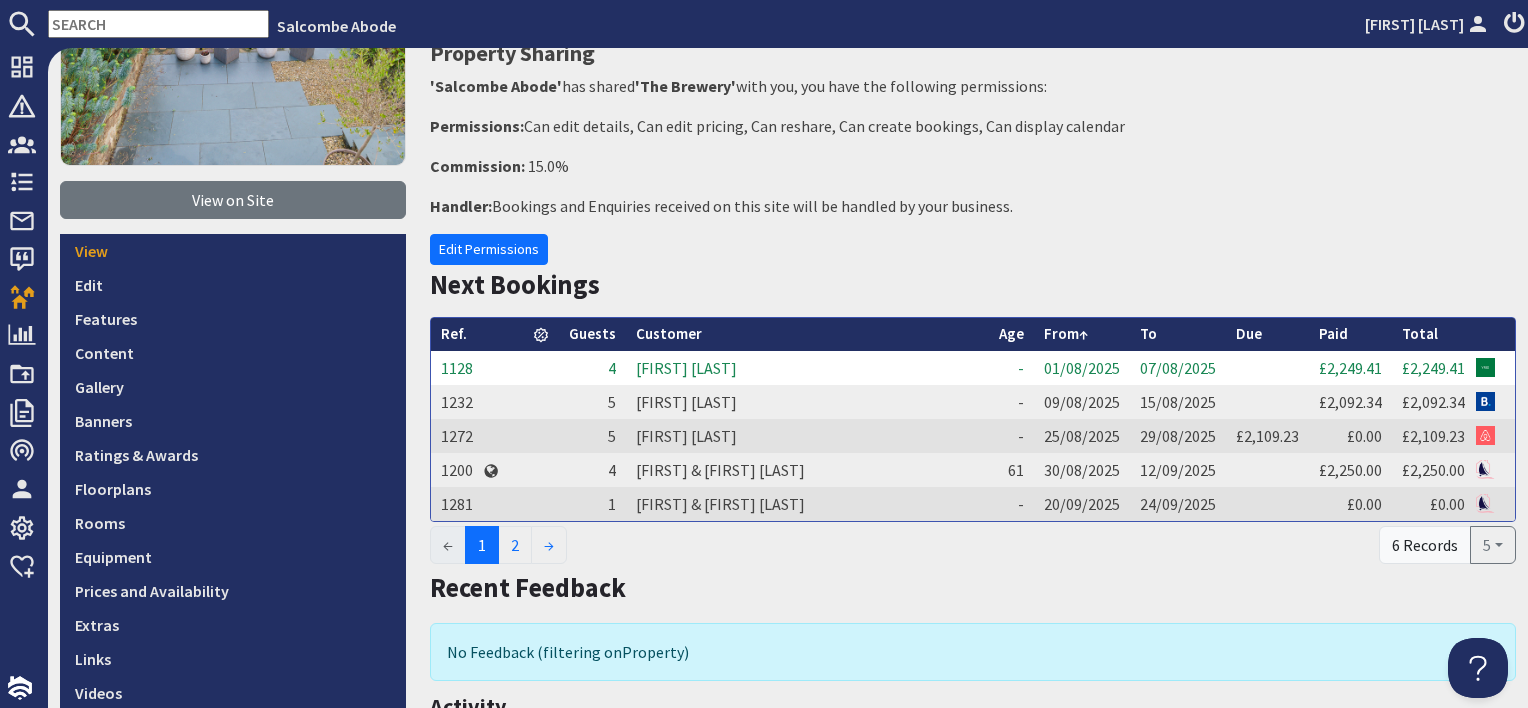 click on "Maggie  Hawker" at bounding box center (807, 368) 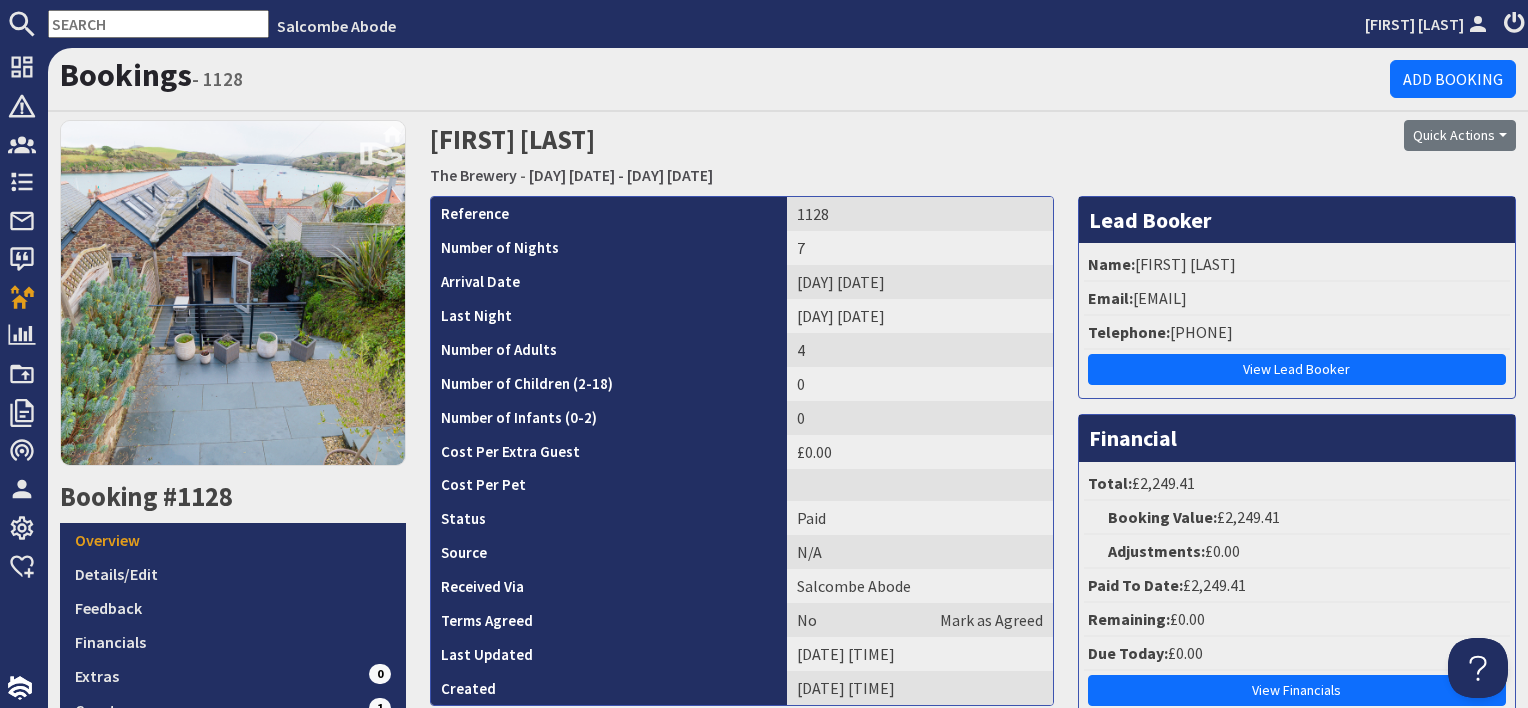 scroll, scrollTop: 0, scrollLeft: 0, axis: both 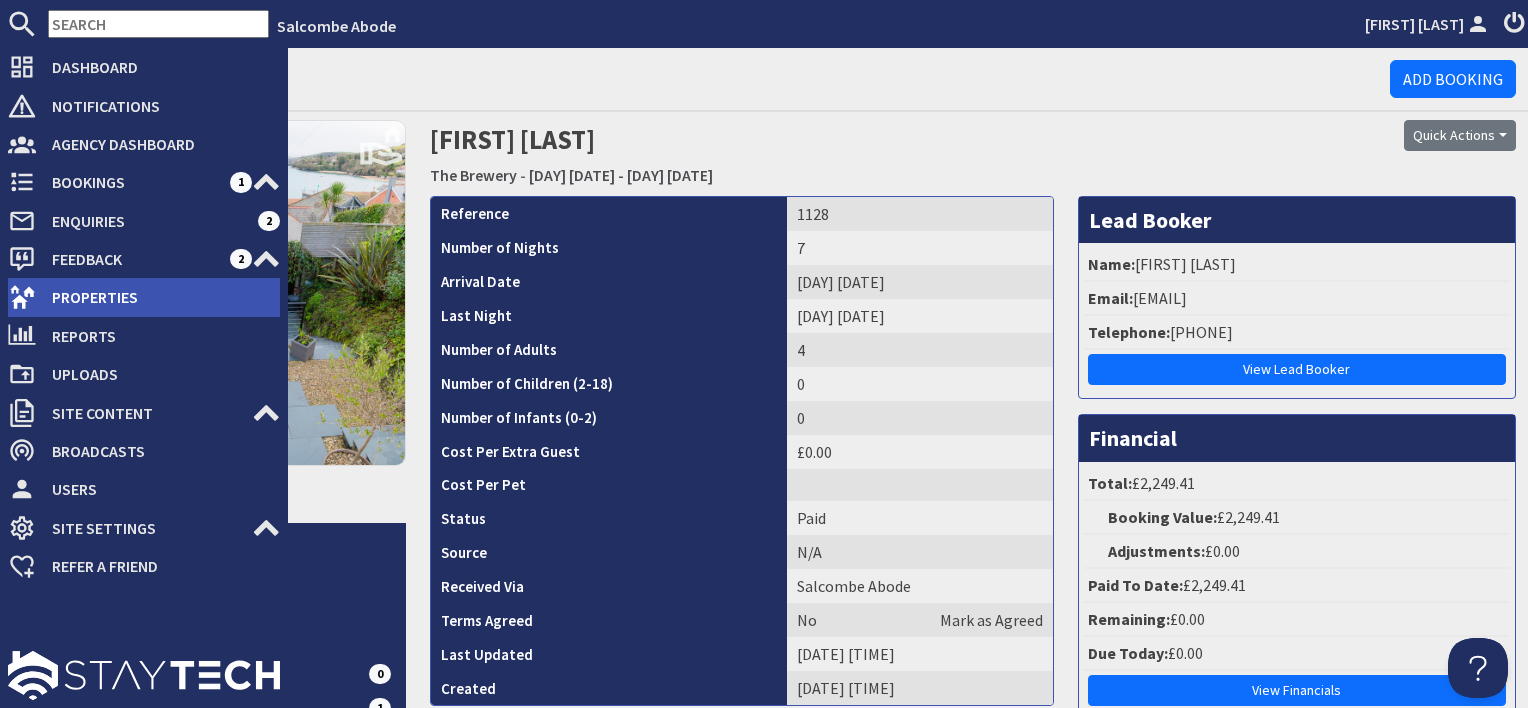 click on "Properties" at bounding box center (144, 297) 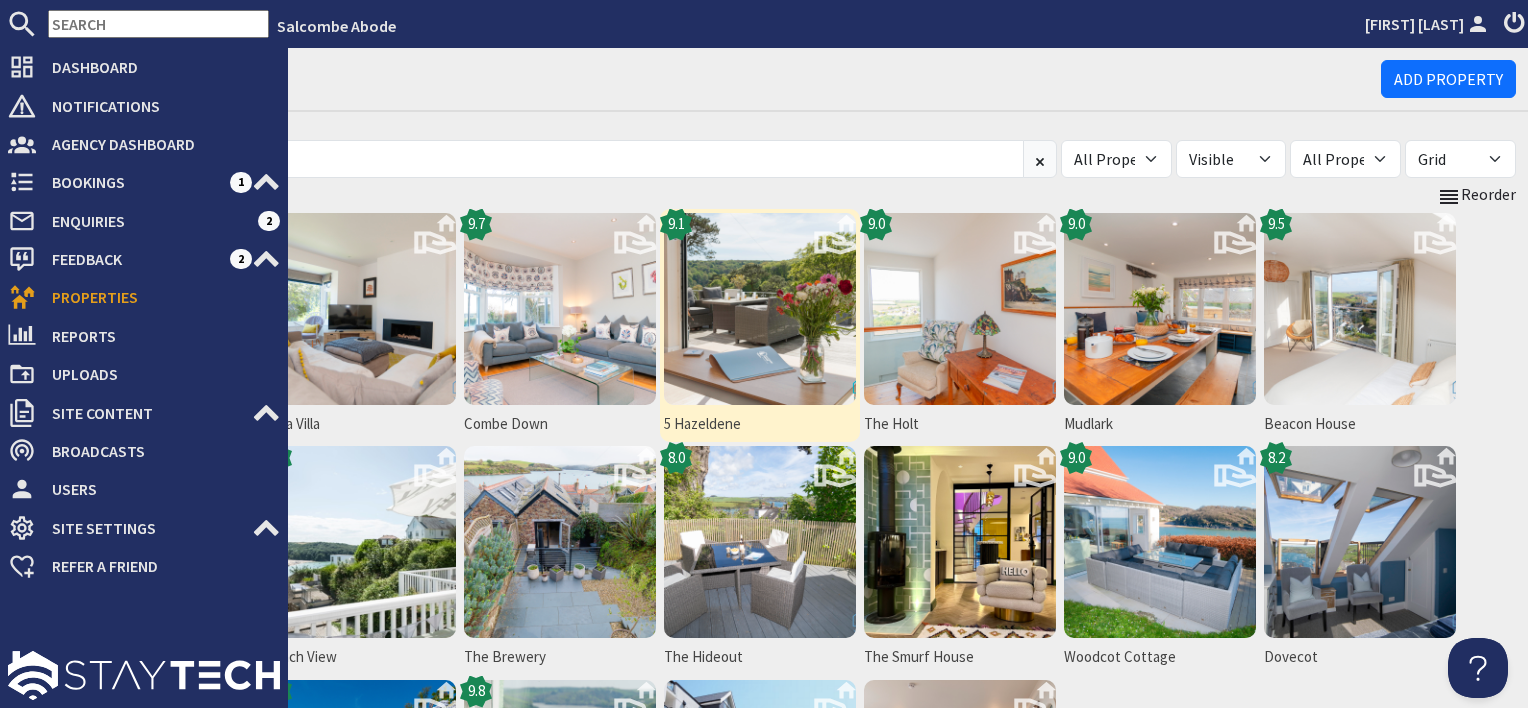 scroll, scrollTop: 0, scrollLeft: 0, axis: both 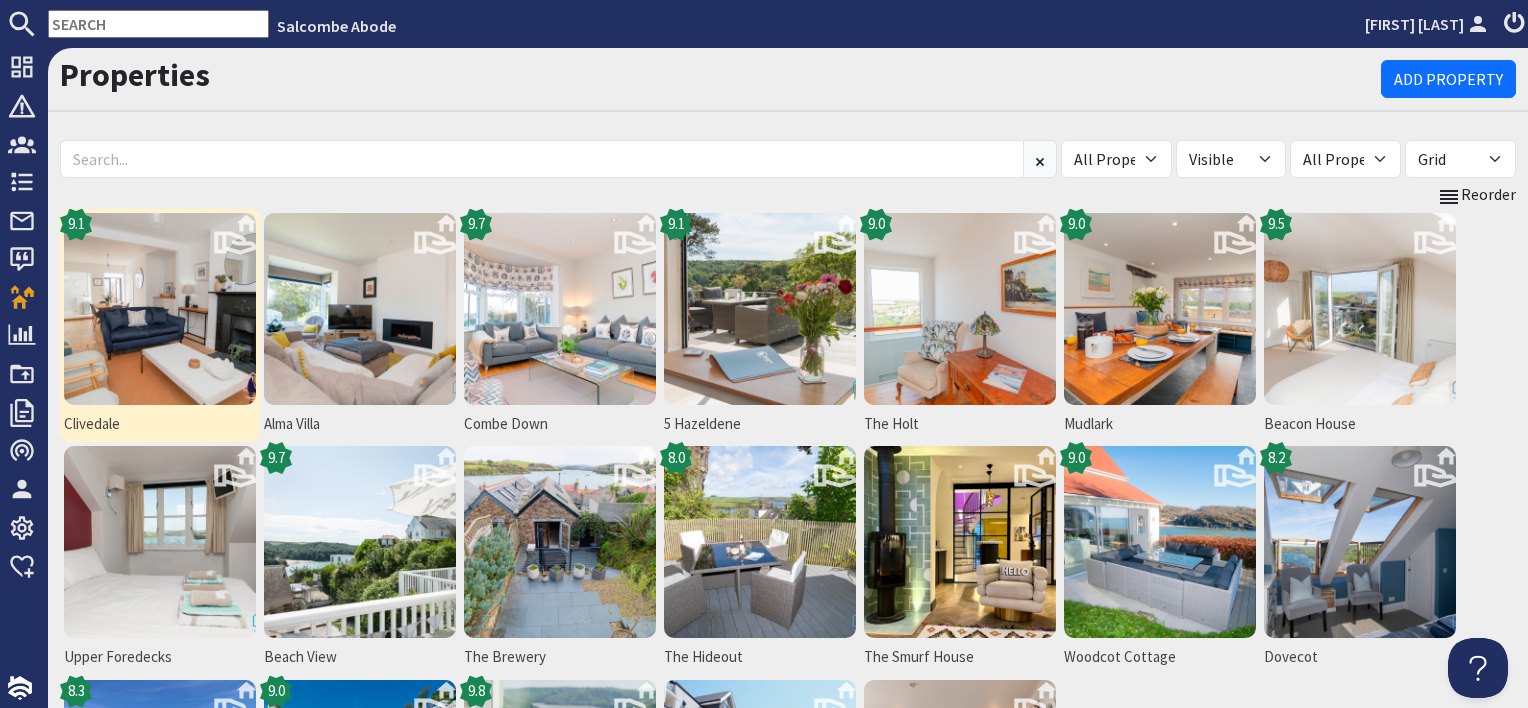 click at bounding box center [160, 309] 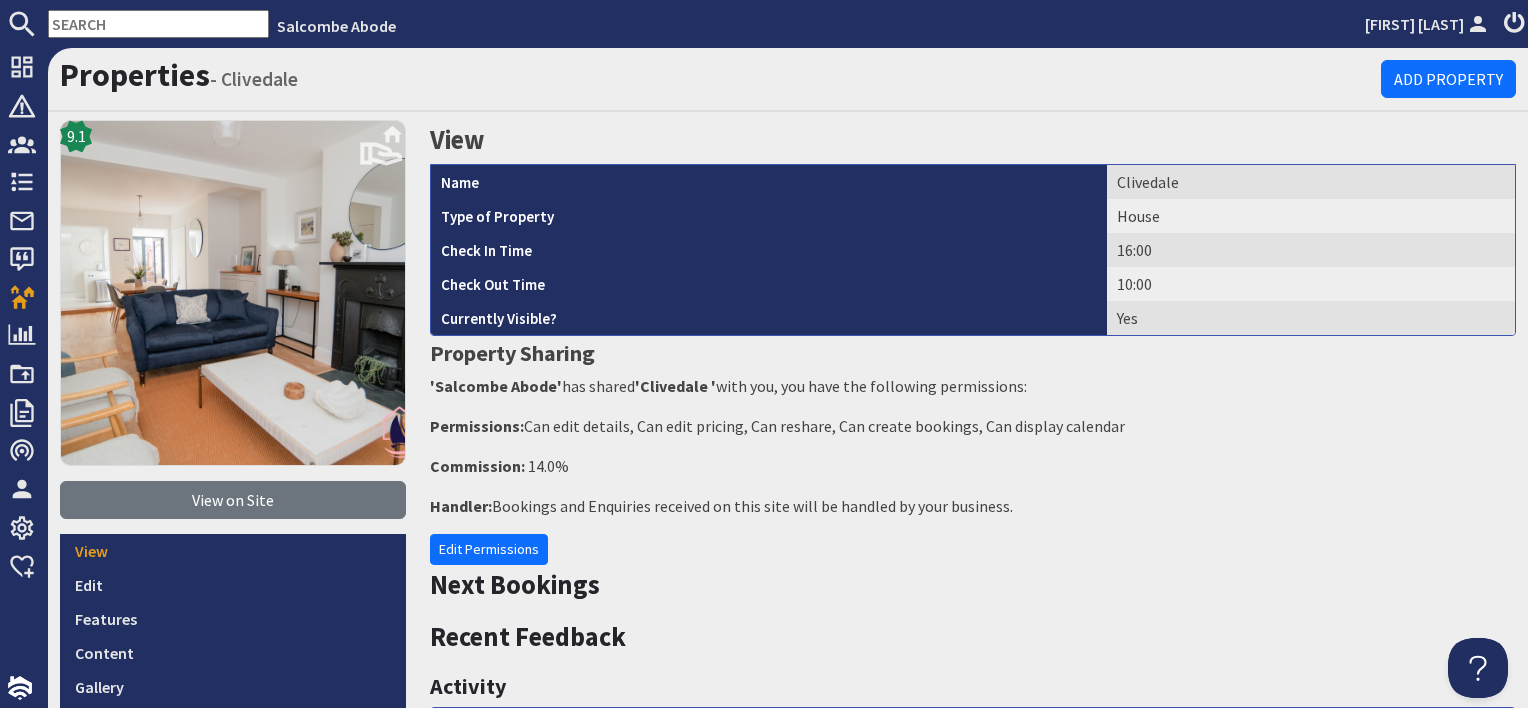 scroll, scrollTop: 0, scrollLeft: 0, axis: both 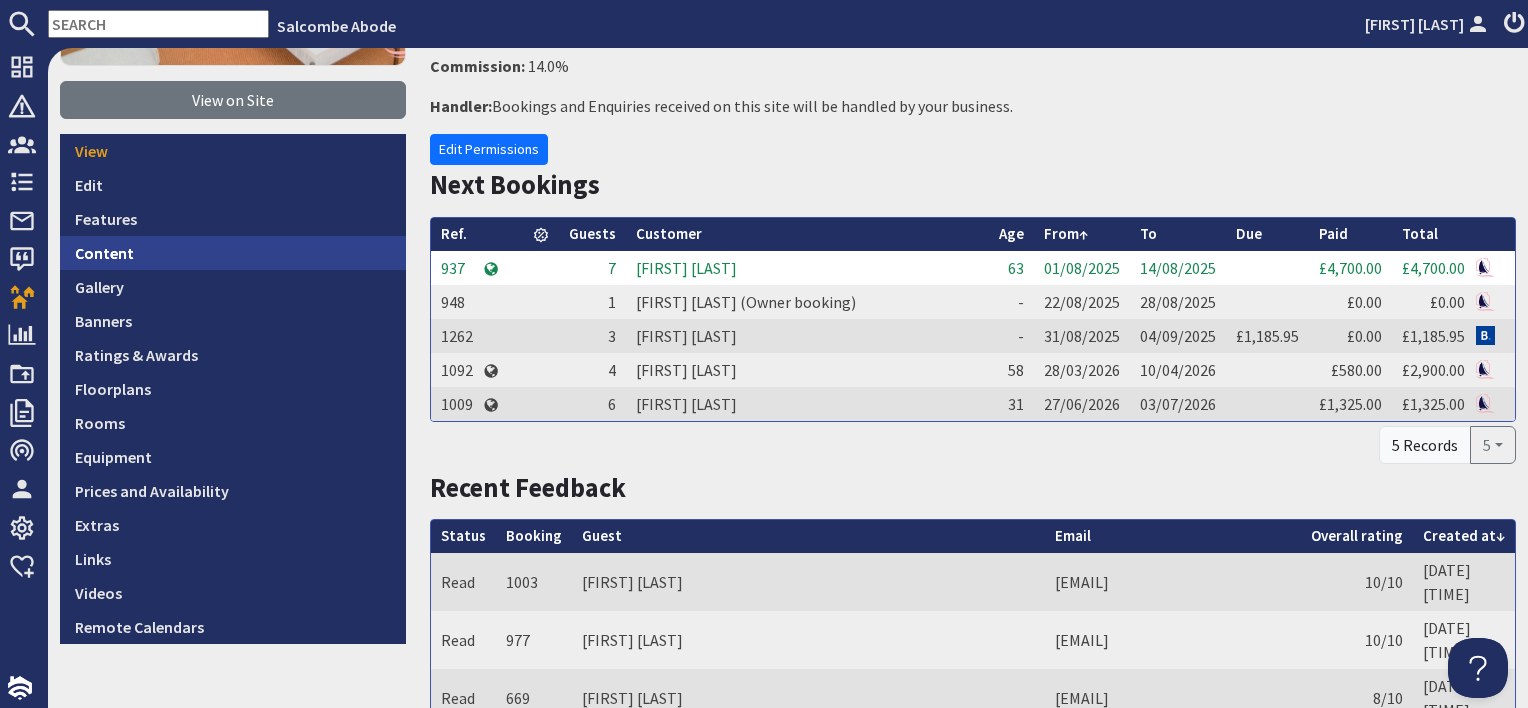 click on "Content" at bounding box center (233, 253) 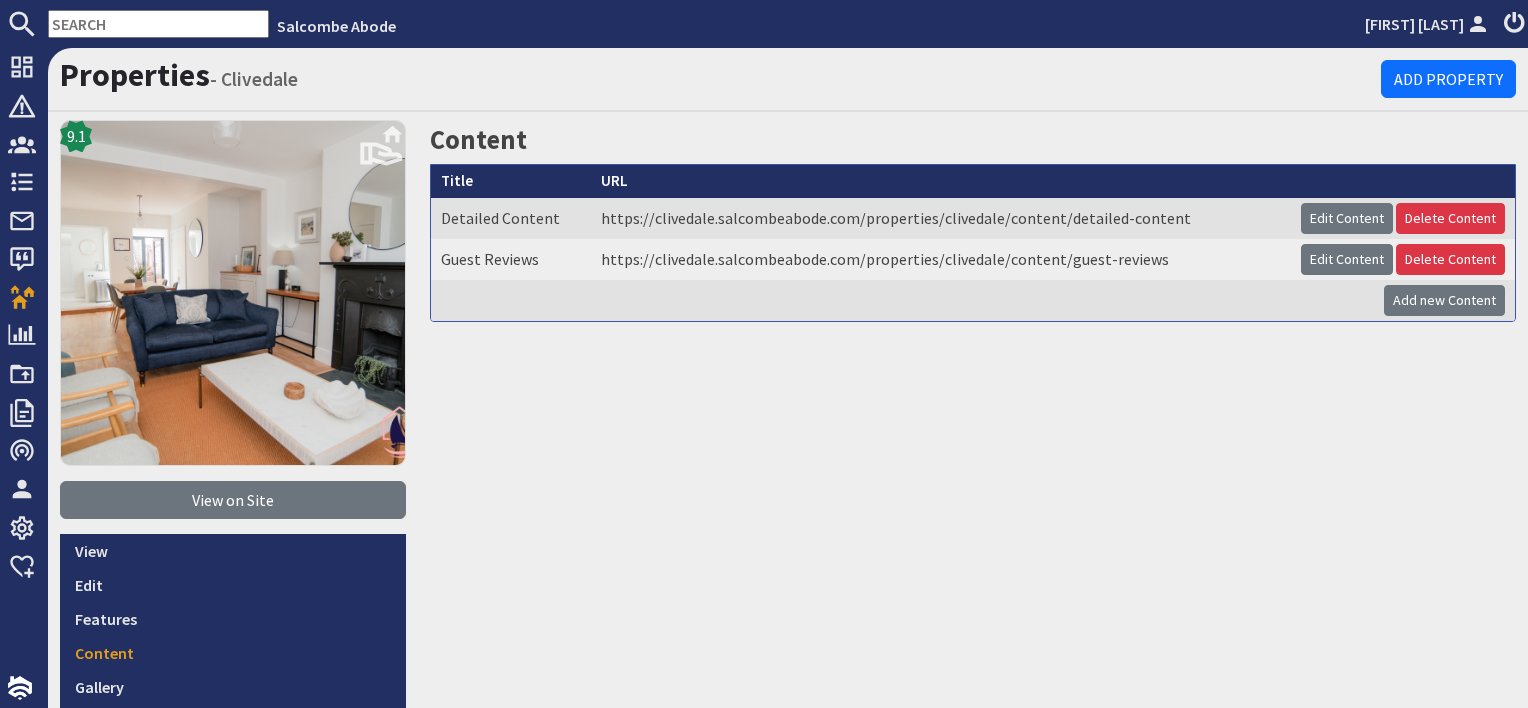 scroll, scrollTop: 0, scrollLeft: 0, axis: both 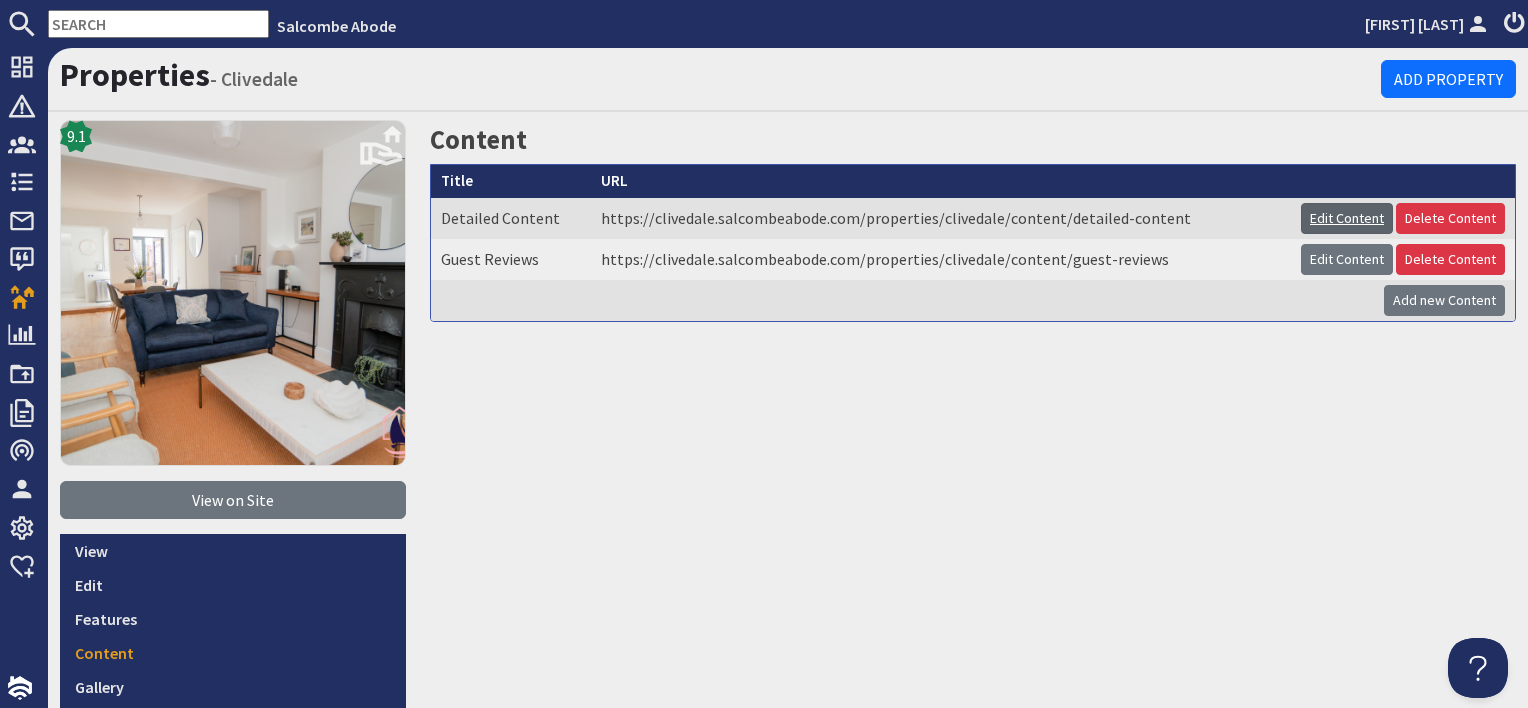 click on "Edit Content" at bounding box center (1347, 218) 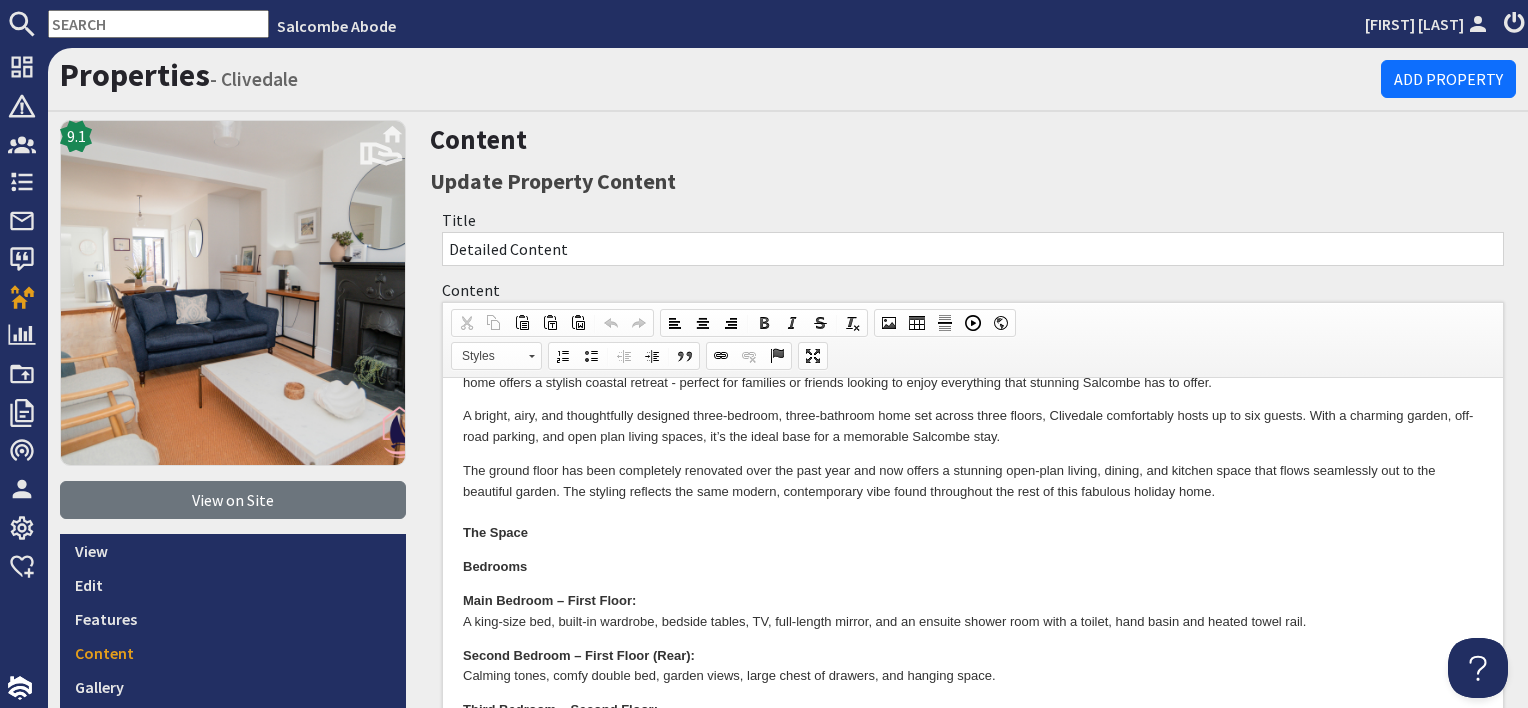 scroll, scrollTop: 200, scrollLeft: 0, axis: vertical 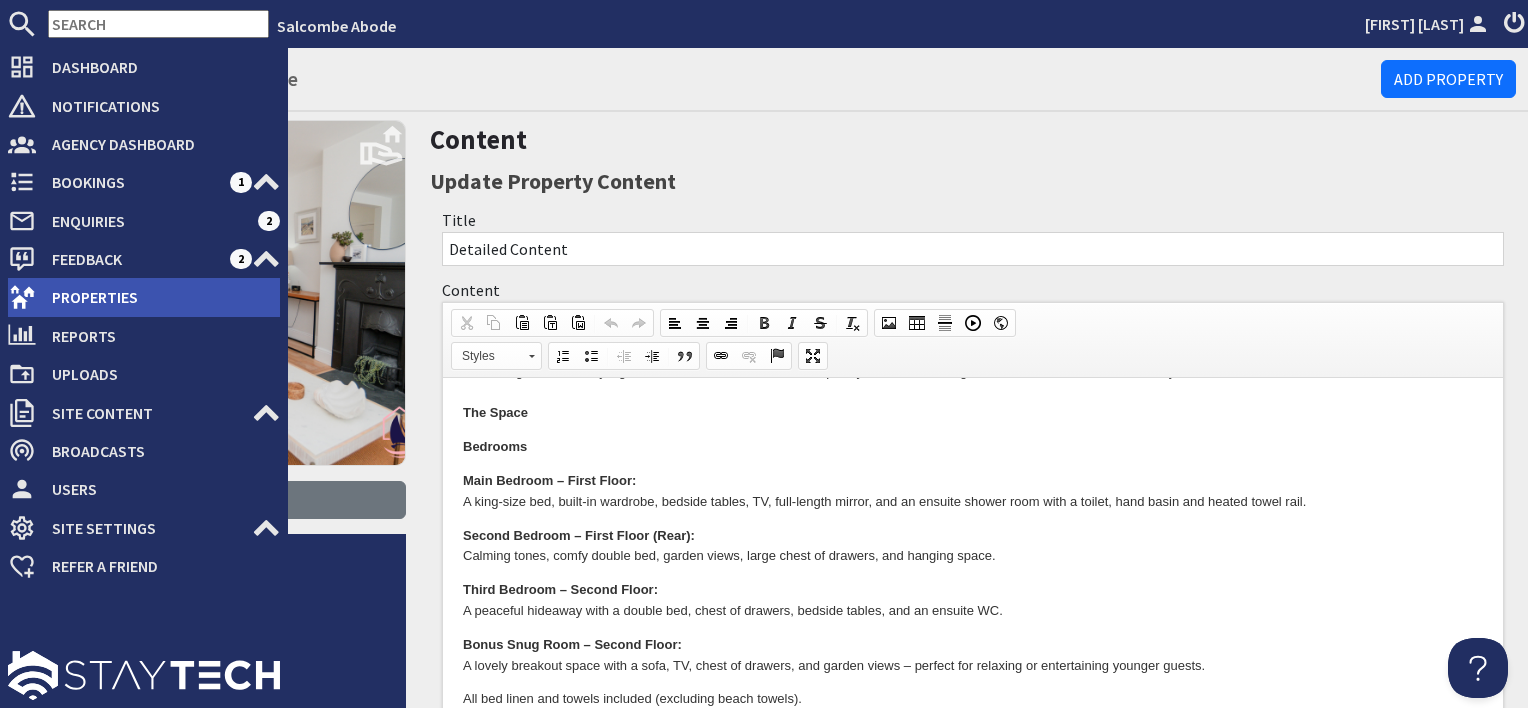 click on "Properties" at bounding box center (158, 297) 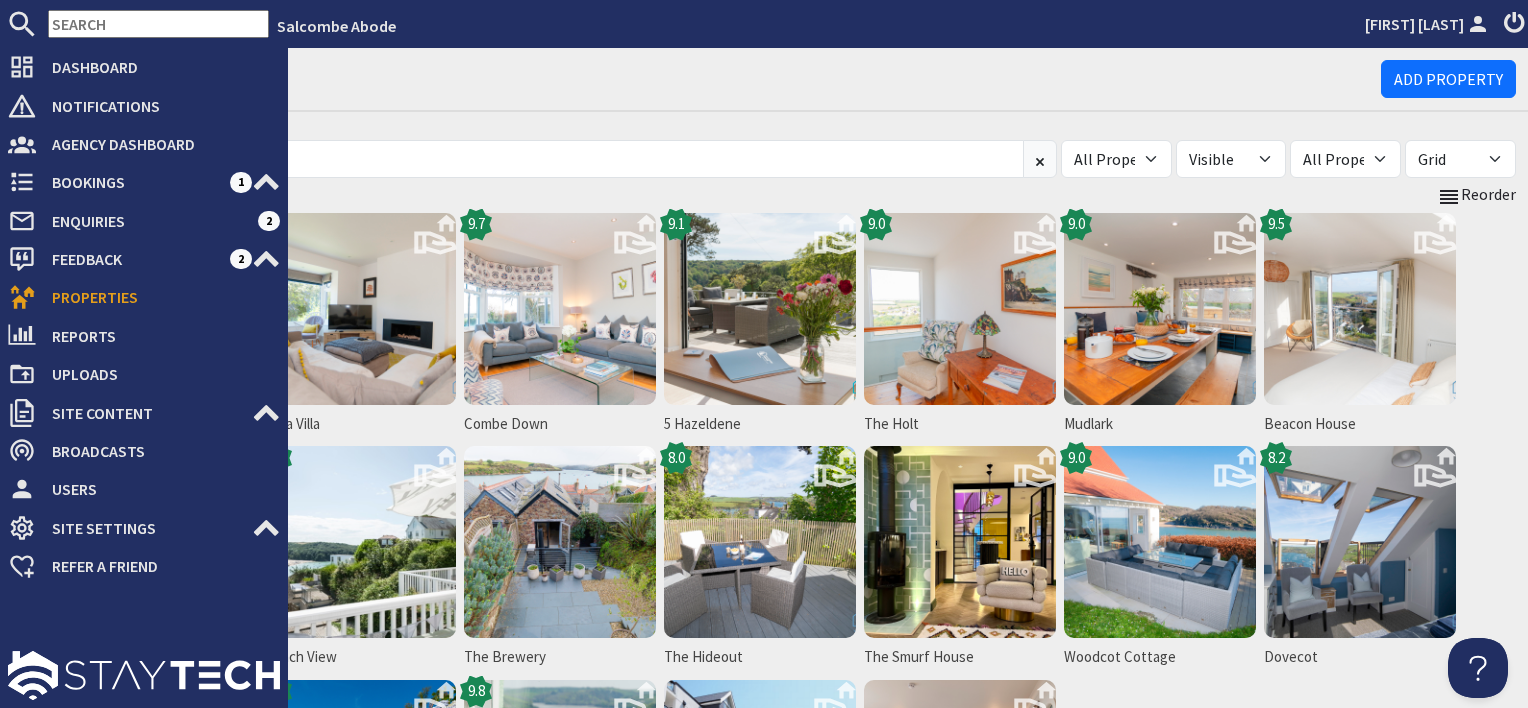 scroll, scrollTop: 0, scrollLeft: 0, axis: both 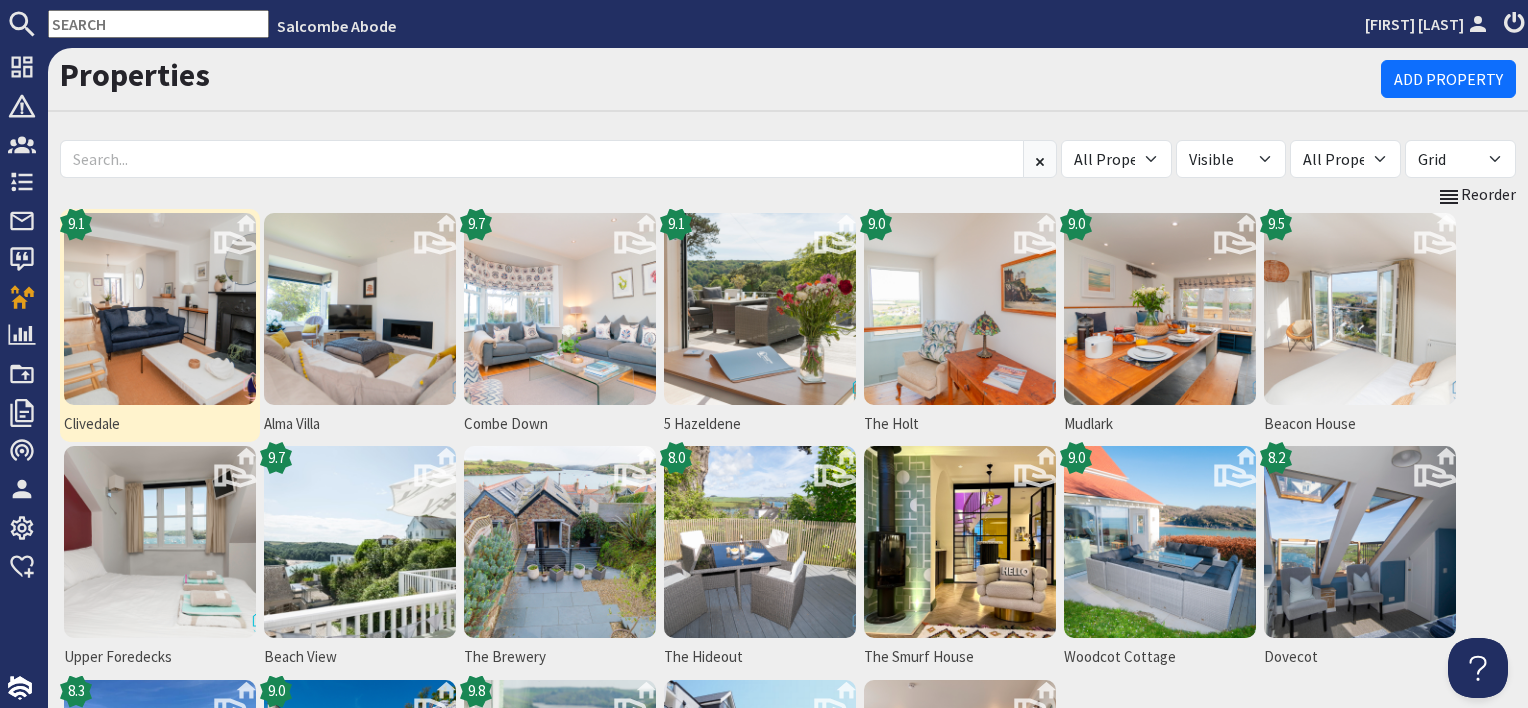 click at bounding box center (160, 309) 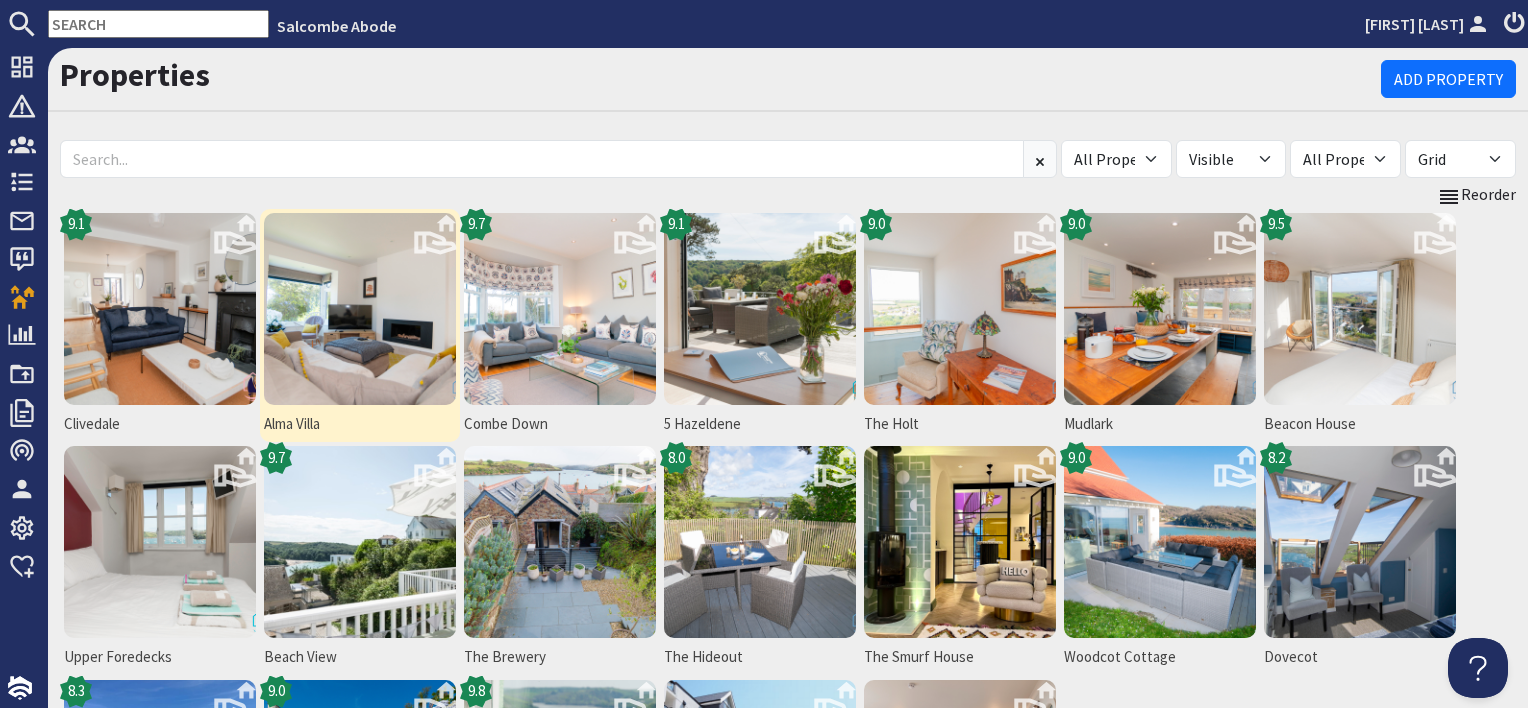 click at bounding box center [360, 309] 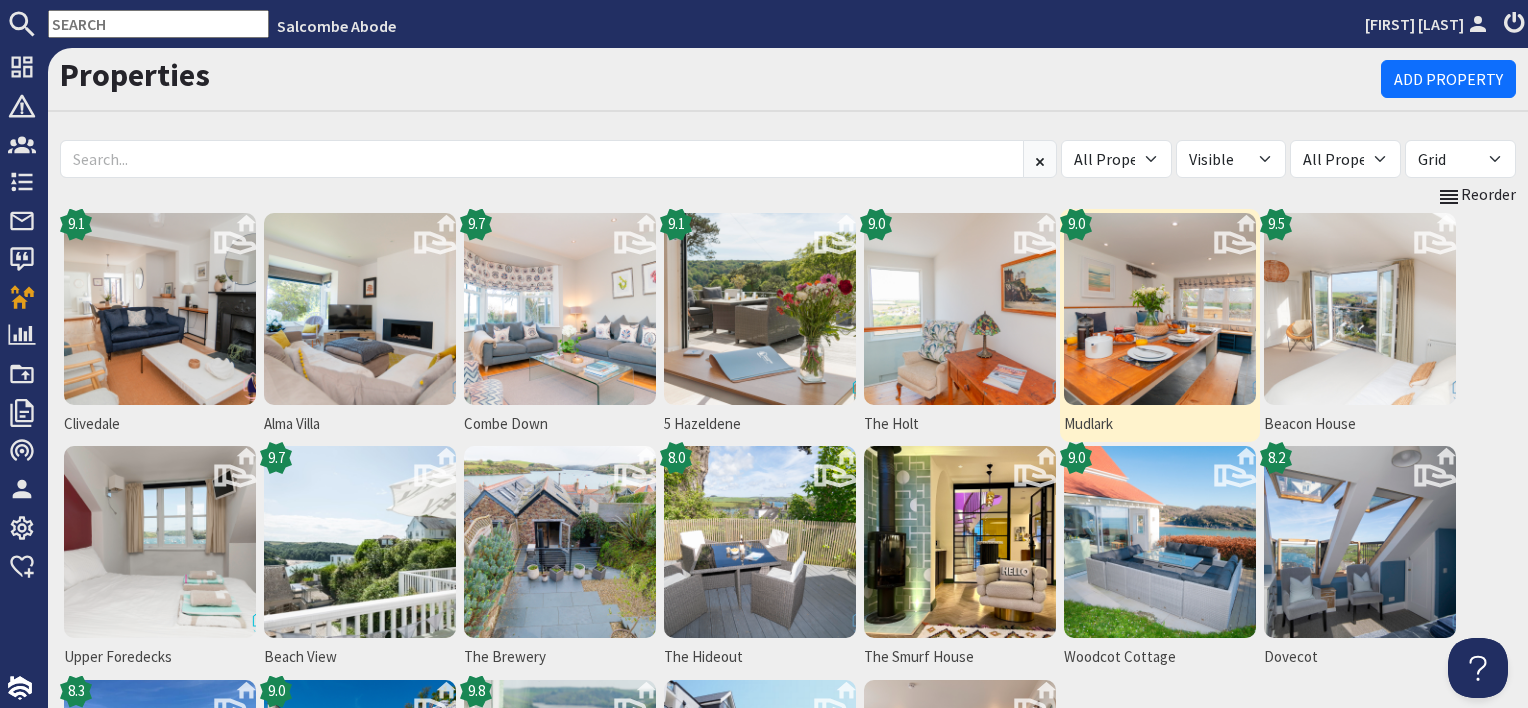 click at bounding box center [1160, 309] 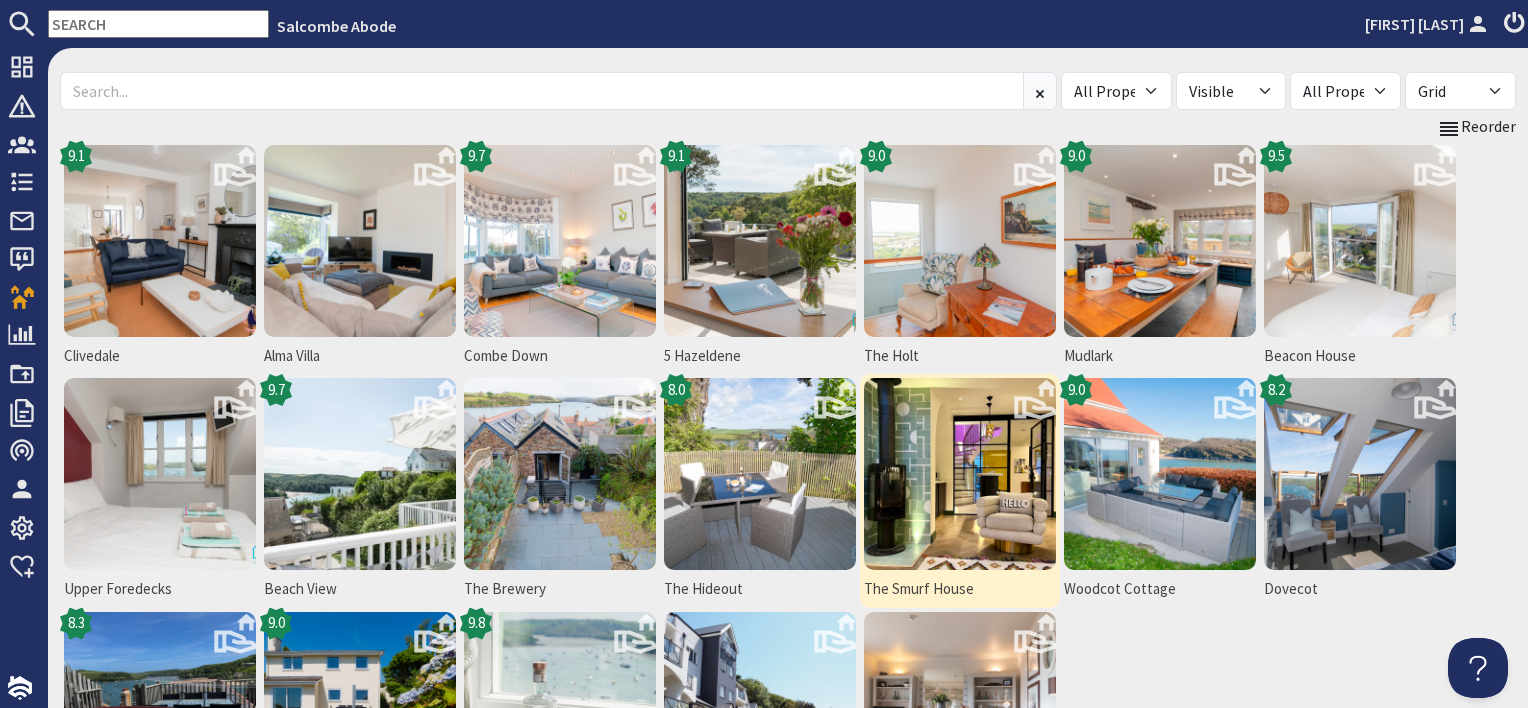 scroll, scrollTop: 200, scrollLeft: 0, axis: vertical 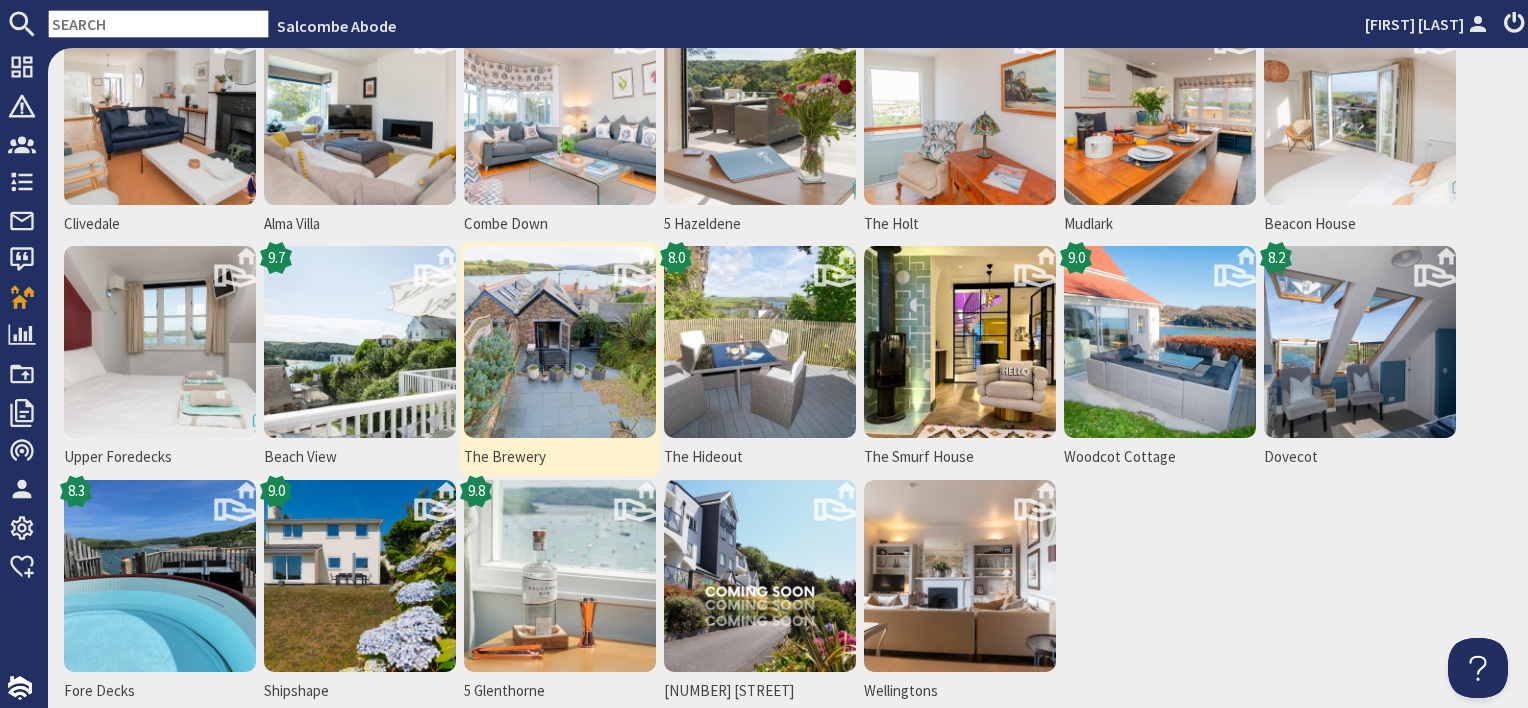 click at bounding box center [560, 342] 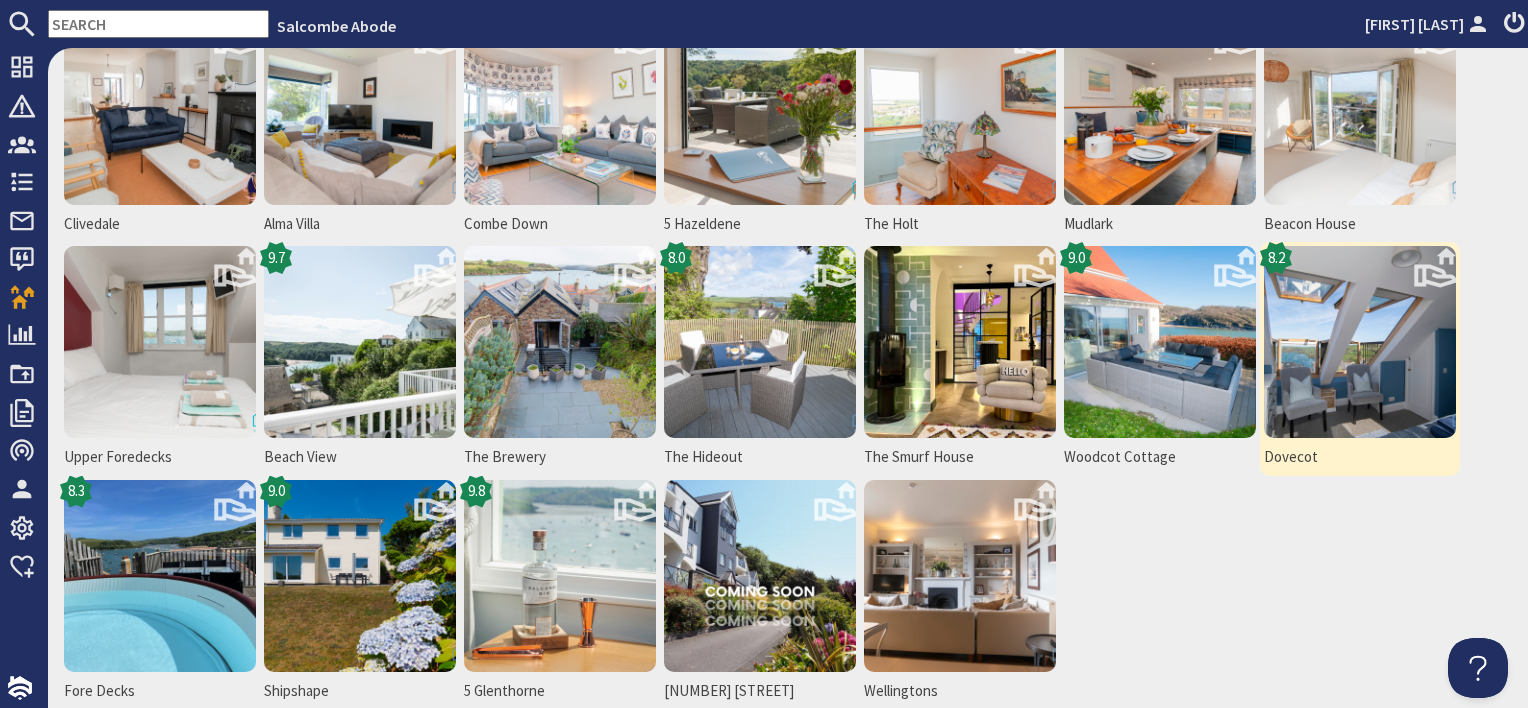 click at bounding box center [1360, 342] 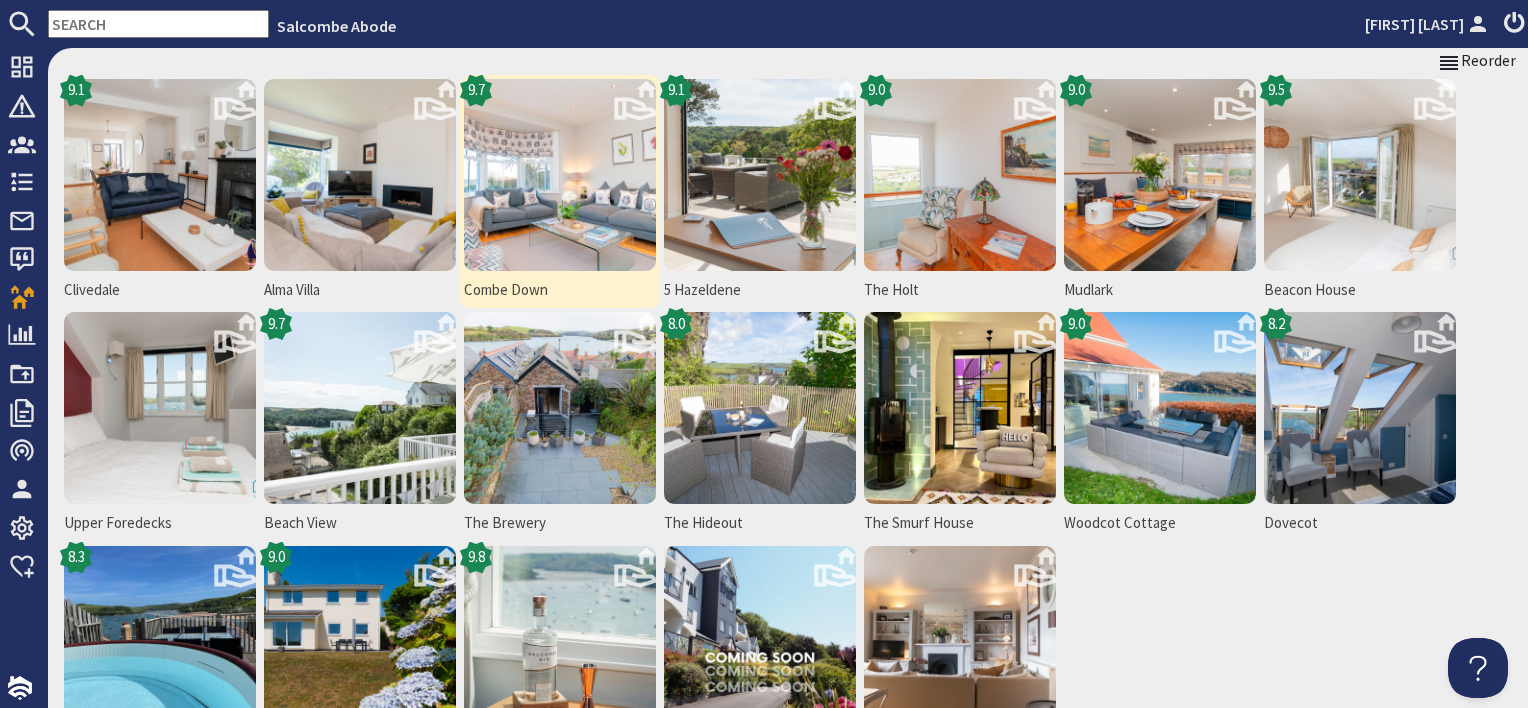 scroll, scrollTop: 100, scrollLeft: 0, axis: vertical 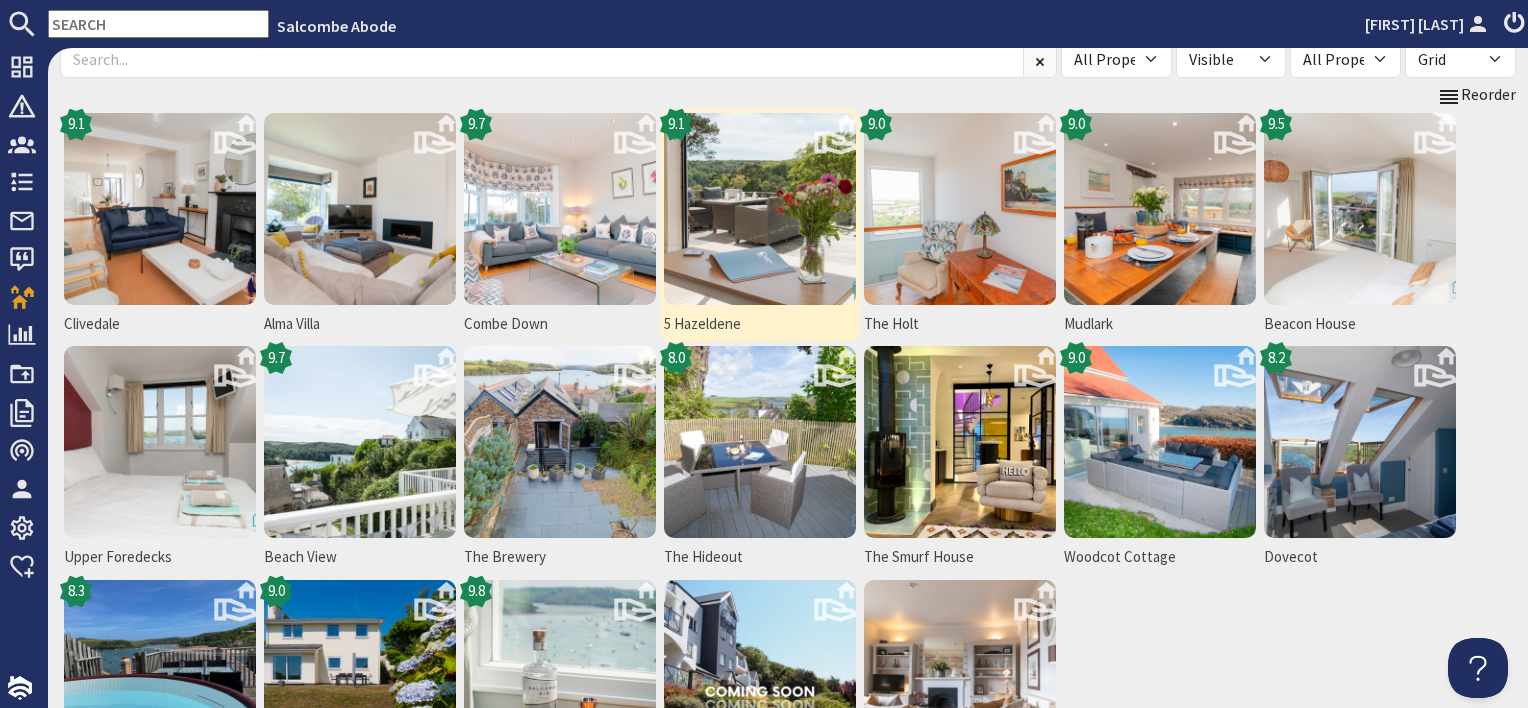 click at bounding box center (760, 209) 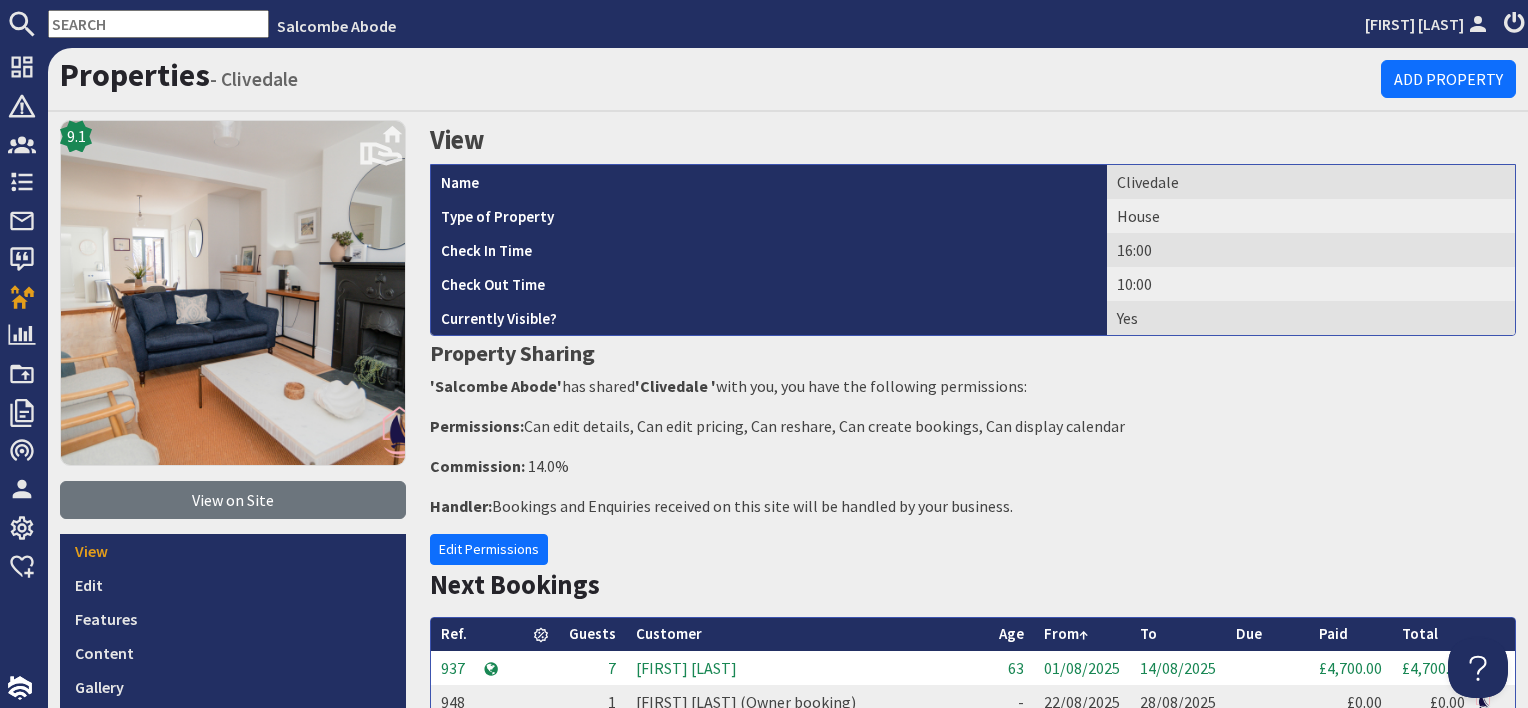 scroll, scrollTop: 0, scrollLeft: 0, axis: both 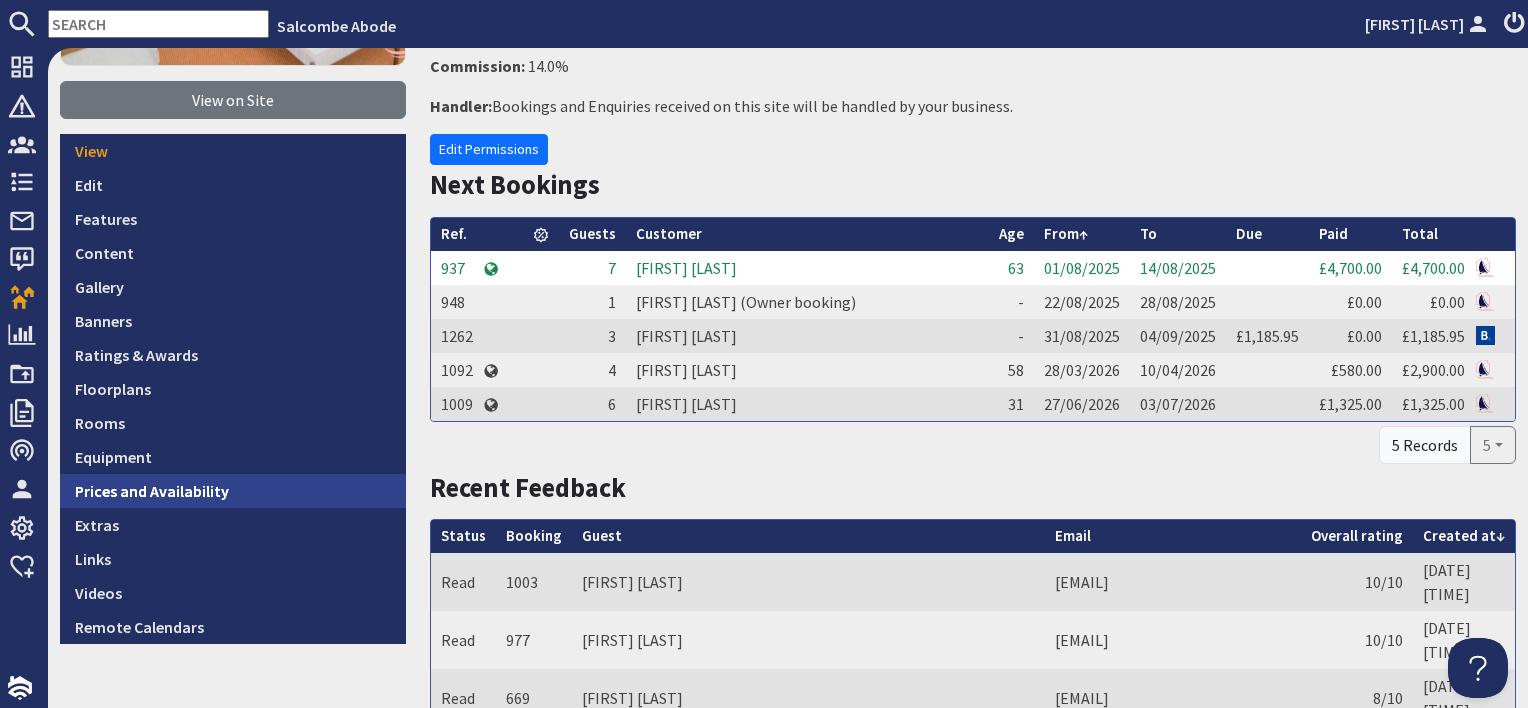 click on "Prices and Availability" at bounding box center [233, 491] 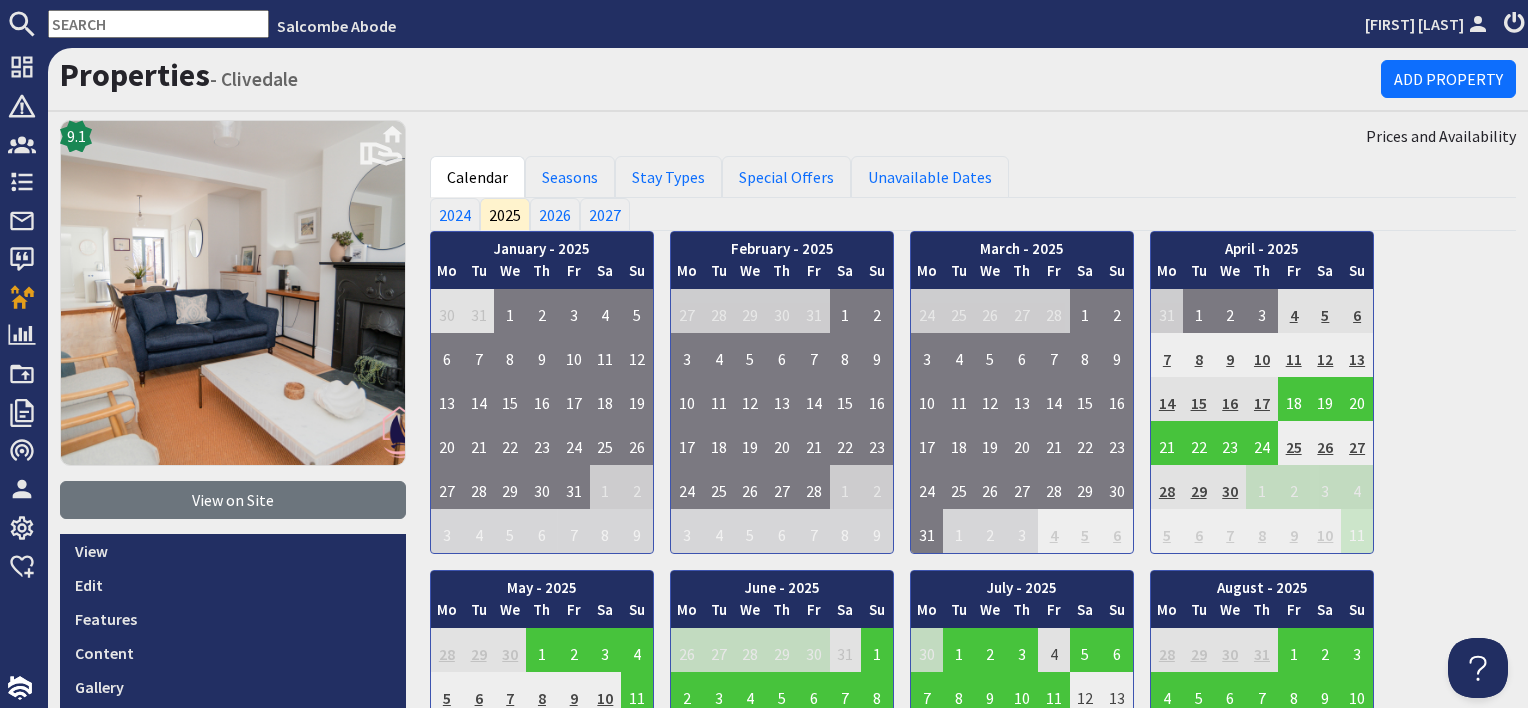 scroll, scrollTop: 0, scrollLeft: 0, axis: both 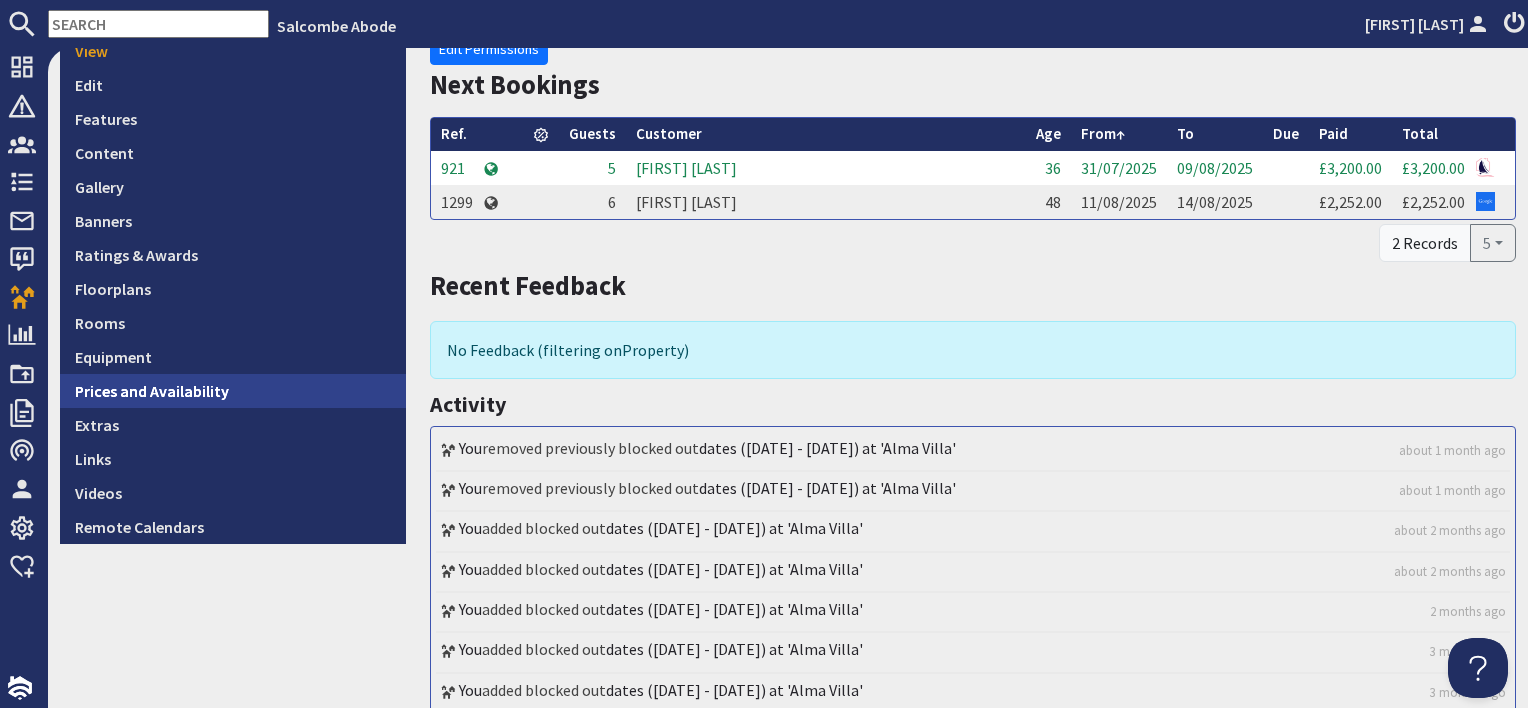 click on "Prices and Availability" at bounding box center (233, 391) 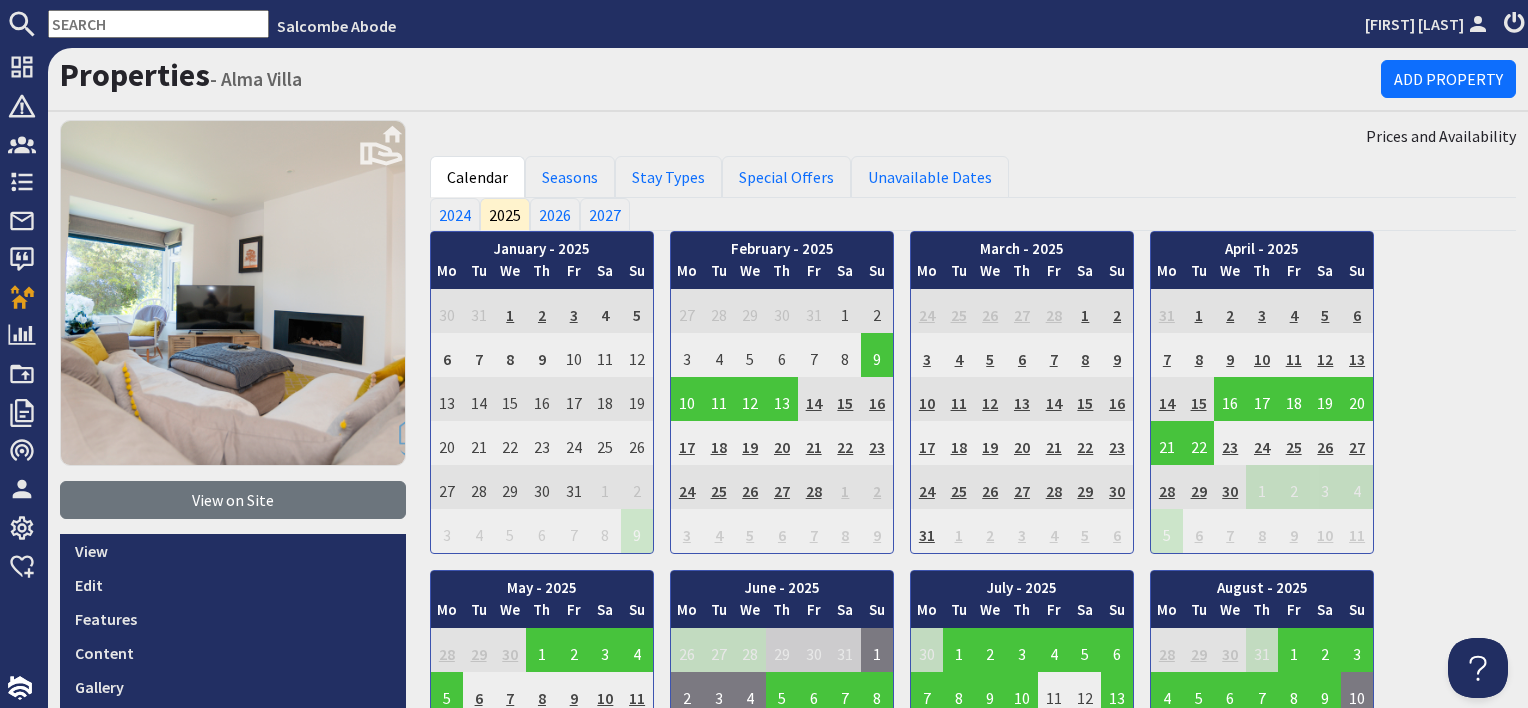 scroll, scrollTop: 0, scrollLeft: 0, axis: both 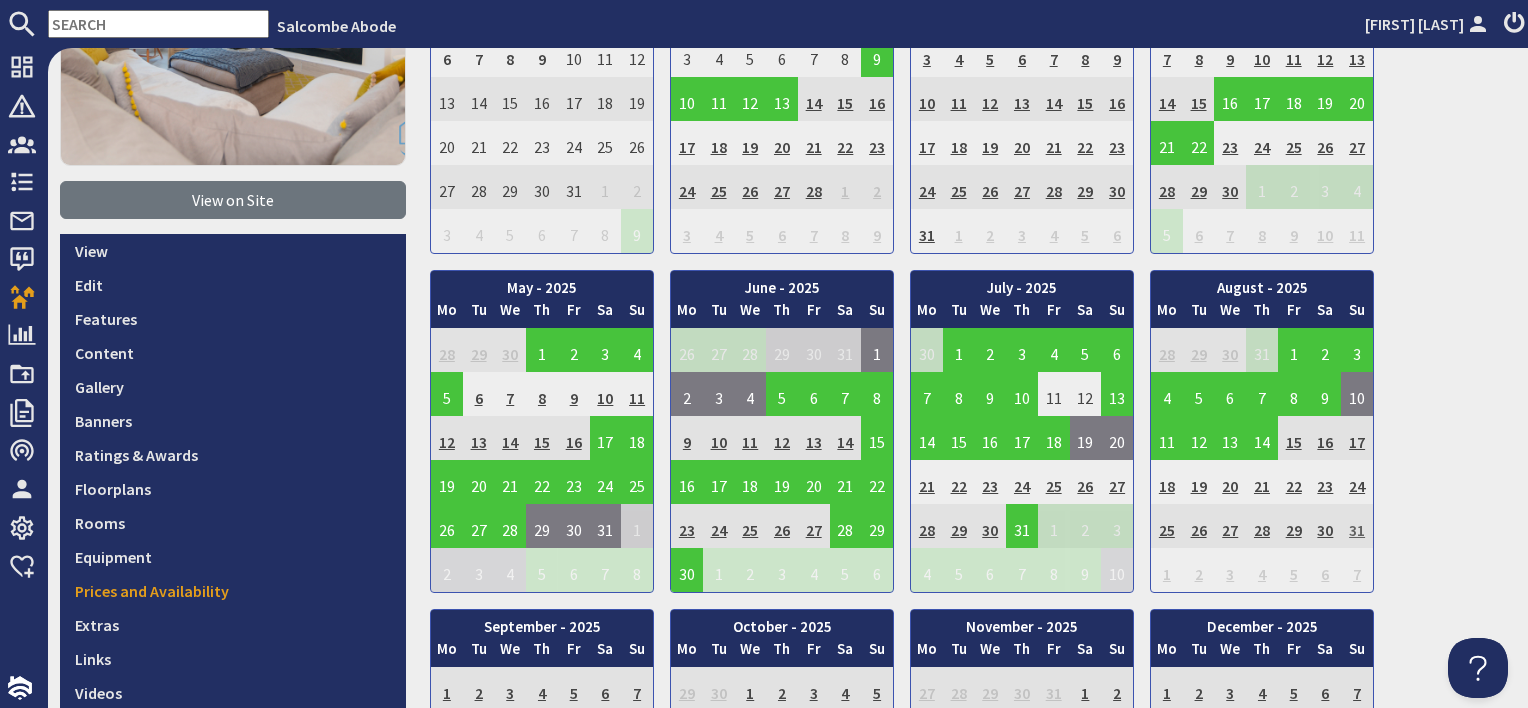 click on "31" at bounding box center [1357, 526] 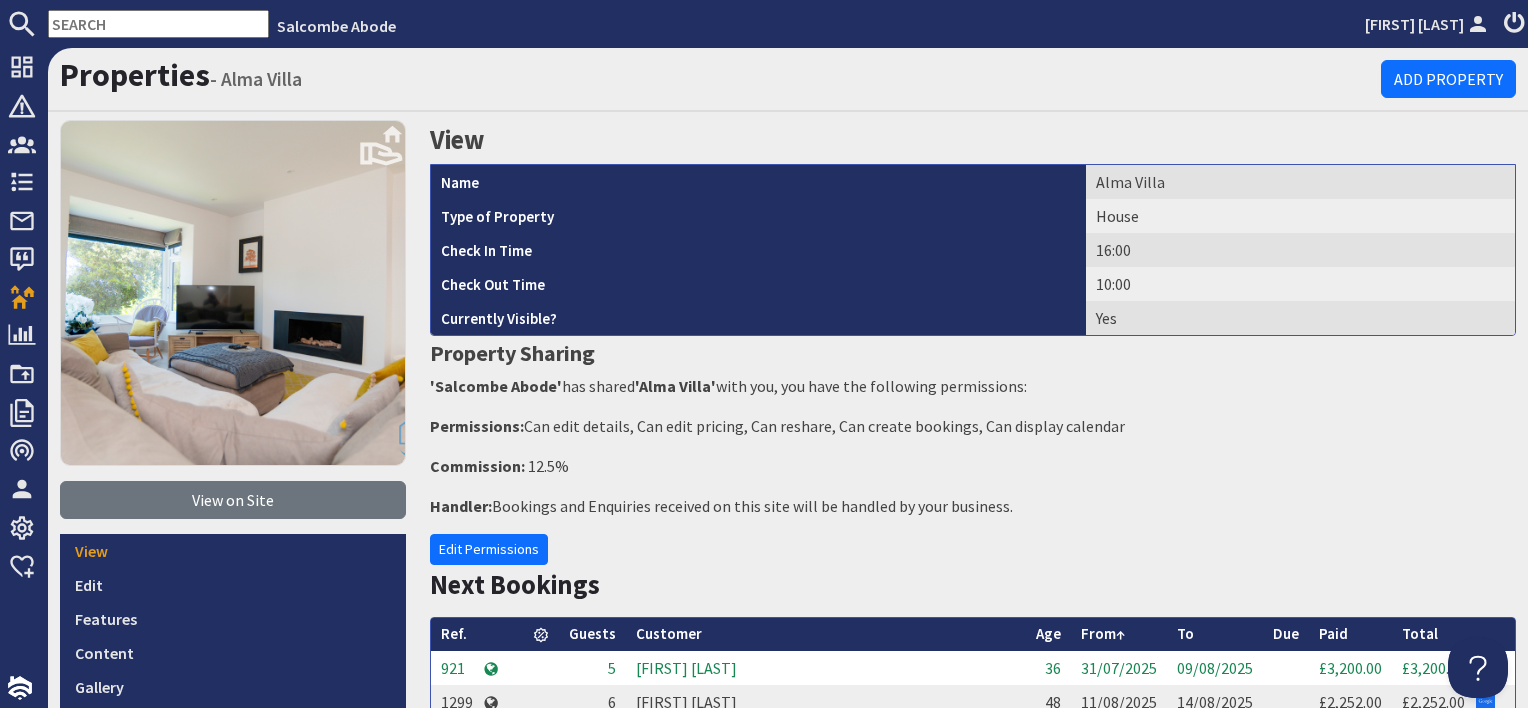 scroll, scrollTop: 0, scrollLeft: 0, axis: both 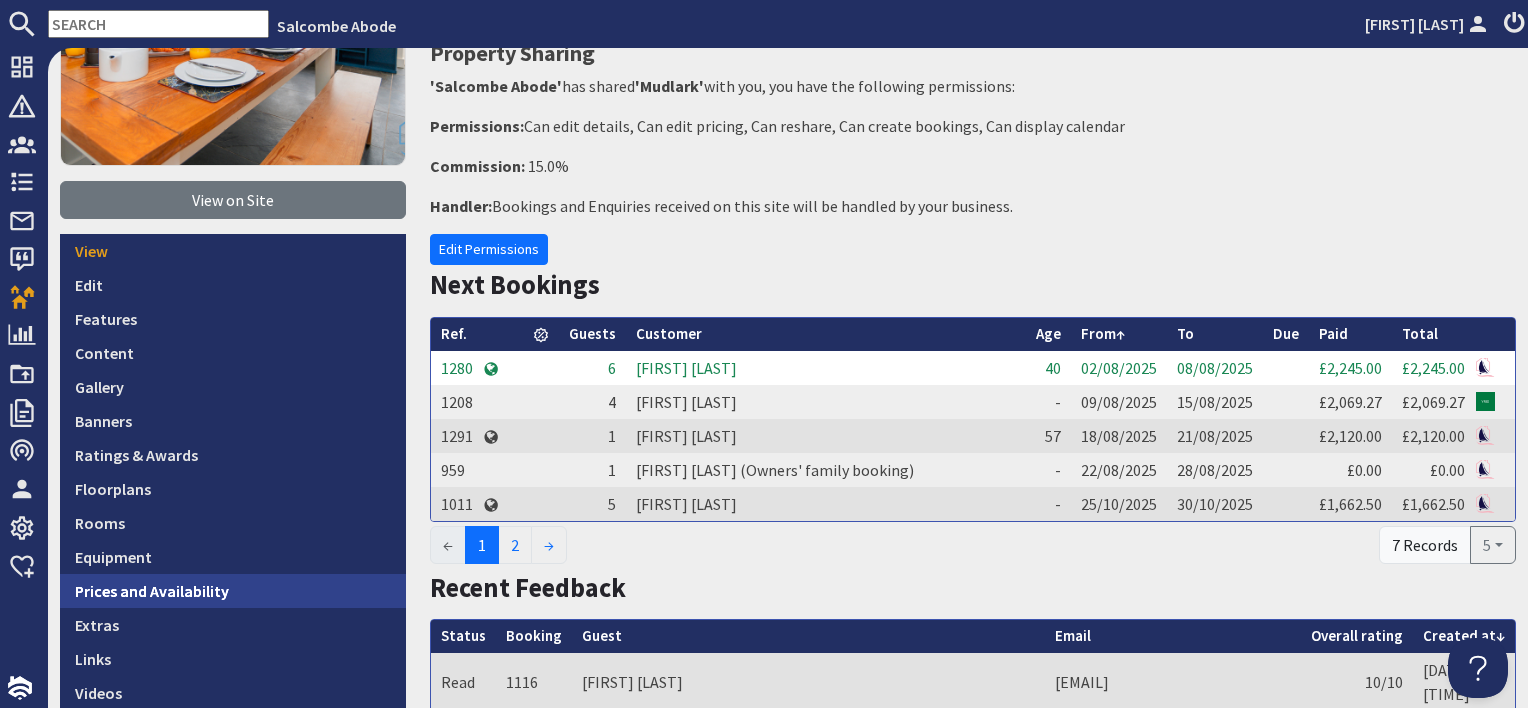 click on "Prices and Availability" at bounding box center (233, 591) 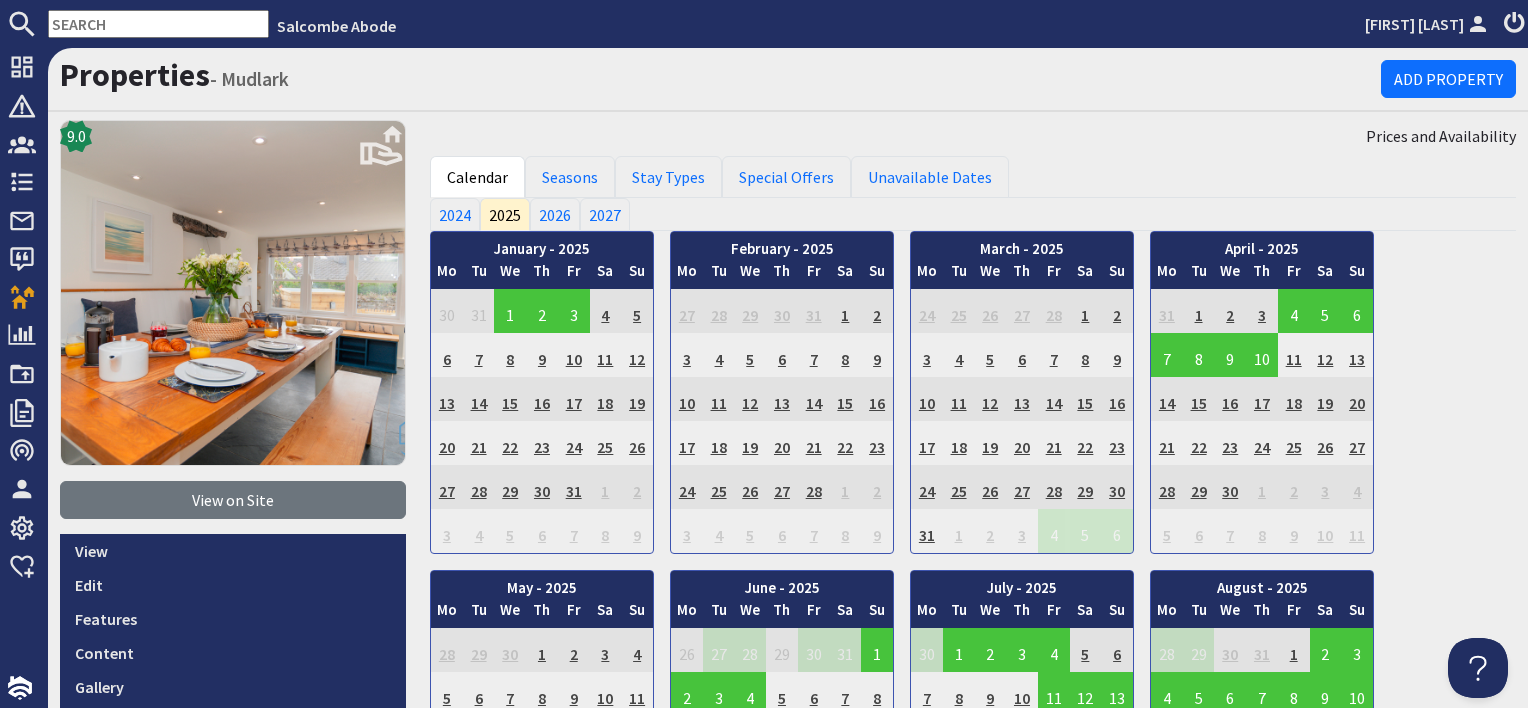 scroll, scrollTop: 0, scrollLeft: 0, axis: both 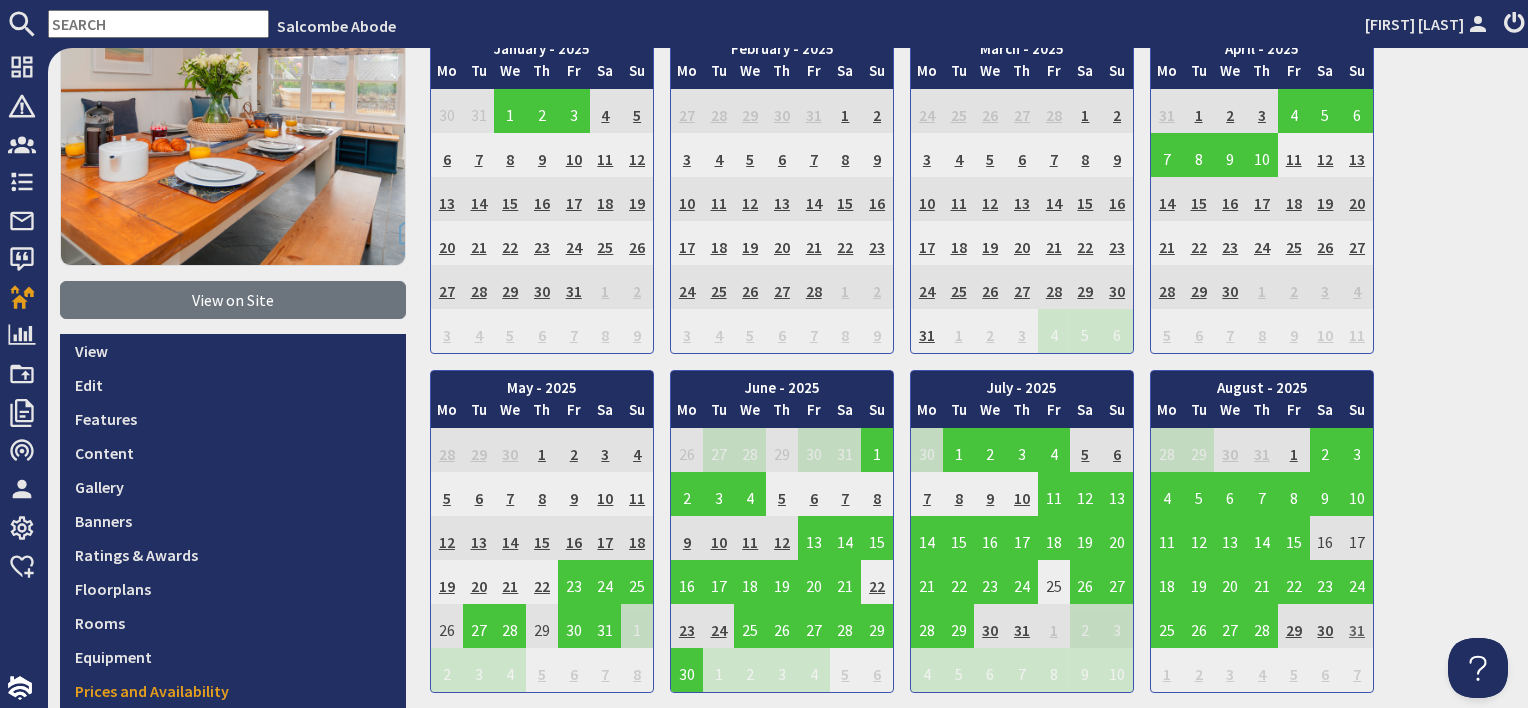 click on "31" at bounding box center (1357, 626) 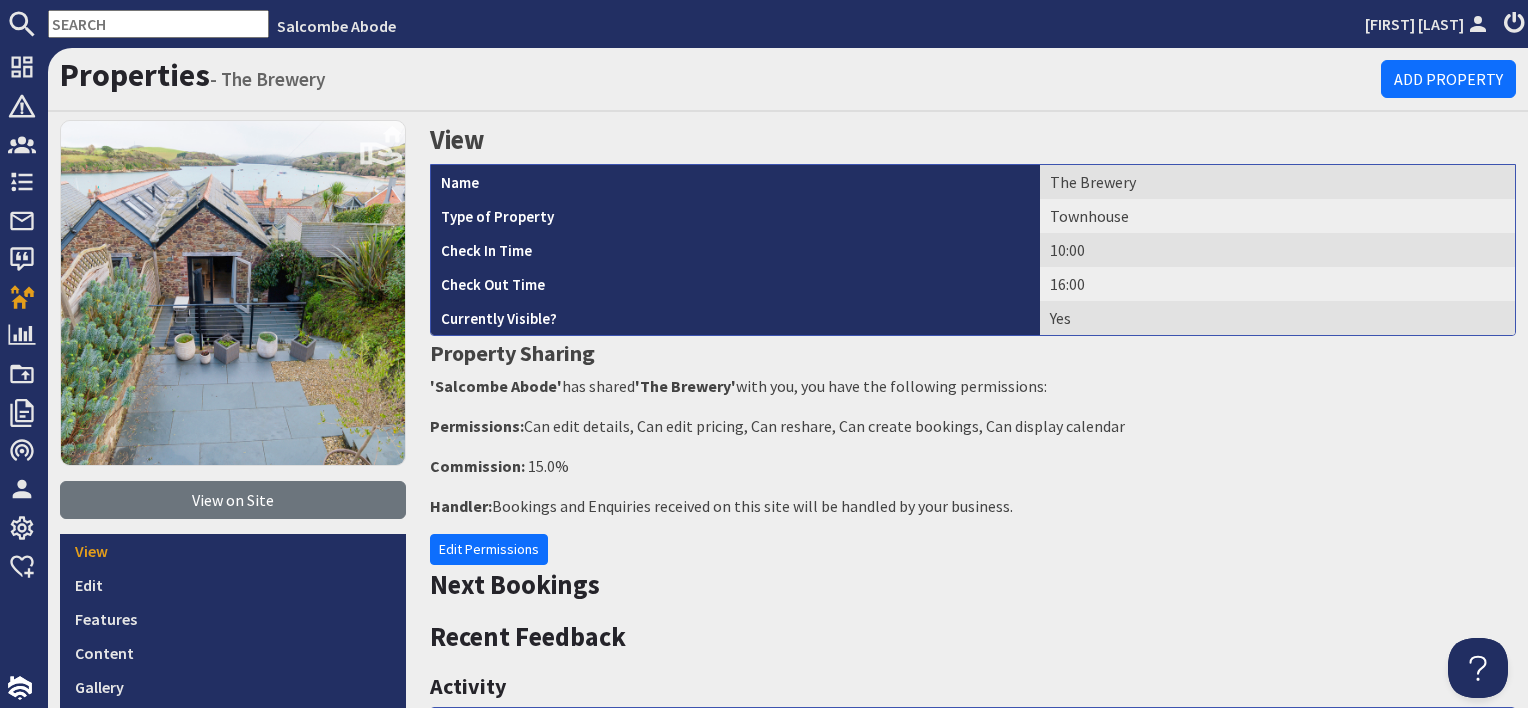 scroll, scrollTop: 0, scrollLeft: 0, axis: both 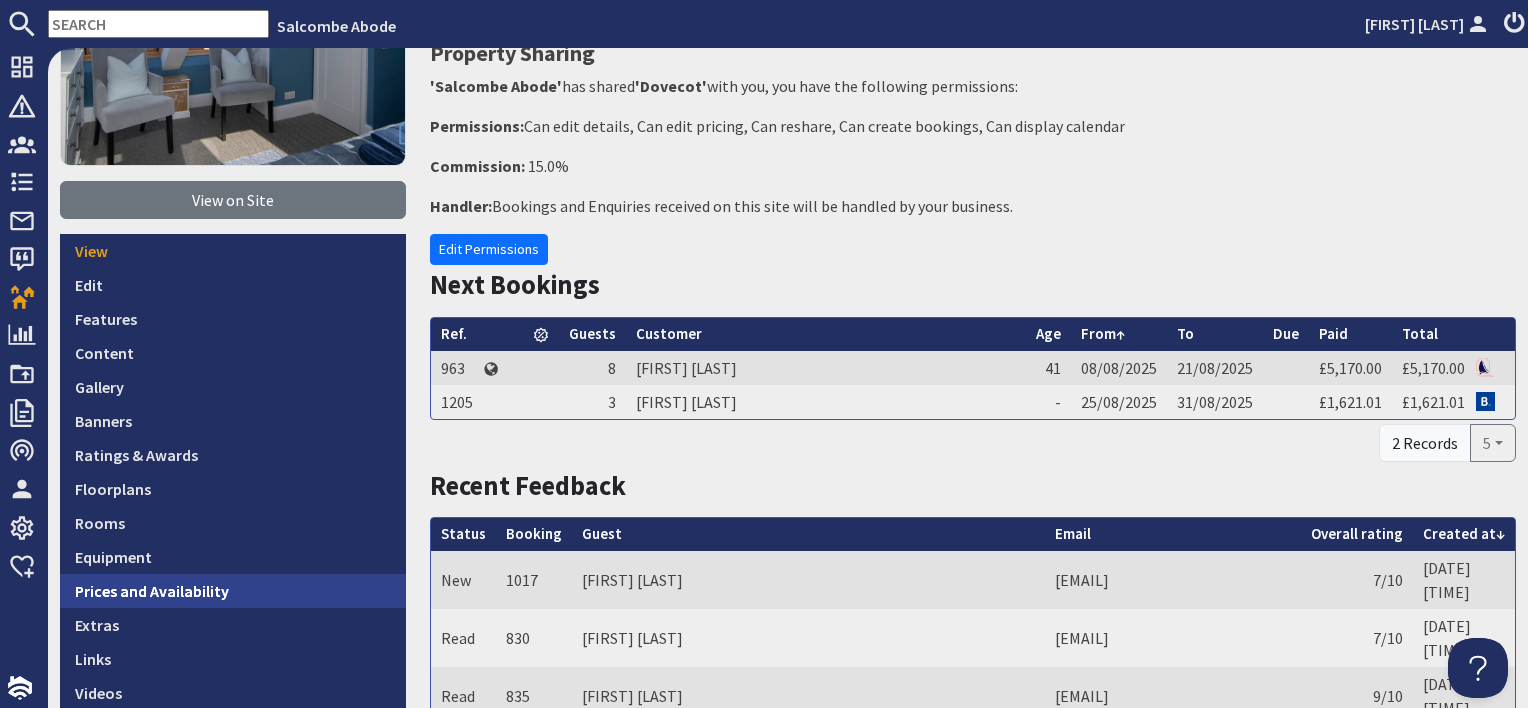 click on "Prices and Availability" at bounding box center [233, 591] 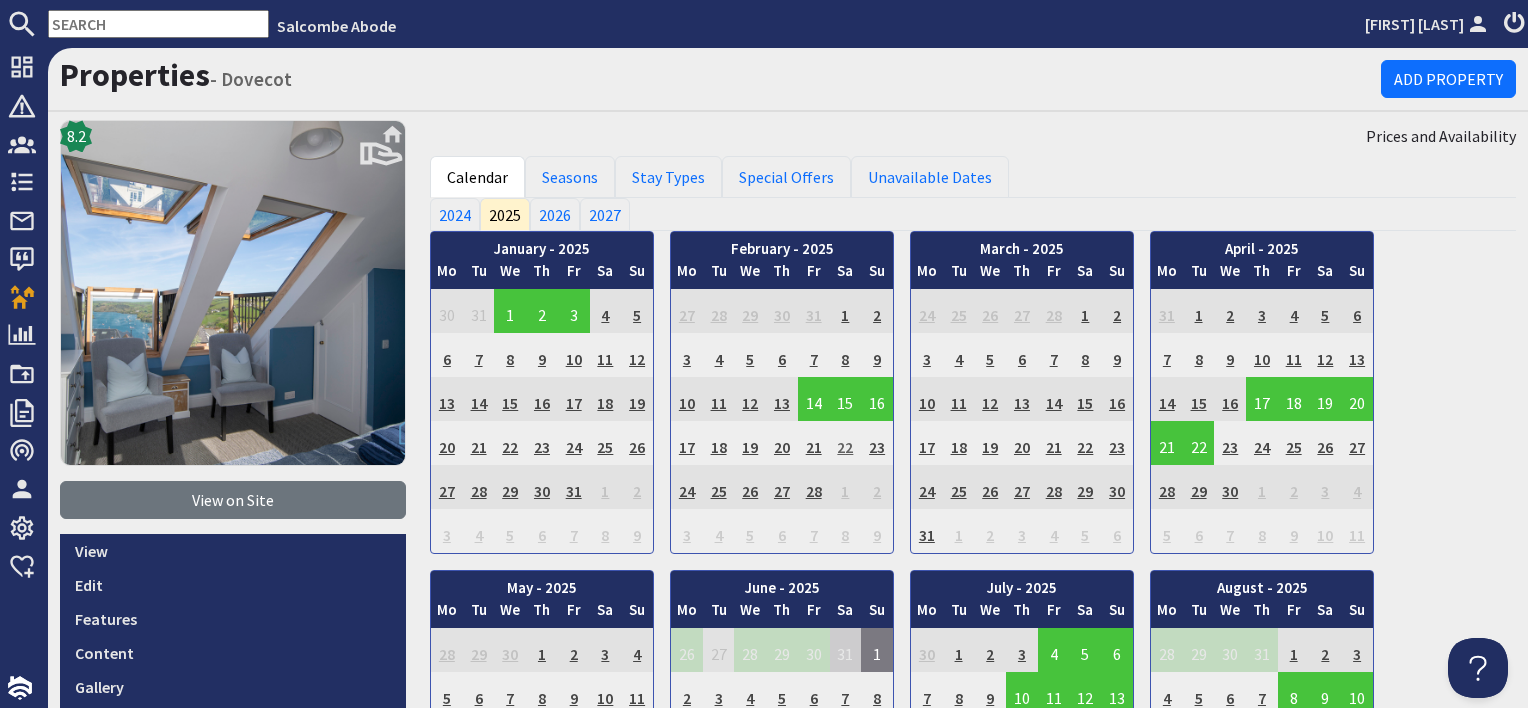 scroll, scrollTop: 0, scrollLeft: 0, axis: both 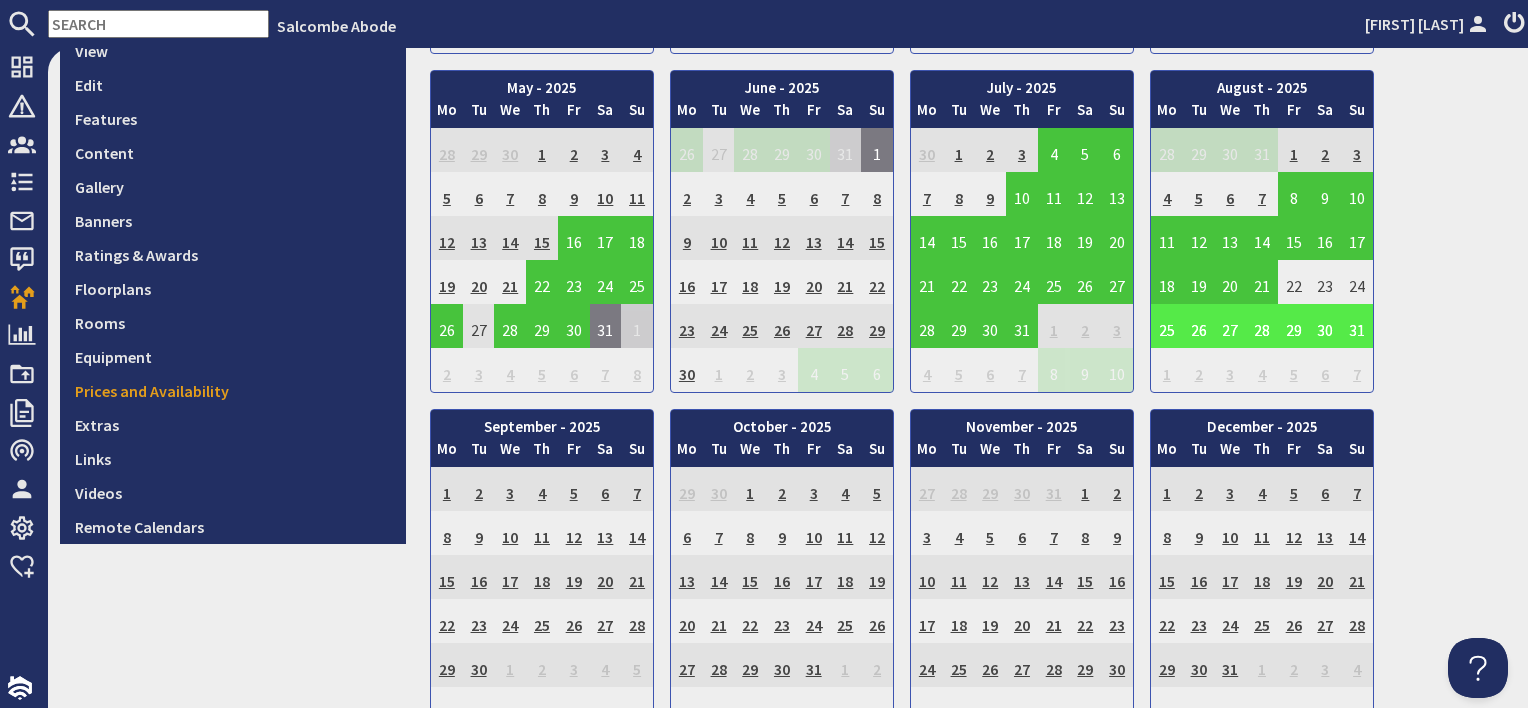 click on "25" at bounding box center [1167, 326] 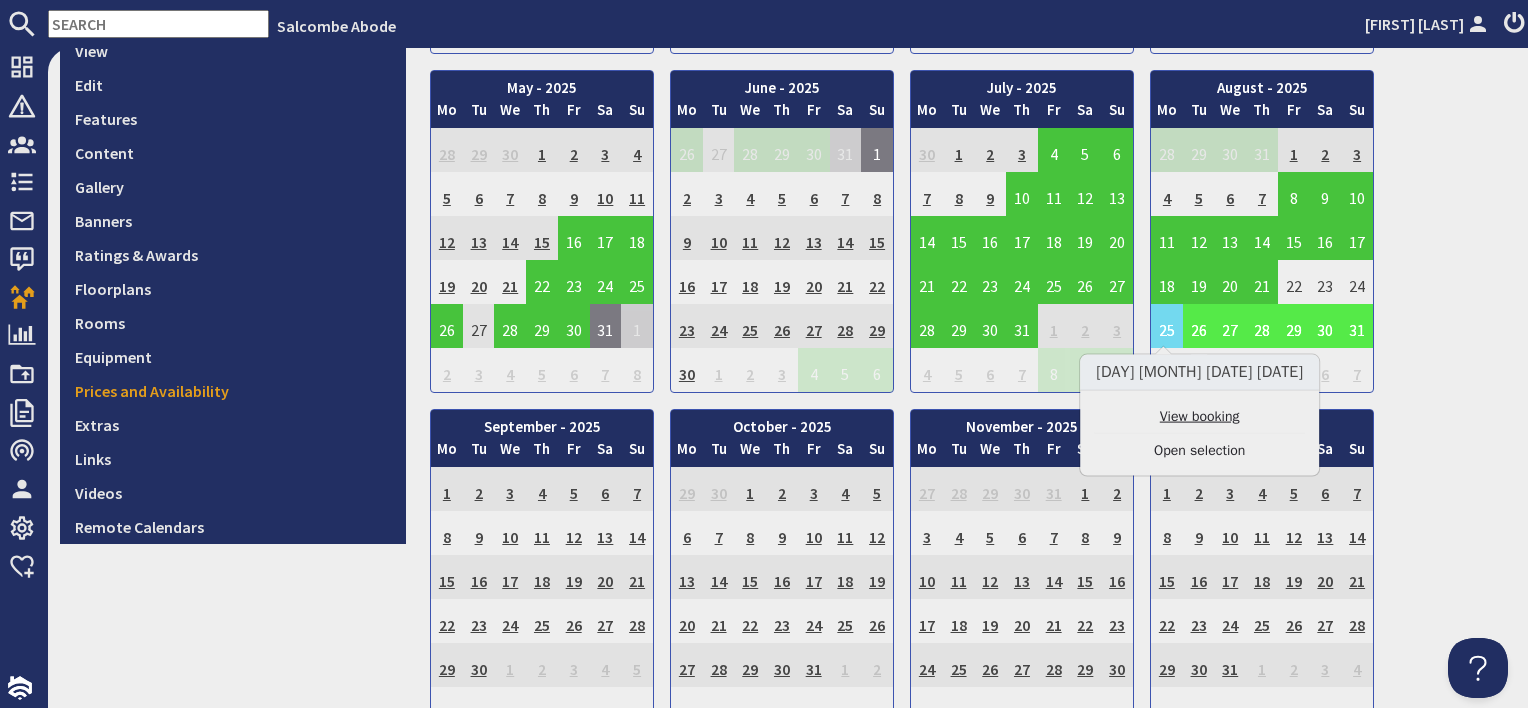 click on "View booking" at bounding box center [1199, 416] 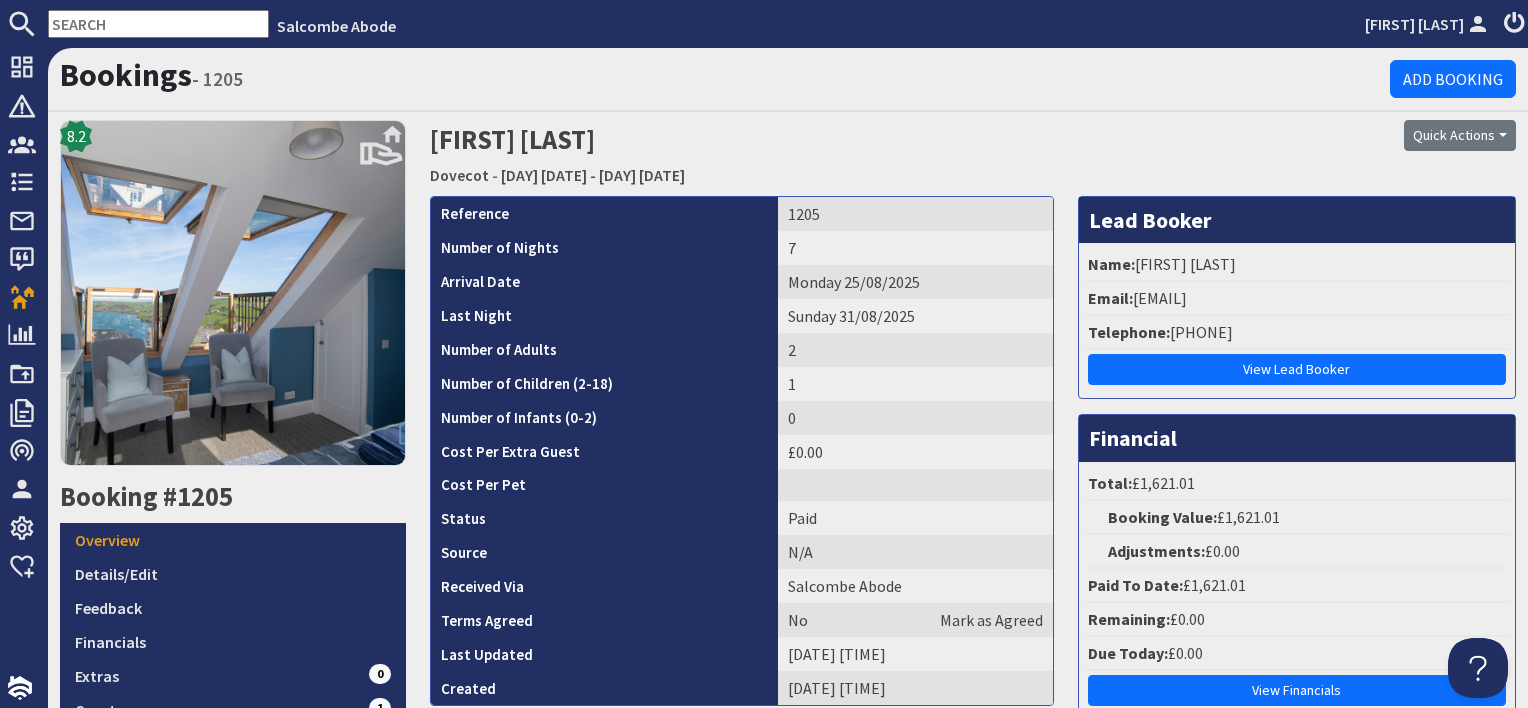 scroll, scrollTop: 0, scrollLeft: 0, axis: both 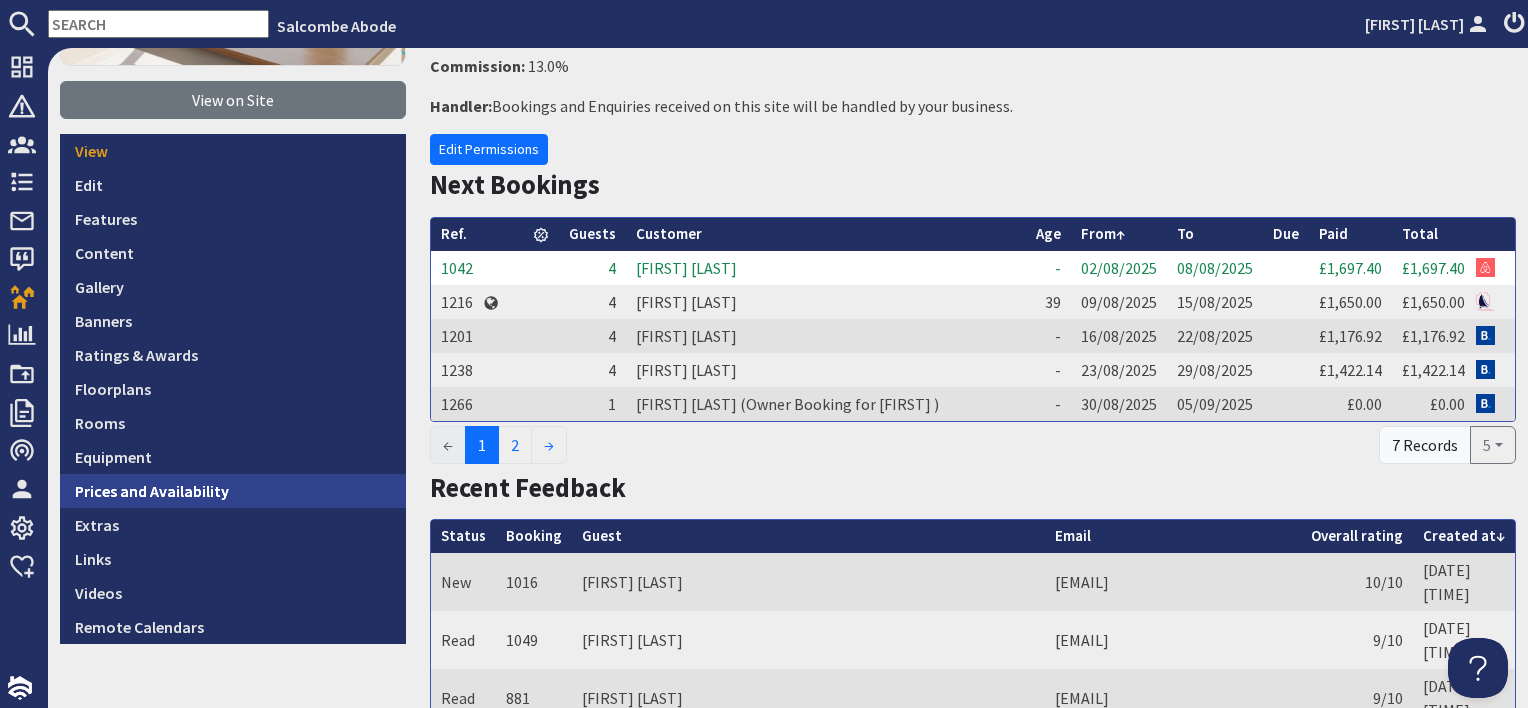 click on "Prices and Availability" at bounding box center (233, 491) 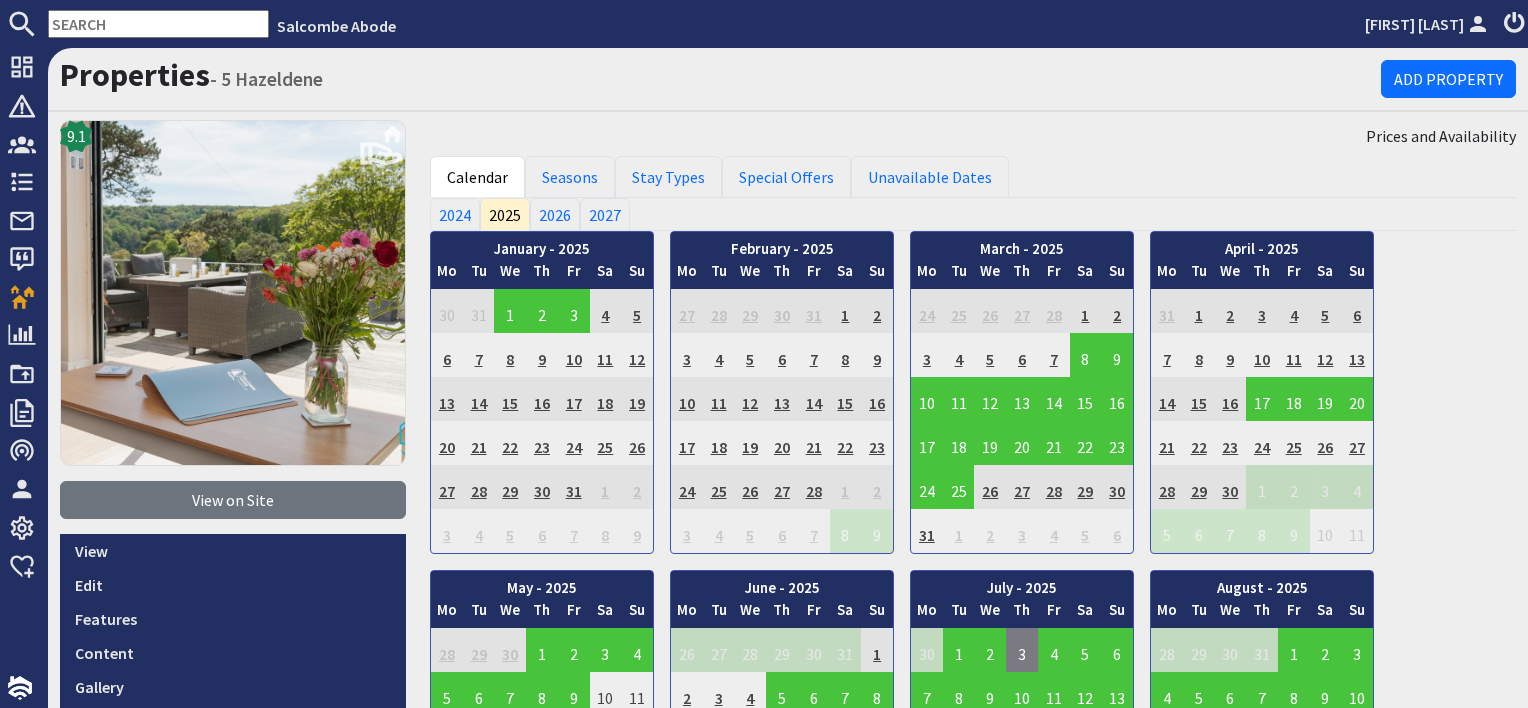 scroll, scrollTop: 0, scrollLeft: 0, axis: both 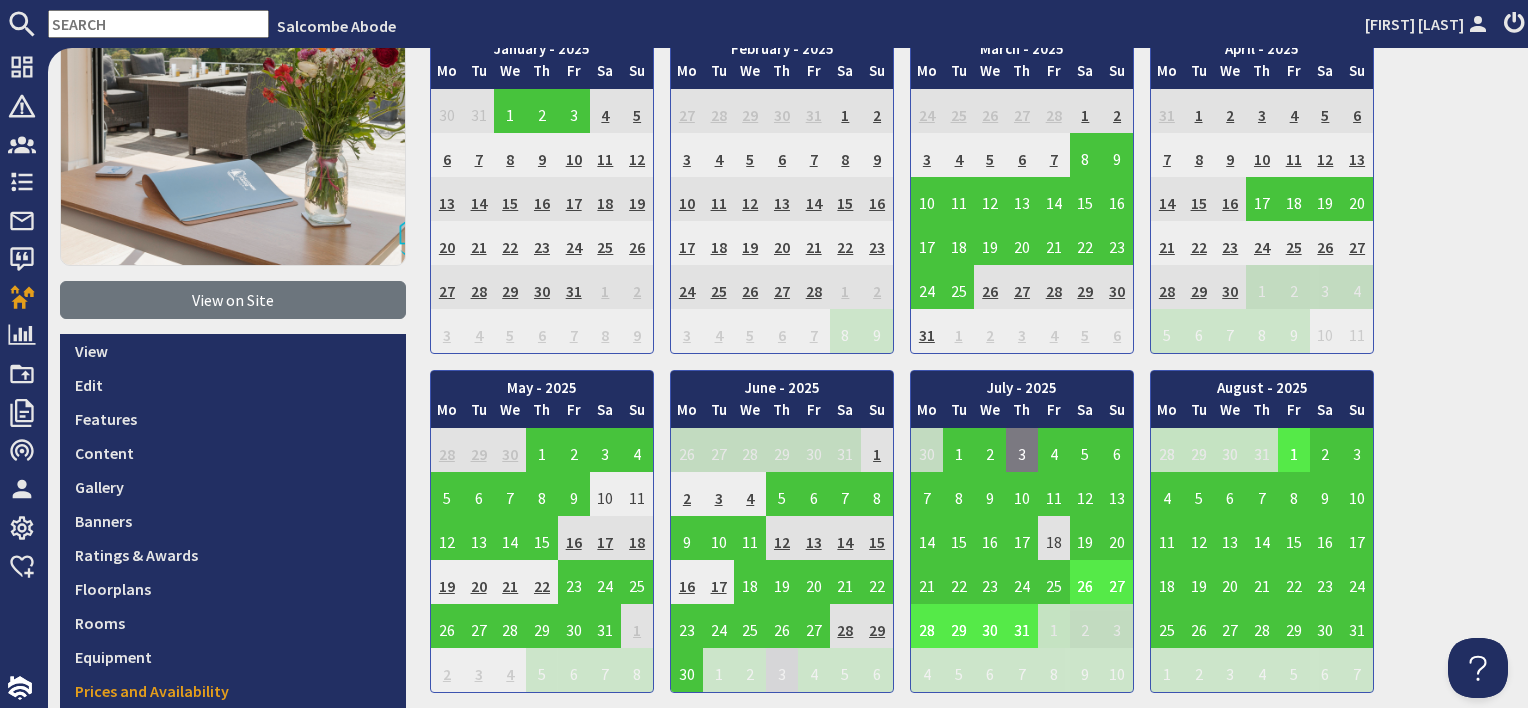 click on "1" at bounding box center [1294, 450] 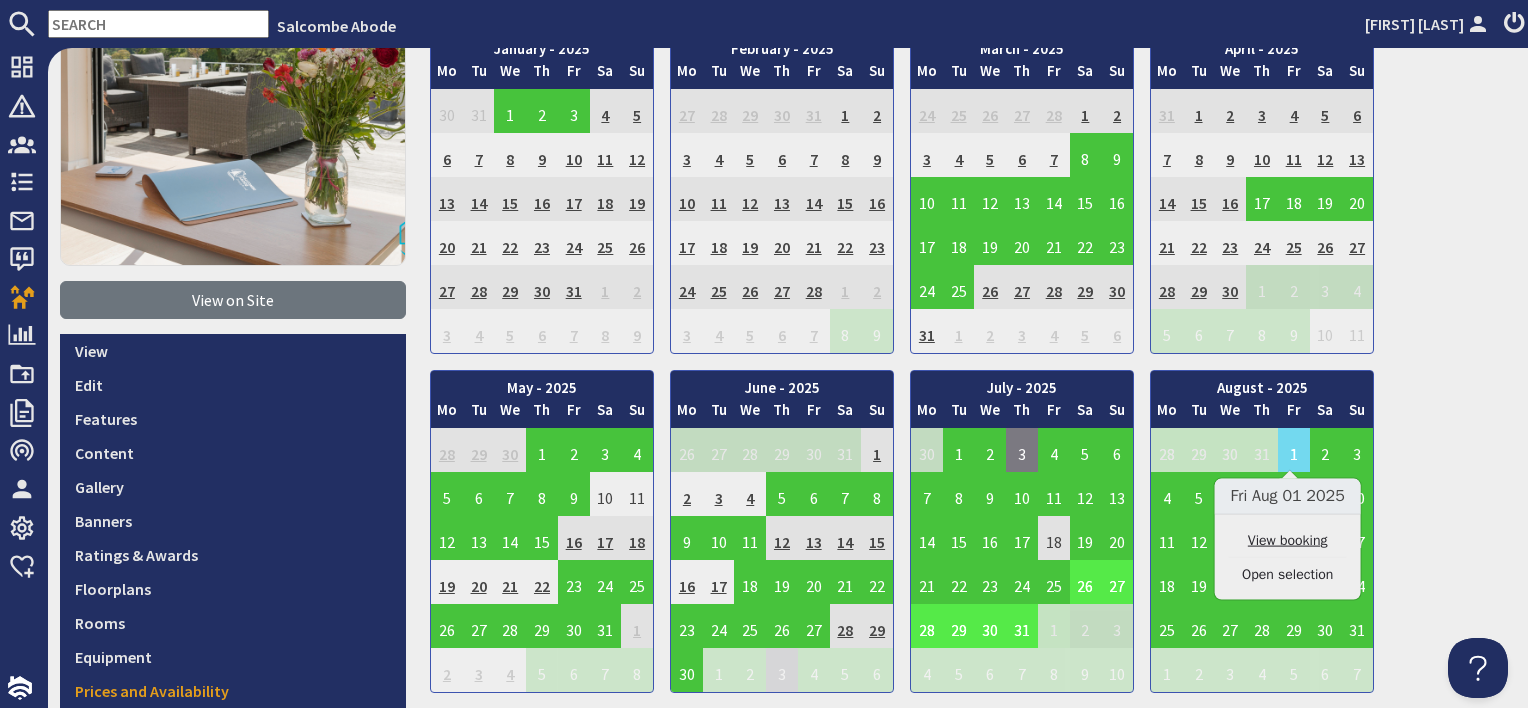 click on "View booking" at bounding box center [1288, 540] 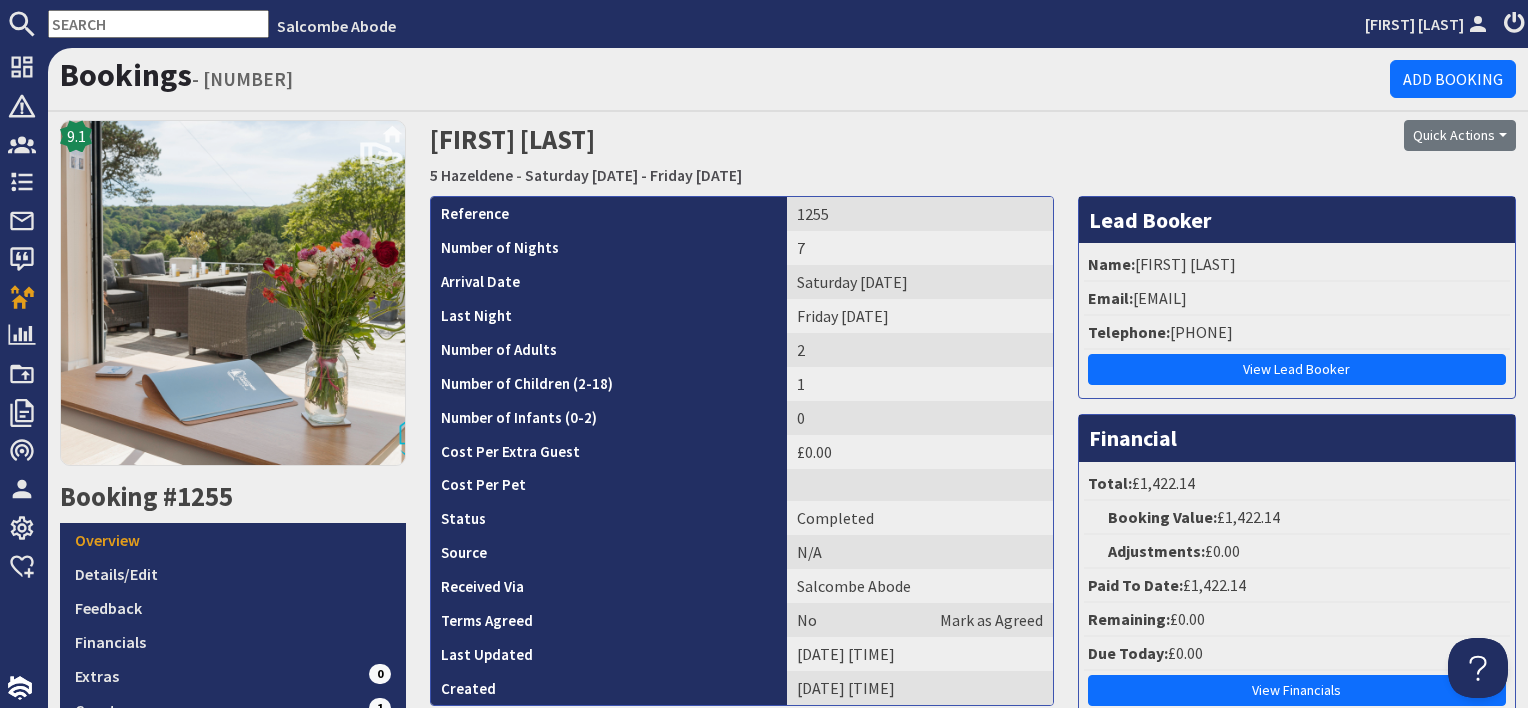 scroll, scrollTop: 0, scrollLeft: 0, axis: both 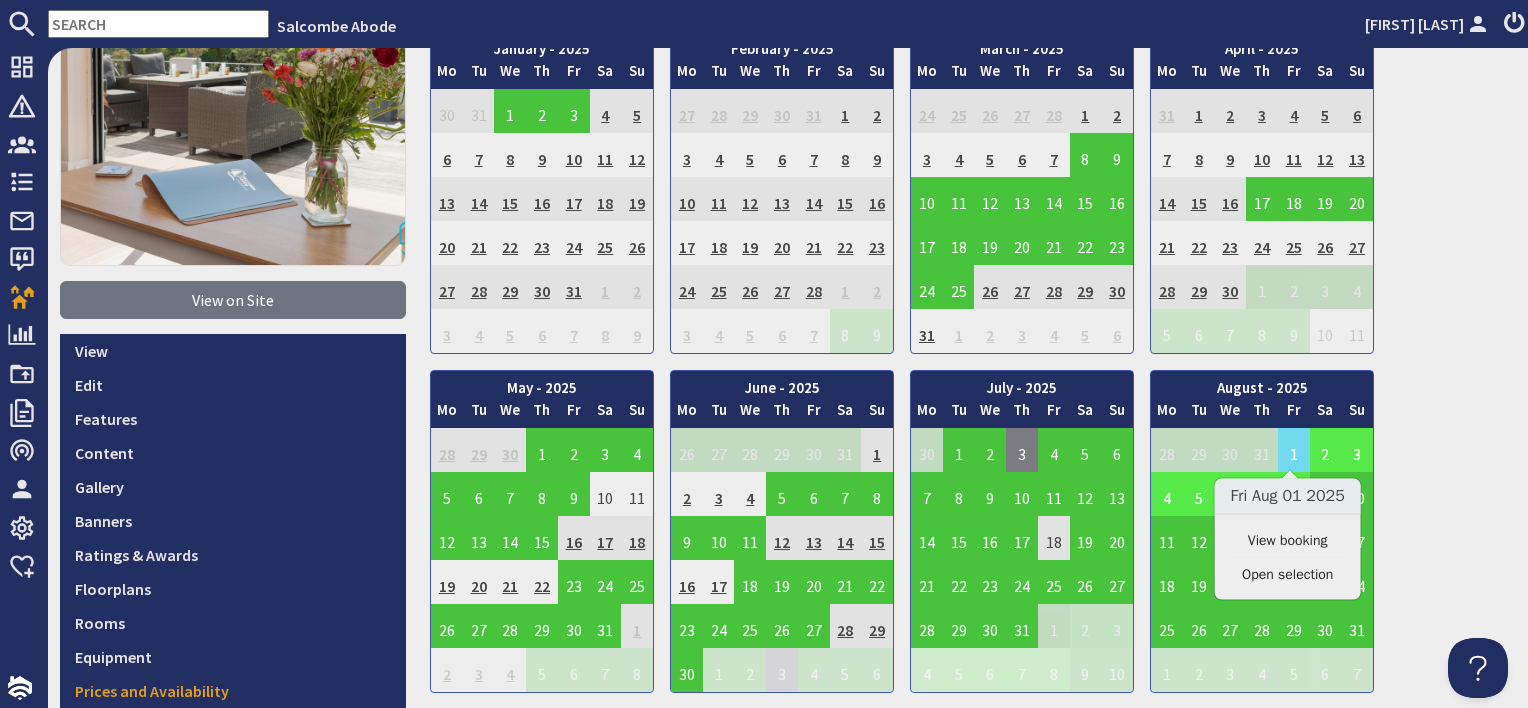 click on "2" at bounding box center [1326, 450] 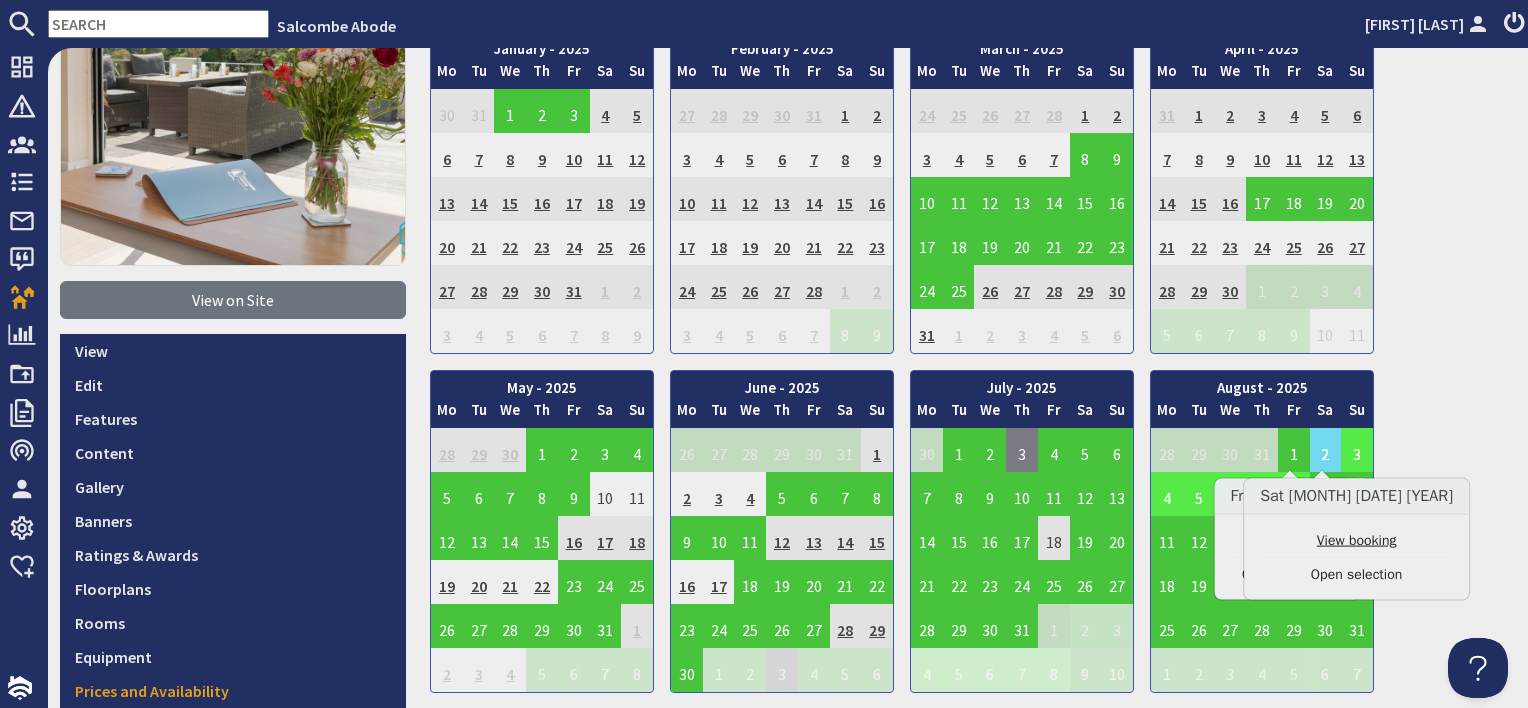 click on "View booking" at bounding box center [1356, 540] 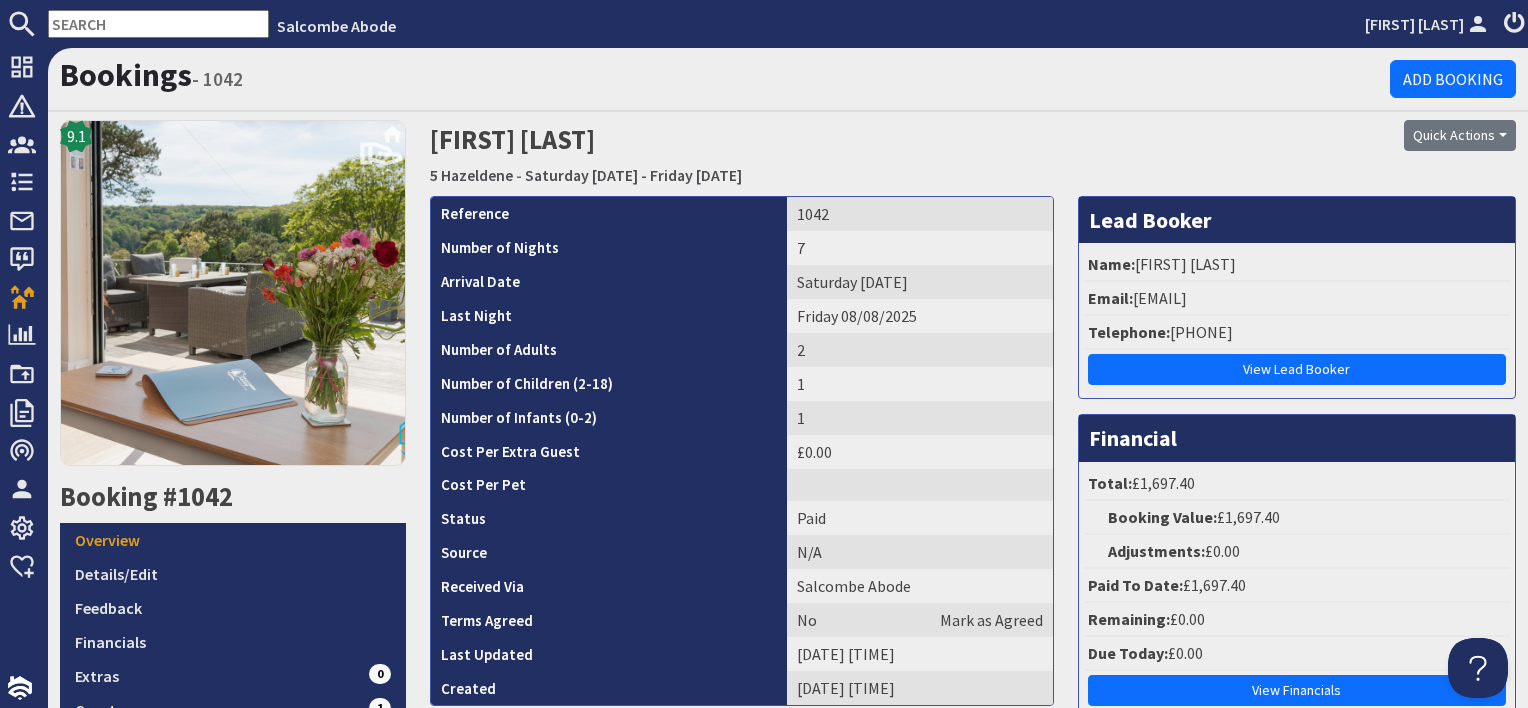 scroll, scrollTop: 0, scrollLeft: 0, axis: both 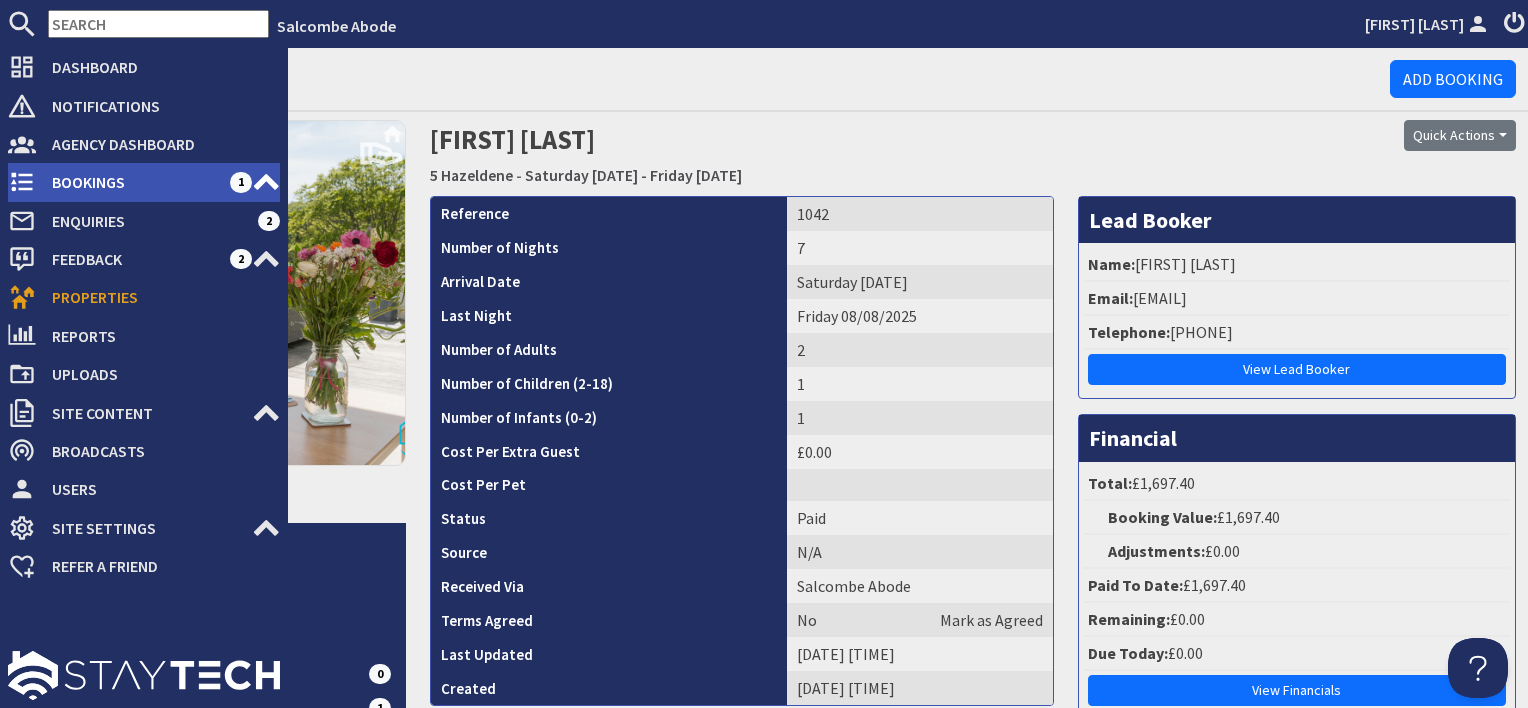 click on "Bookings" at bounding box center (133, 182) 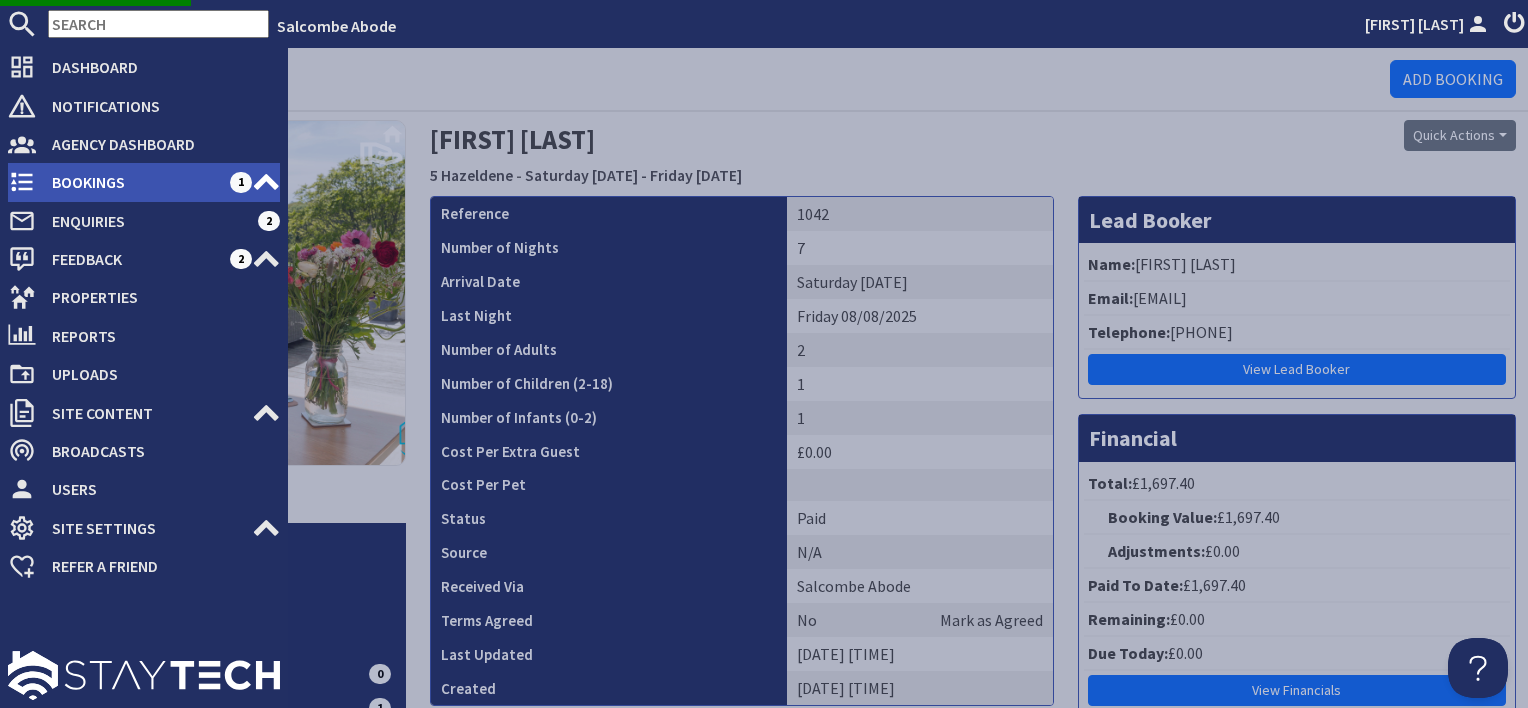 click on "Bookings" at bounding box center (133, 182) 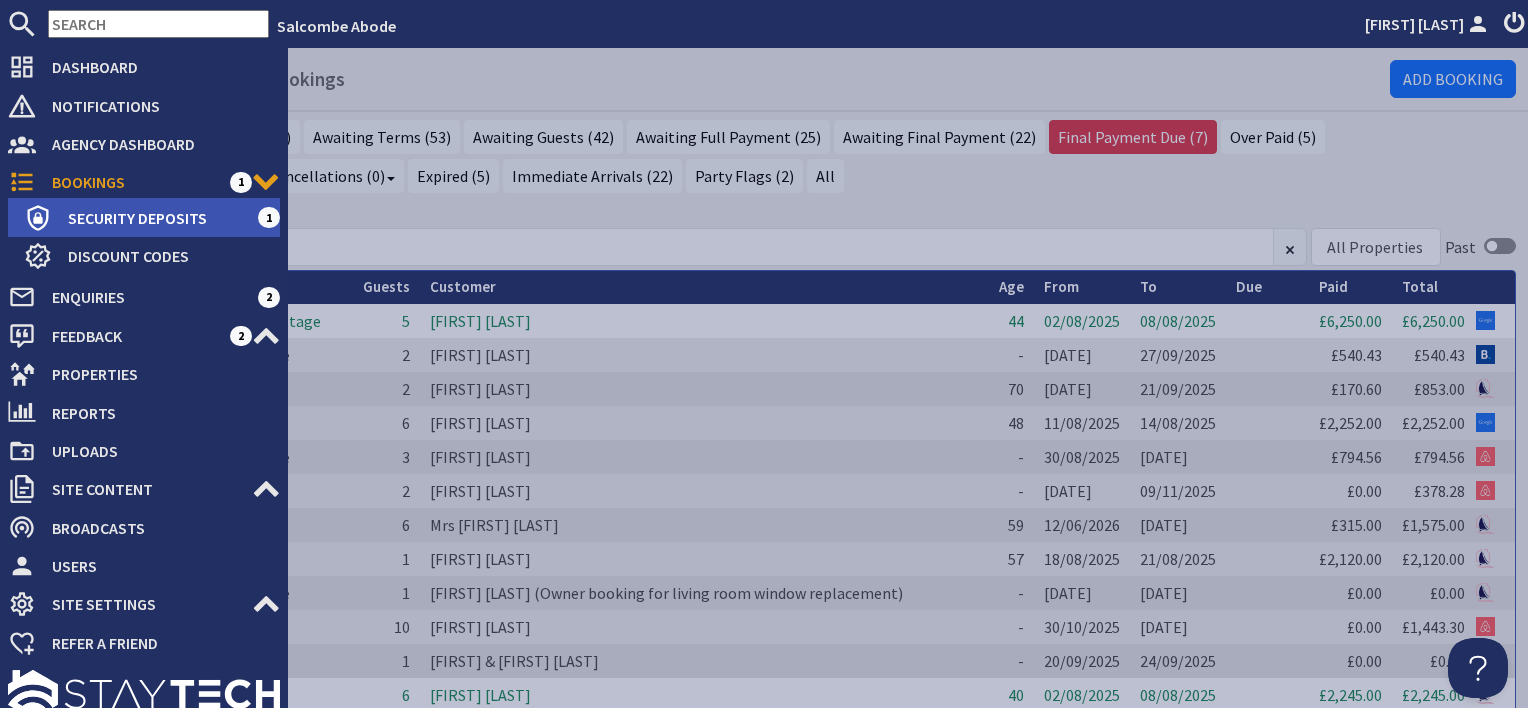 scroll, scrollTop: 0, scrollLeft: 0, axis: both 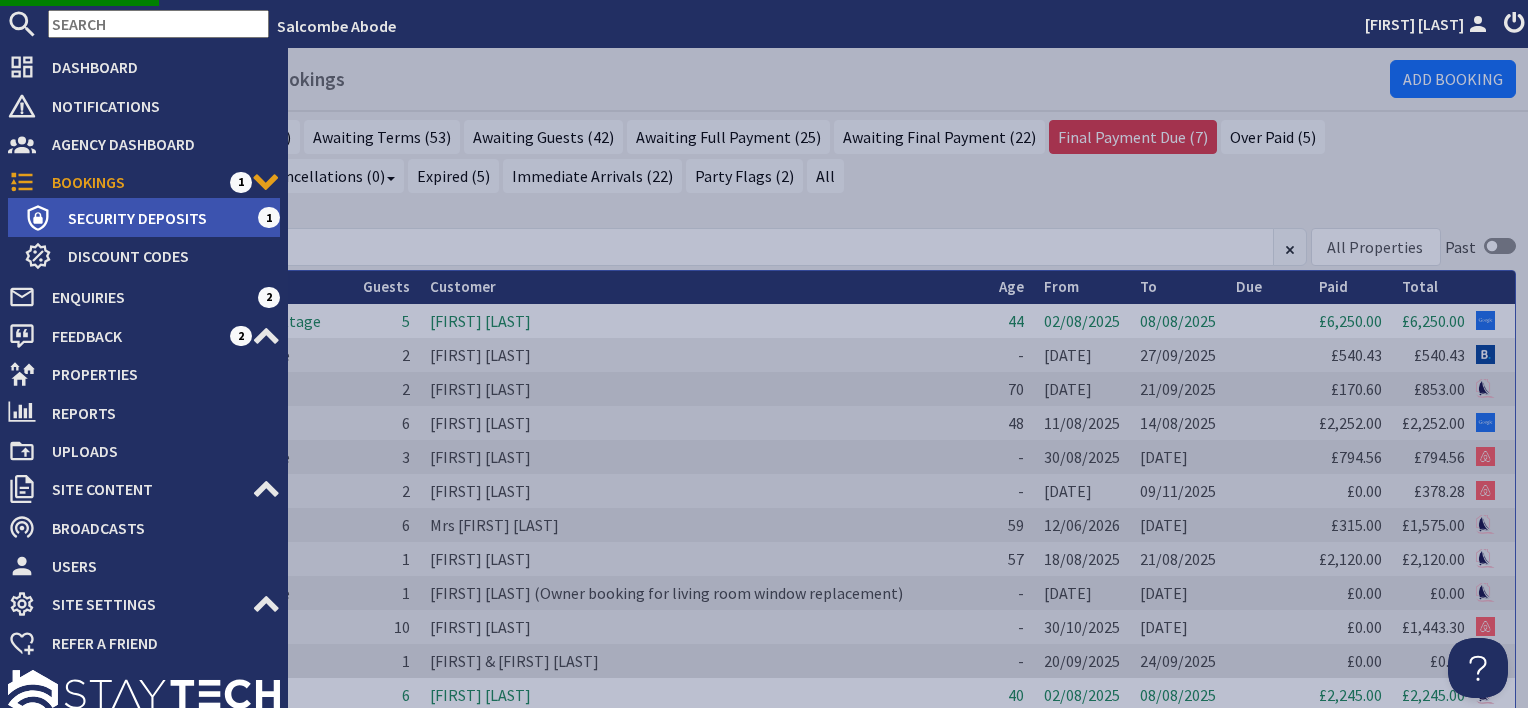 click on "Security Deposits" at bounding box center (155, 218) 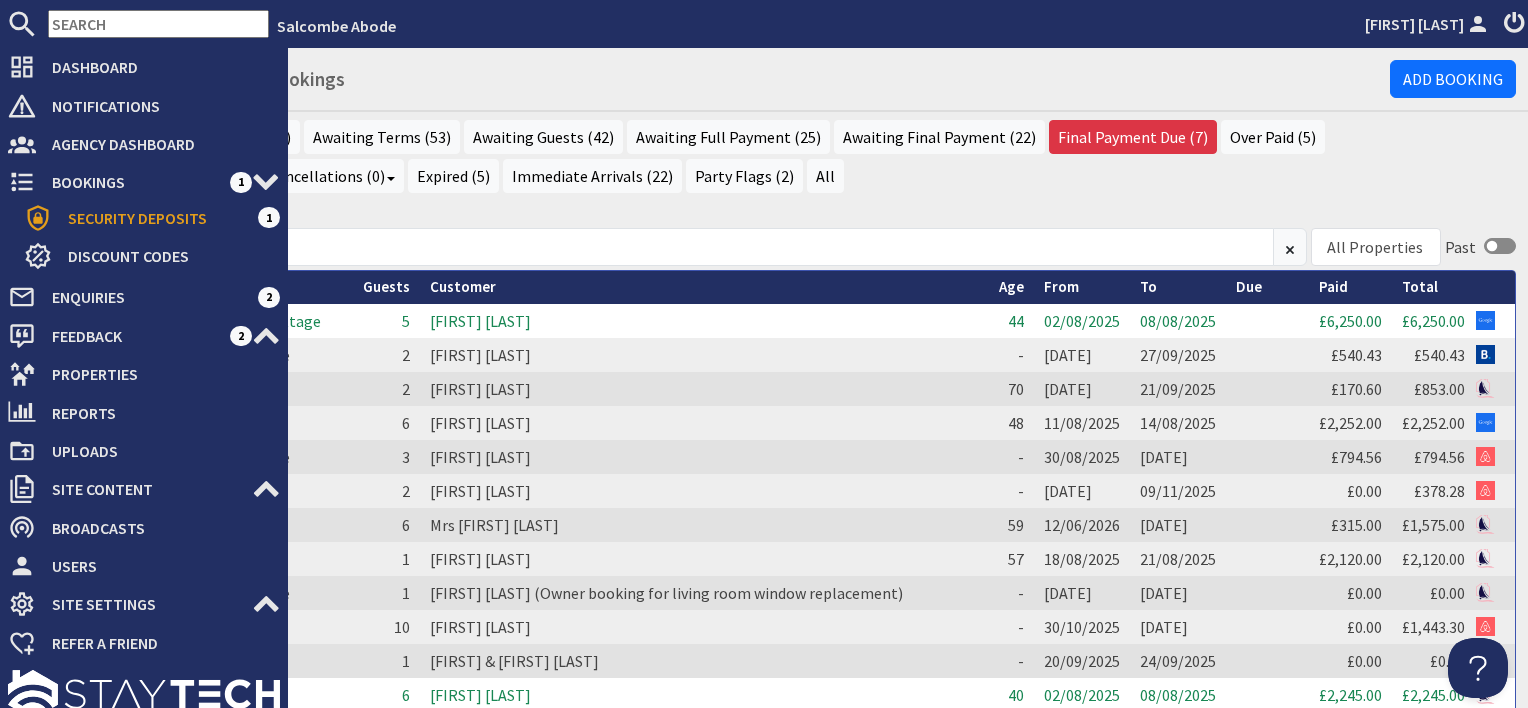 scroll, scrollTop: 0, scrollLeft: 0, axis: both 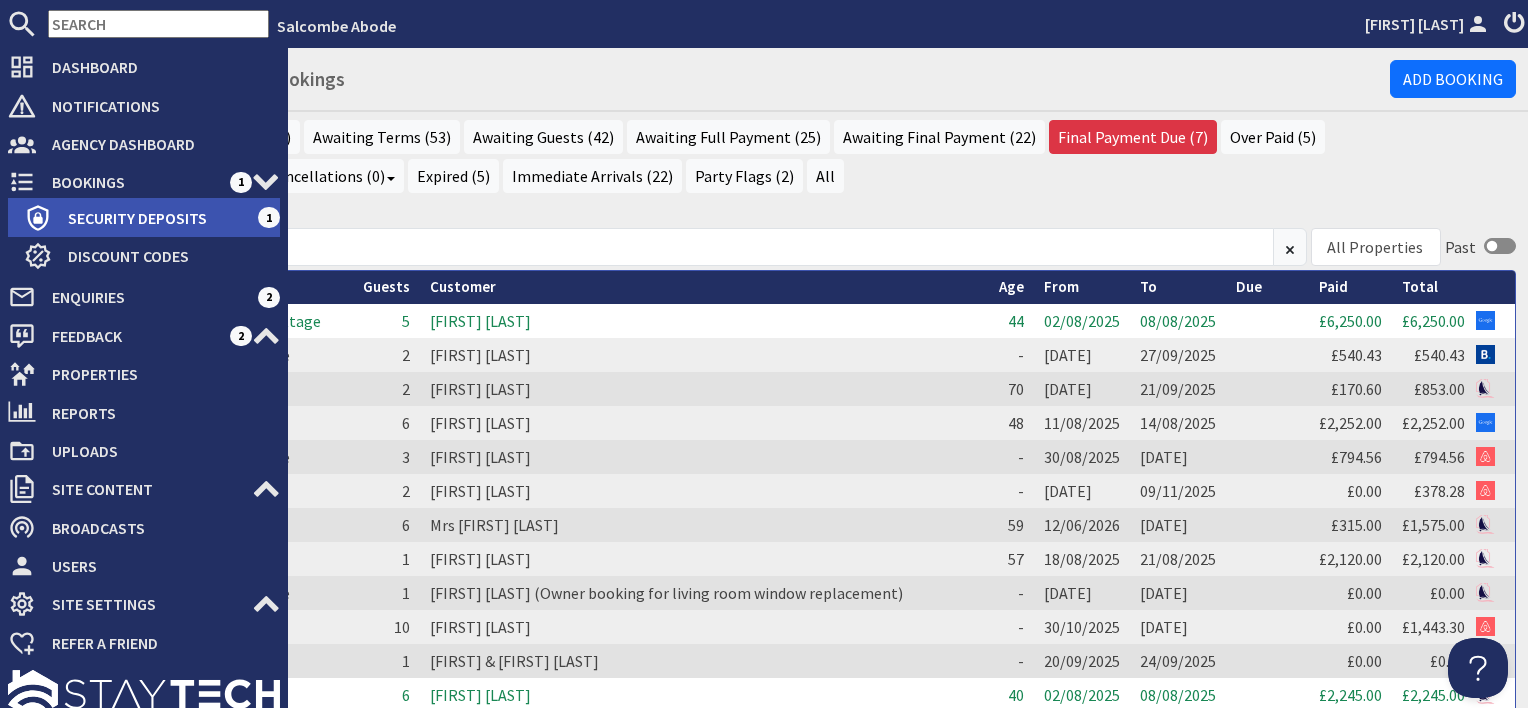 click on "Security Deposits" at bounding box center (155, 218) 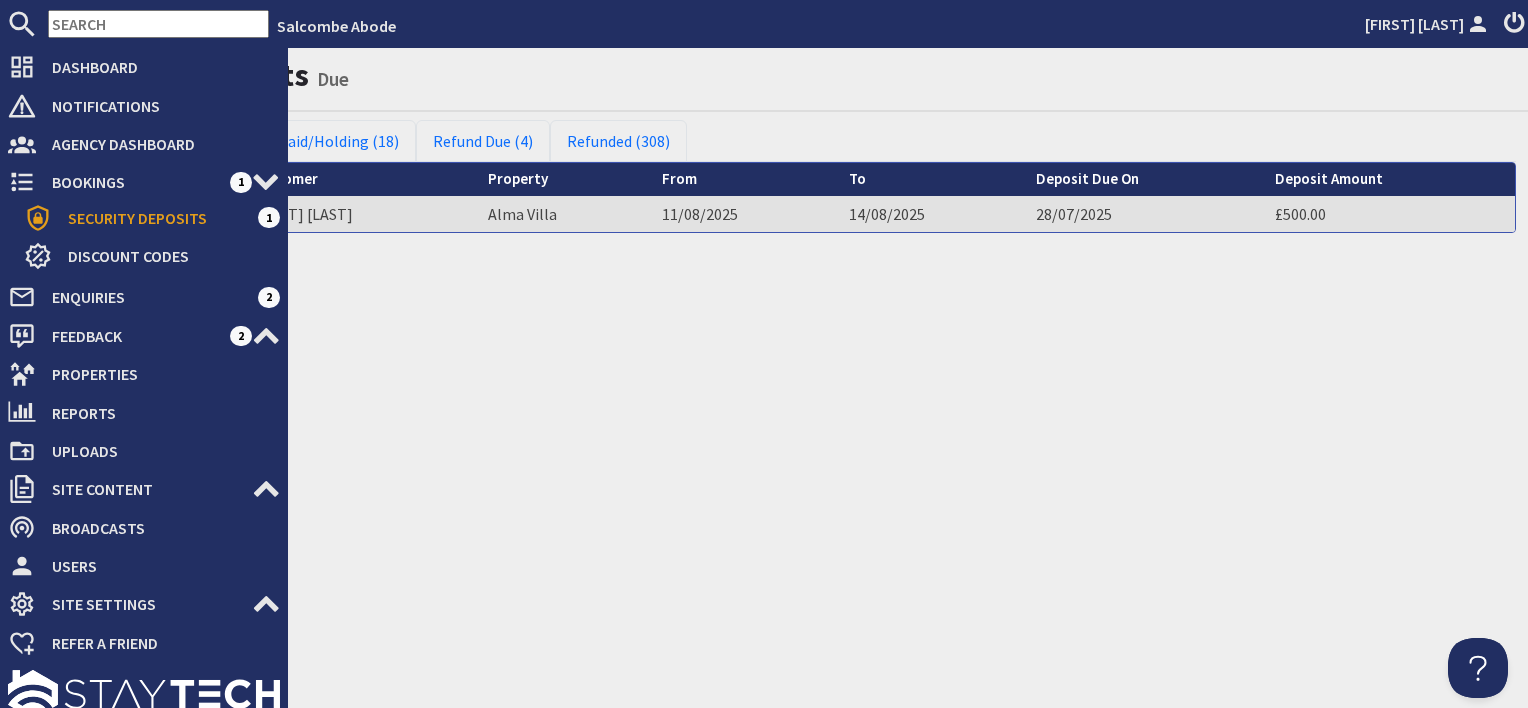 scroll, scrollTop: 0, scrollLeft: 0, axis: both 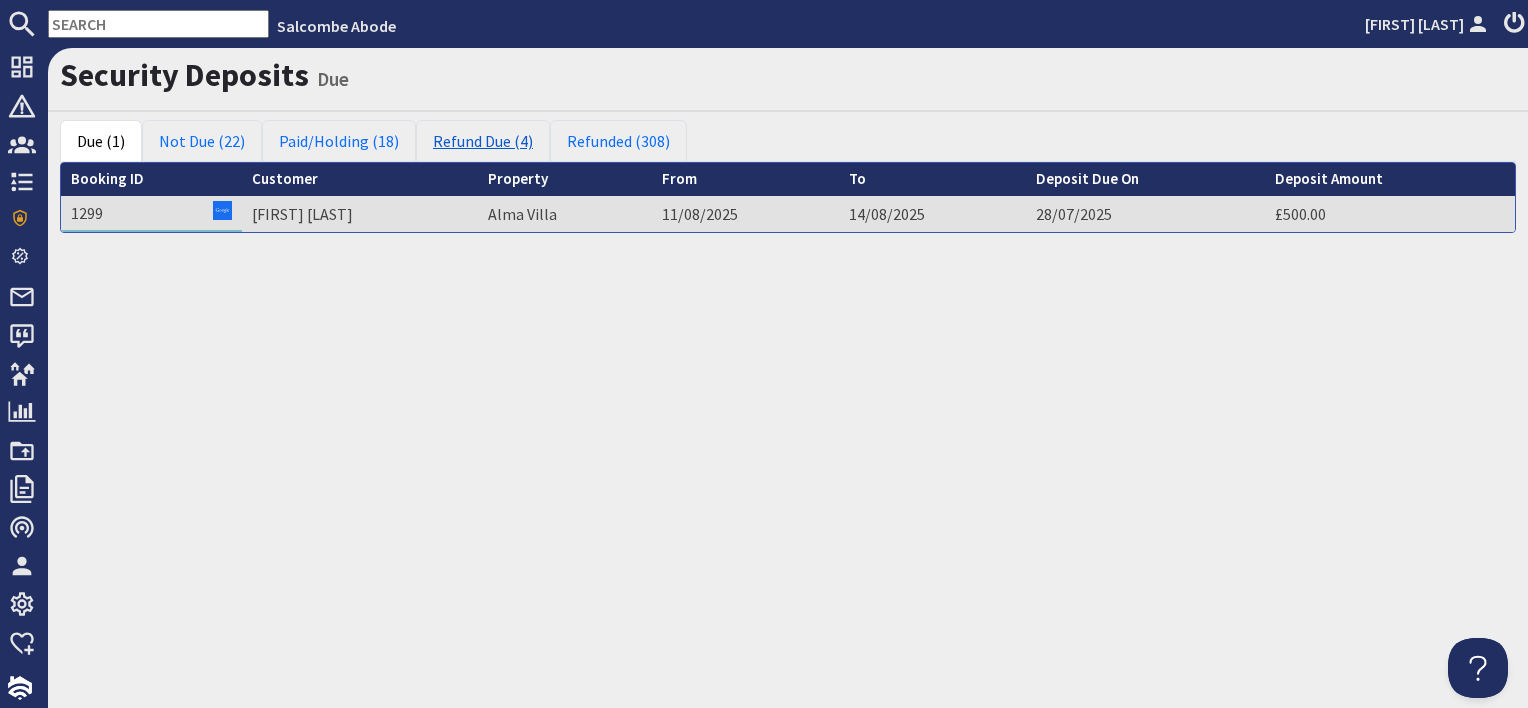 click on "Refund Due (4)" at bounding box center [483, 141] 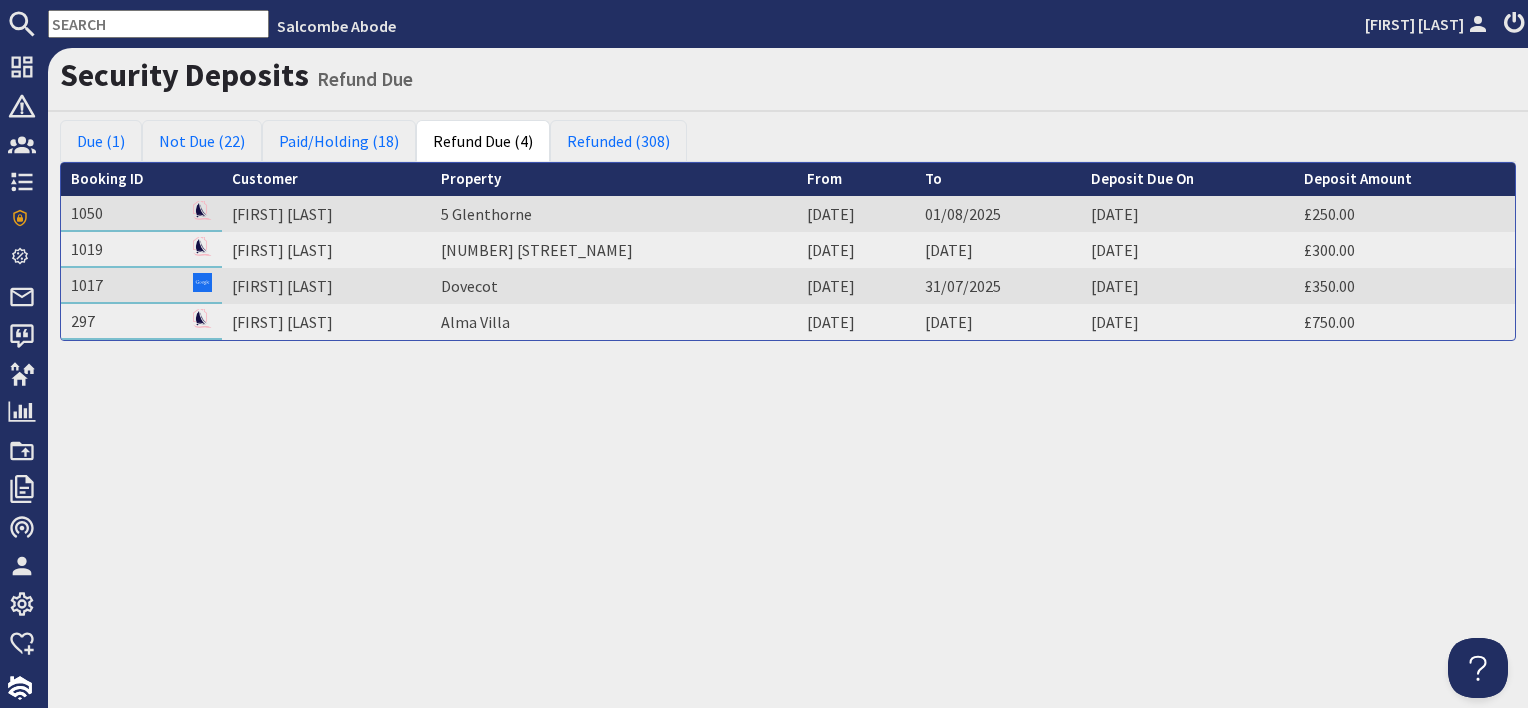 scroll, scrollTop: 0, scrollLeft: 0, axis: both 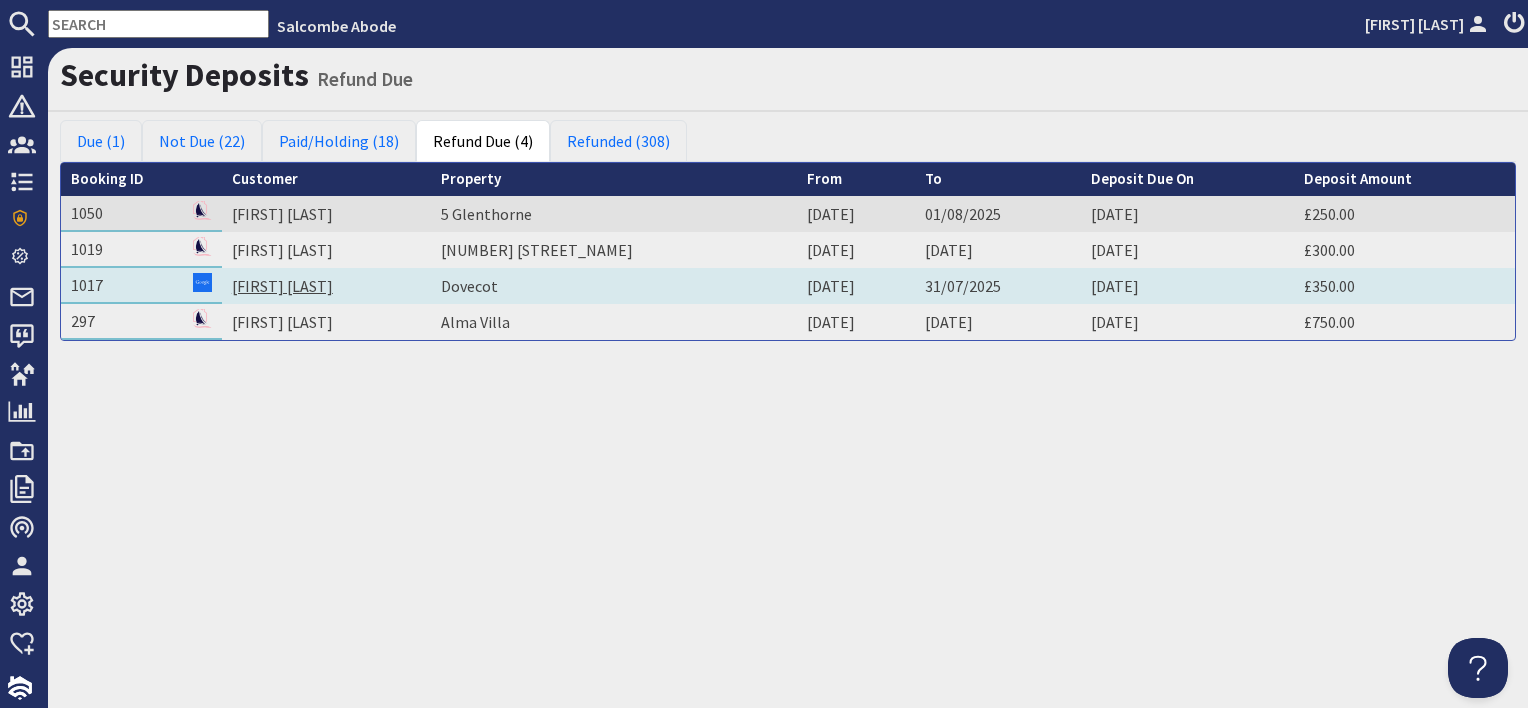 click on "[FIRST] [LAST]" at bounding box center [282, 286] 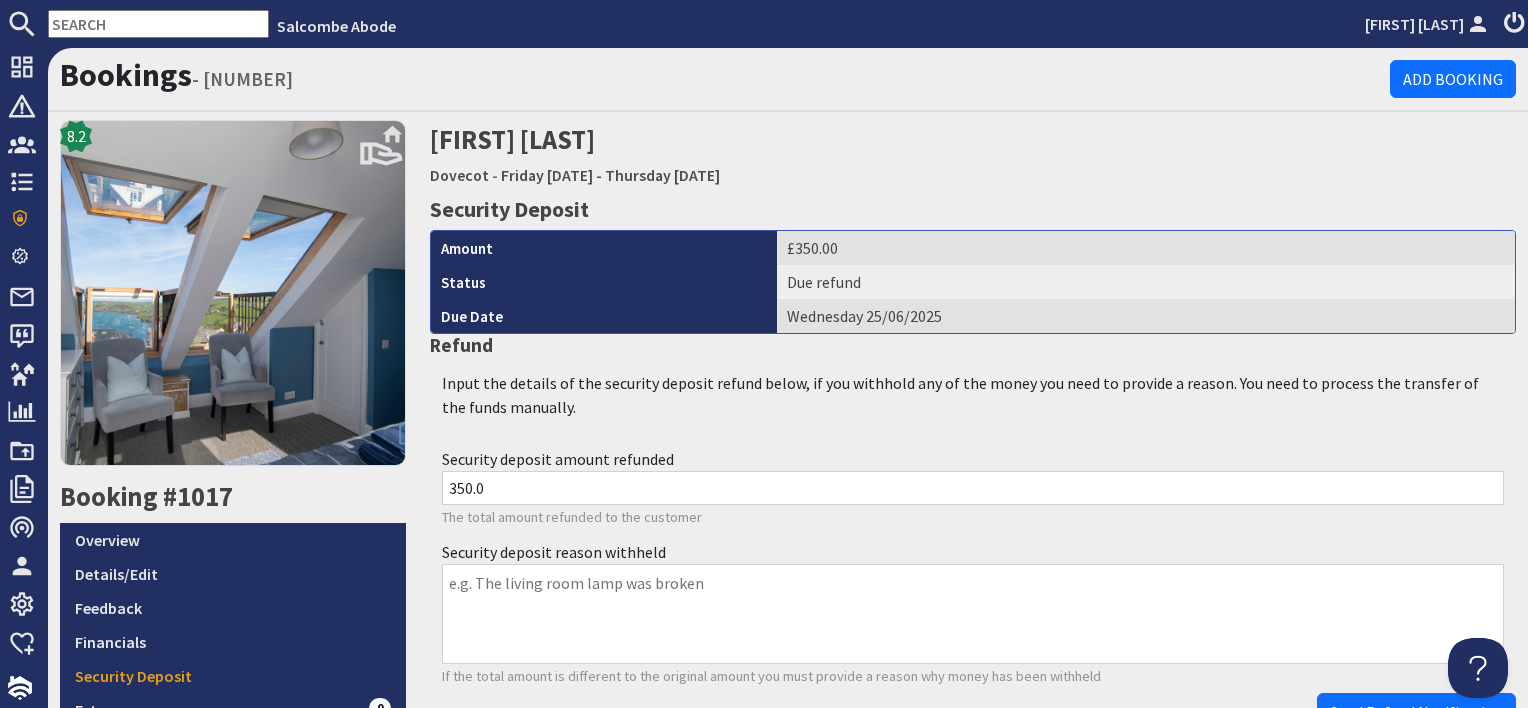 scroll, scrollTop: 0, scrollLeft: 0, axis: both 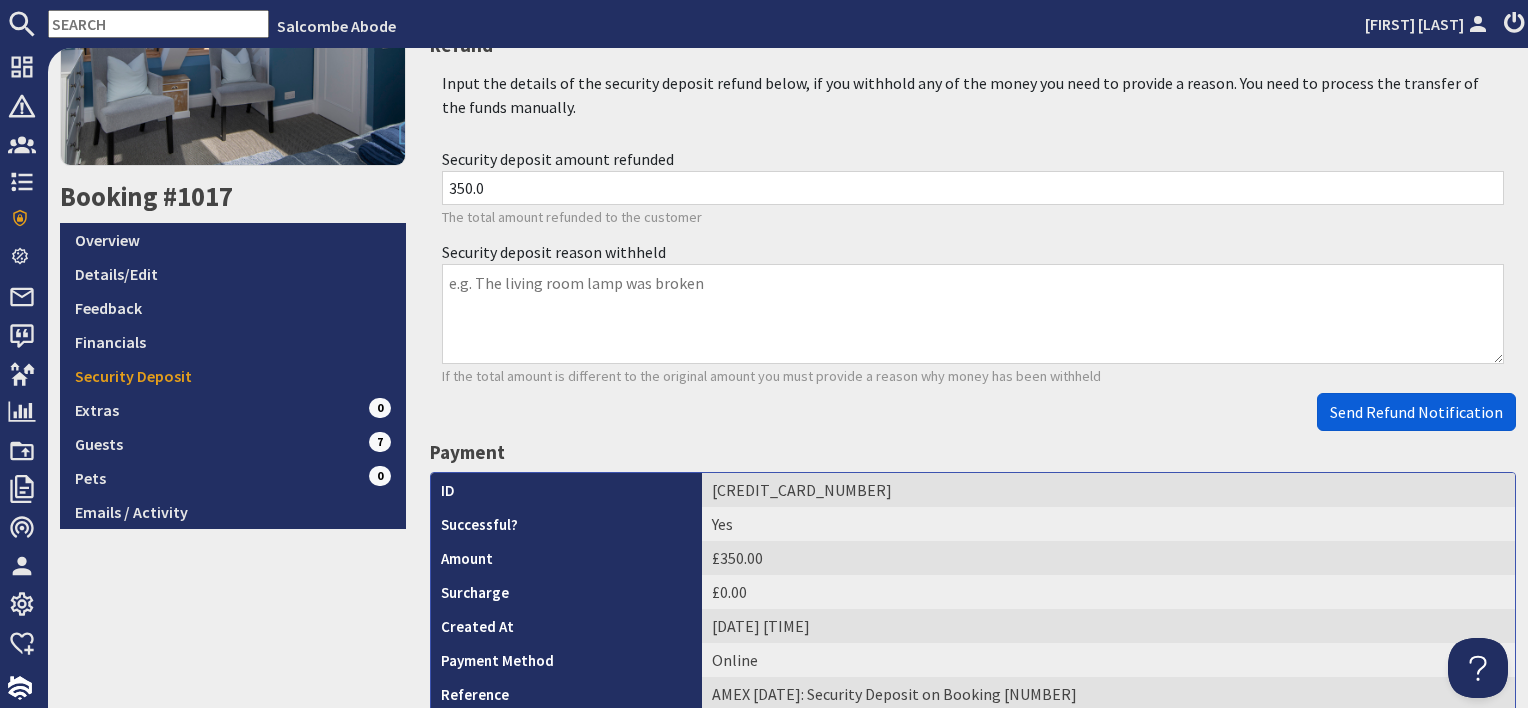 click on "Send Refund Notification" at bounding box center [1416, 412] 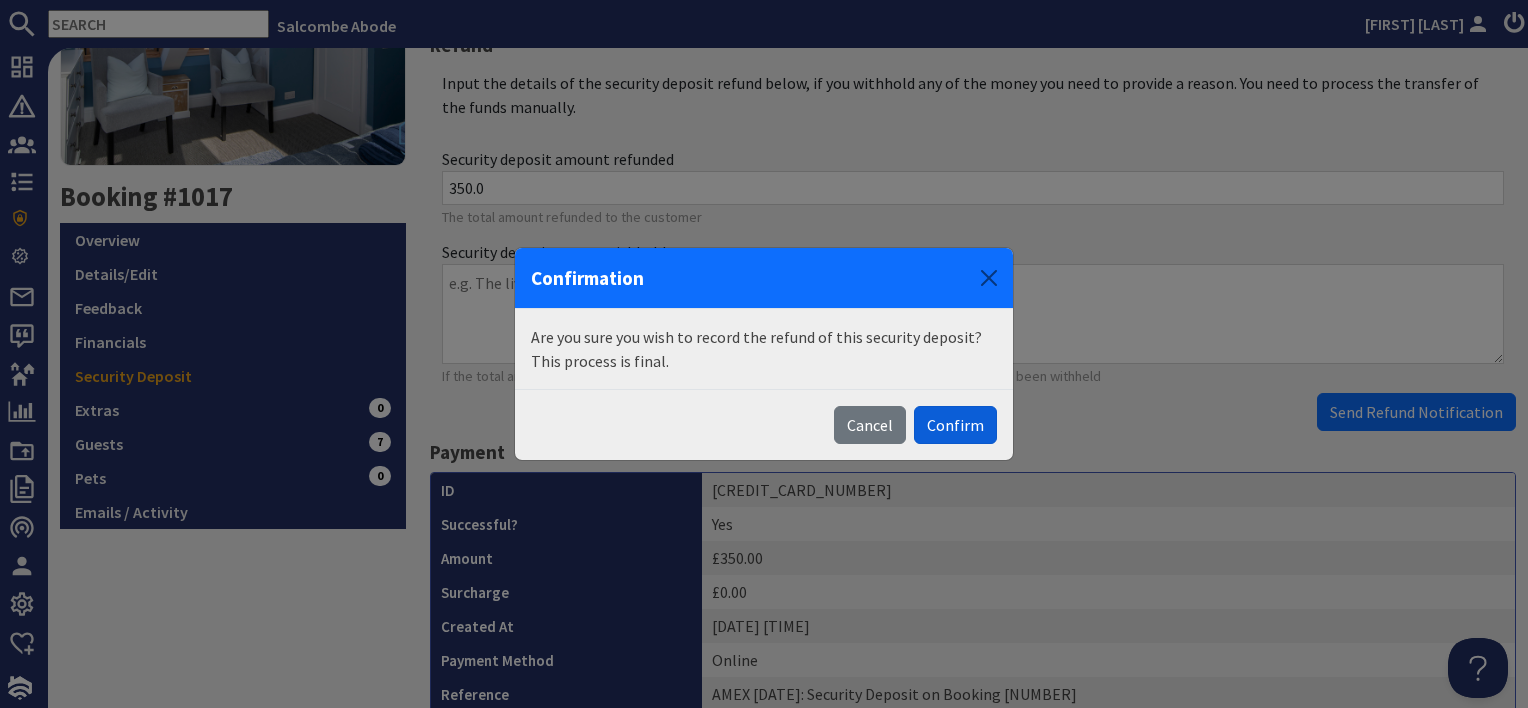 click on "Confirm" at bounding box center (955, 425) 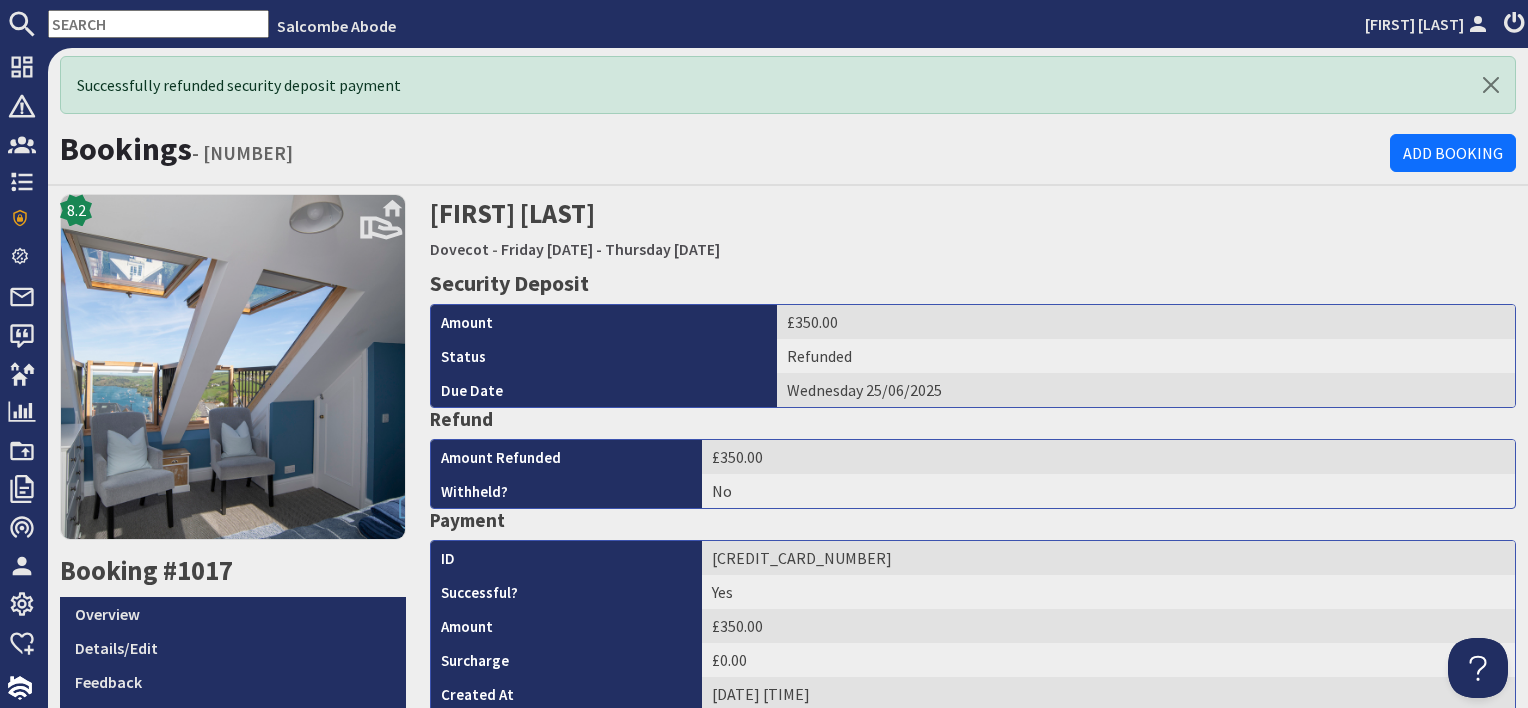 scroll, scrollTop: 0, scrollLeft: 0, axis: both 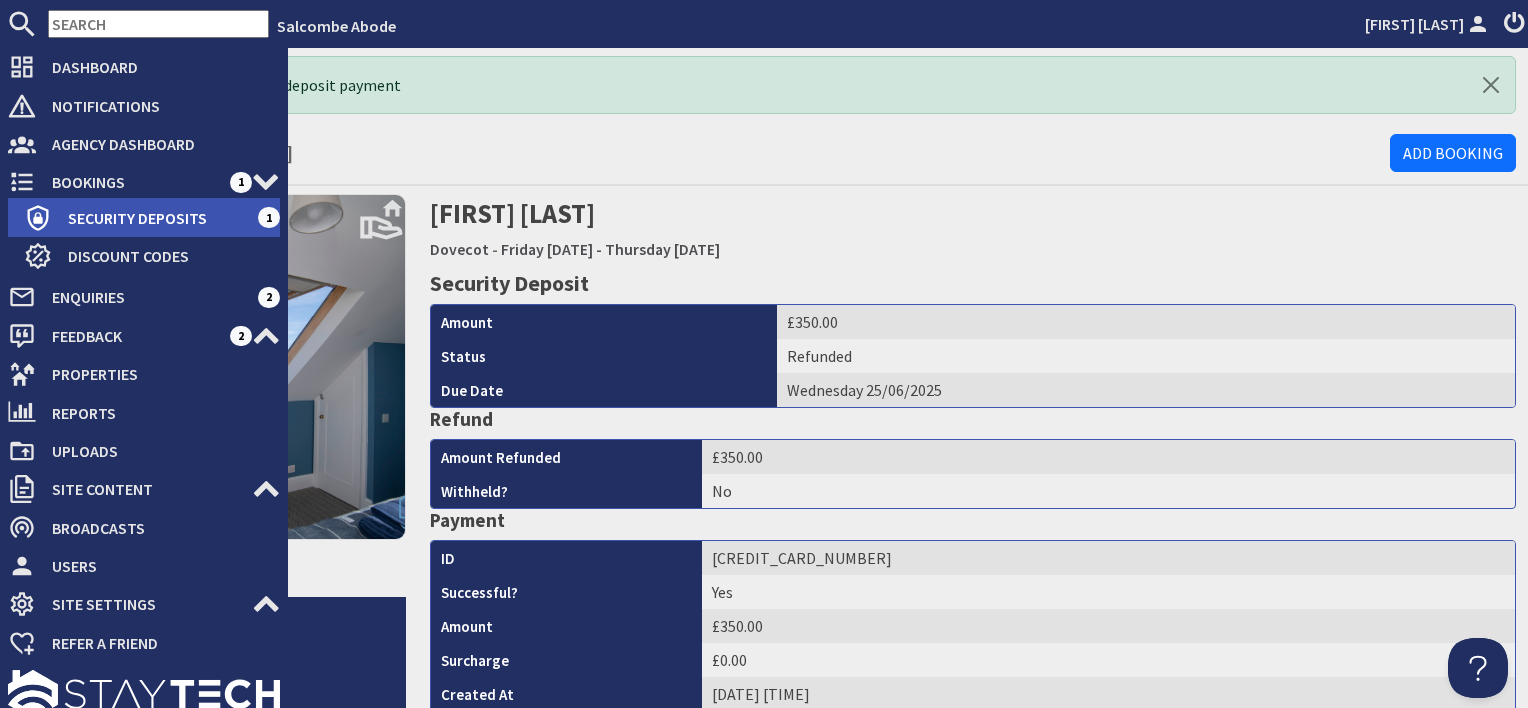 click on "Security Deposits" at bounding box center (155, 218) 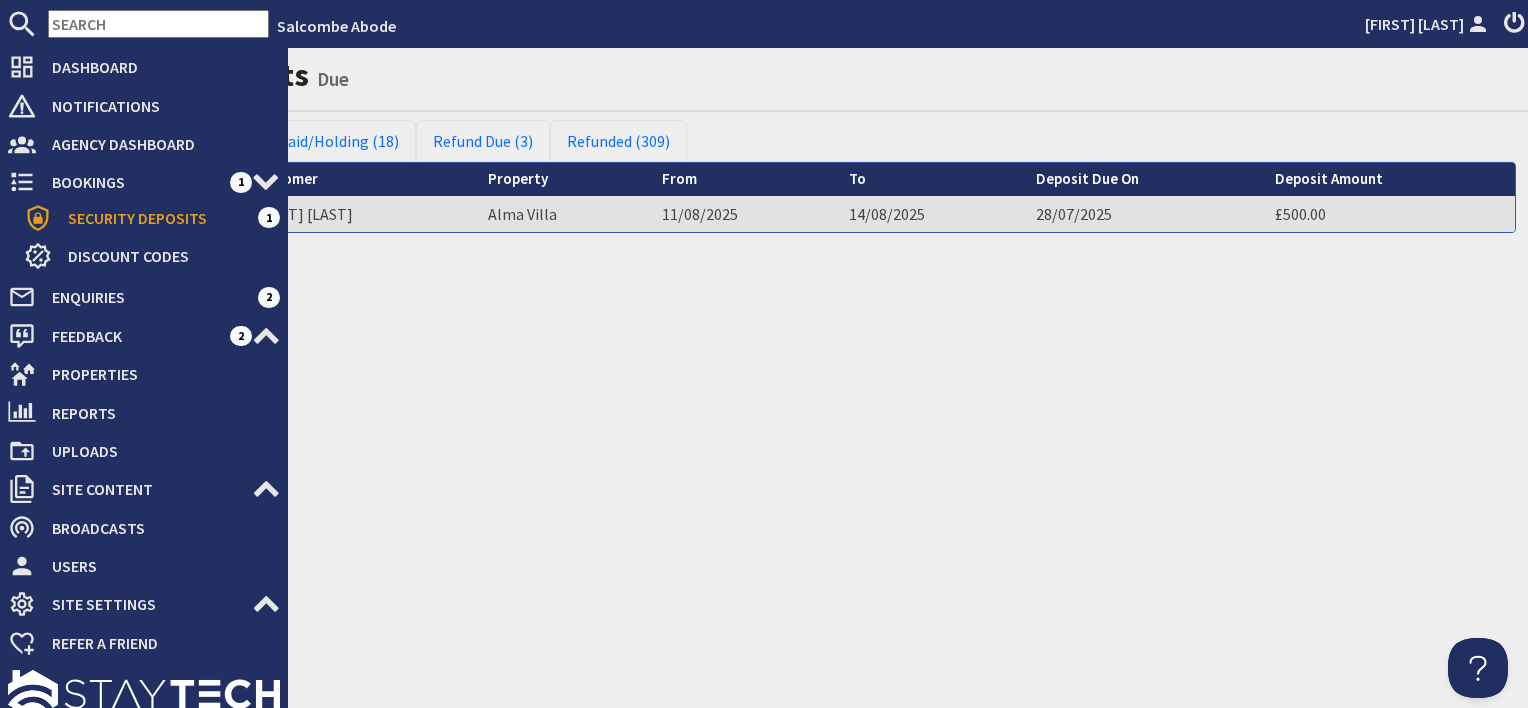 scroll, scrollTop: 0, scrollLeft: 0, axis: both 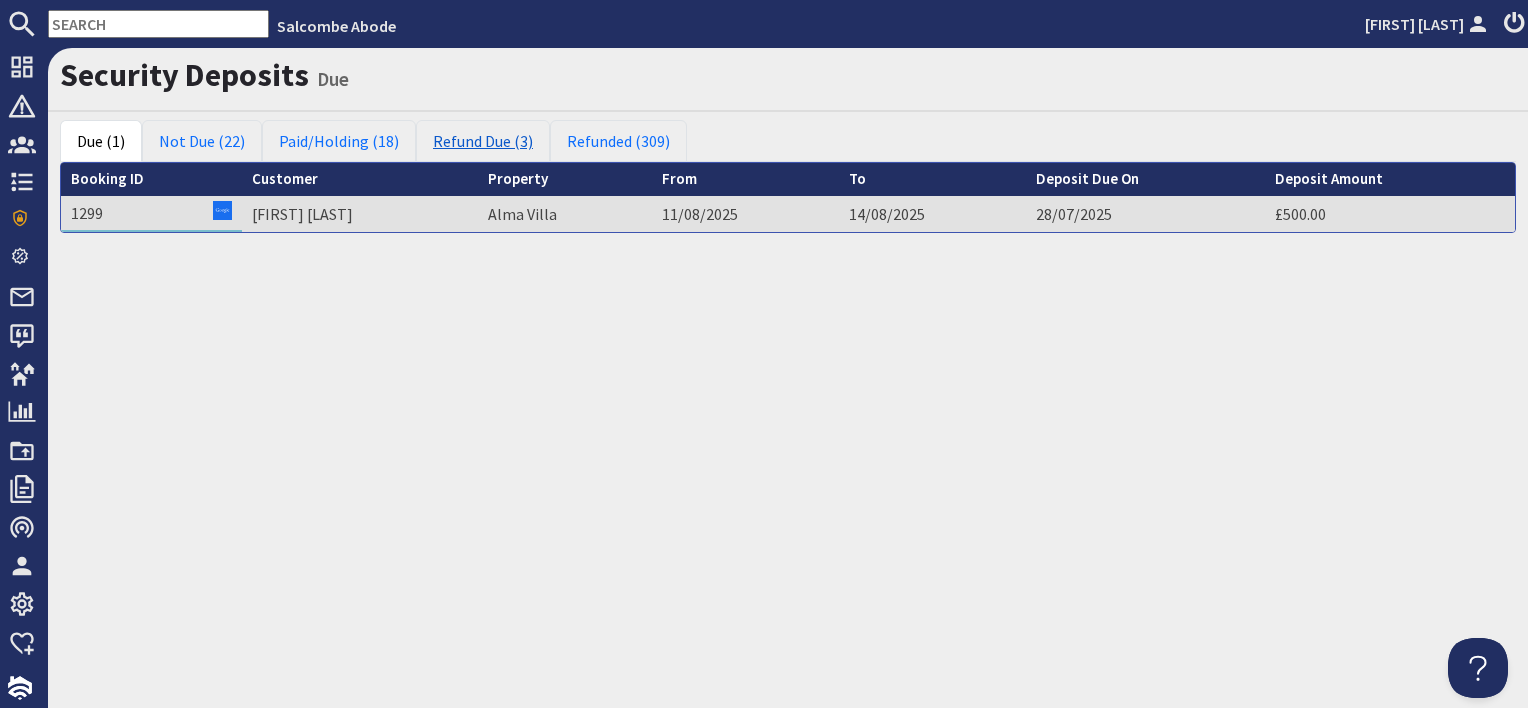 click on "Refund Due (3)" at bounding box center [483, 141] 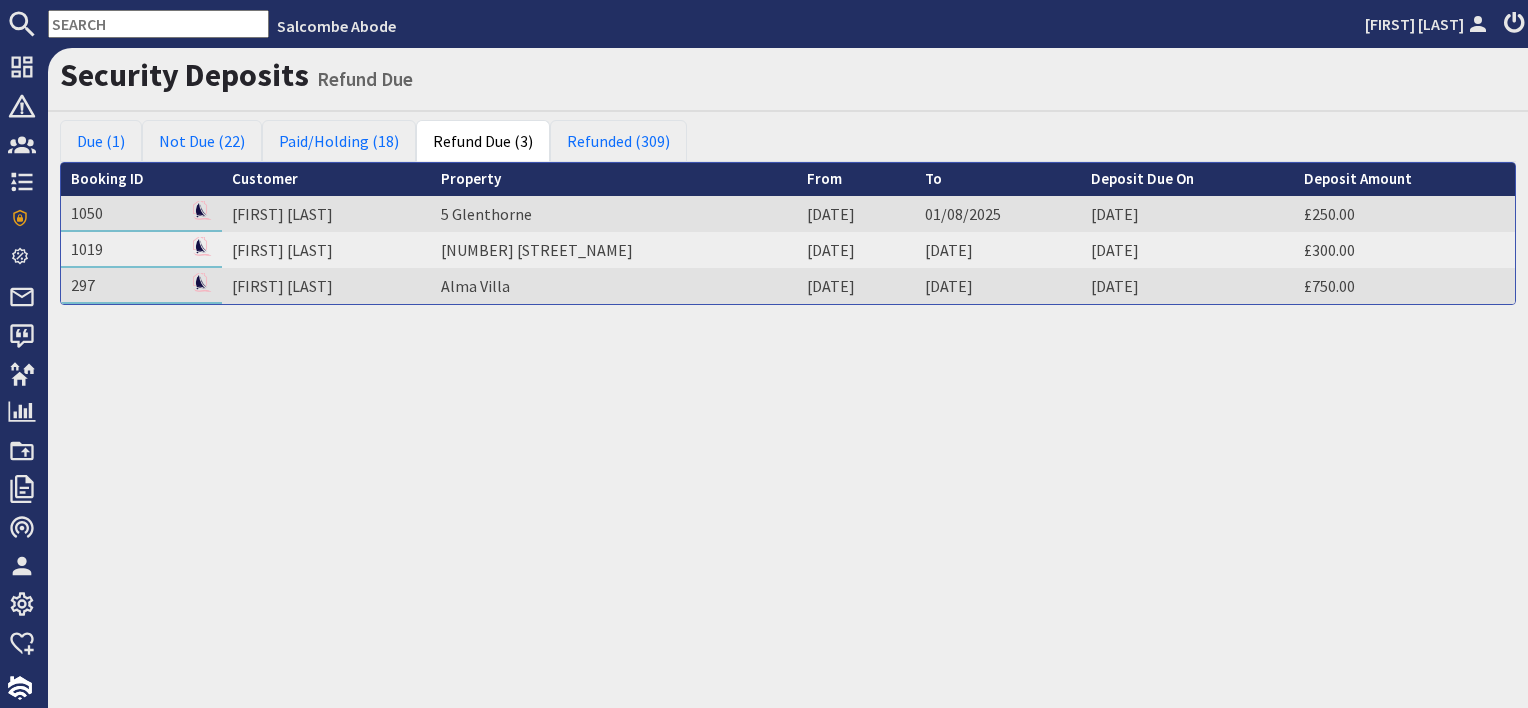 scroll, scrollTop: 0, scrollLeft: 0, axis: both 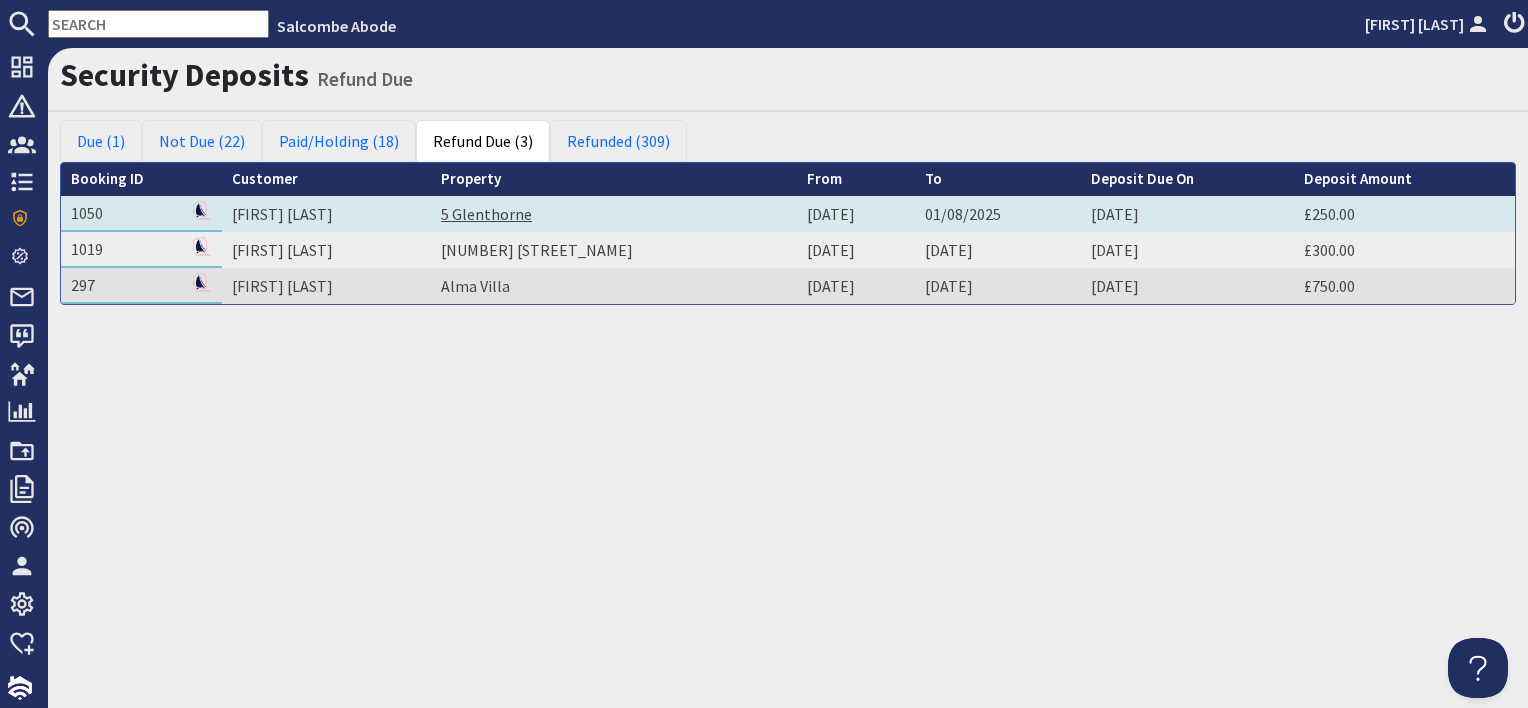 click on "5 Glenthorne" at bounding box center [486, 214] 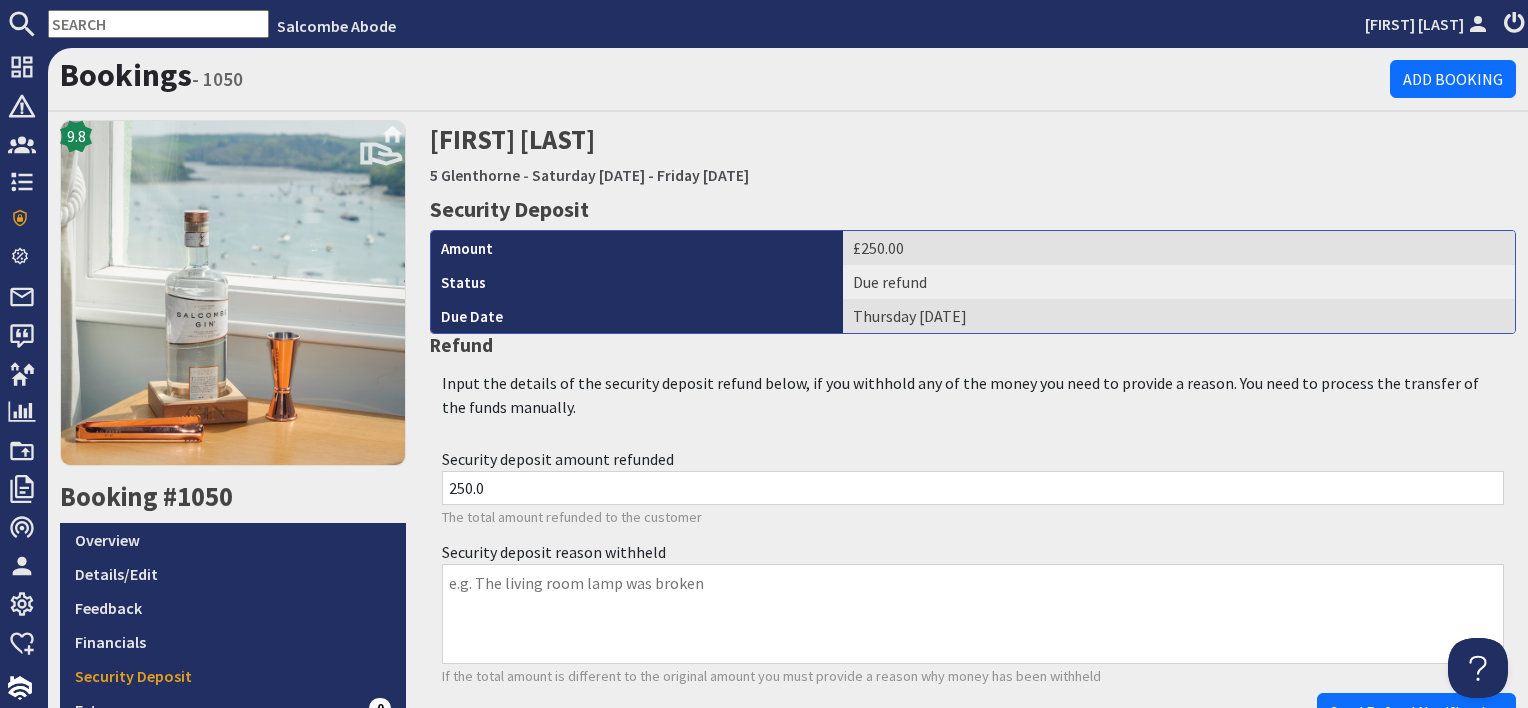 scroll, scrollTop: 0, scrollLeft: 0, axis: both 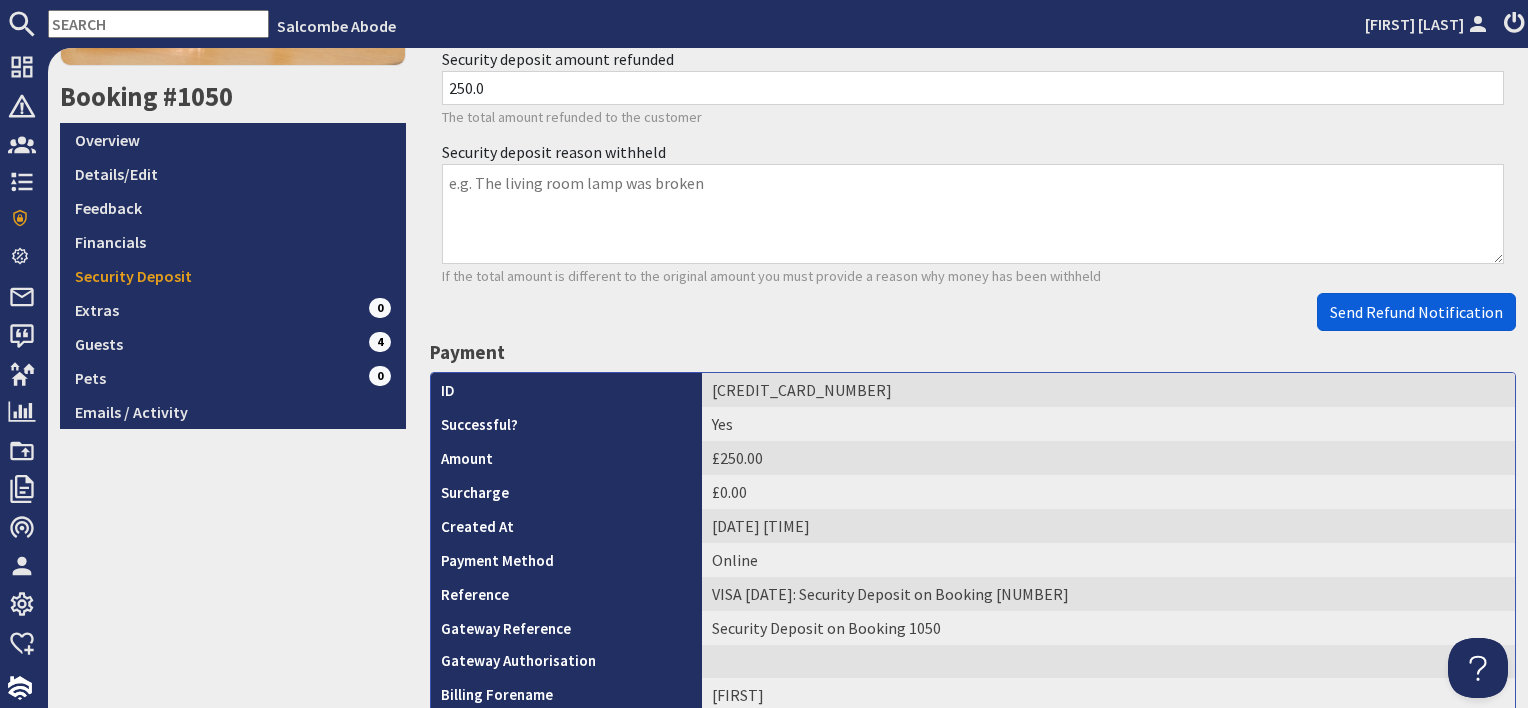 click on "Send Refund Notification" at bounding box center [1416, 312] 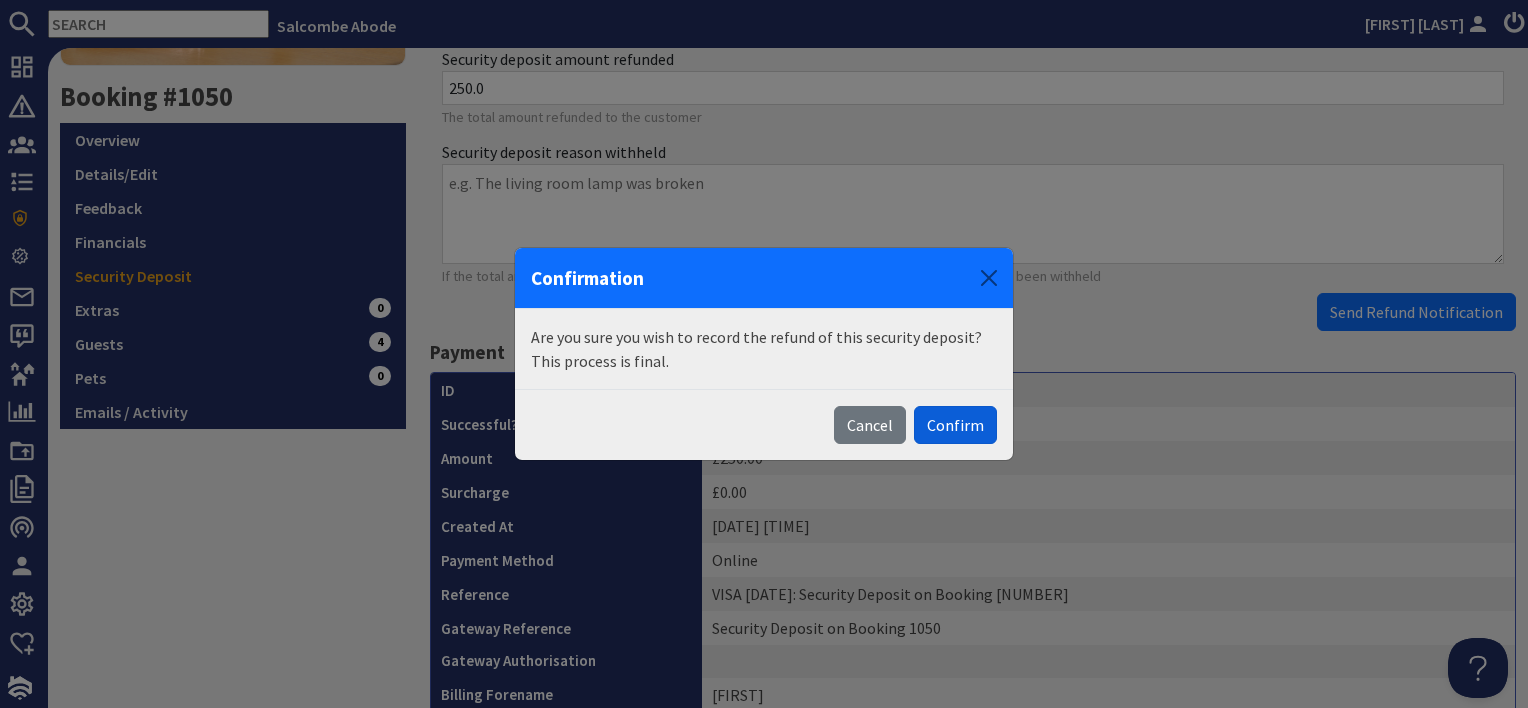 click on "Confirm" at bounding box center (955, 425) 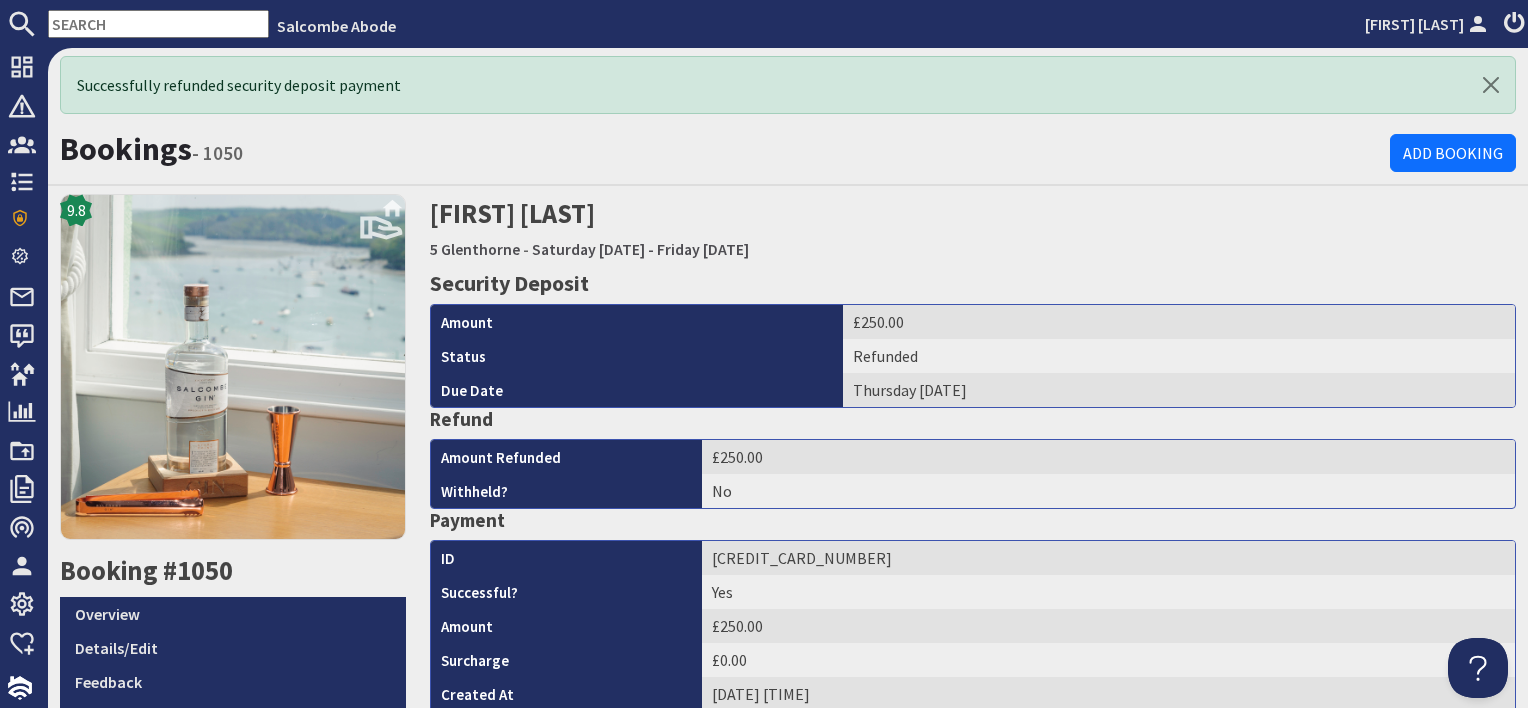 scroll, scrollTop: 0, scrollLeft: 0, axis: both 